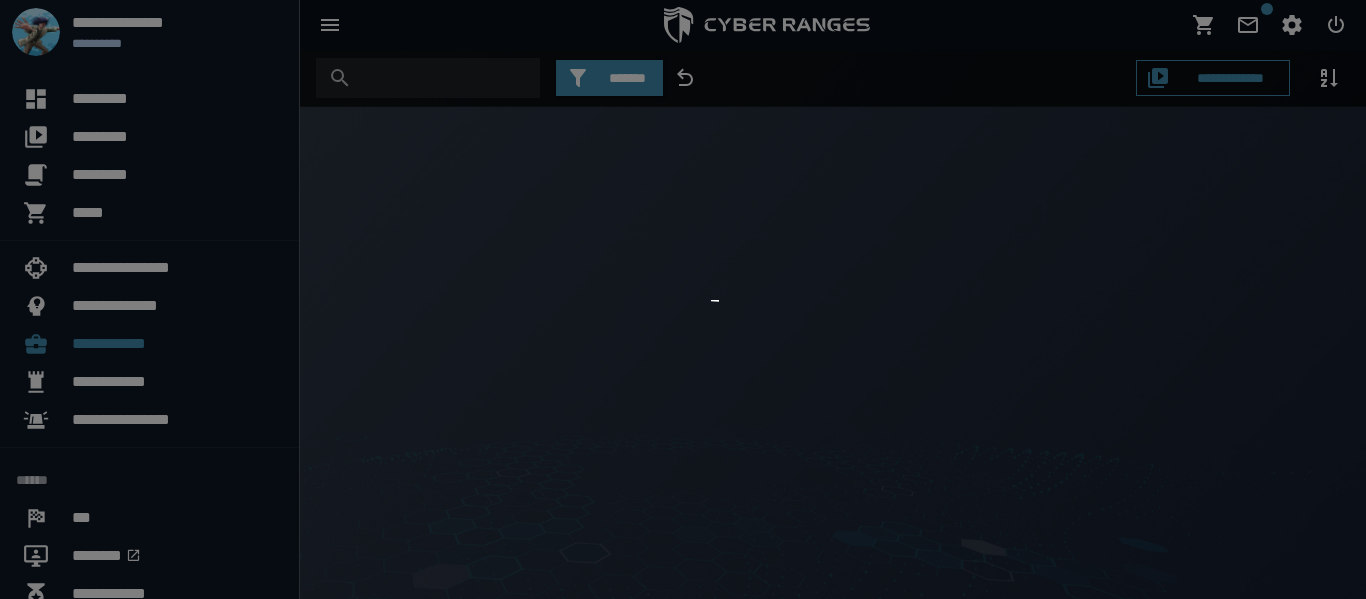 scroll, scrollTop: 0, scrollLeft: 0, axis: both 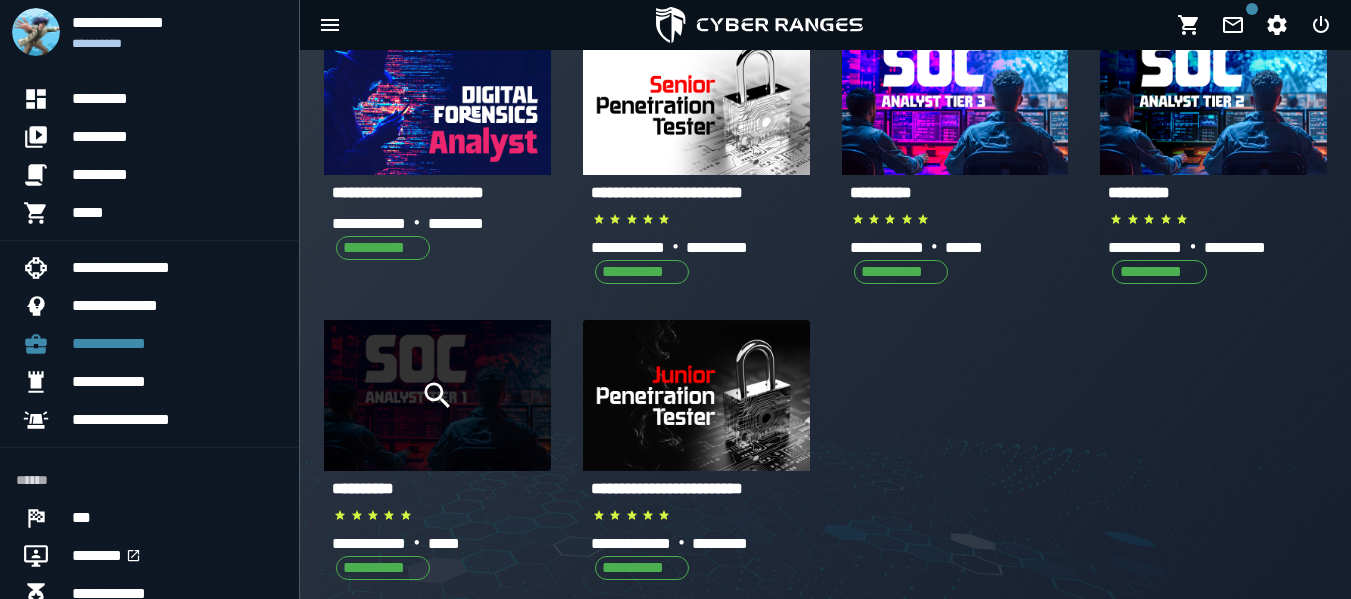 click 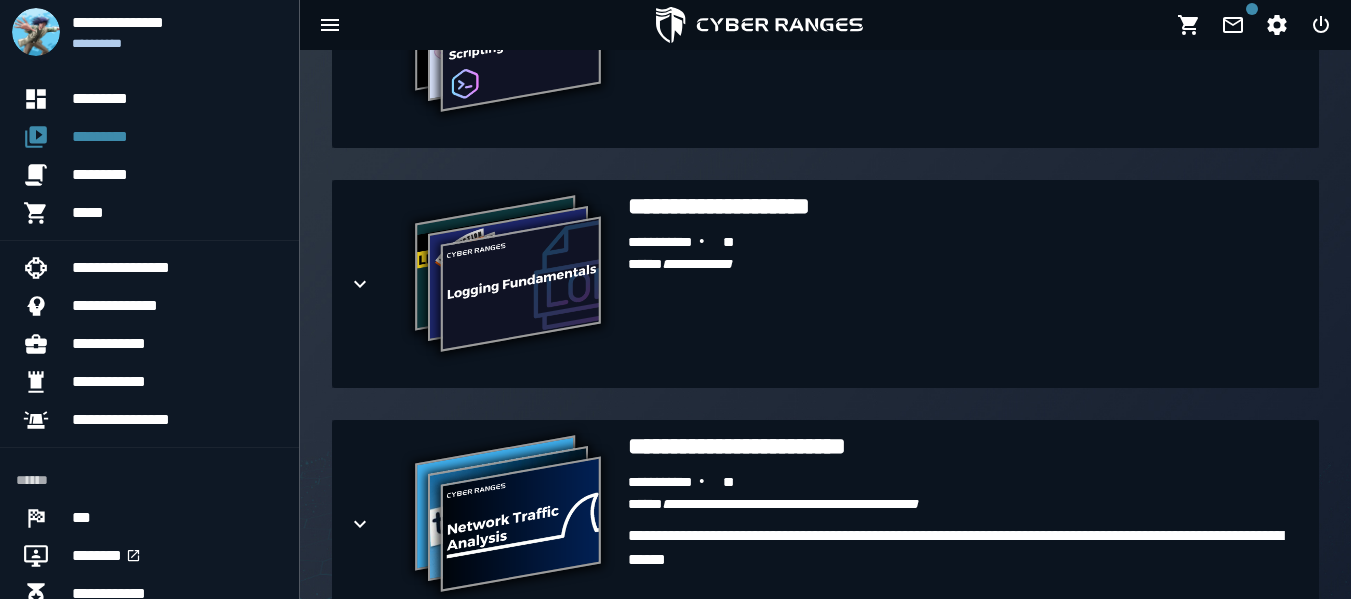 scroll, scrollTop: 1114, scrollLeft: 0, axis: vertical 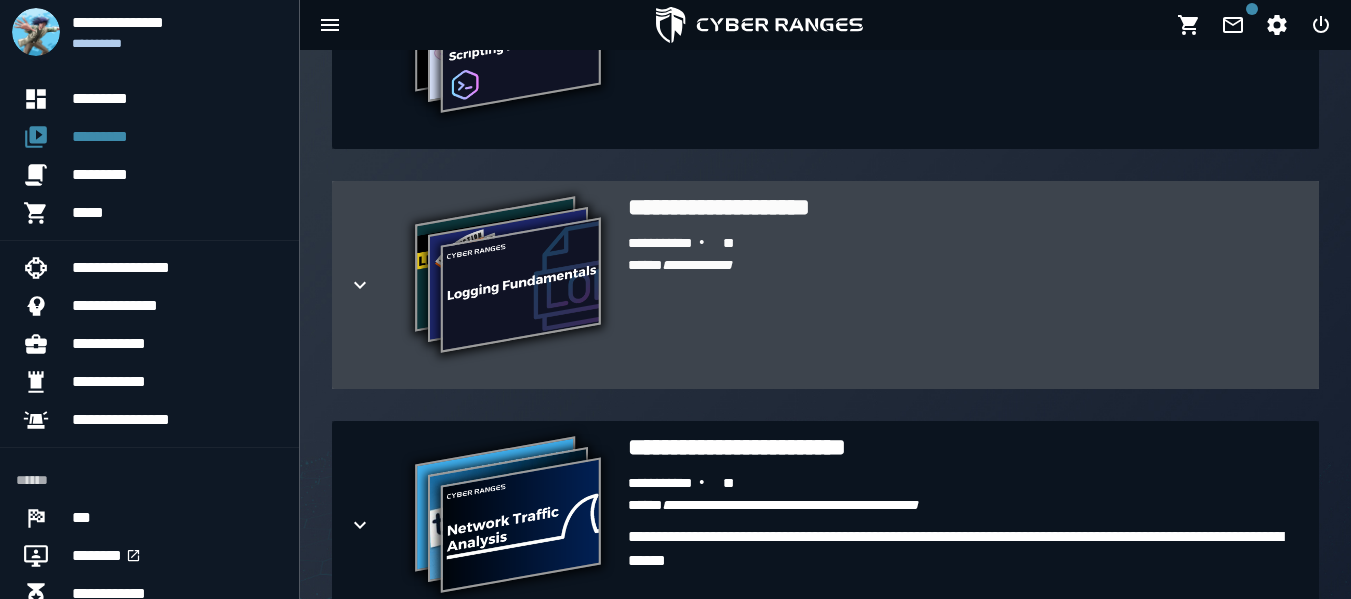 click on "**********" at bounding box center [508, 277] 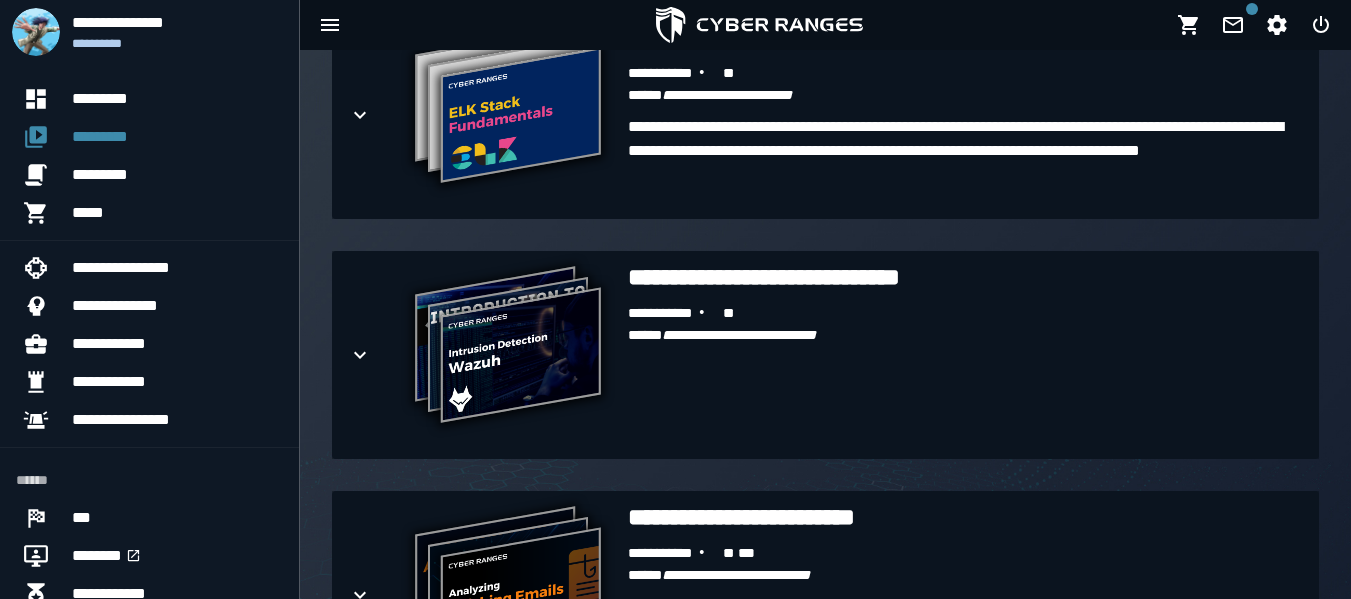scroll, scrollTop: 2624, scrollLeft: 0, axis: vertical 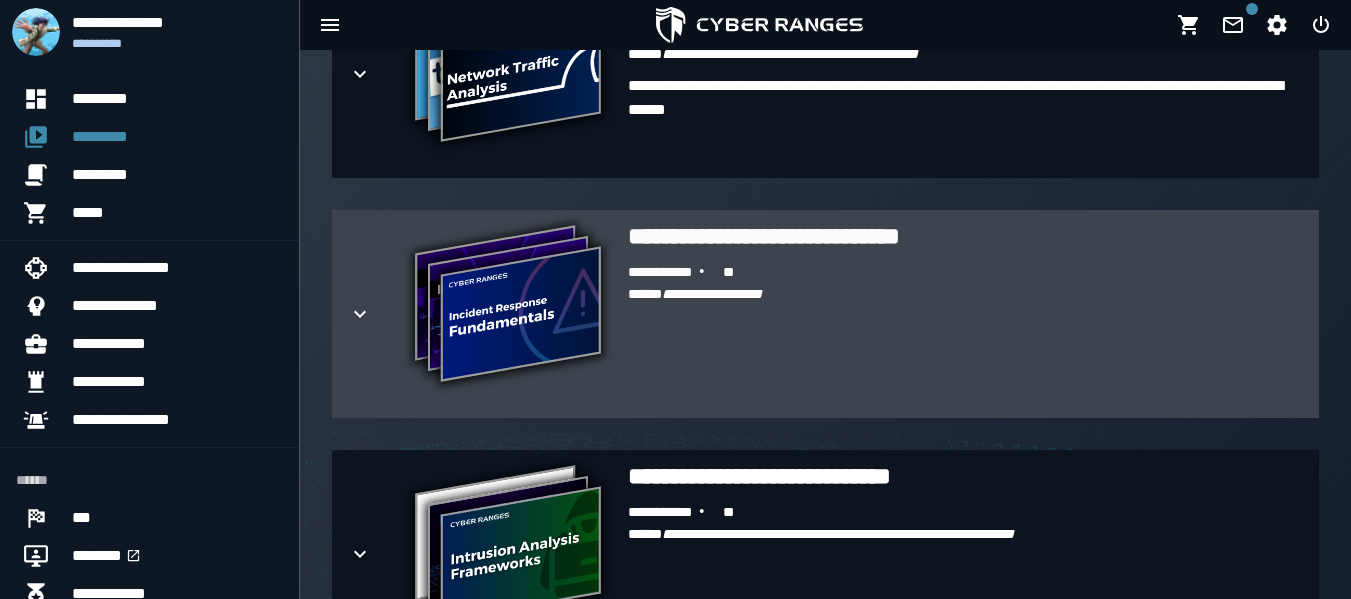 click on "**********" at bounding box center [712, 294] 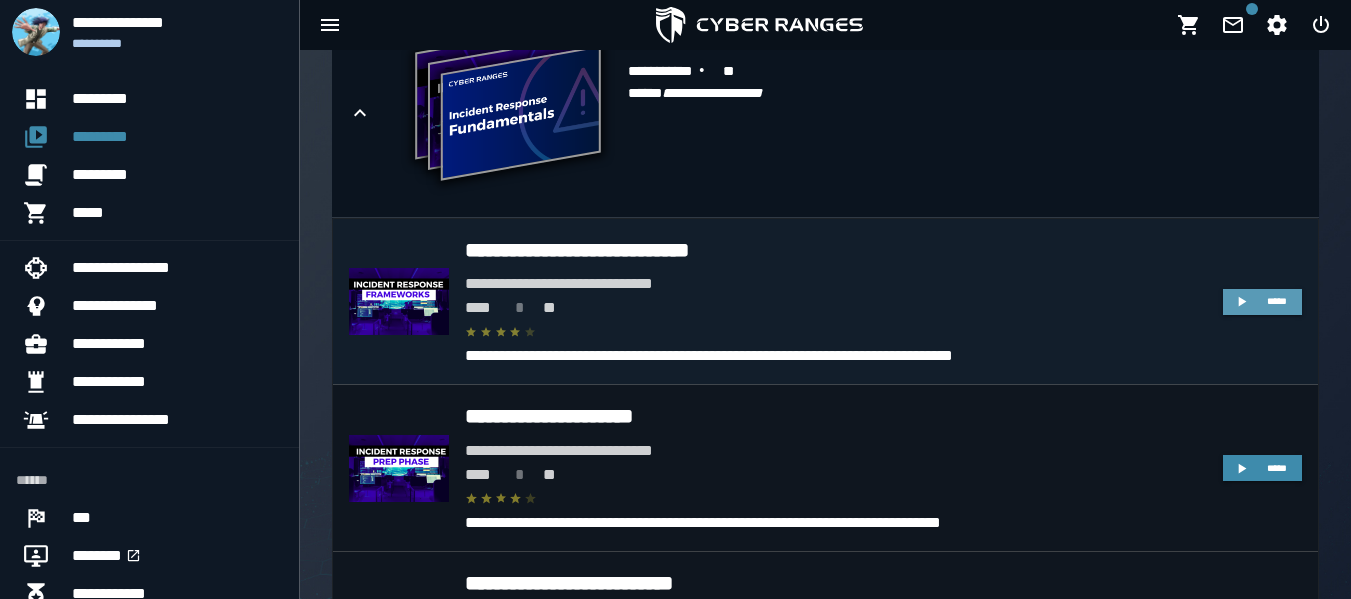 scroll, scrollTop: 1755, scrollLeft: 0, axis: vertical 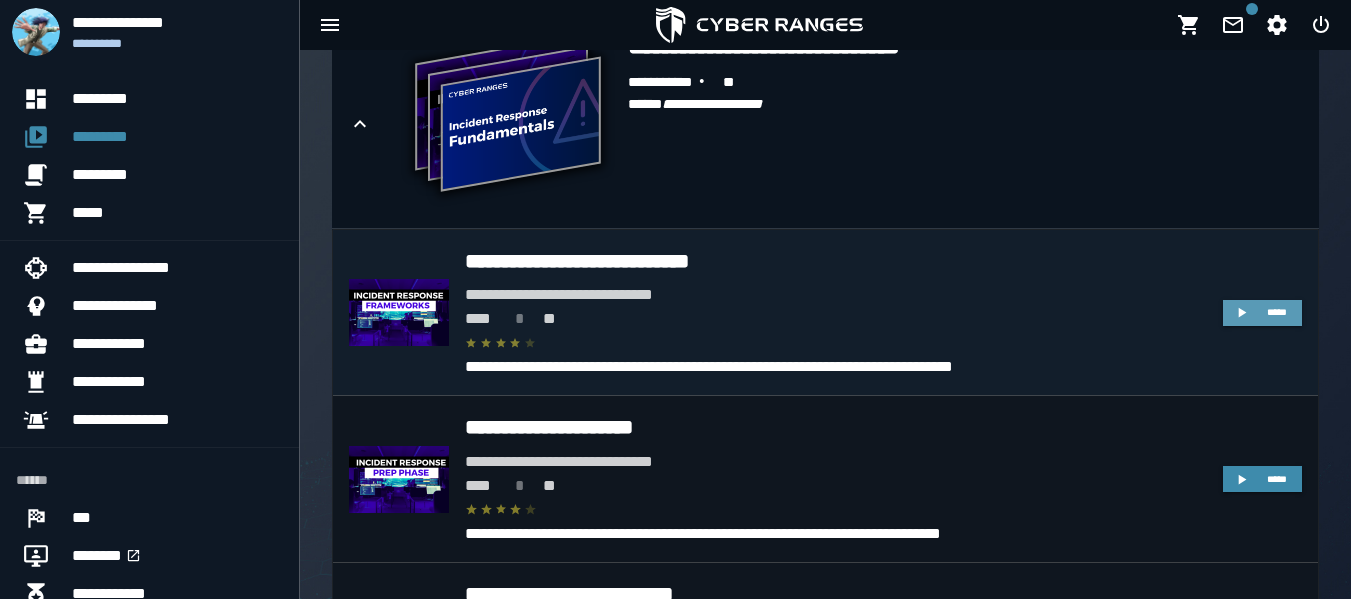 click on "*****" at bounding box center (1262, 313) 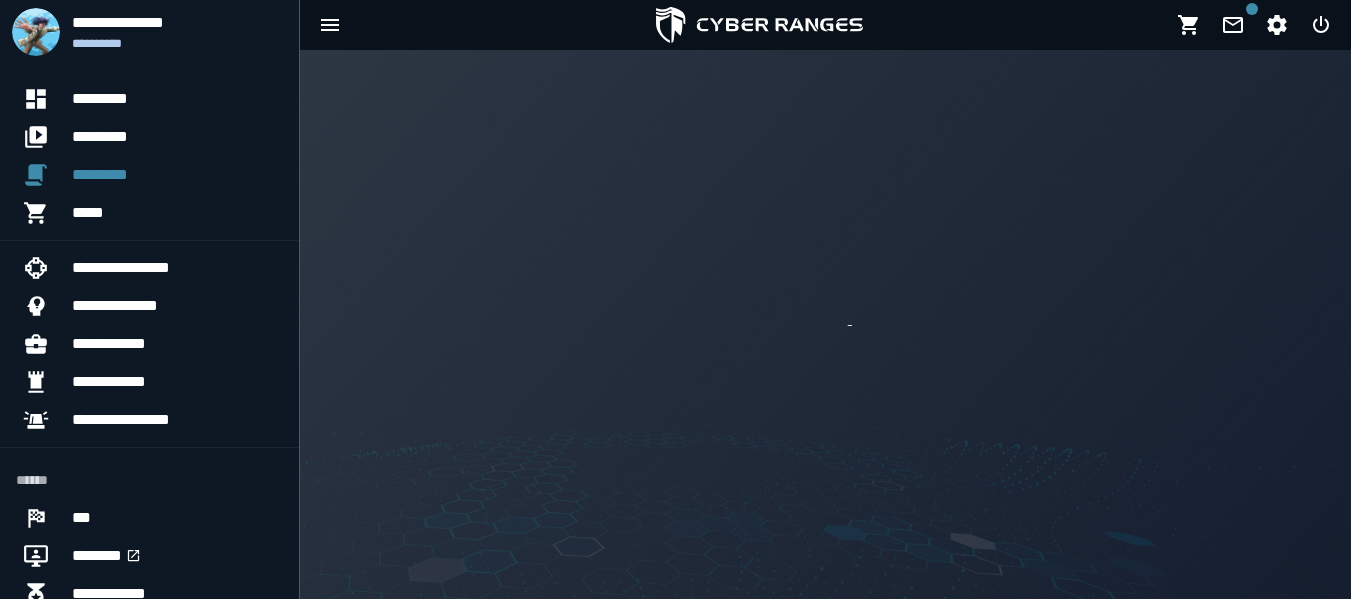 scroll, scrollTop: 0, scrollLeft: 0, axis: both 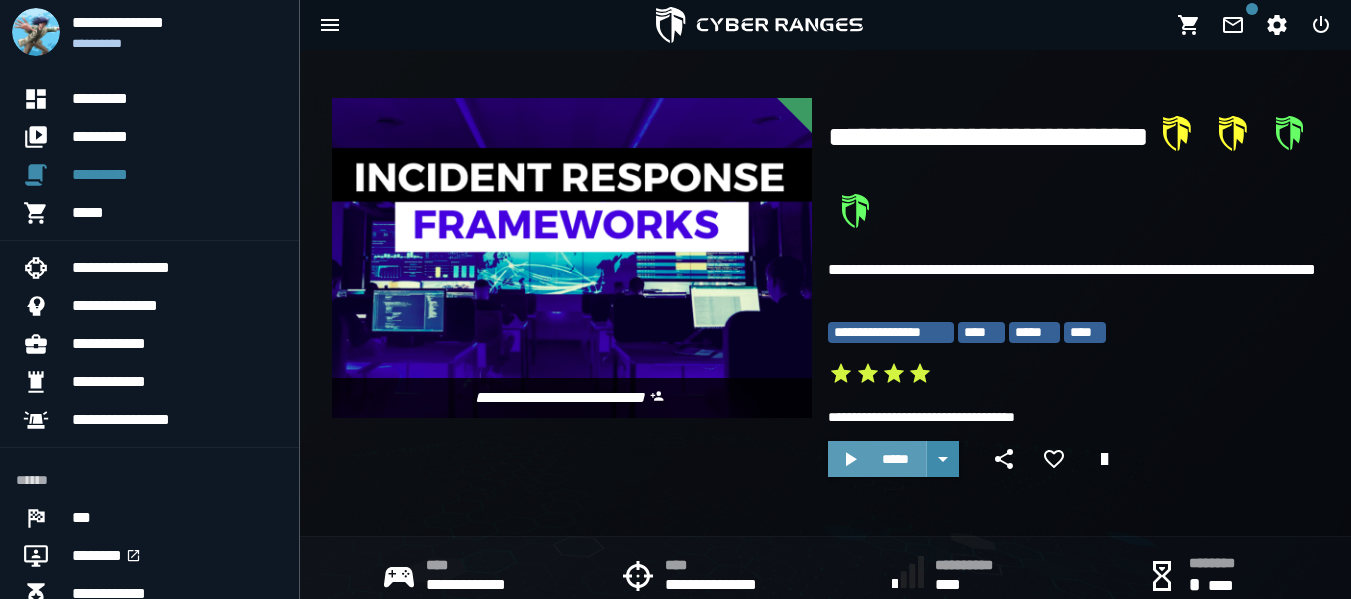 click on "*****" at bounding box center [895, 459] 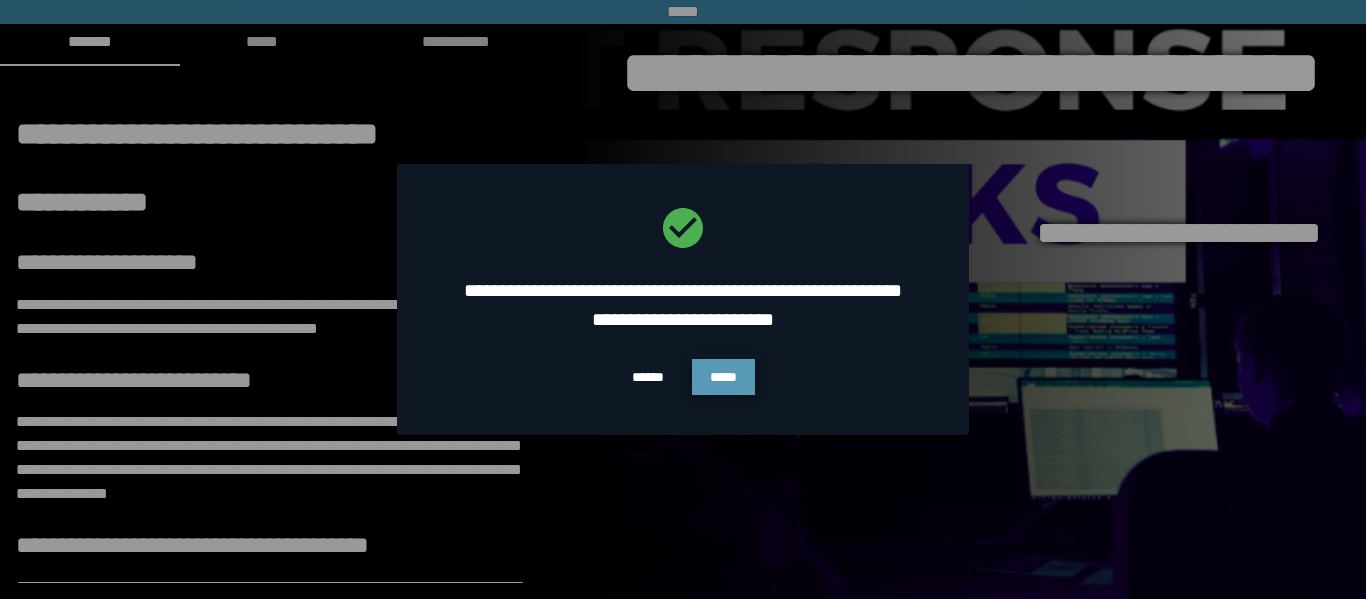 click on "*****" at bounding box center [723, 377] 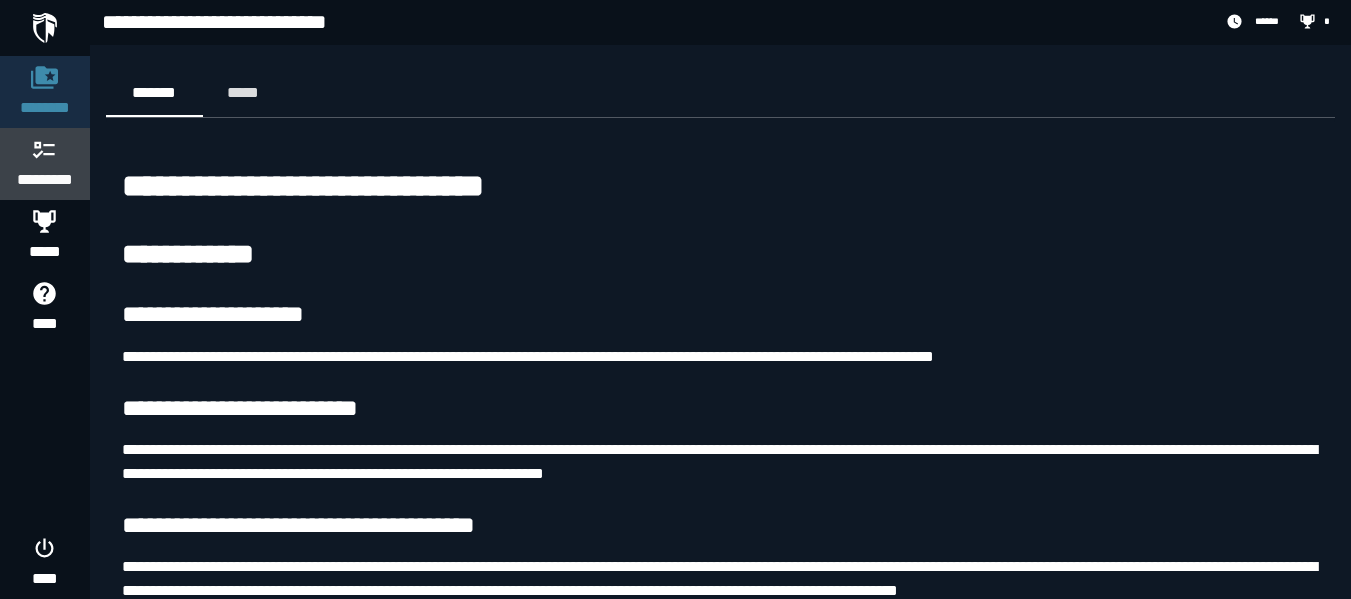 click on "*********" at bounding box center (45, 180) 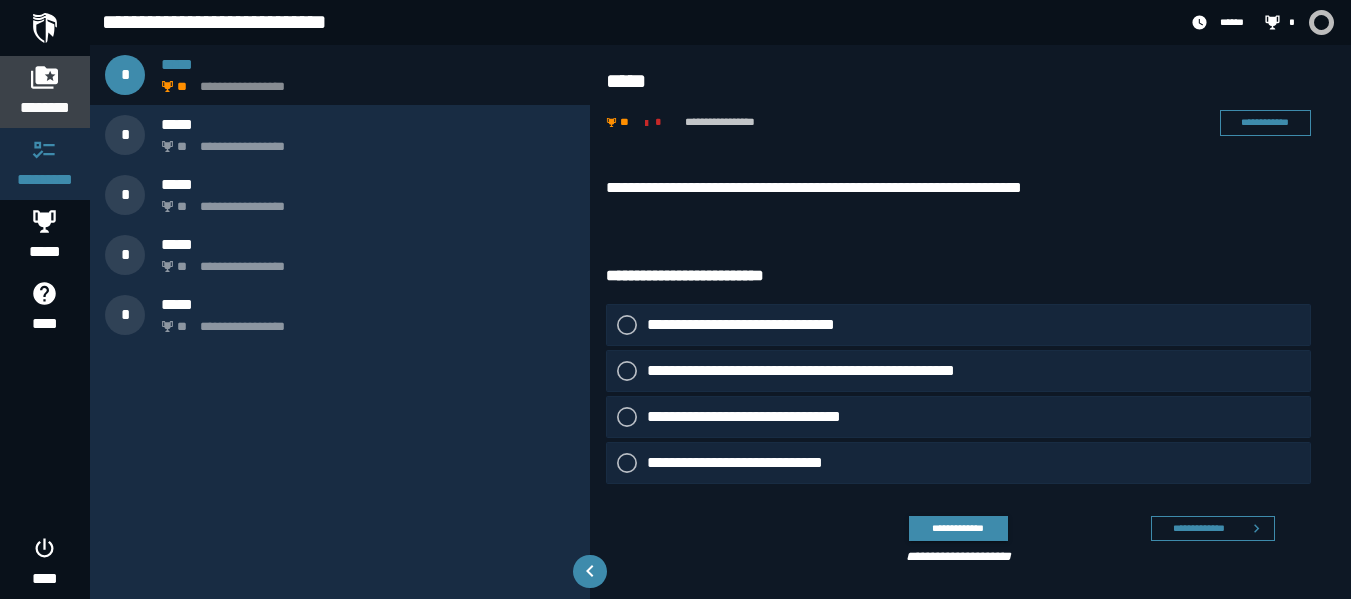 click on "********" 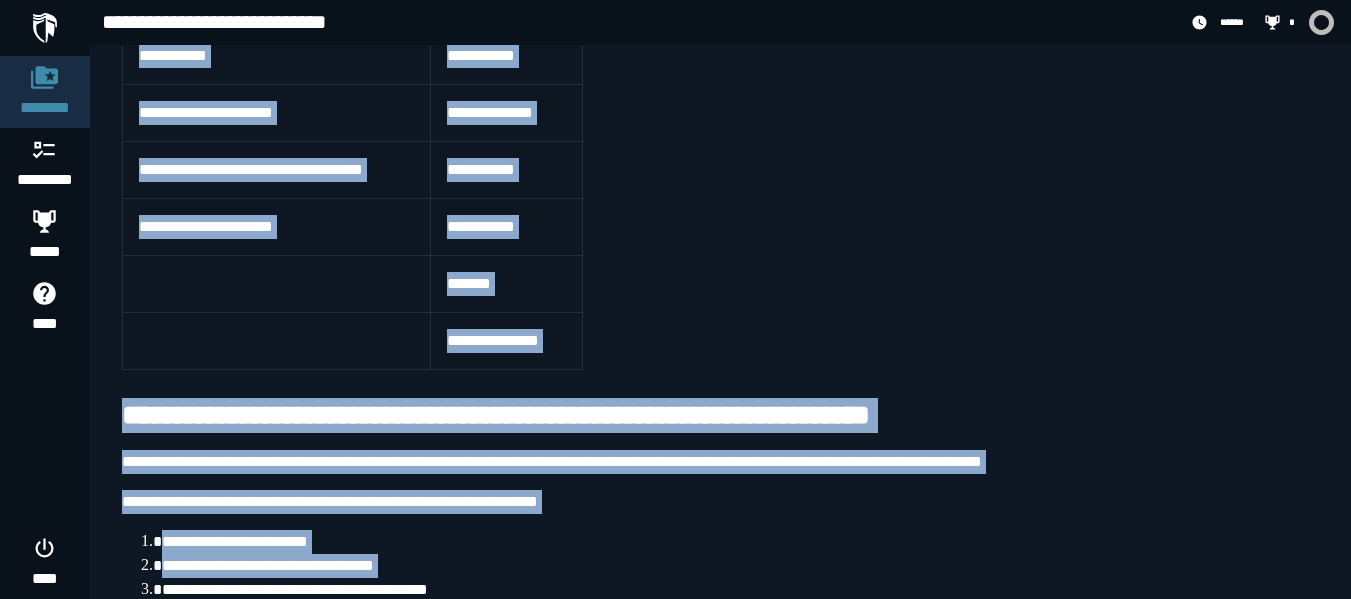 scroll, scrollTop: 7276, scrollLeft: 0, axis: vertical 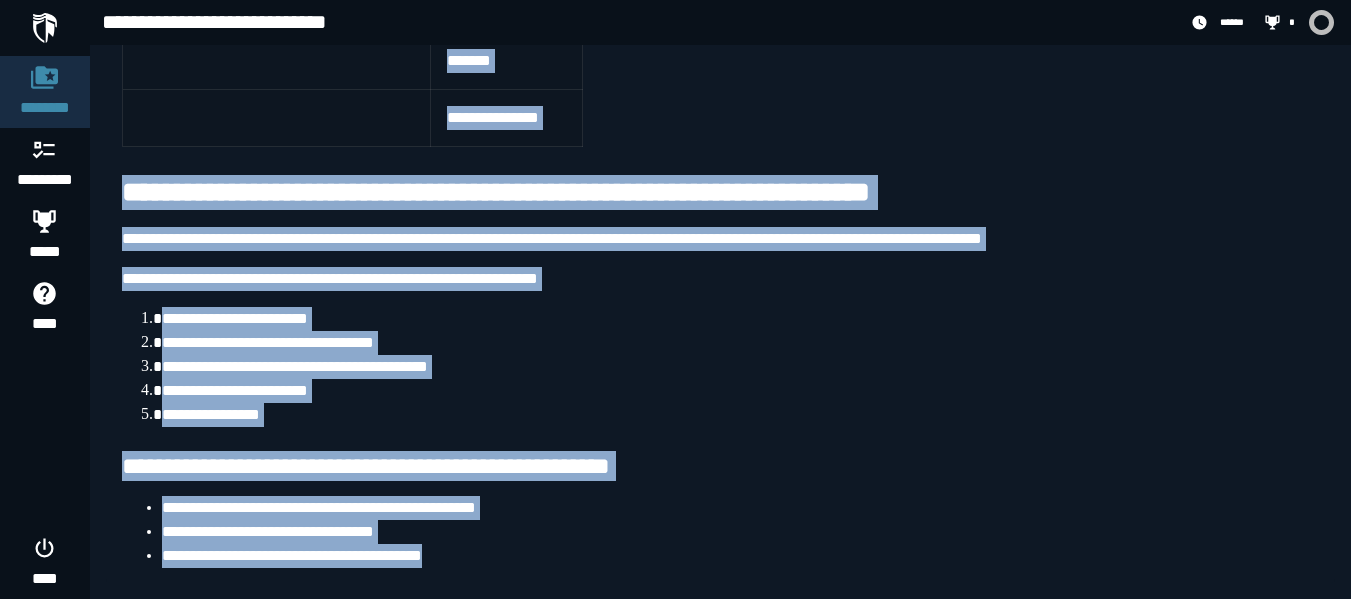 drag, startPoint x: 111, startPoint y: 218, endPoint x: 594, endPoint y: 646, distance: 645.34717 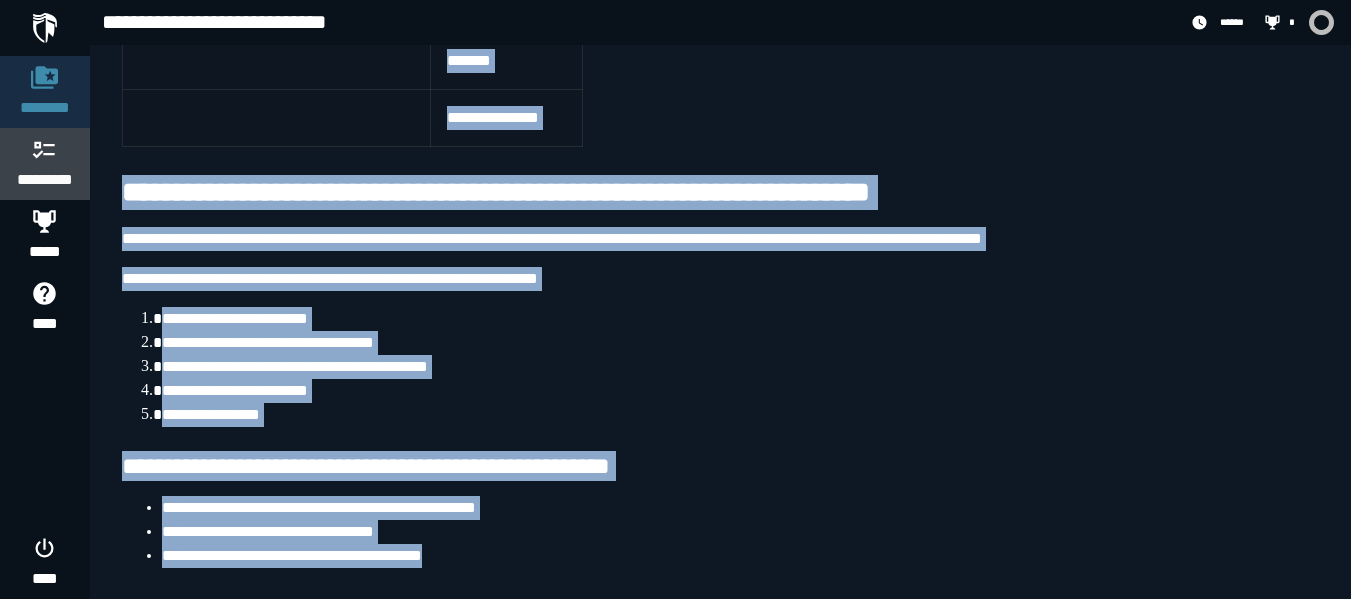 click on "*********" at bounding box center (45, 180) 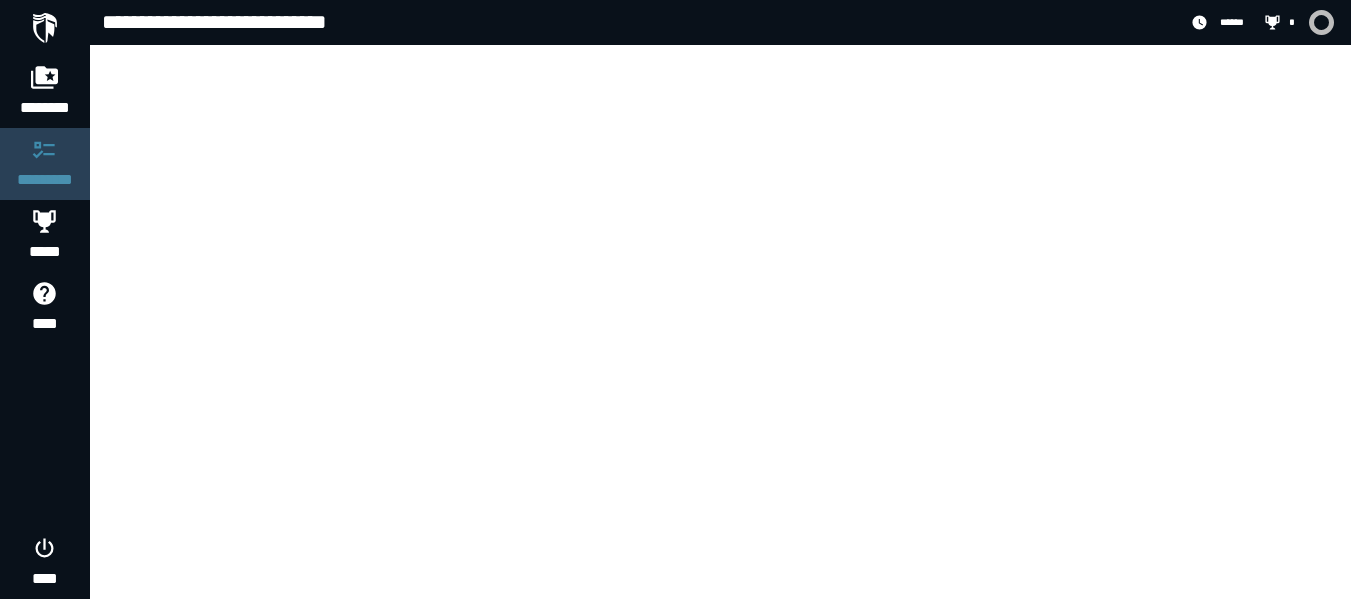 scroll, scrollTop: 0, scrollLeft: 0, axis: both 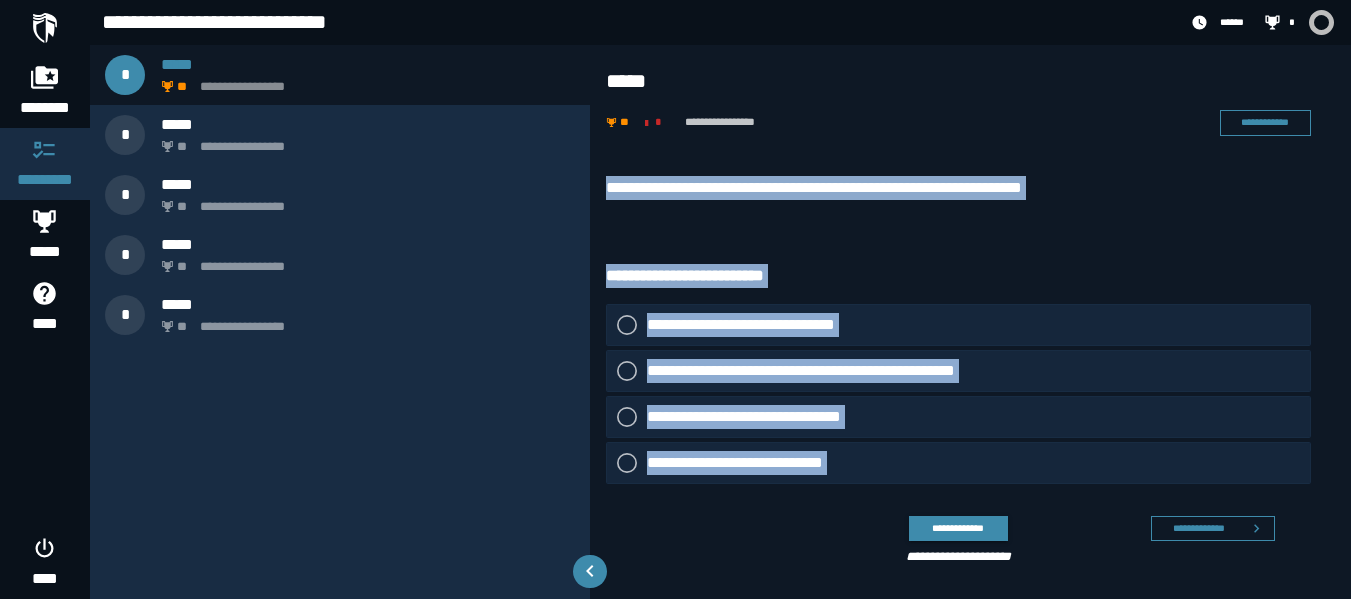 drag, startPoint x: 606, startPoint y: 178, endPoint x: 870, endPoint y: 511, distance: 424.95294 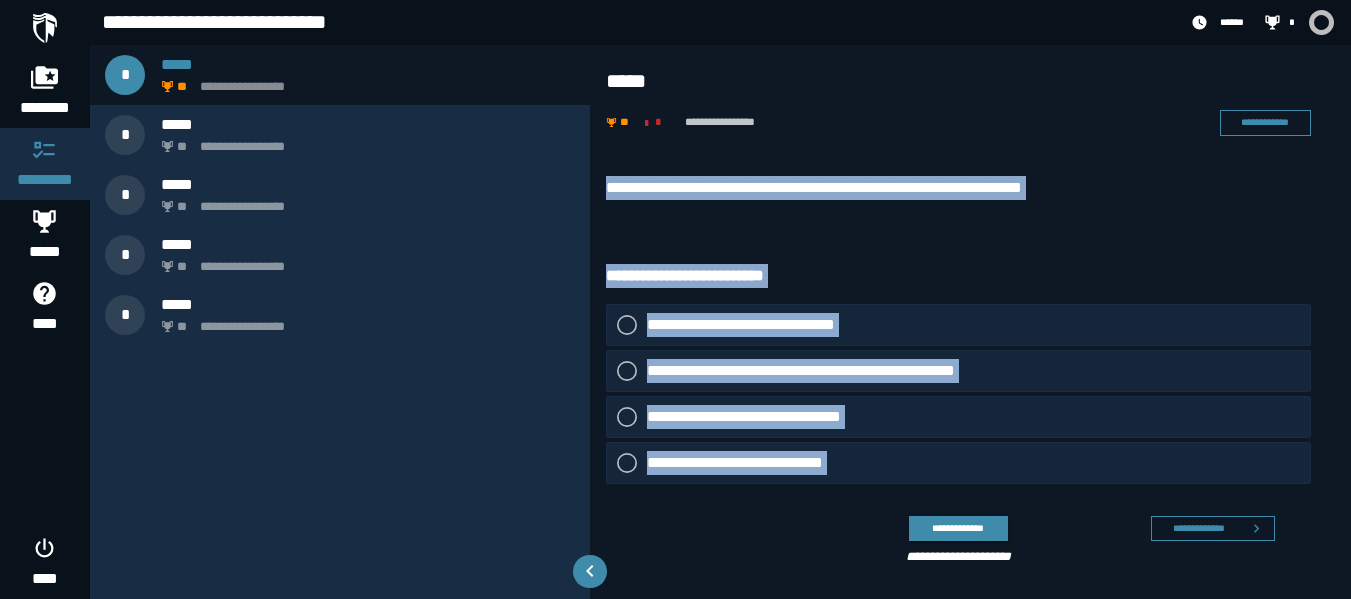 copy on "**********" 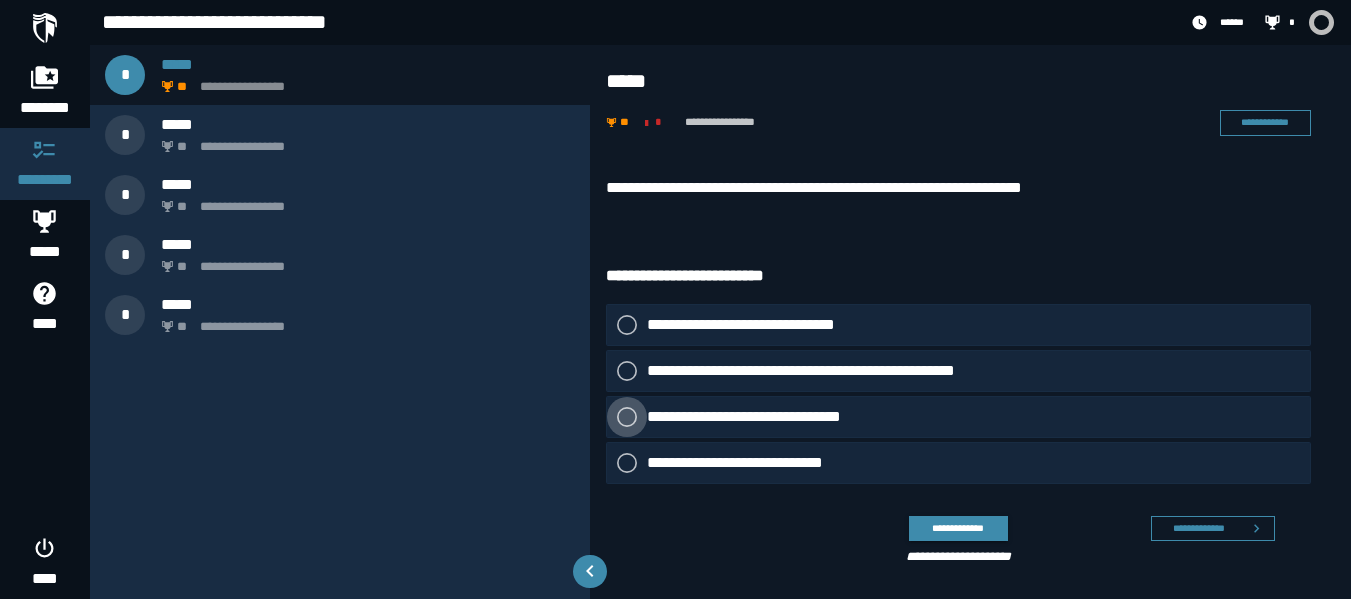 click on "**********" 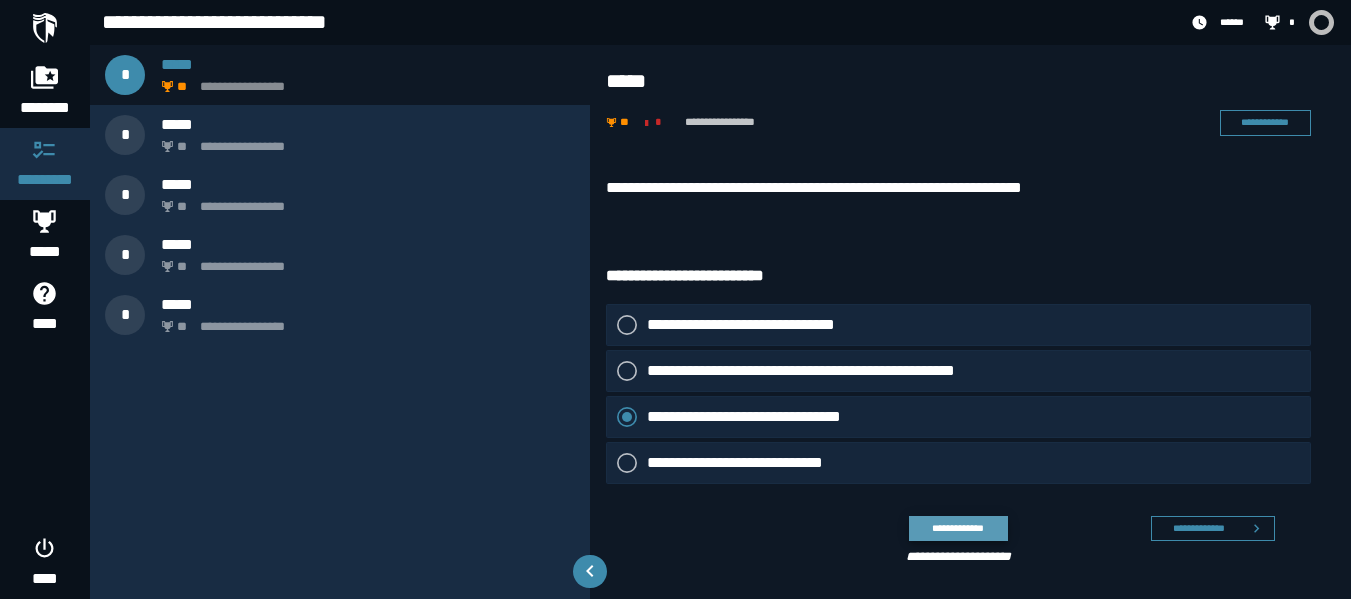 click on "**********" at bounding box center [958, 528] 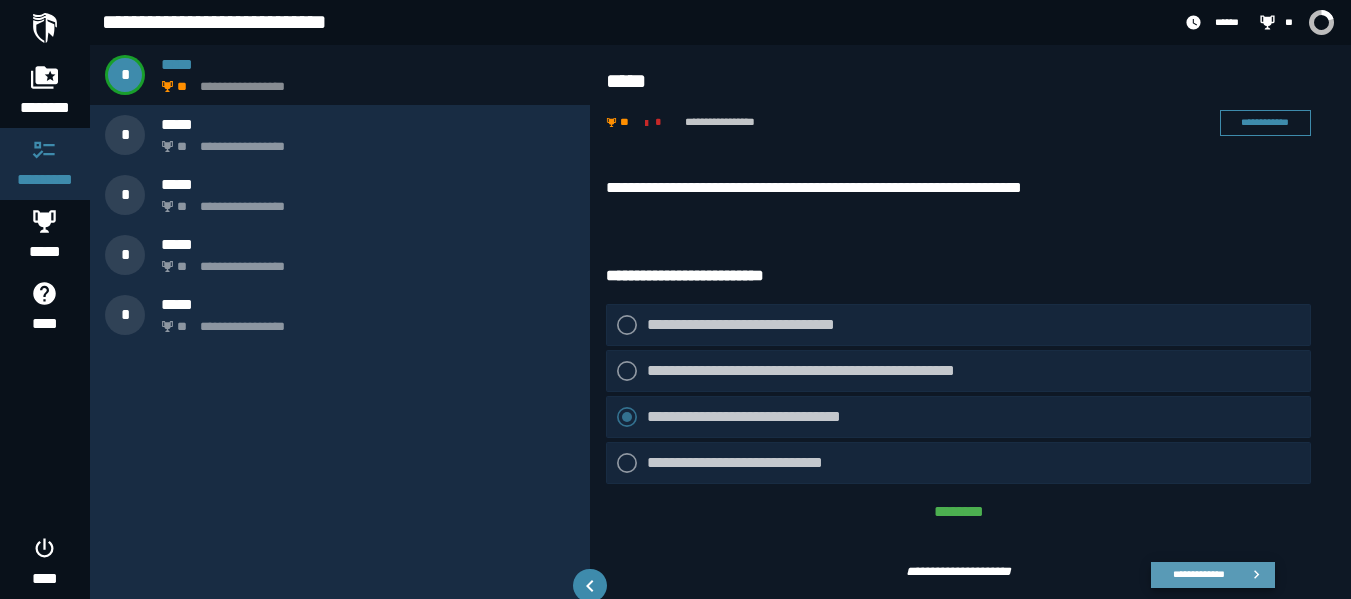 click on "**********" at bounding box center [1198, 574] 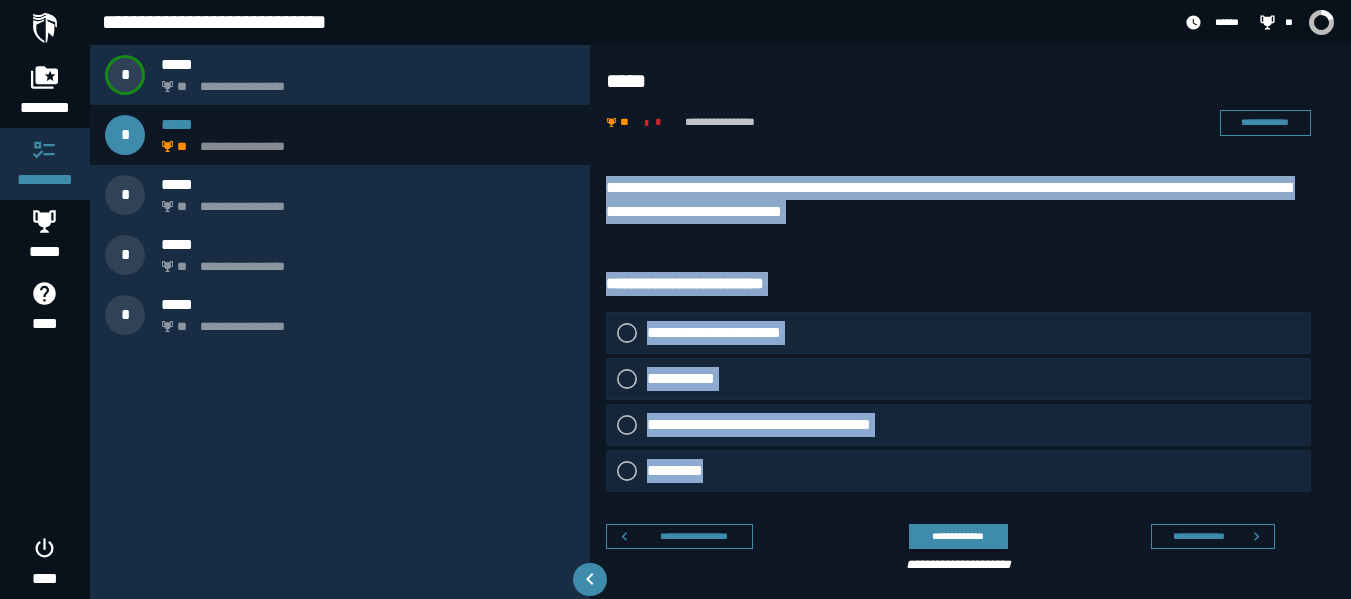 drag, startPoint x: 603, startPoint y: 167, endPoint x: 802, endPoint y: 468, distance: 360.83514 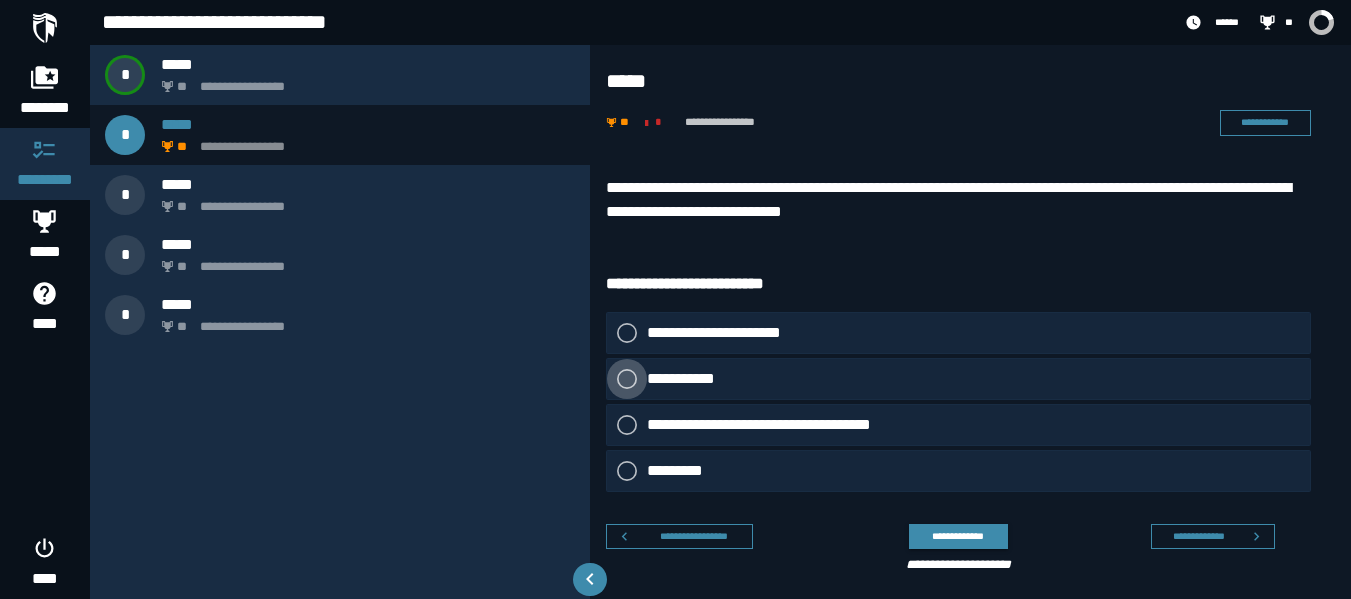 click on "**********" at bounding box center [688, 379] 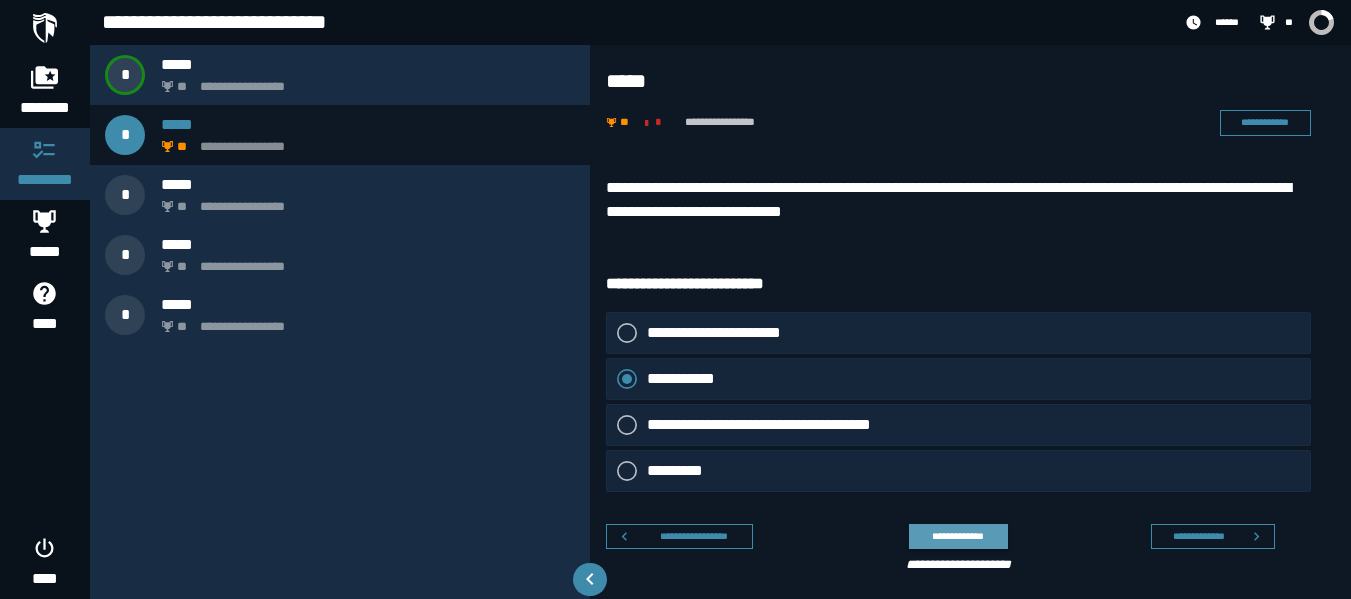 click on "**********" at bounding box center [958, 536] 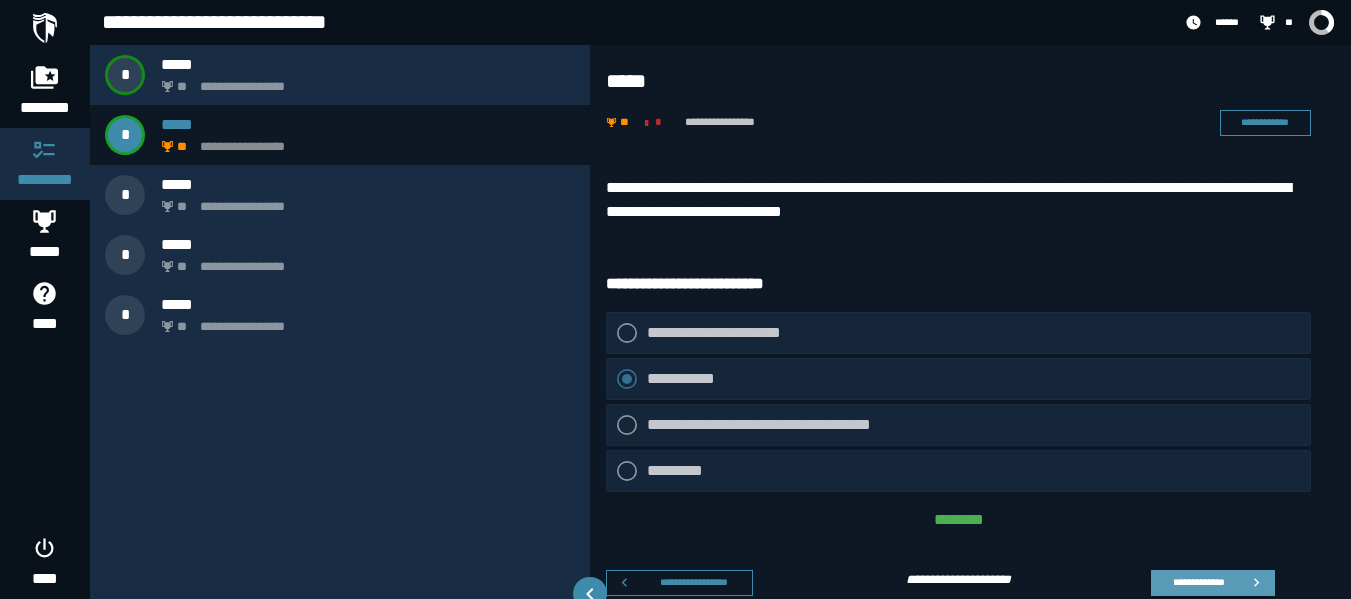 click on "**********" at bounding box center (1198, 582) 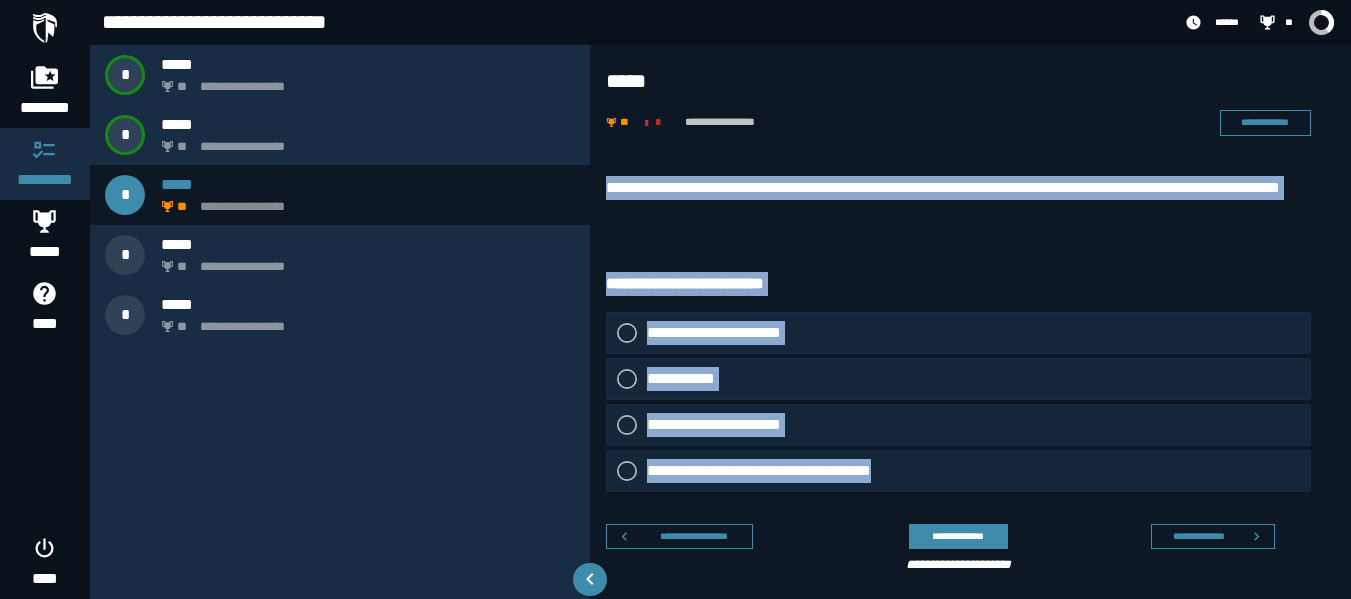 drag, startPoint x: 592, startPoint y: 166, endPoint x: 960, endPoint y: 489, distance: 489.64578 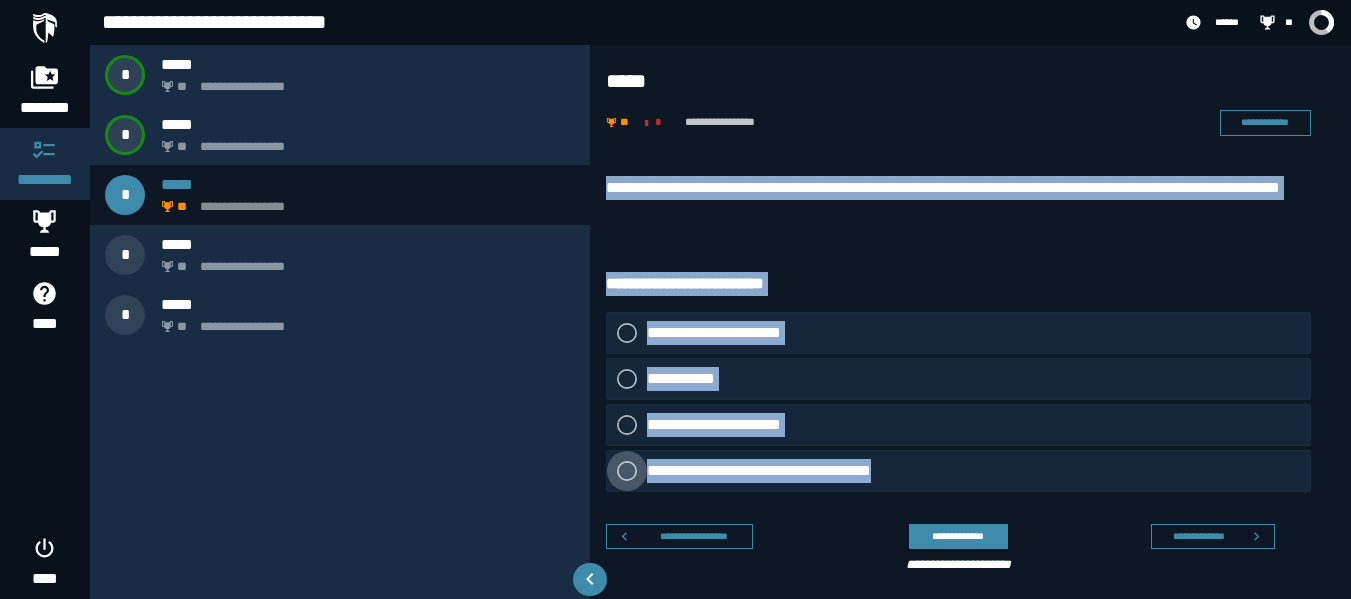click 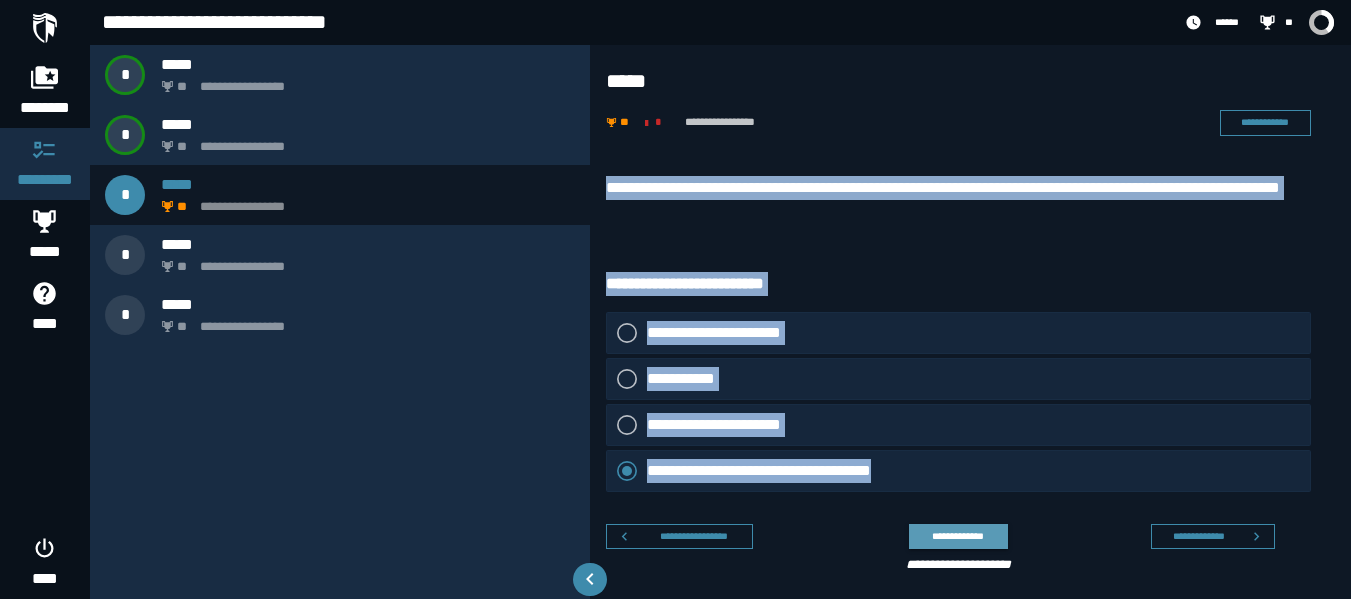 click on "**********" at bounding box center (958, 536) 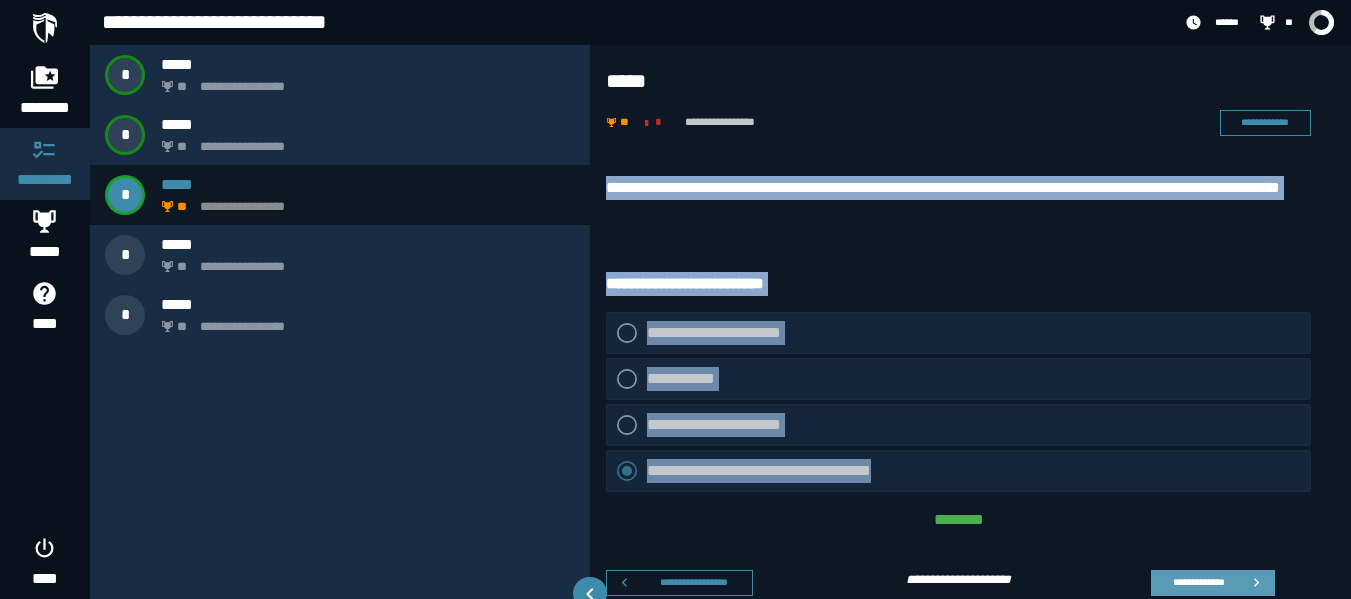 click on "**********" at bounding box center (1198, 582) 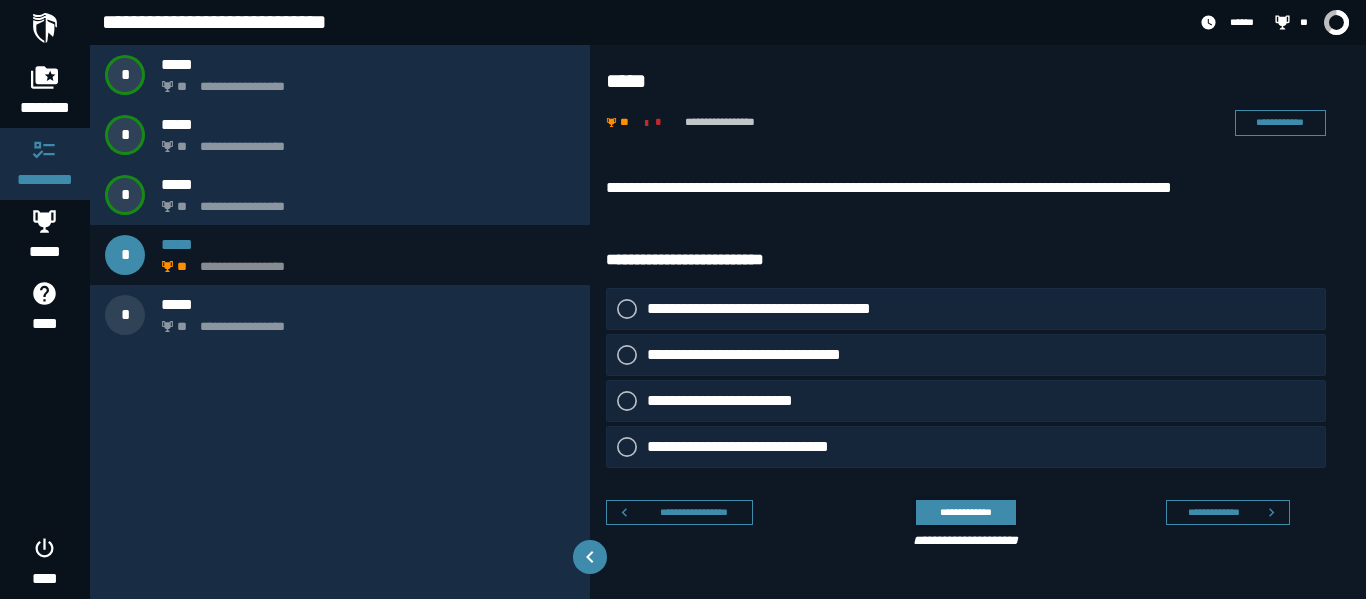click on "**********" at bounding box center [966, 260] 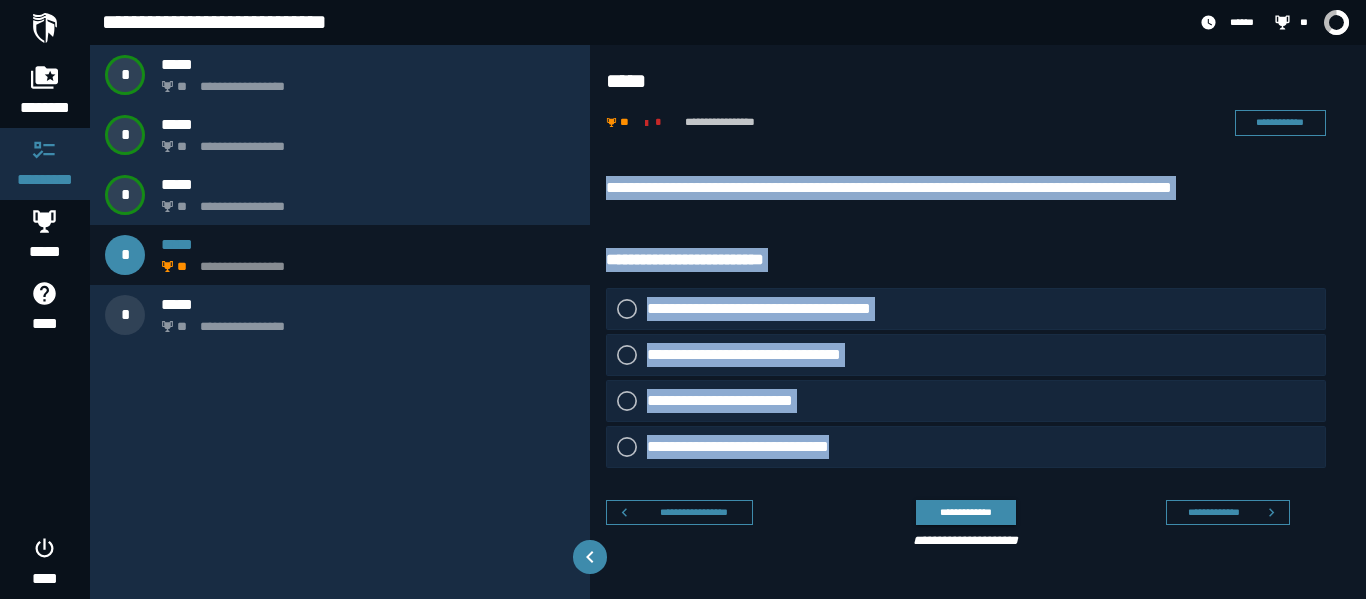 drag, startPoint x: 612, startPoint y: 170, endPoint x: 869, endPoint y: 429, distance: 364.86984 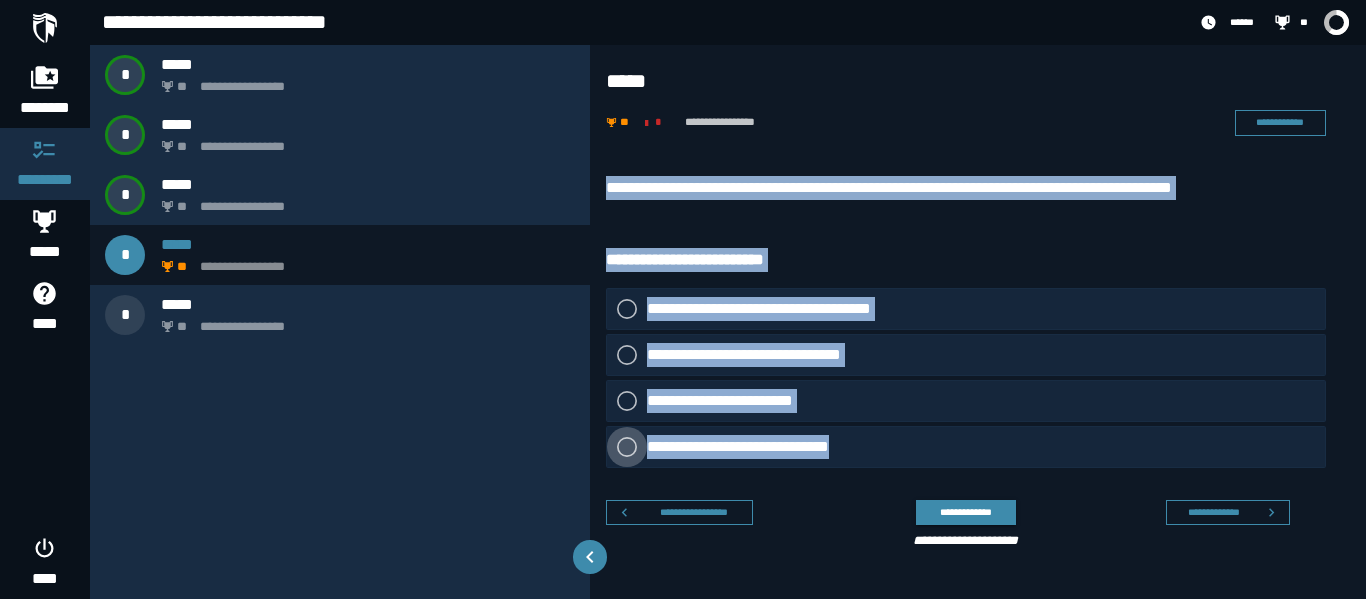 click on "**********" at bounding box center [752, 447] 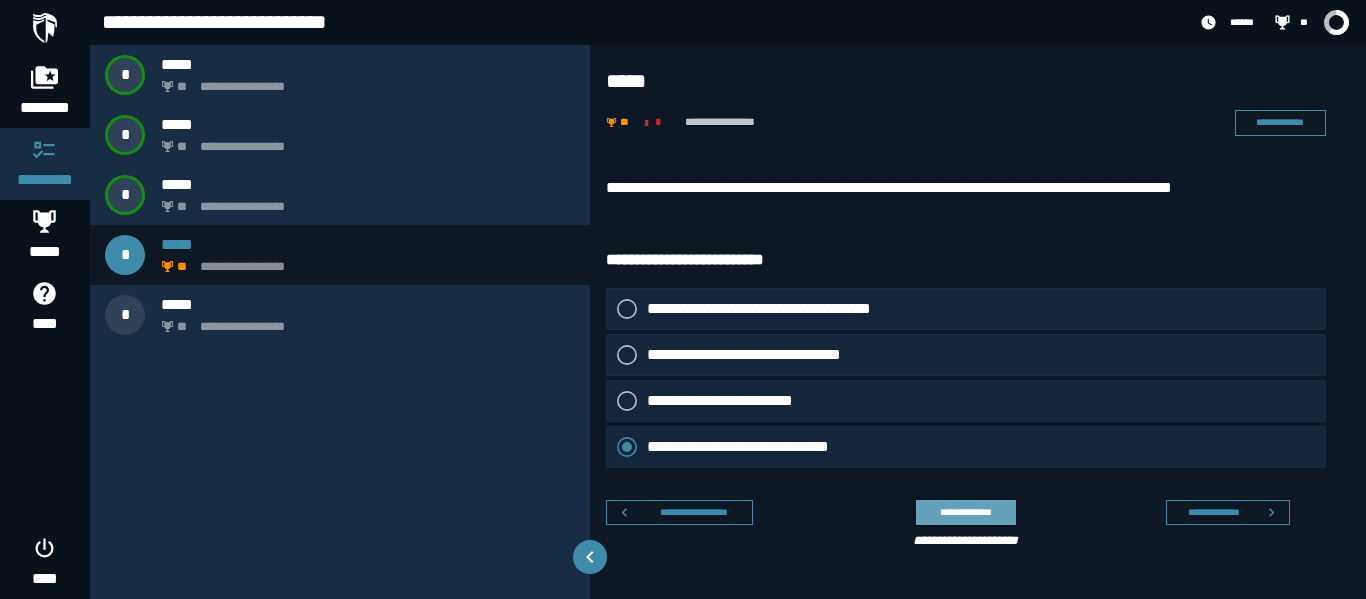 click on "**********" at bounding box center (965, 512) 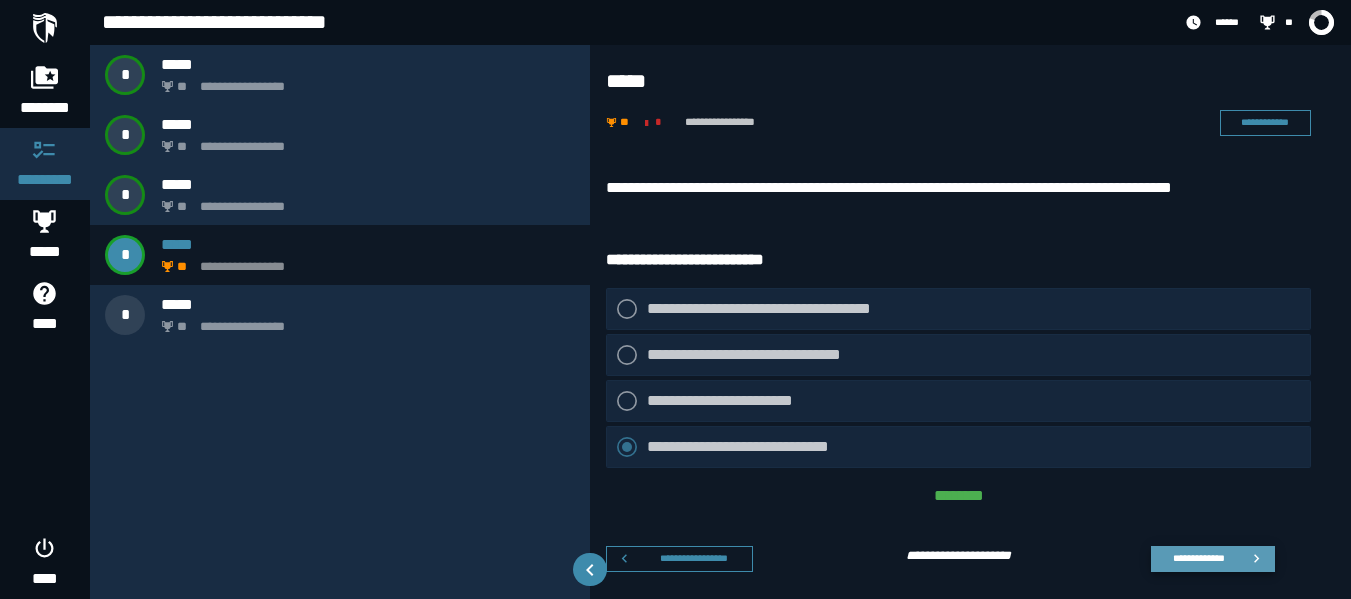 click on "**********" at bounding box center [1198, 558] 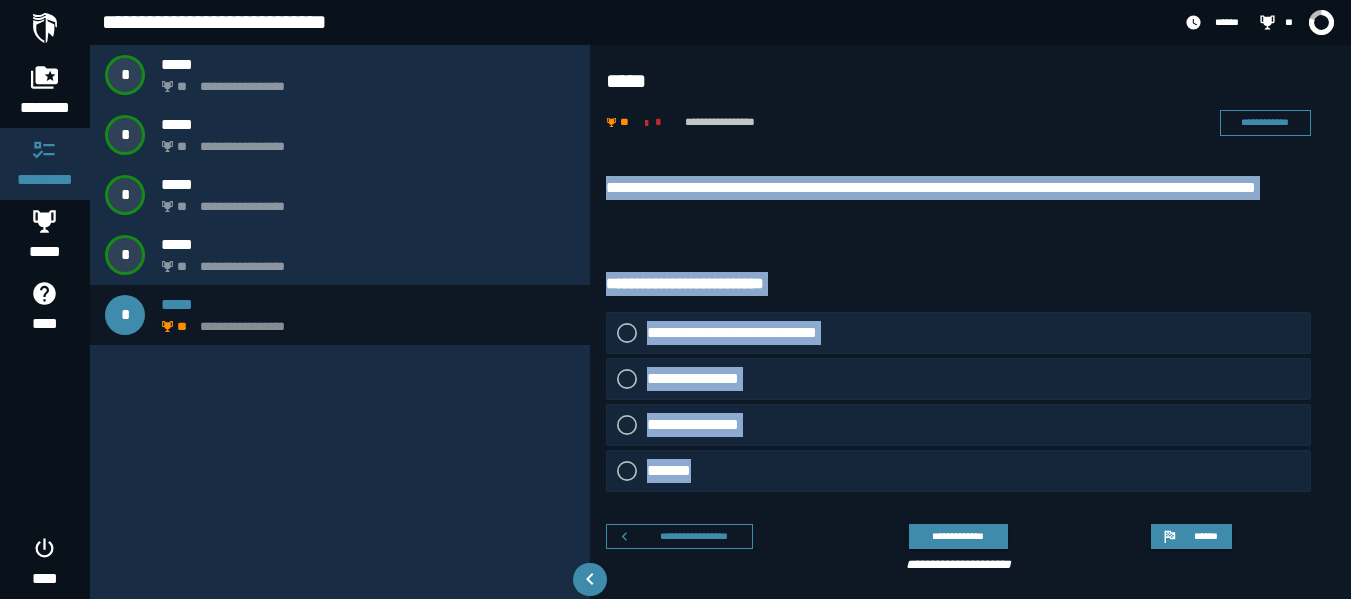 drag, startPoint x: 601, startPoint y: 161, endPoint x: 849, endPoint y: 473, distance: 398.5574 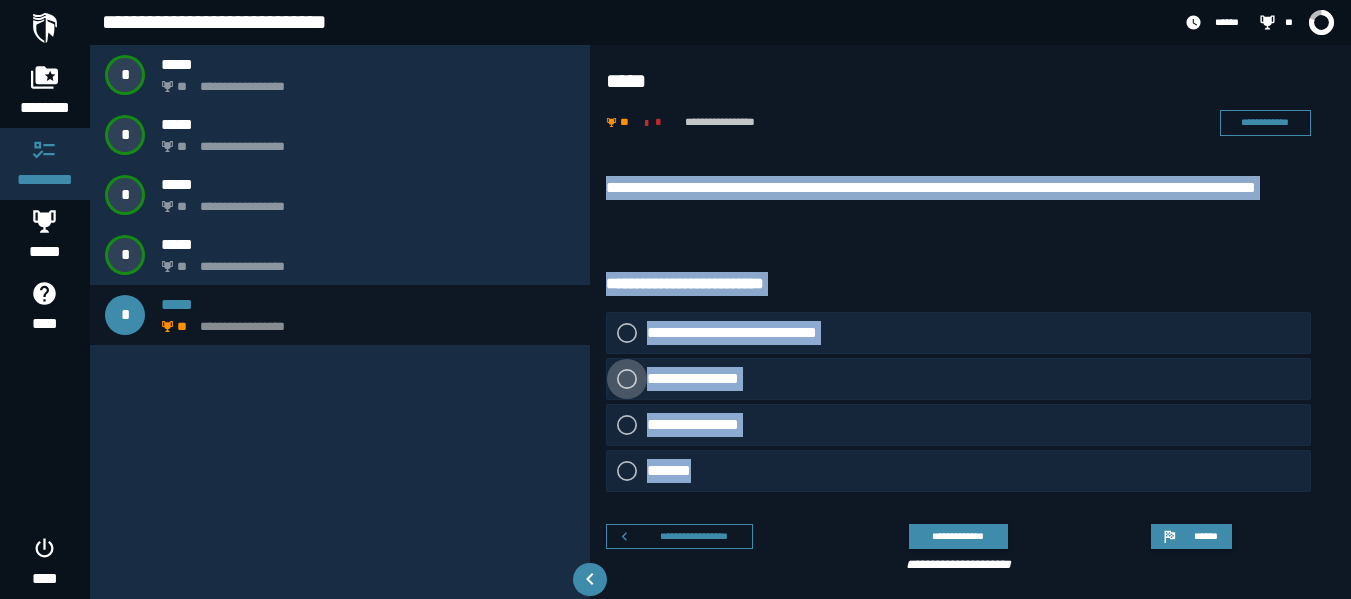 click at bounding box center [627, 379] 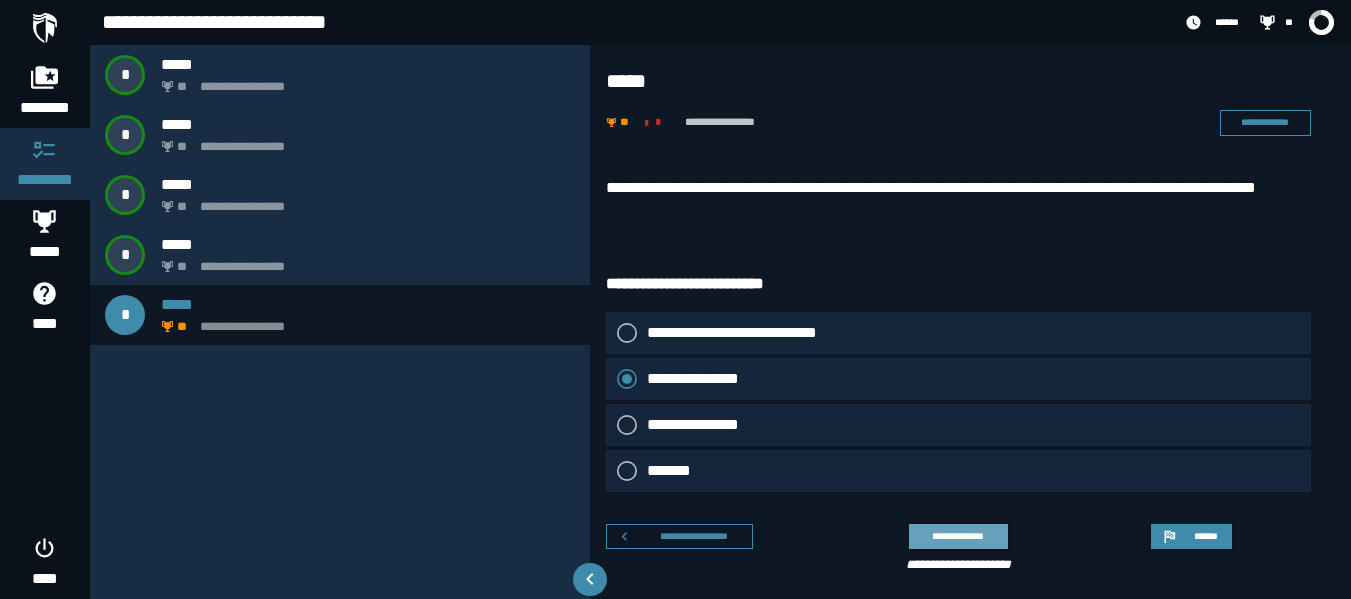 click on "**********" at bounding box center (958, 536) 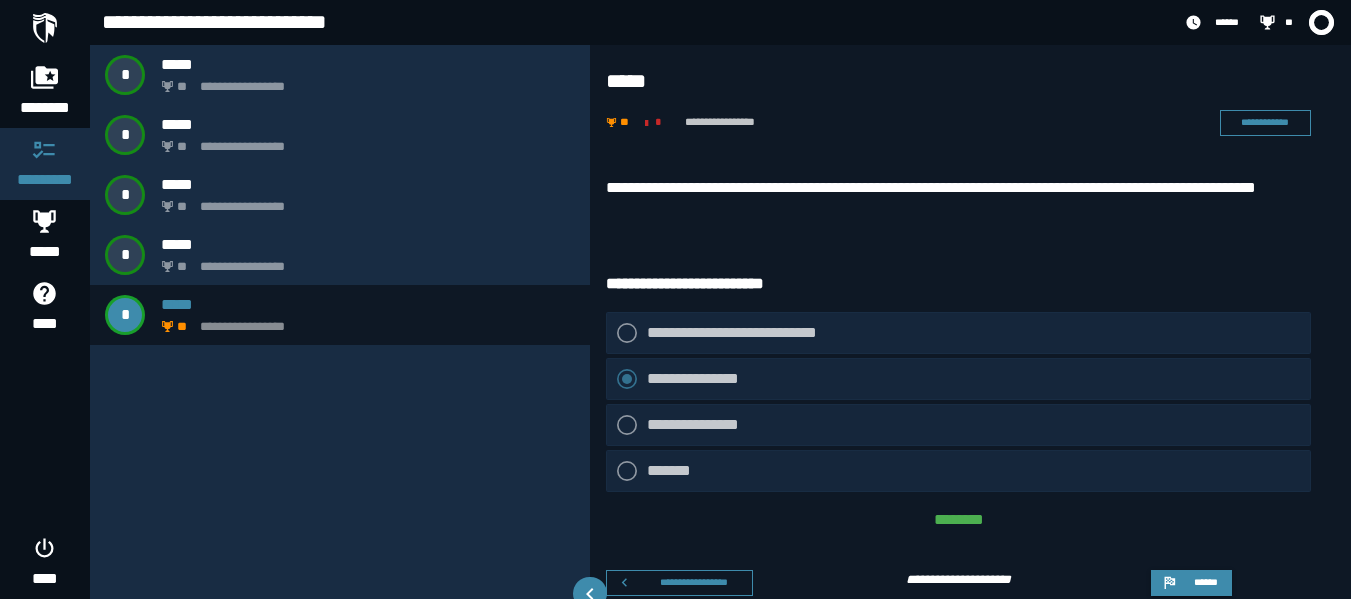 scroll, scrollTop: 37, scrollLeft: 0, axis: vertical 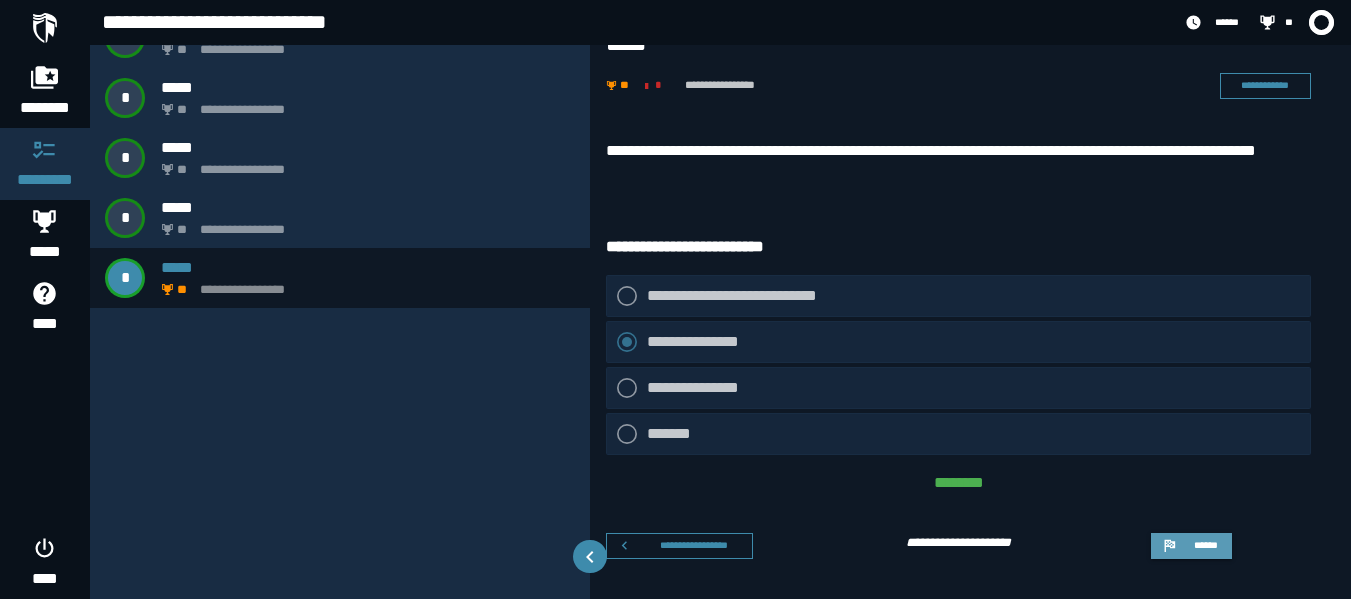 click on "******" at bounding box center [1191, 546] 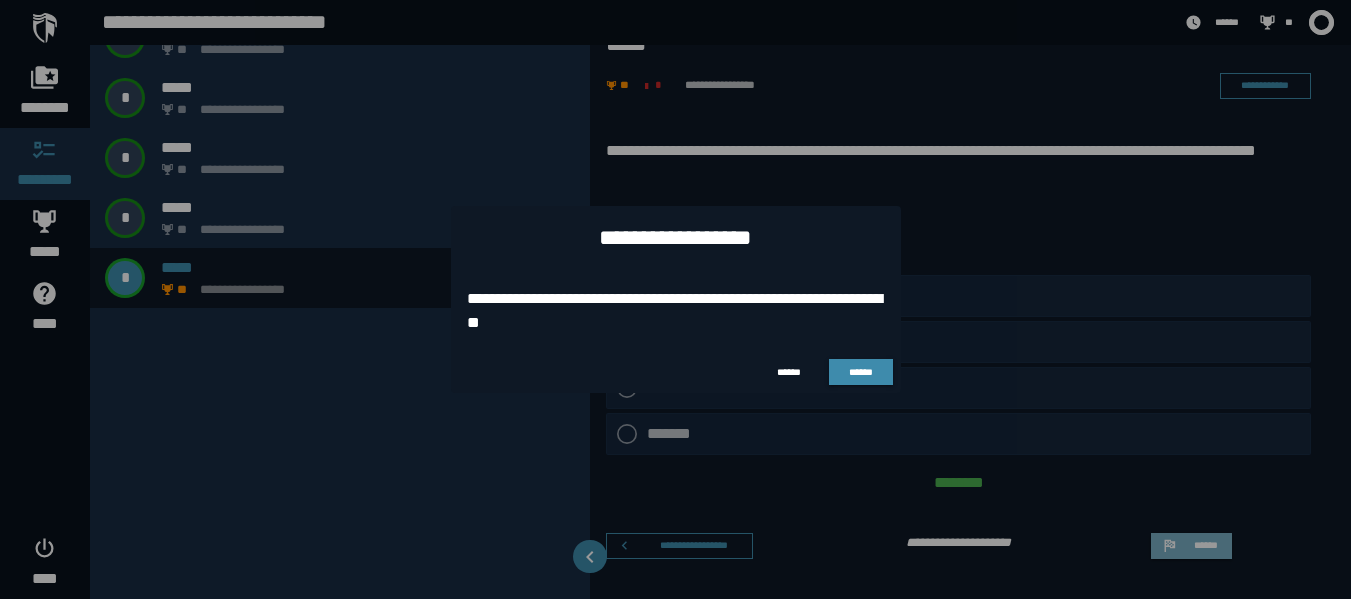 scroll, scrollTop: 0, scrollLeft: 0, axis: both 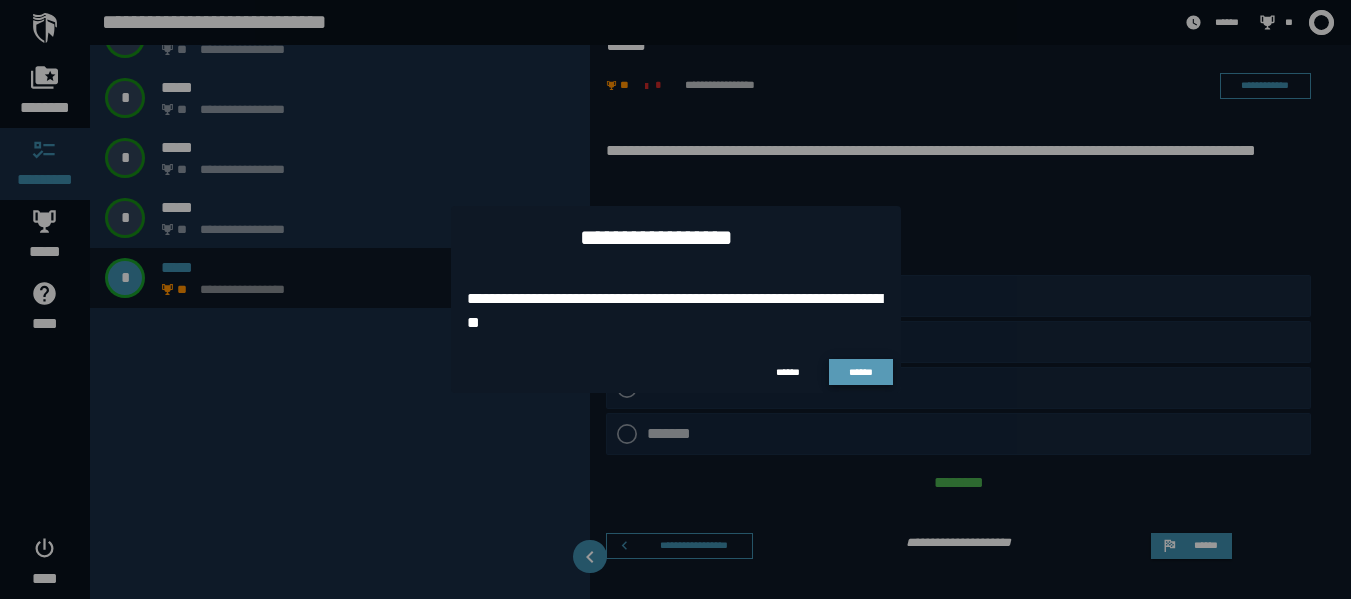 click on "******" at bounding box center (860, 372) 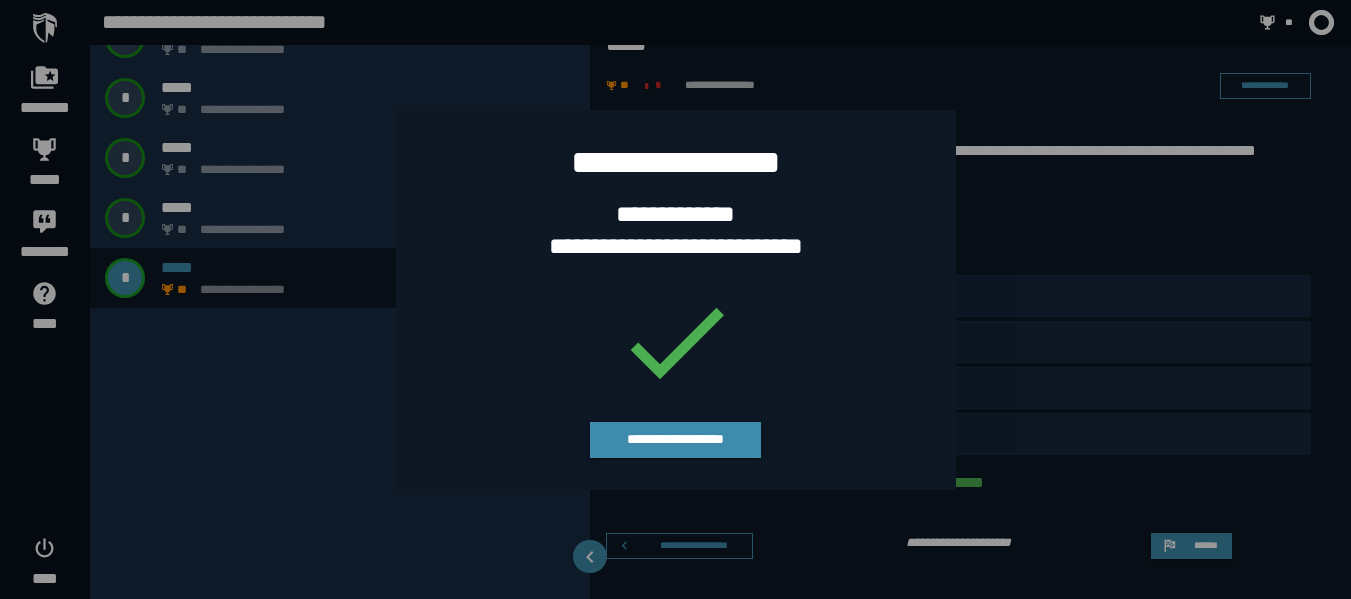 scroll, scrollTop: 0, scrollLeft: 0, axis: both 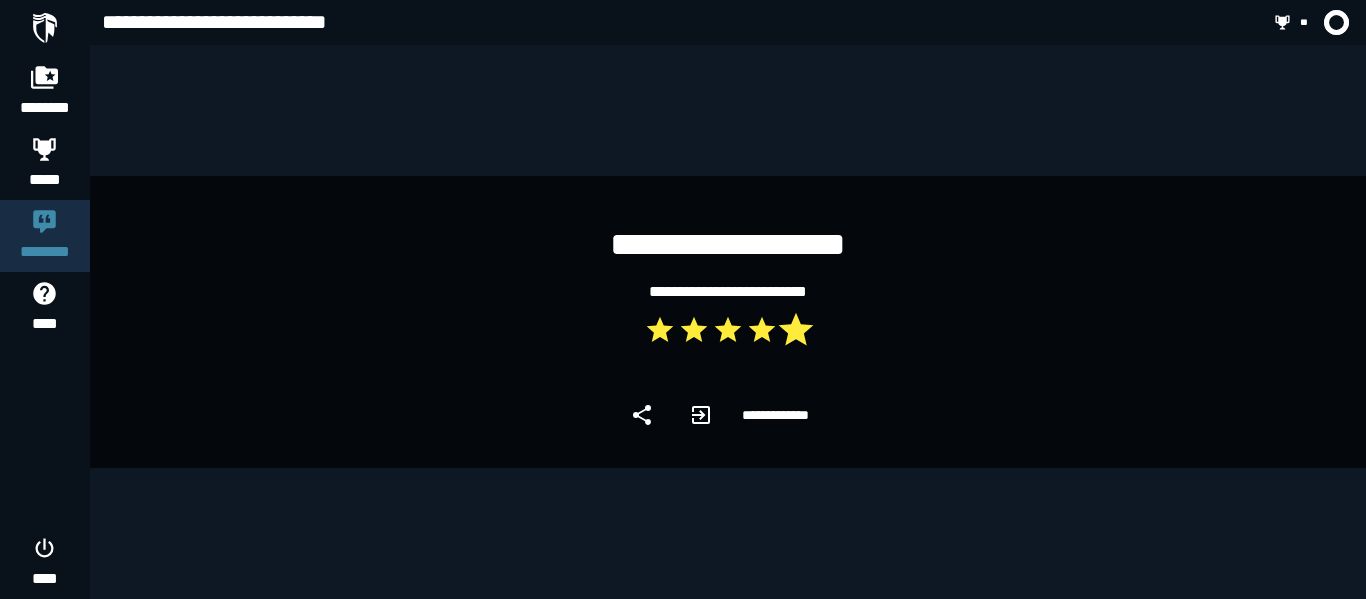 click 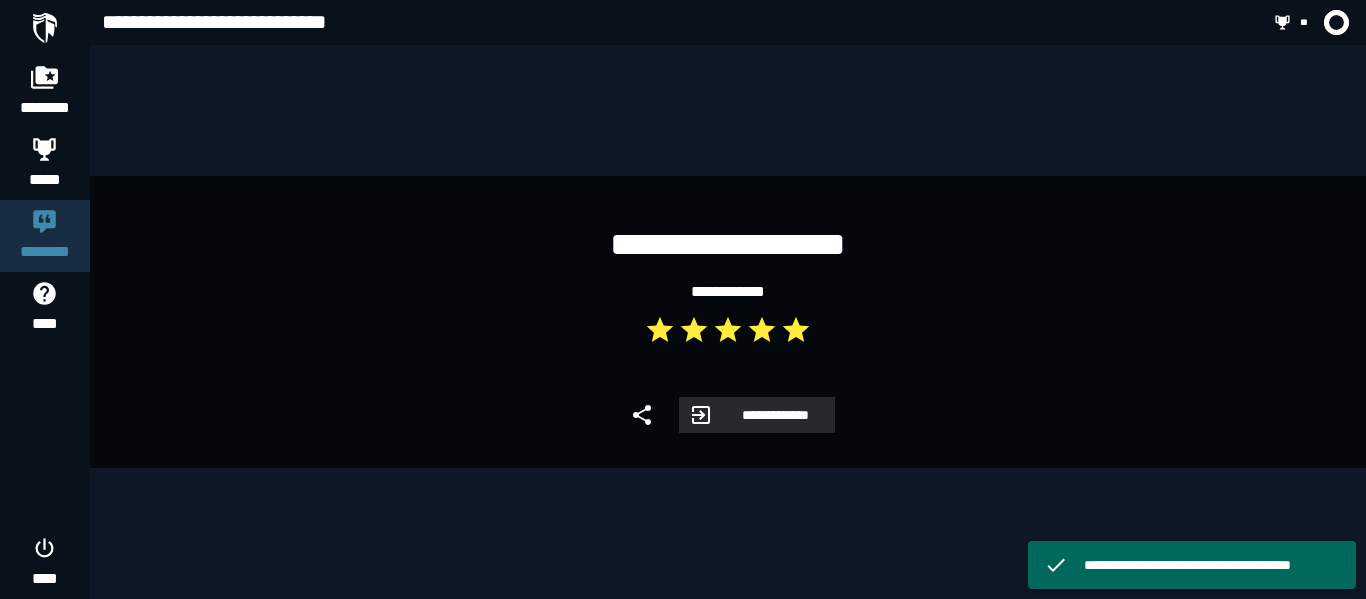 click on "**********" at bounding box center (774, 415) 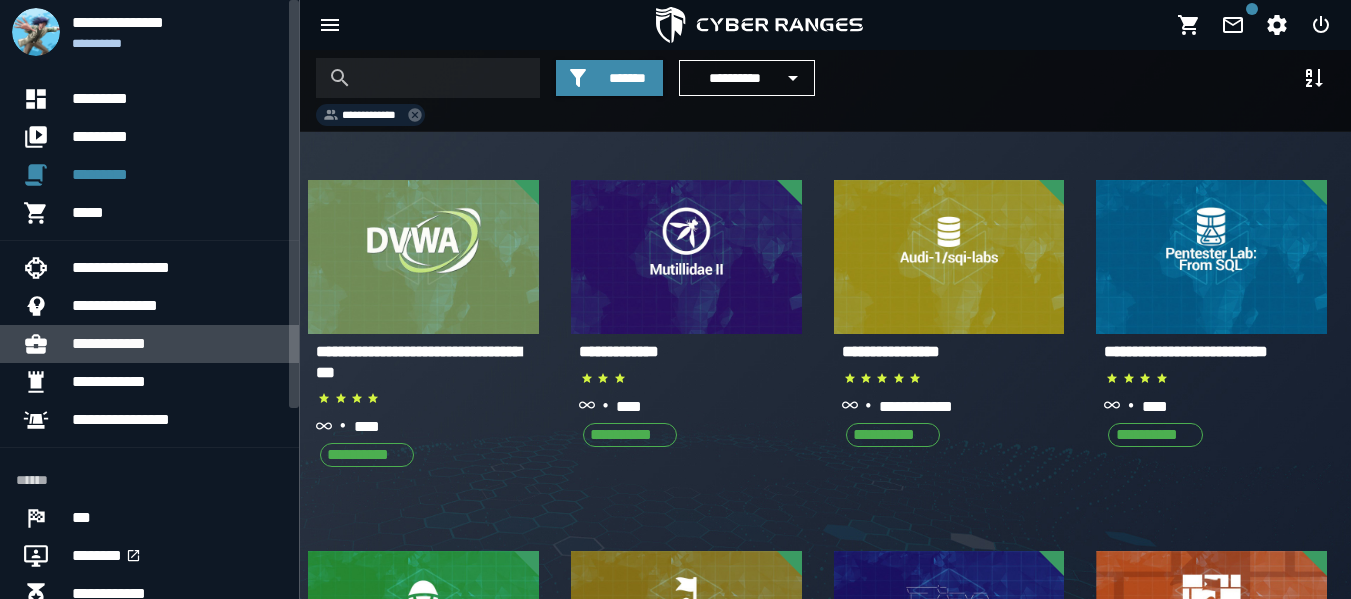 click on "**********" at bounding box center [177, 344] 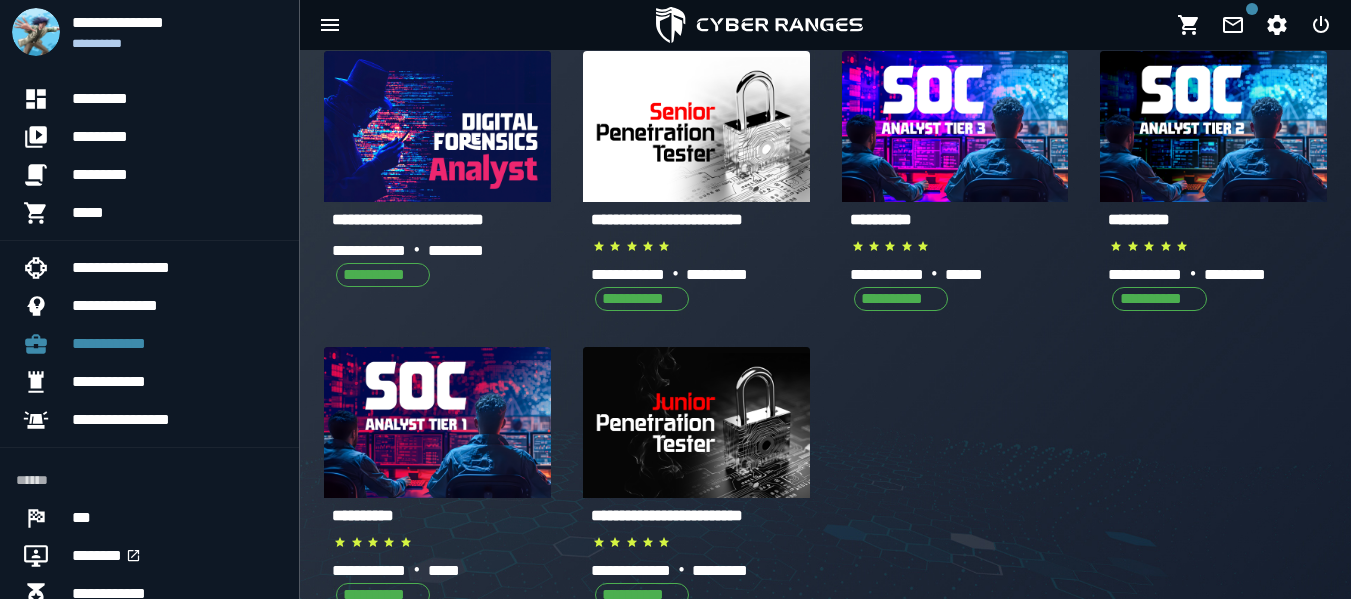 scroll, scrollTop: 121, scrollLeft: 0, axis: vertical 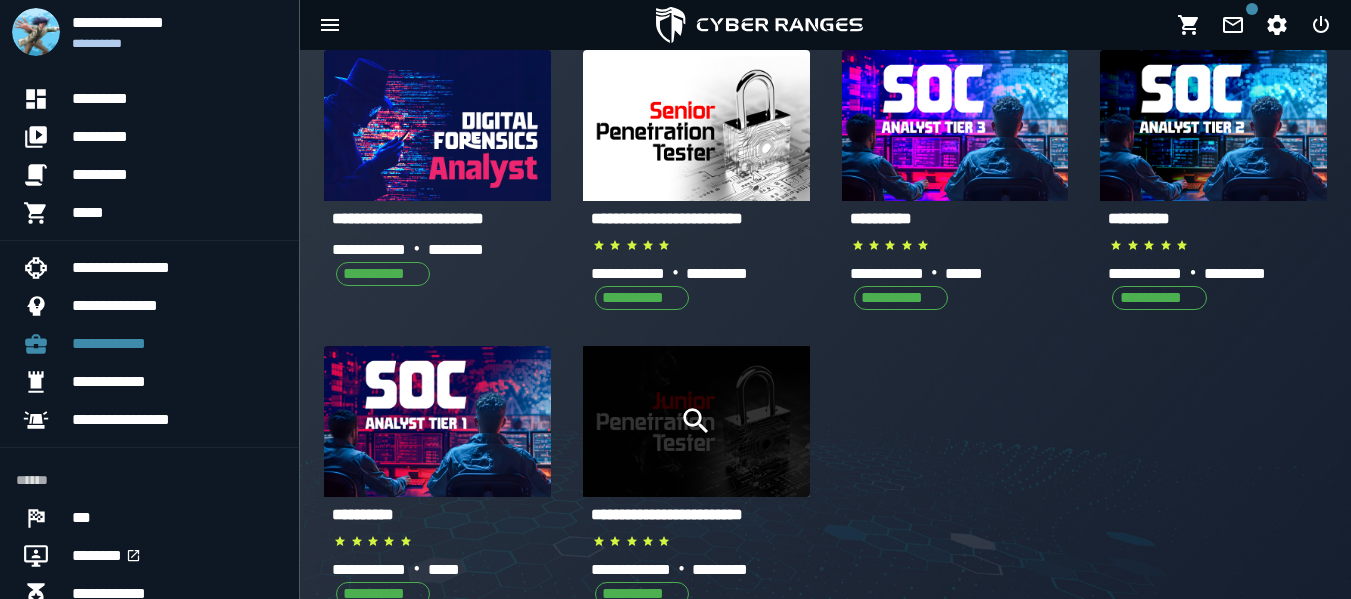 click 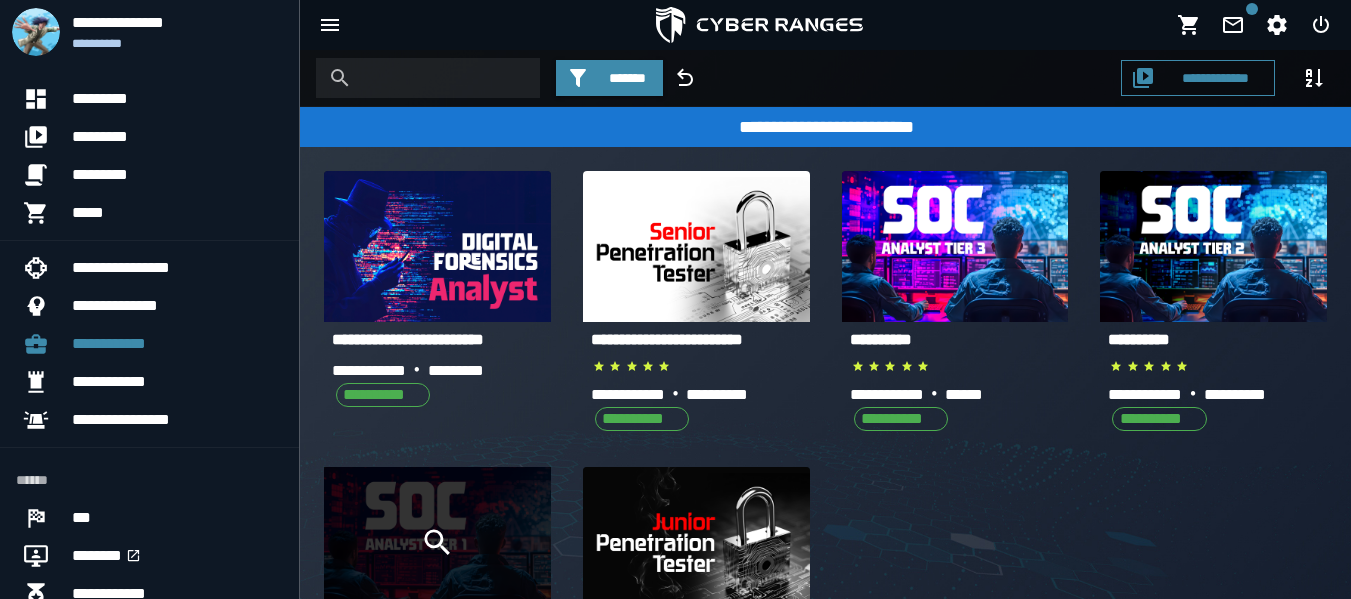 click 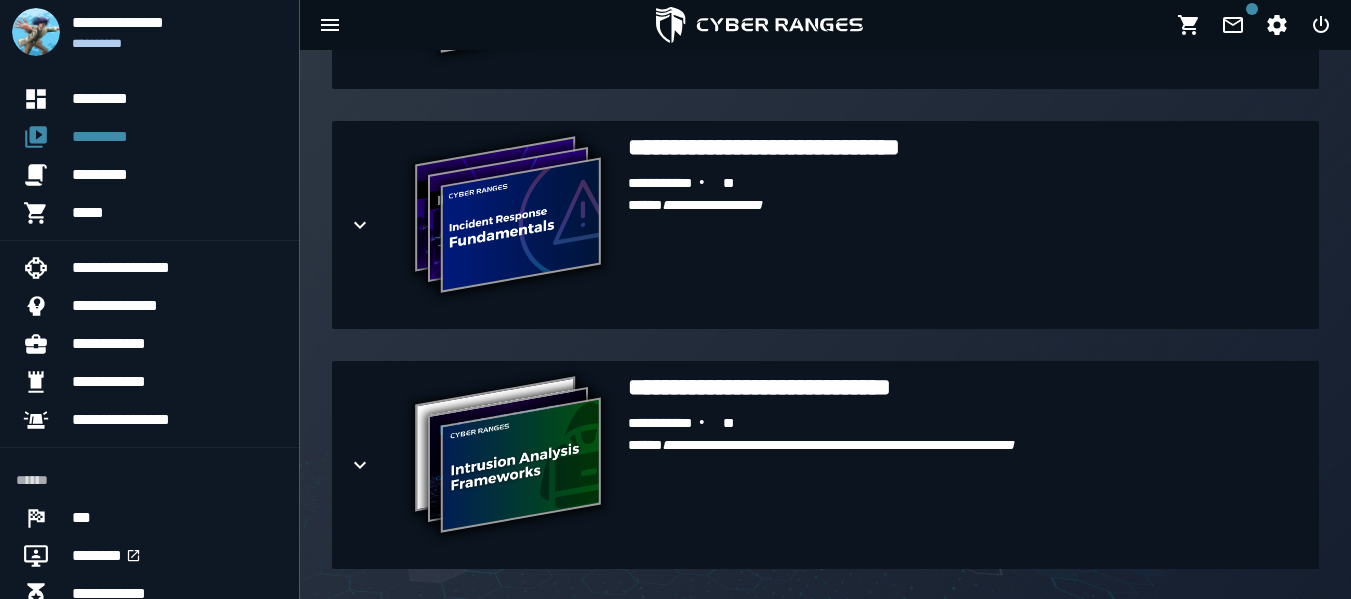scroll, scrollTop: 1653, scrollLeft: 0, axis: vertical 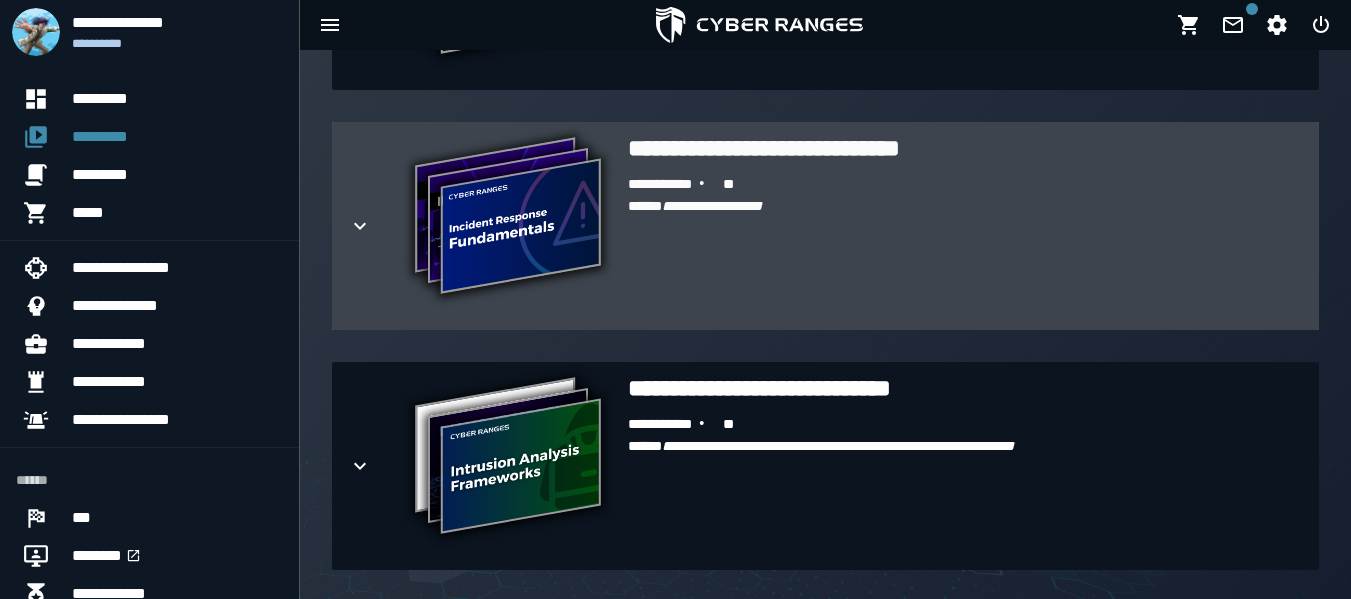 click on "**********" at bounding box center (508, 218) 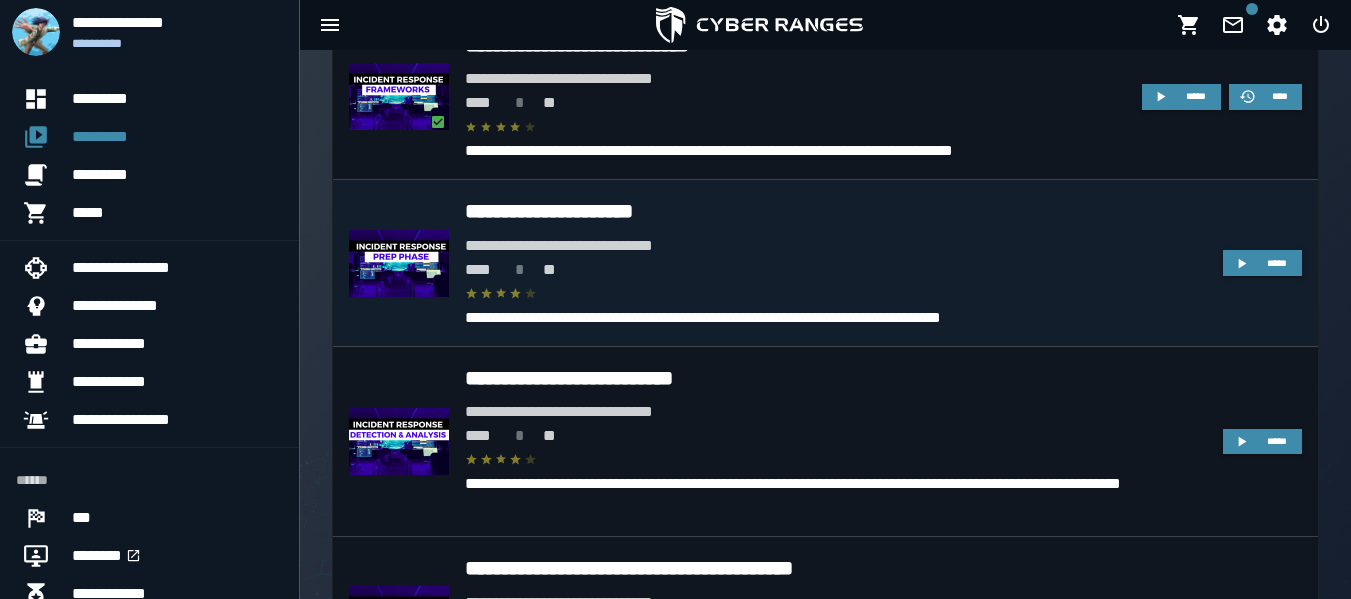 scroll, scrollTop: 2001, scrollLeft: 0, axis: vertical 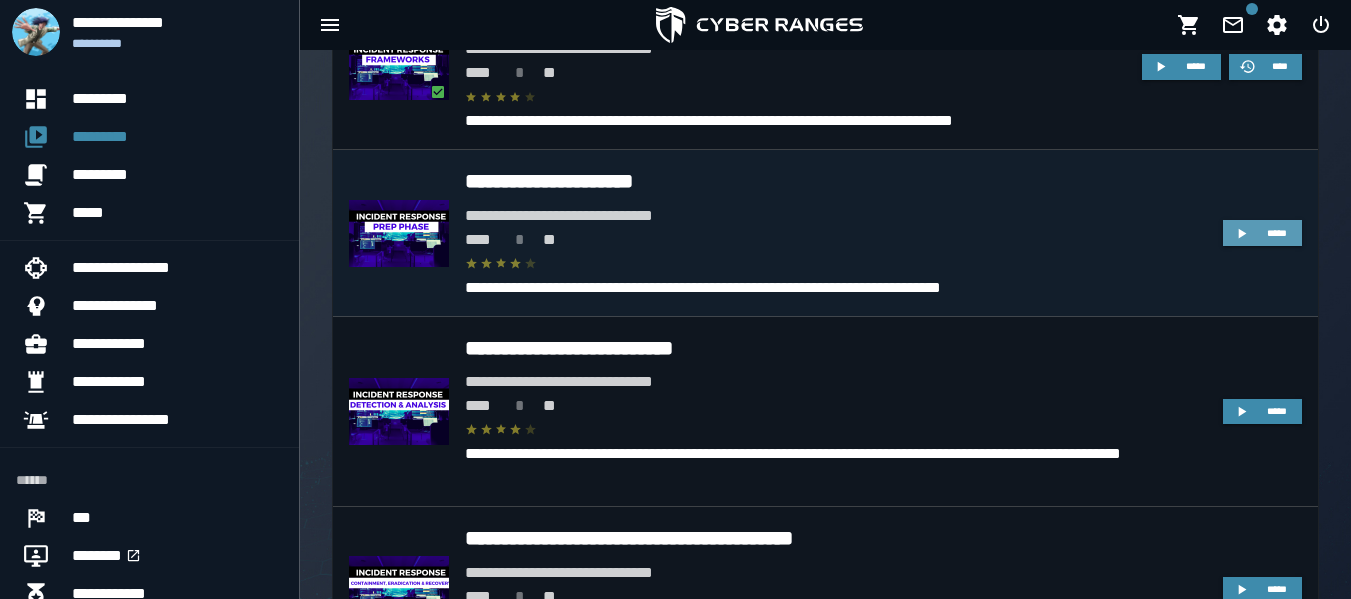 click on "*****" at bounding box center [1277, 233] 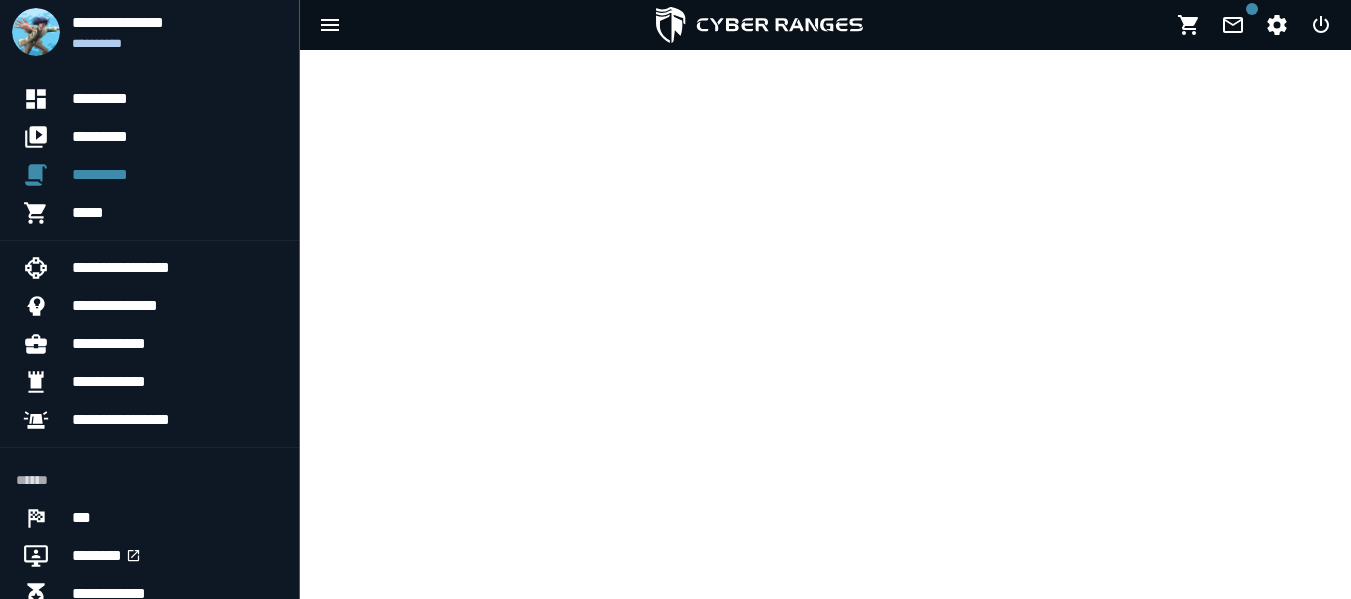 scroll, scrollTop: 0, scrollLeft: 0, axis: both 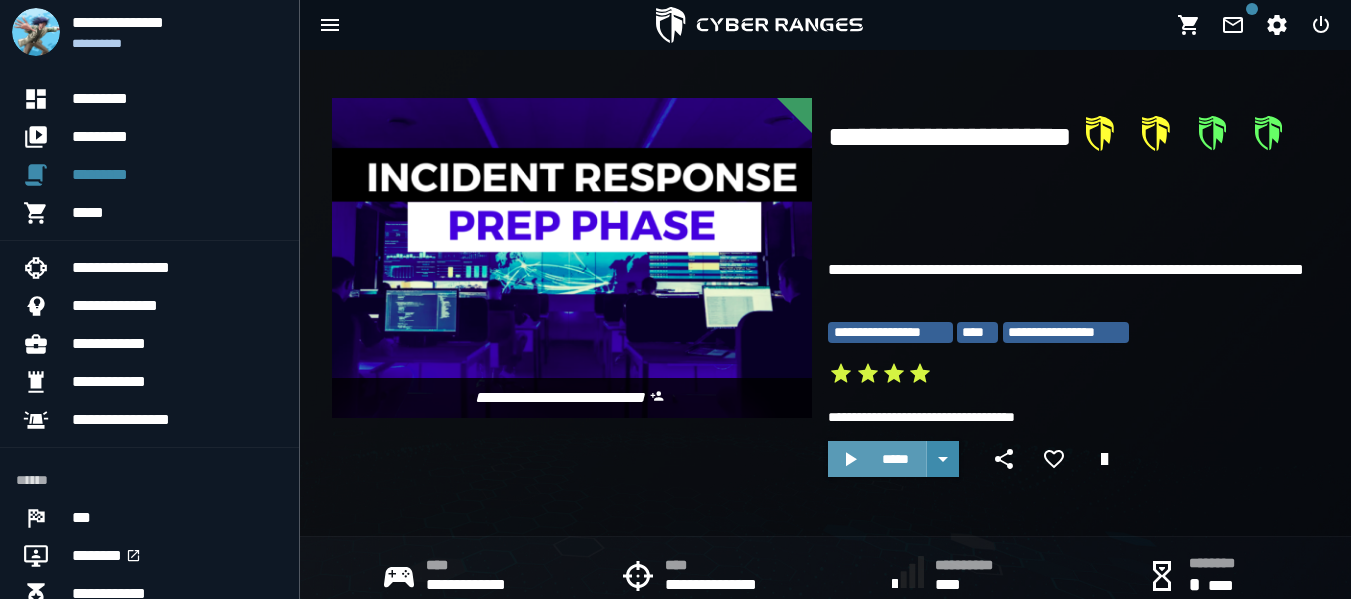 click on "*****" at bounding box center (877, 459) 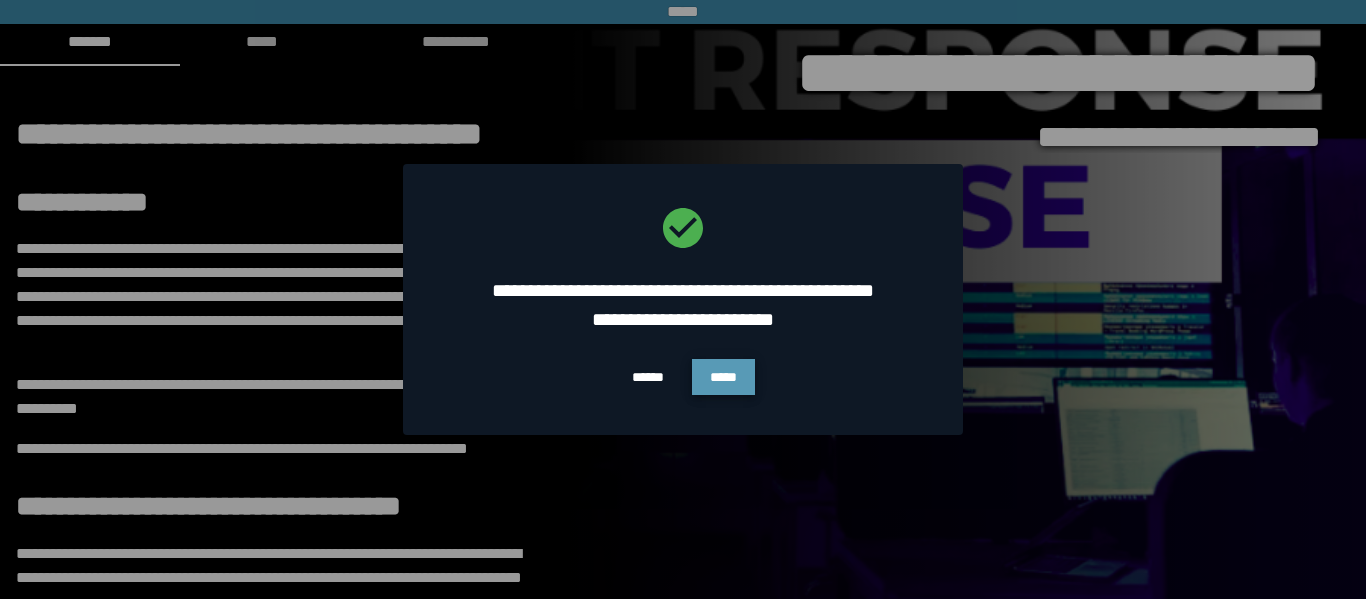 click on "*****" at bounding box center [723, 377] 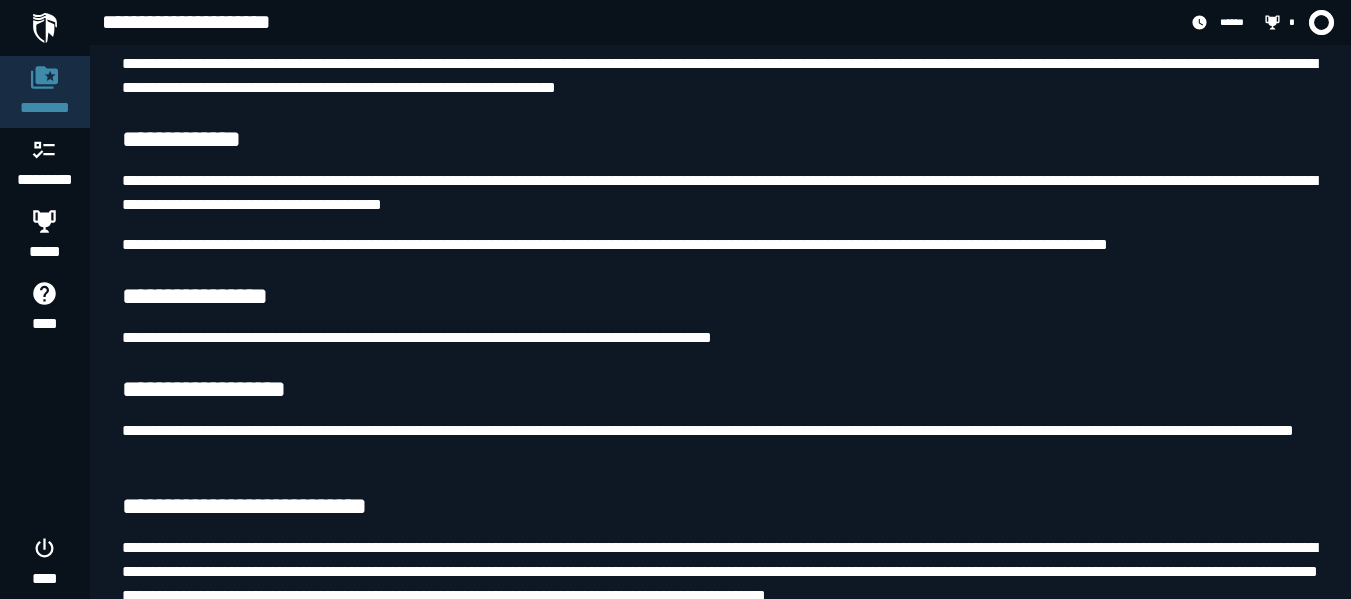 scroll, scrollTop: 1829, scrollLeft: 0, axis: vertical 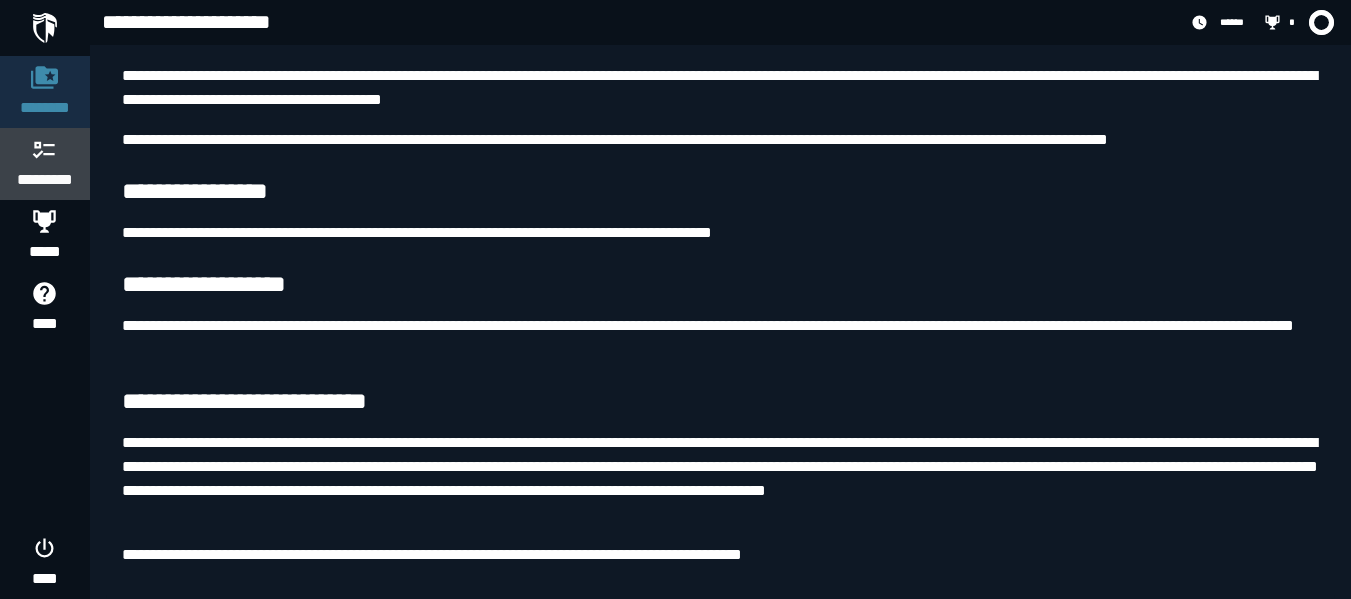 click on "*********" at bounding box center (45, 180) 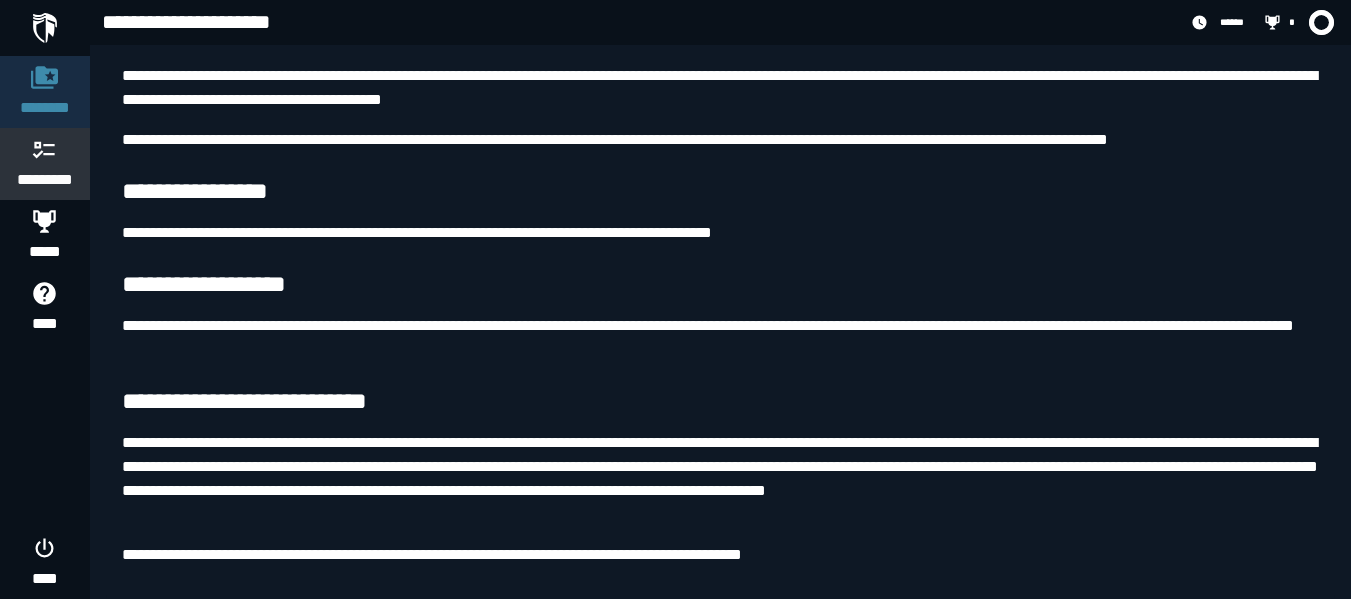 scroll, scrollTop: 0, scrollLeft: 0, axis: both 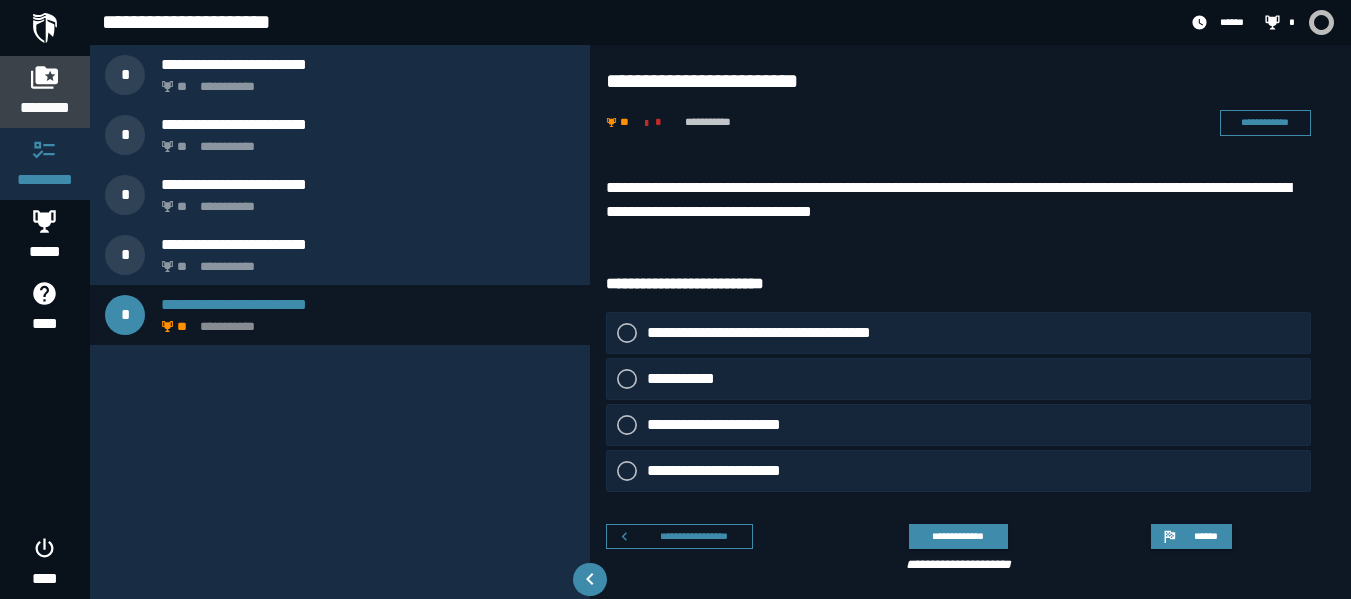 click on "********" at bounding box center (45, 108) 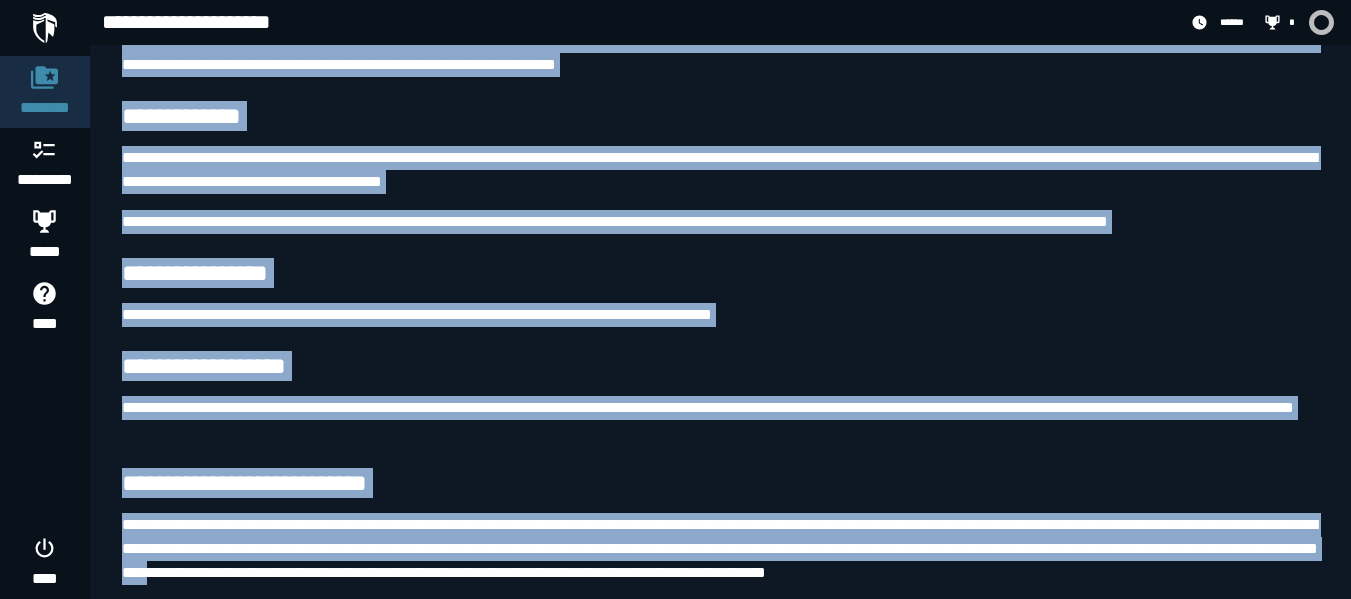scroll, scrollTop: 1829, scrollLeft: 0, axis: vertical 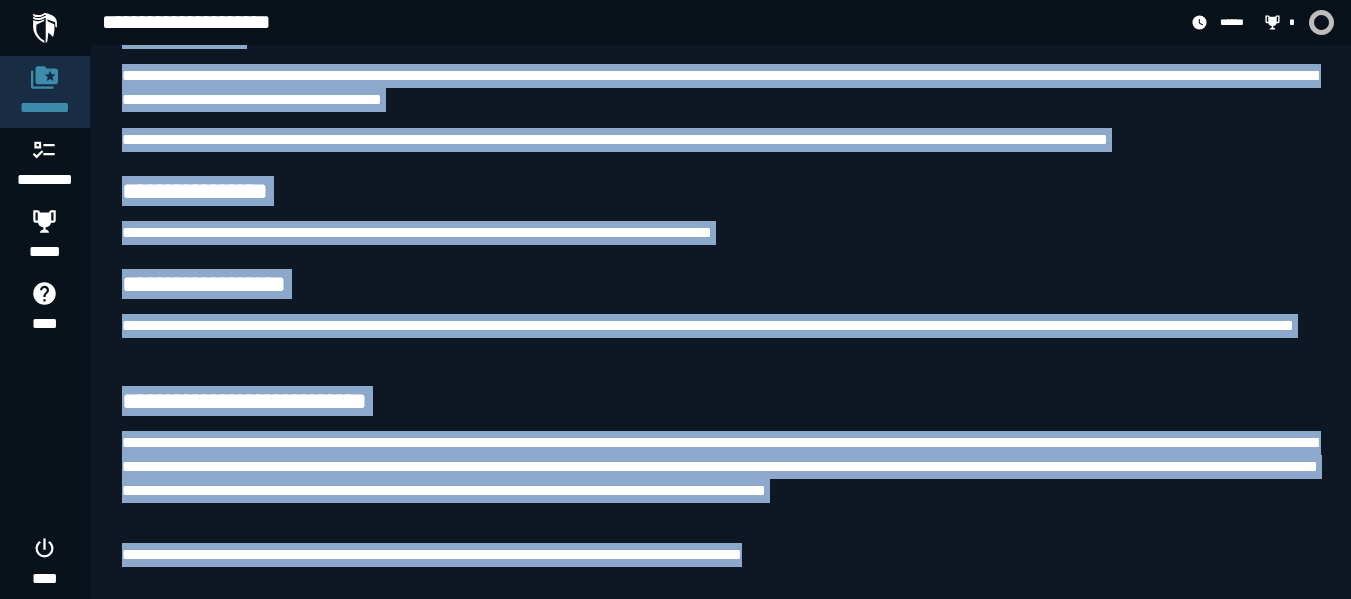 drag, startPoint x: 141, startPoint y: 145, endPoint x: 825, endPoint y: 571, distance: 805.8114 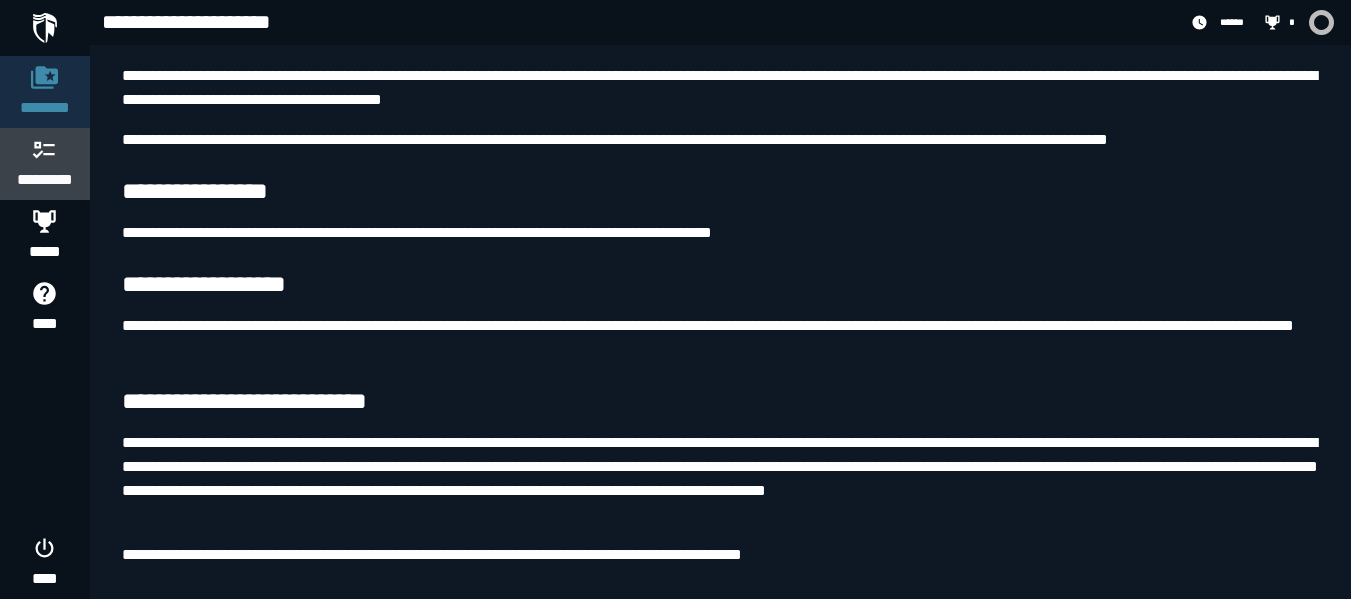 click at bounding box center (45, 149) 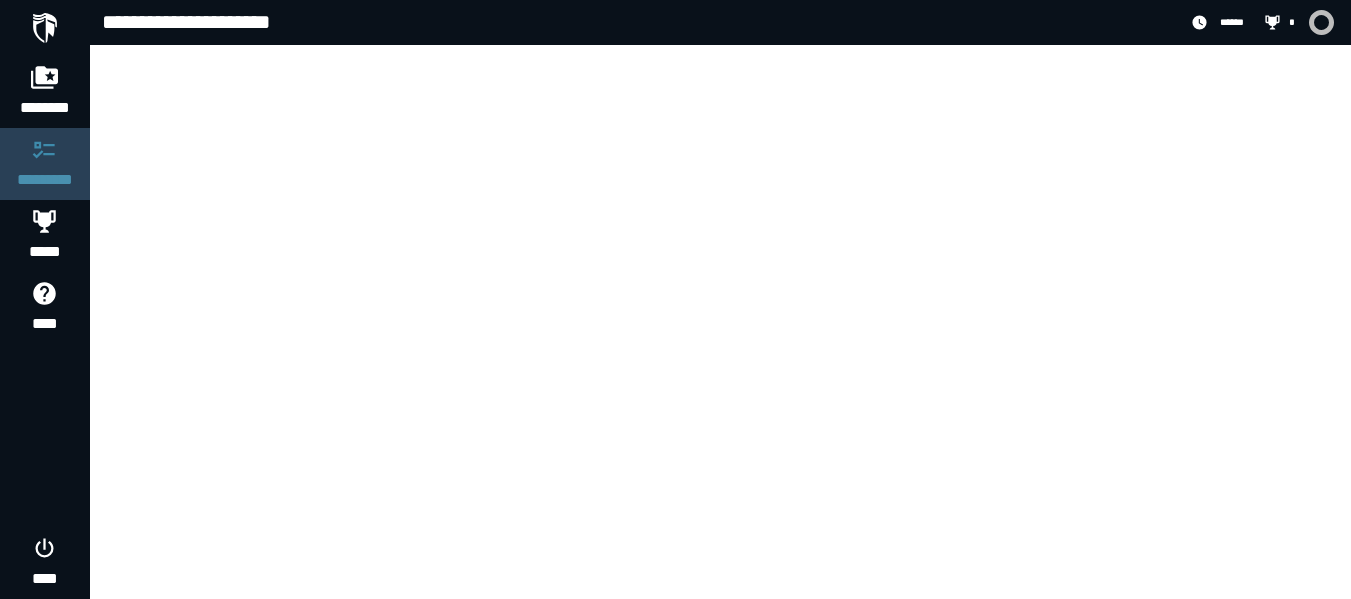 scroll, scrollTop: 0, scrollLeft: 0, axis: both 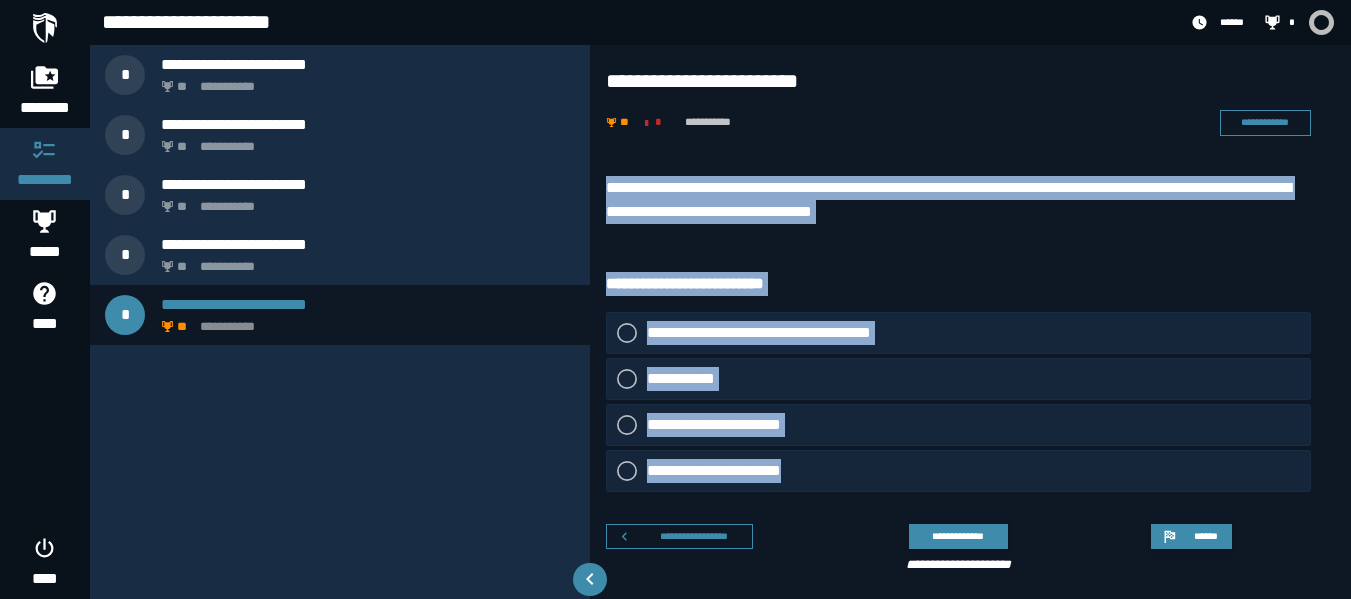 drag, startPoint x: 600, startPoint y: 174, endPoint x: 814, endPoint y: 480, distance: 373.40594 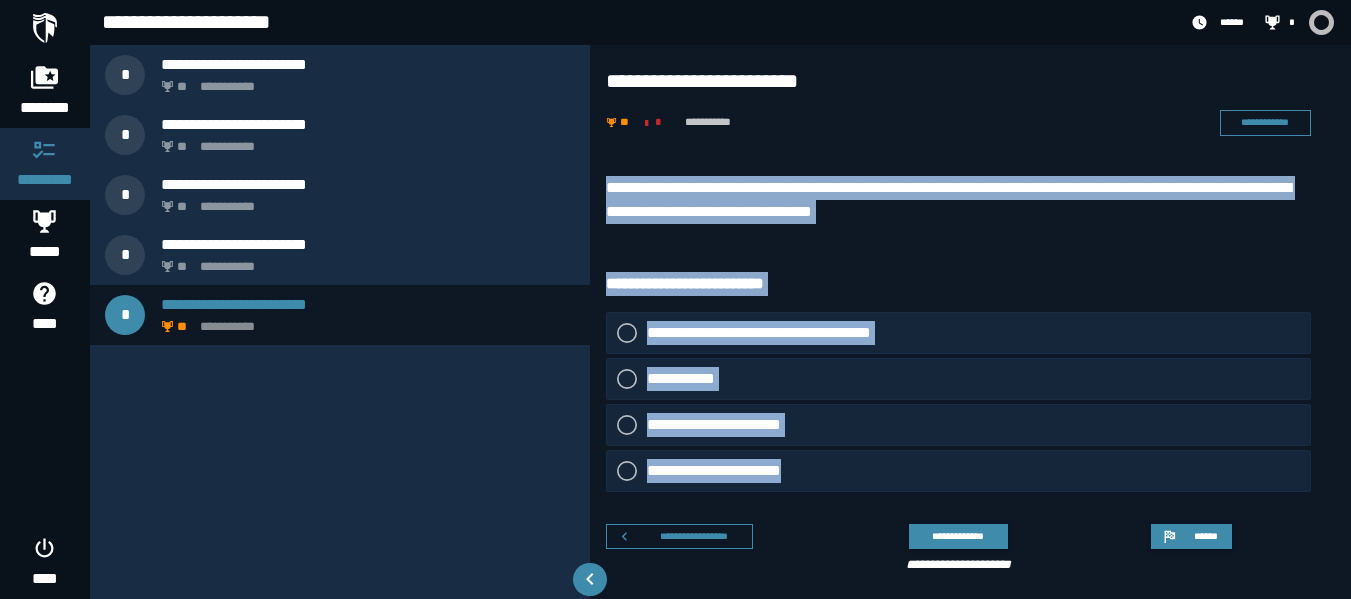 click on "**********" 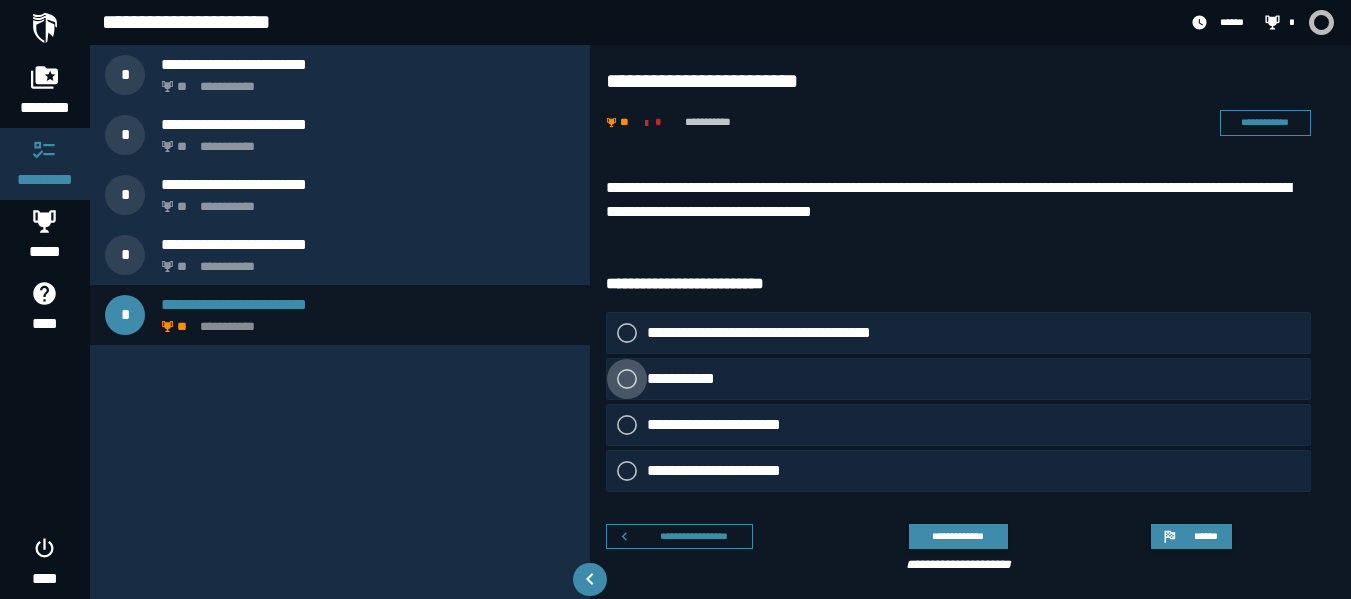 click 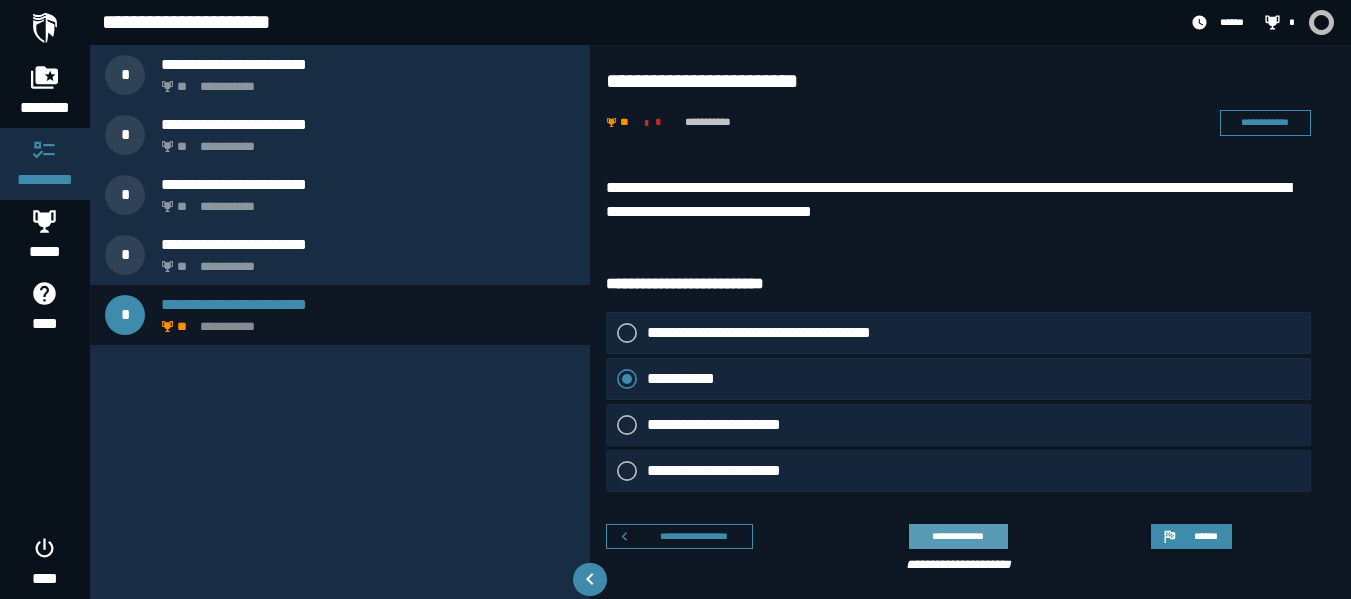 click on "**********" at bounding box center (958, 536) 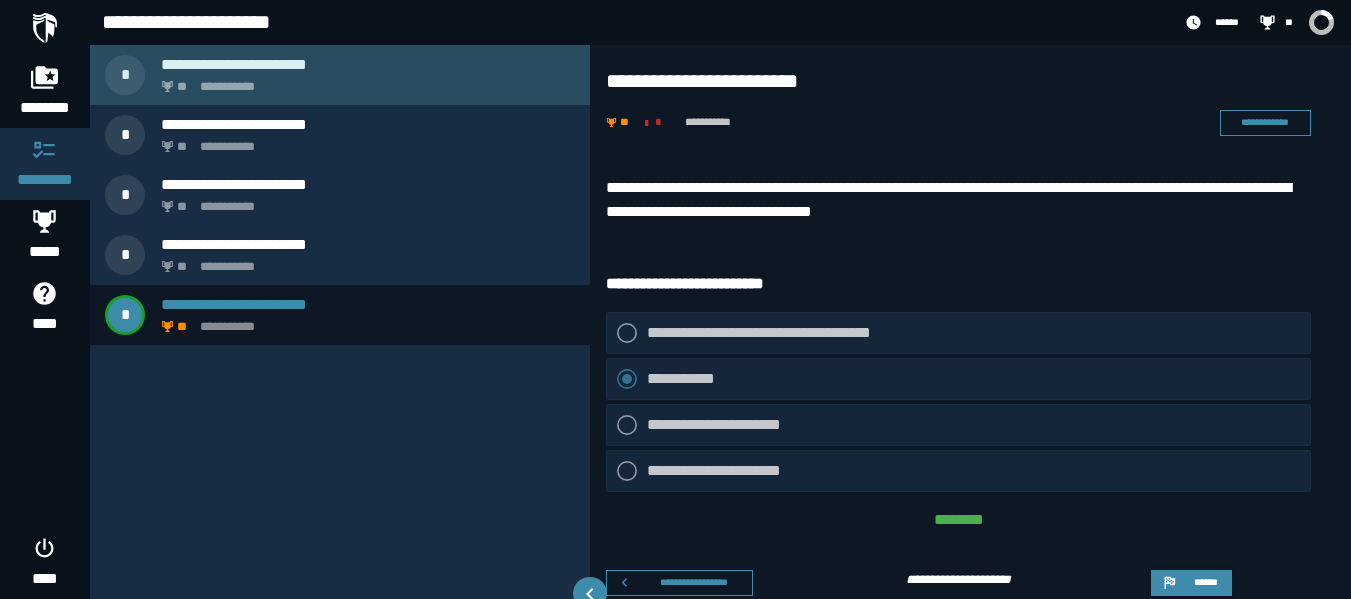 click on "**********" at bounding box center [364, 81] 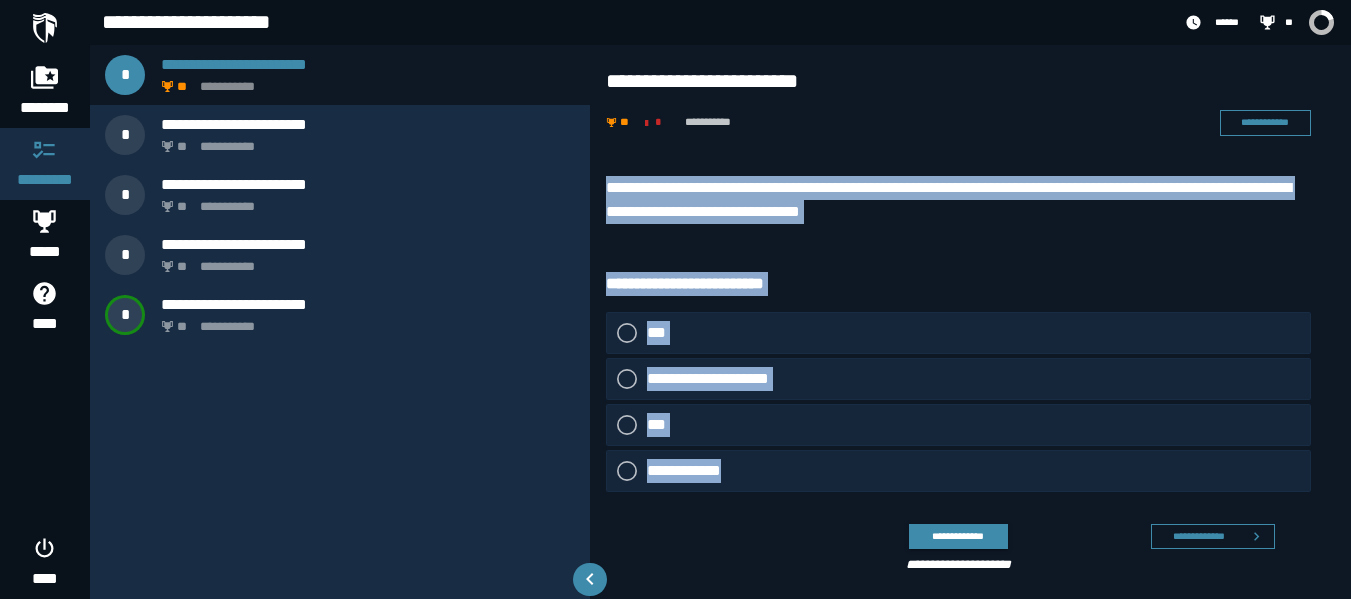 drag, startPoint x: 600, startPoint y: 169, endPoint x: 856, endPoint y: 474, distance: 398.19717 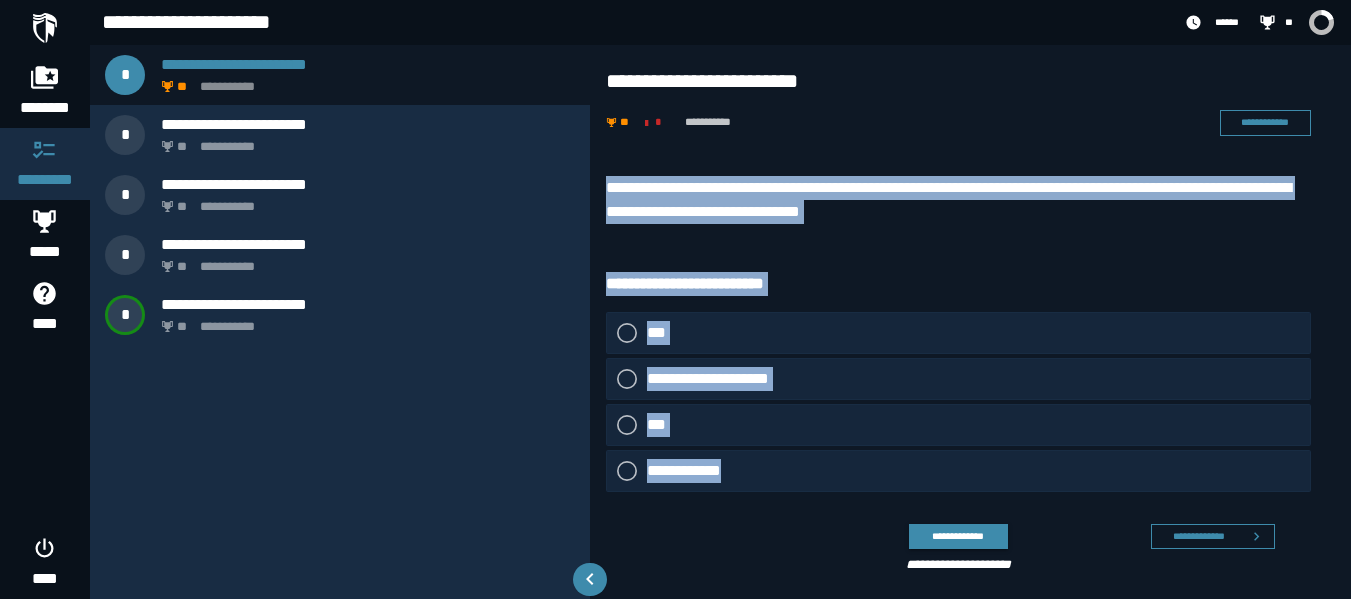 copy on "**********" 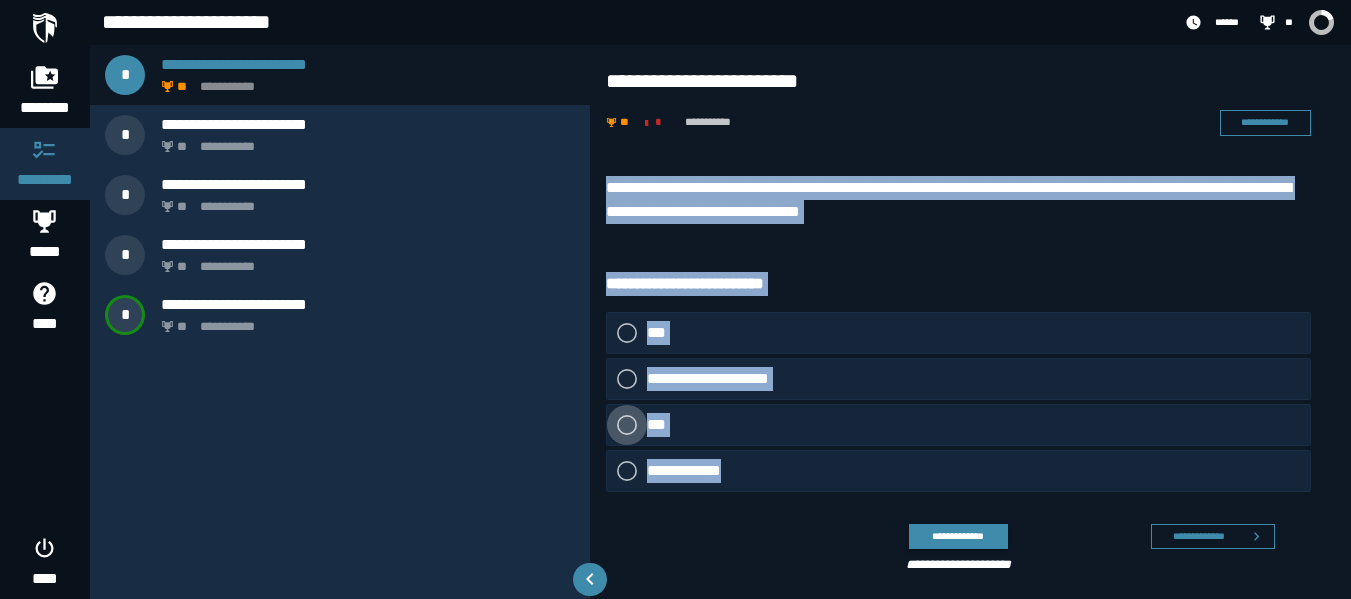 click on "***" at bounding box center [662, 425] 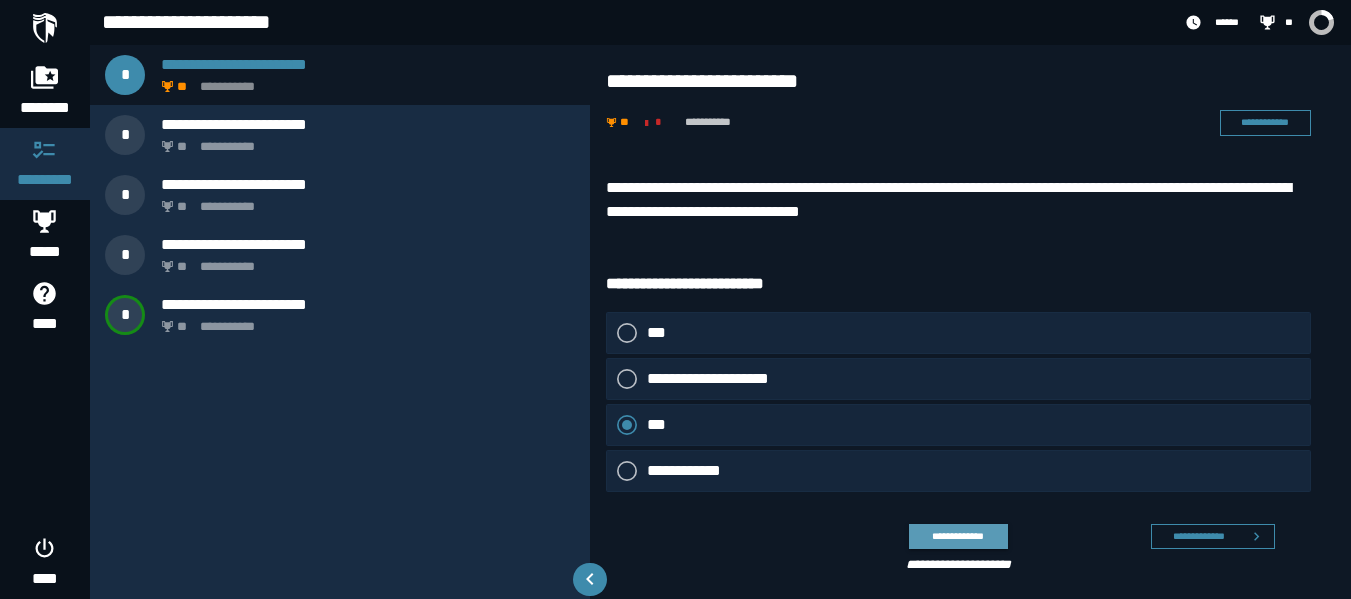 click on "**********" at bounding box center (958, 536) 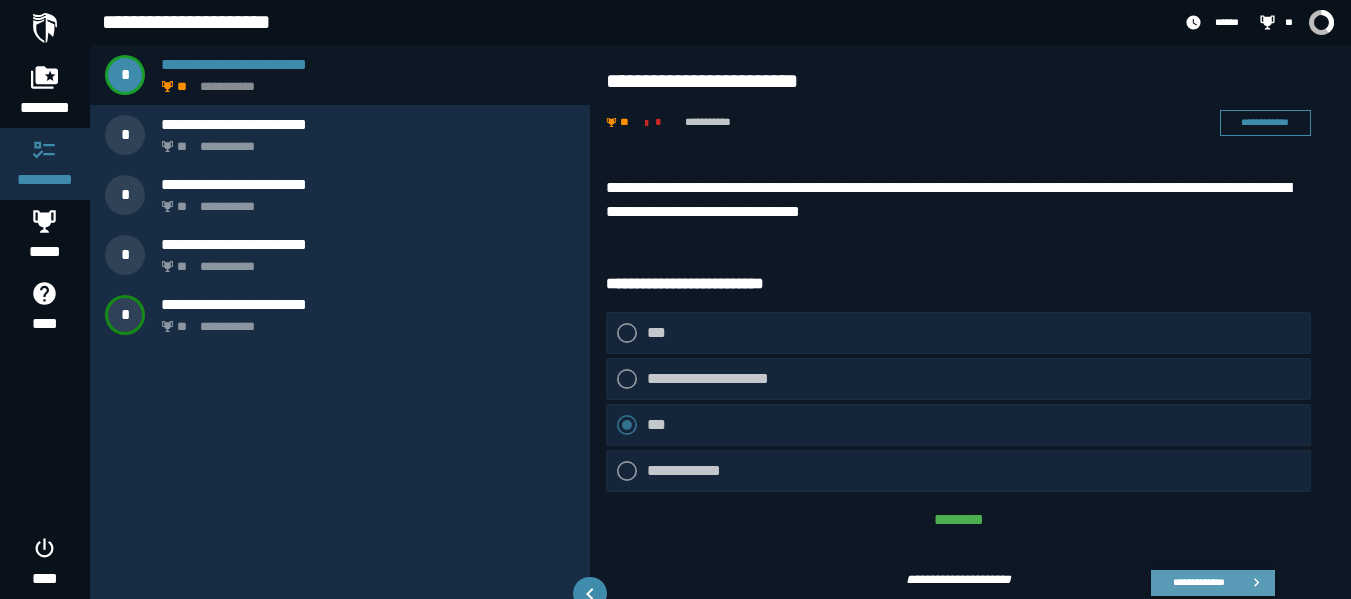 click on "**********" at bounding box center (1213, 583) 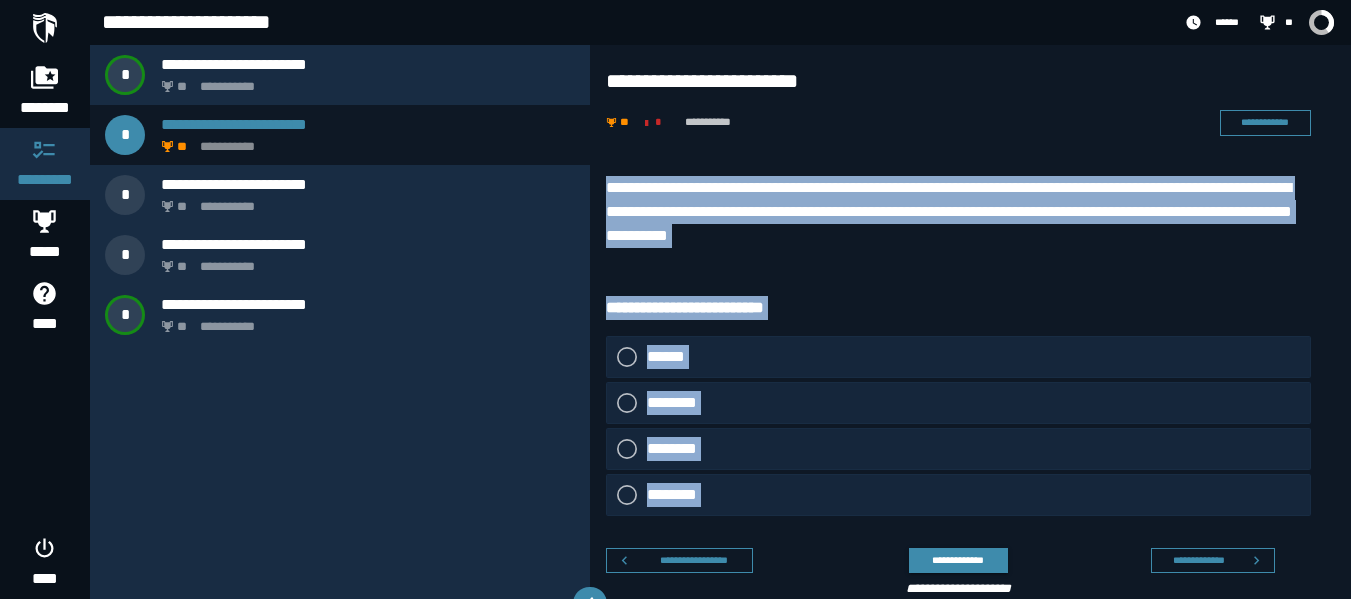 drag, startPoint x: 593, startPoint y: 163, endPoint x: 786, endPoint y: 530, distance: 414.65408 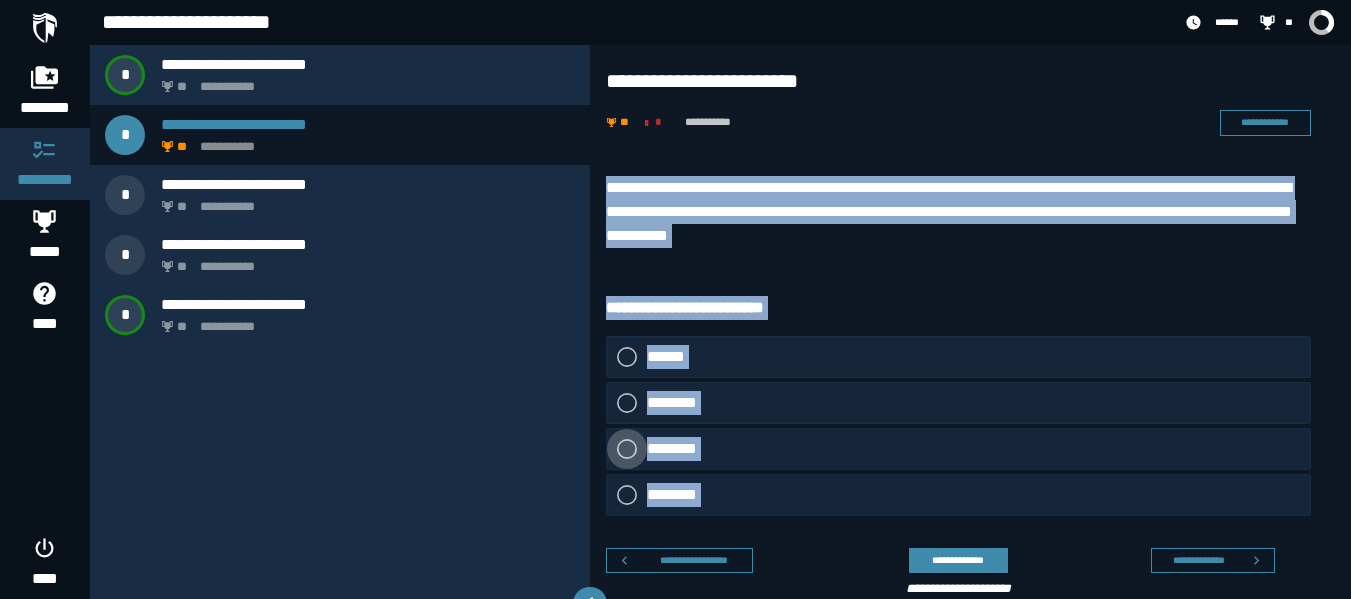 click at bounding box center [627, 449] 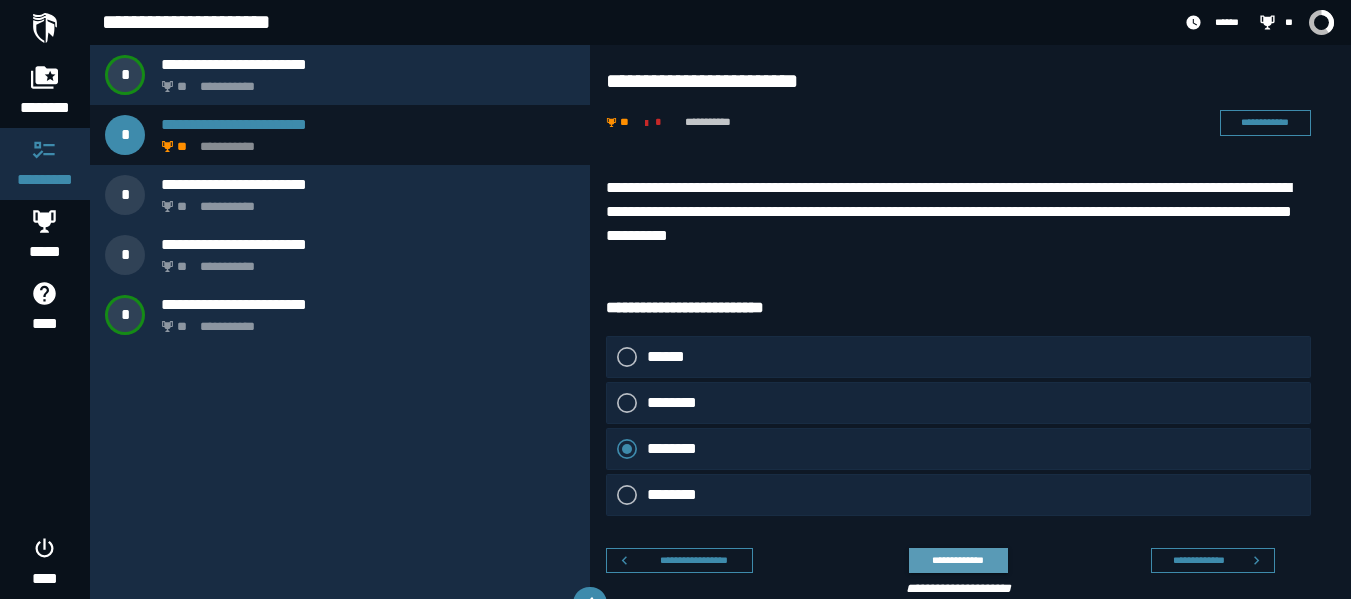 click on "**********" at bounding box center [958, 560] 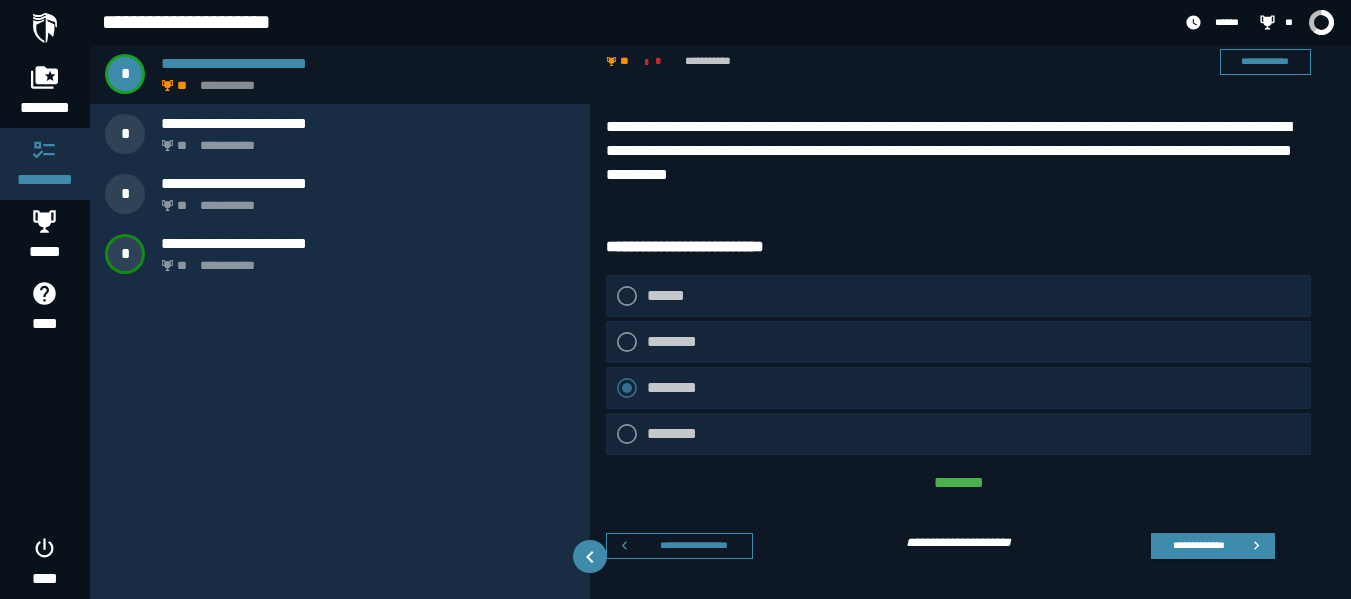 scroll, scrollTop: 0, scrollLeft: 0, axis: both 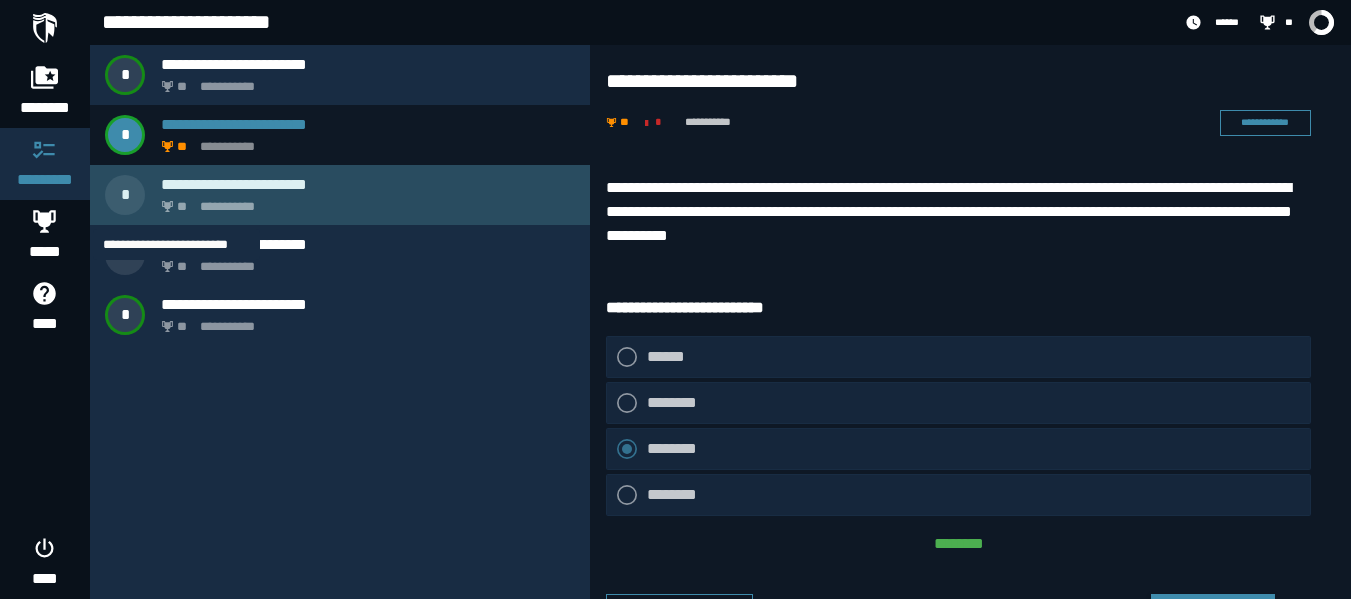 click on "**" at bounding box center (183, 207) 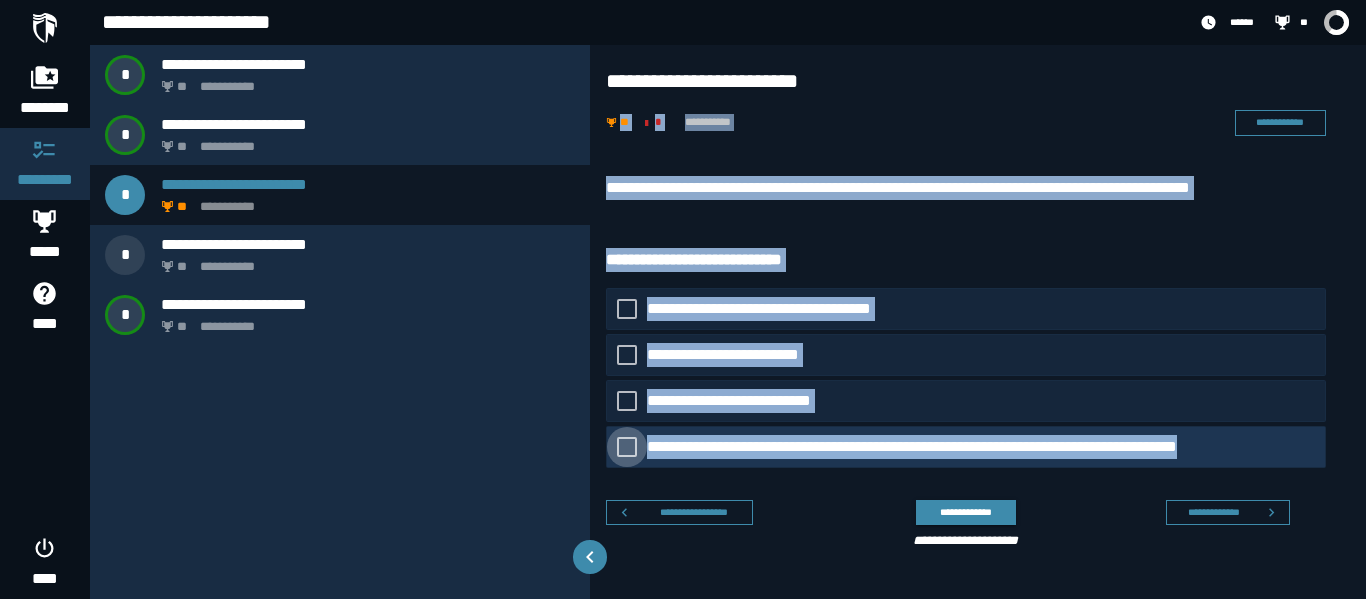 drag, startPoint x: 619, startPoint y: 154, endPoint x: 1256, endPoint y: 451, distance: 702.8357 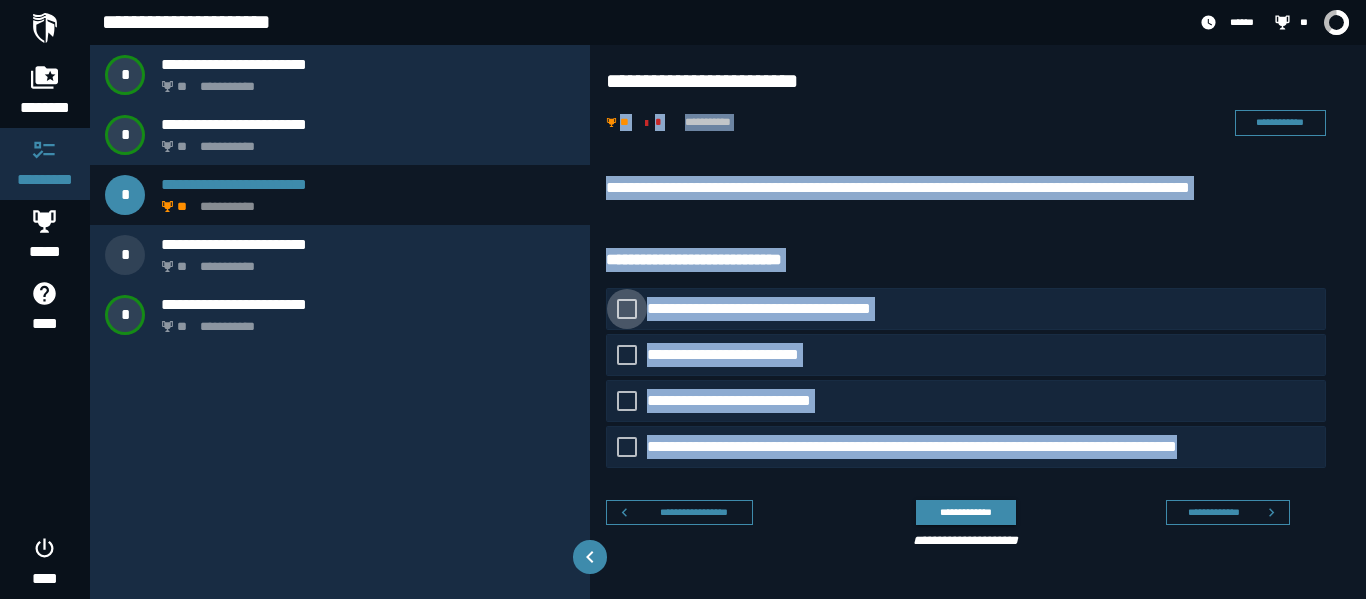 click at bounding box center [627, 309] 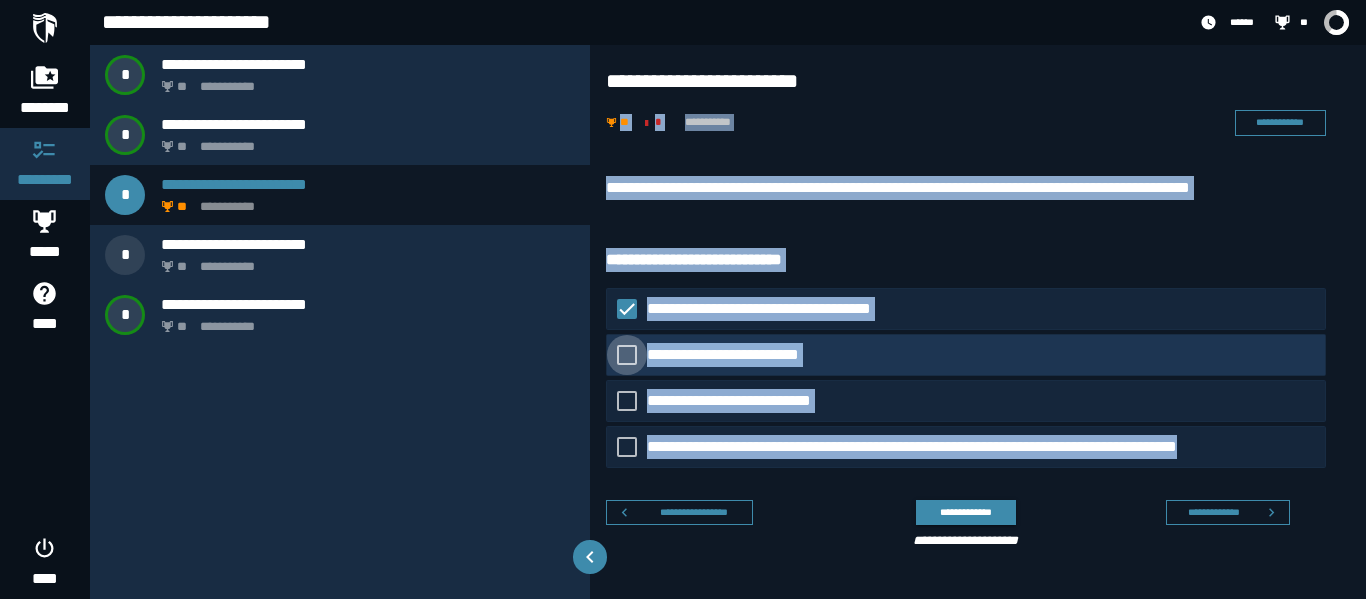 click at bounding box center (627, 355) 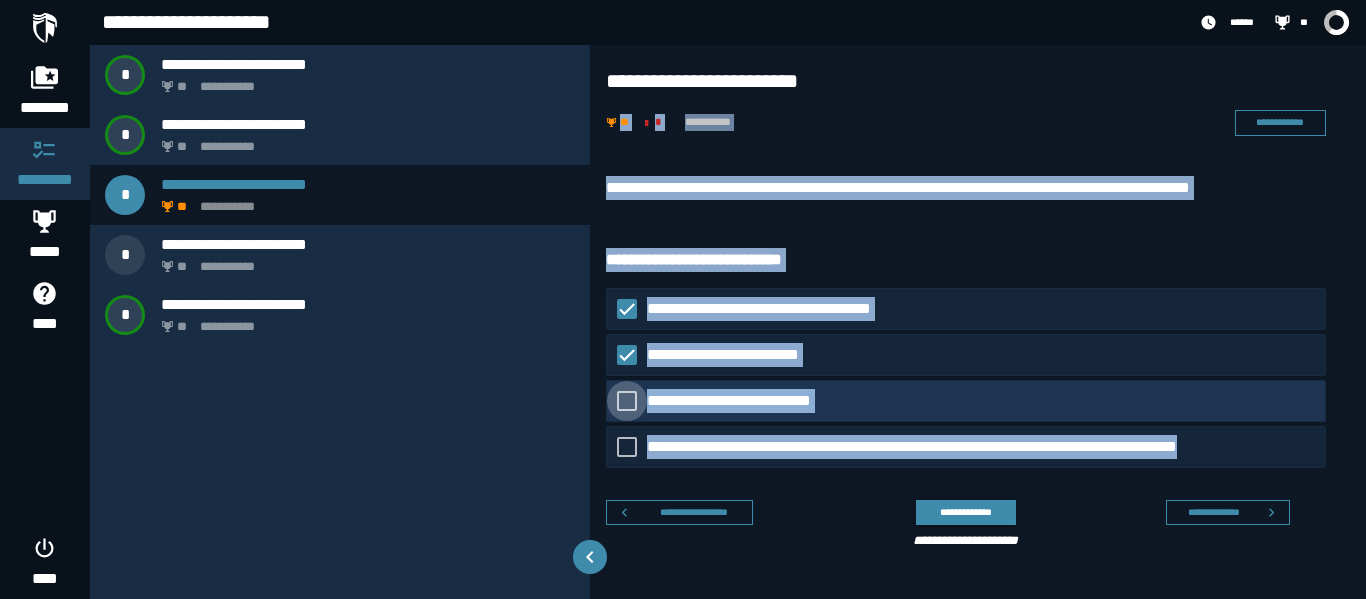 click at bounding box center [627, 401] 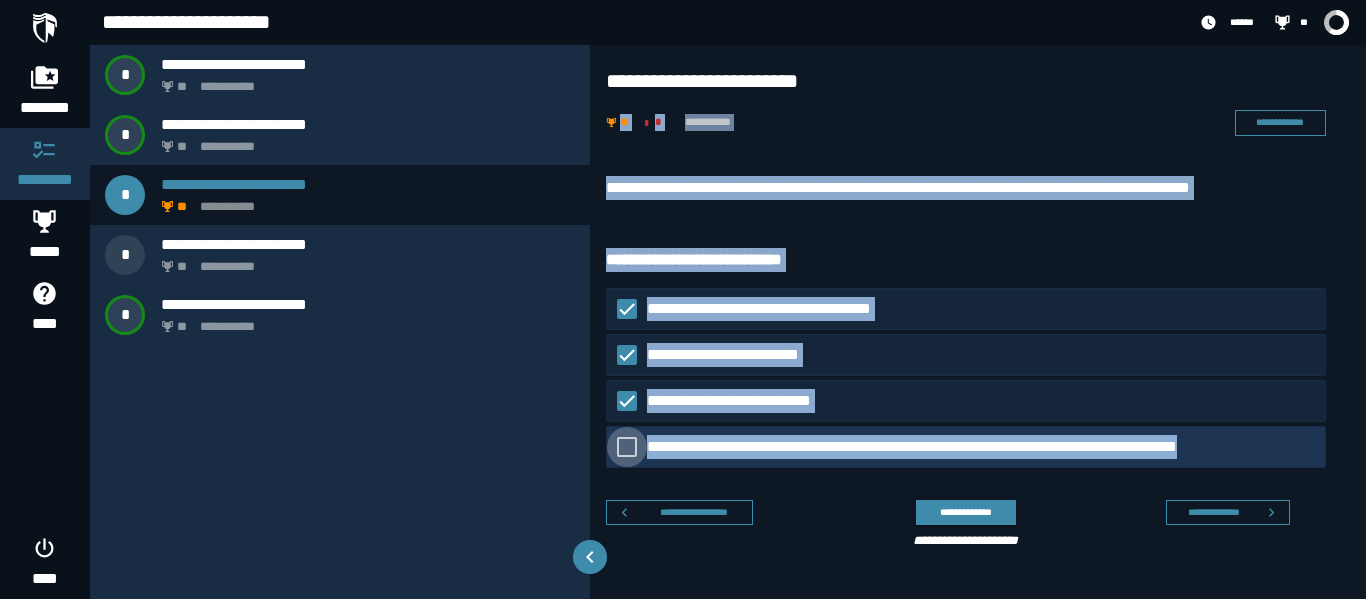 click at bounding box center [627, 447] 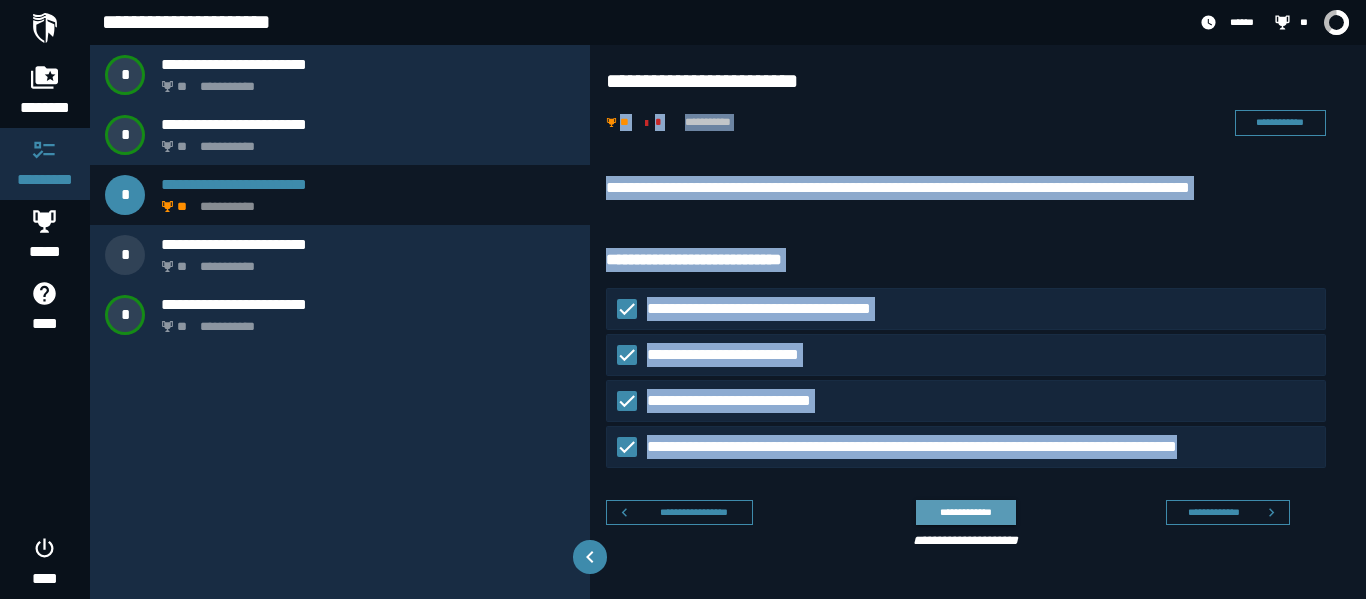 click on "**********" at bounding box center (965, 512) 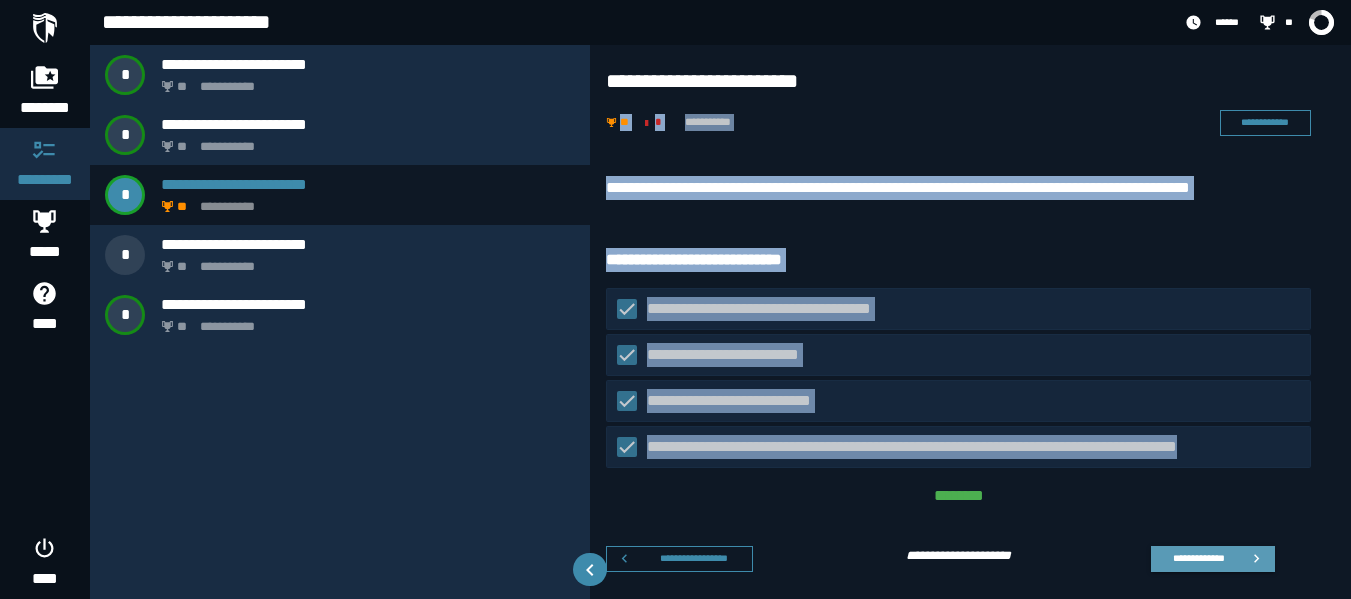 click on "**********" at bounding box center (1198, 558) 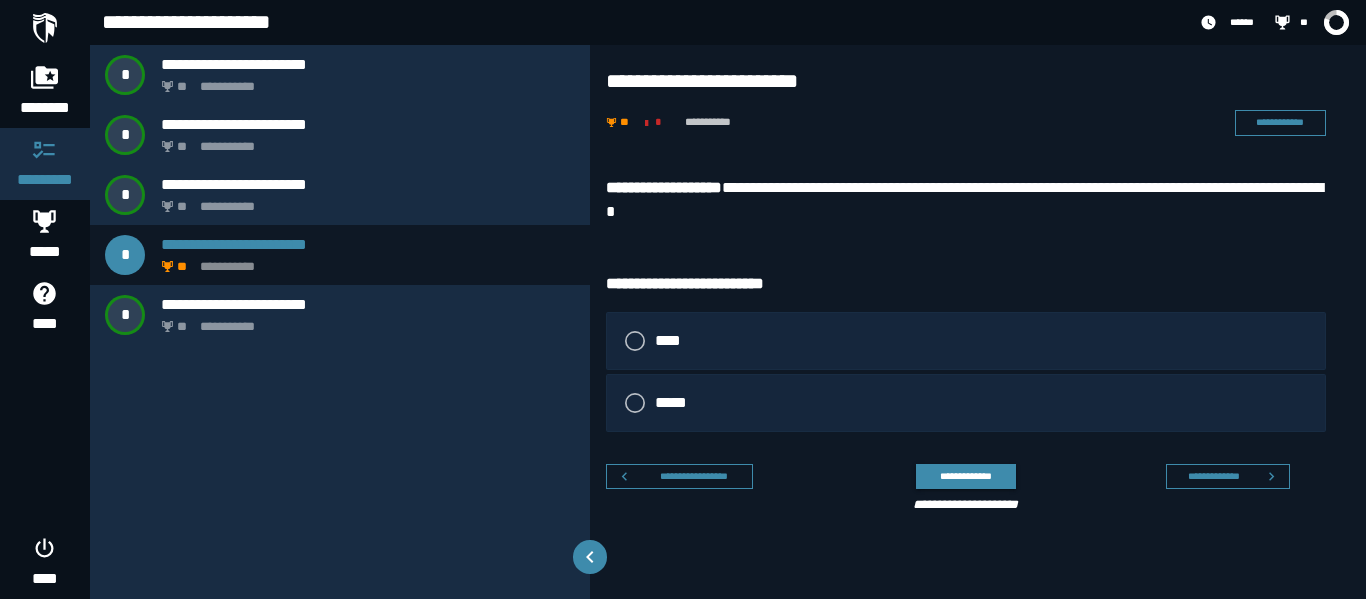 click on "**********" at bounding box center (978, 349) 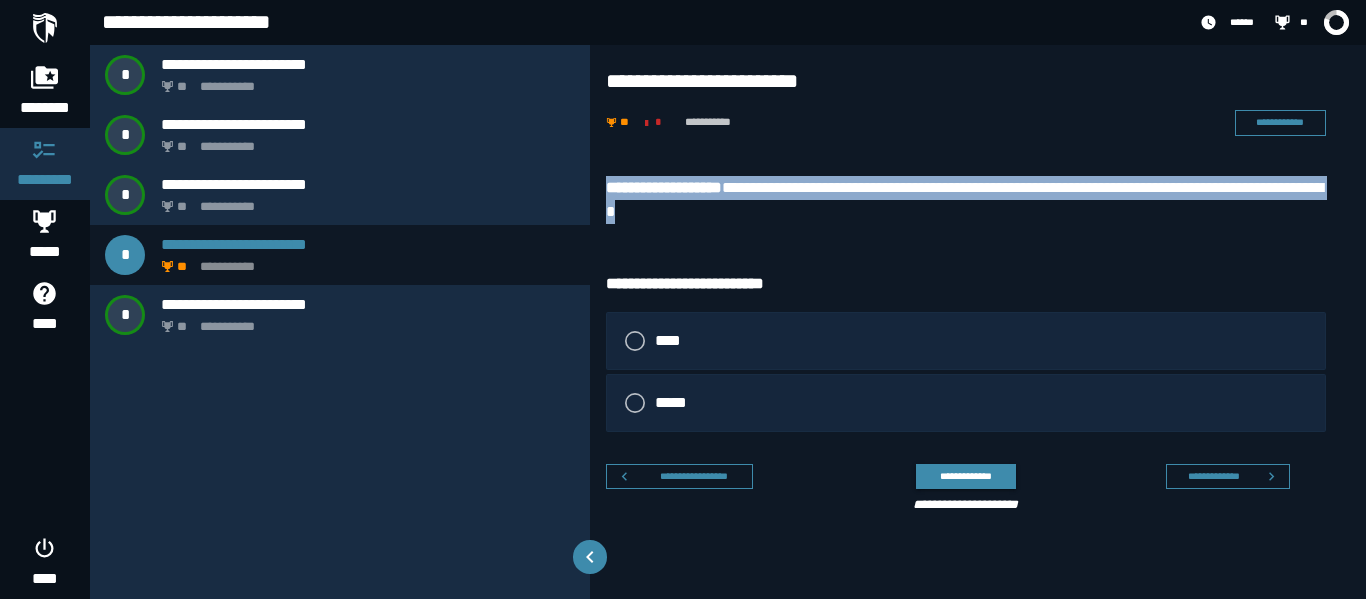 drag, startPoint x: 597, startPoint y: 171, endPoint x: 779, endPoint y: 216, distance: 187.48067 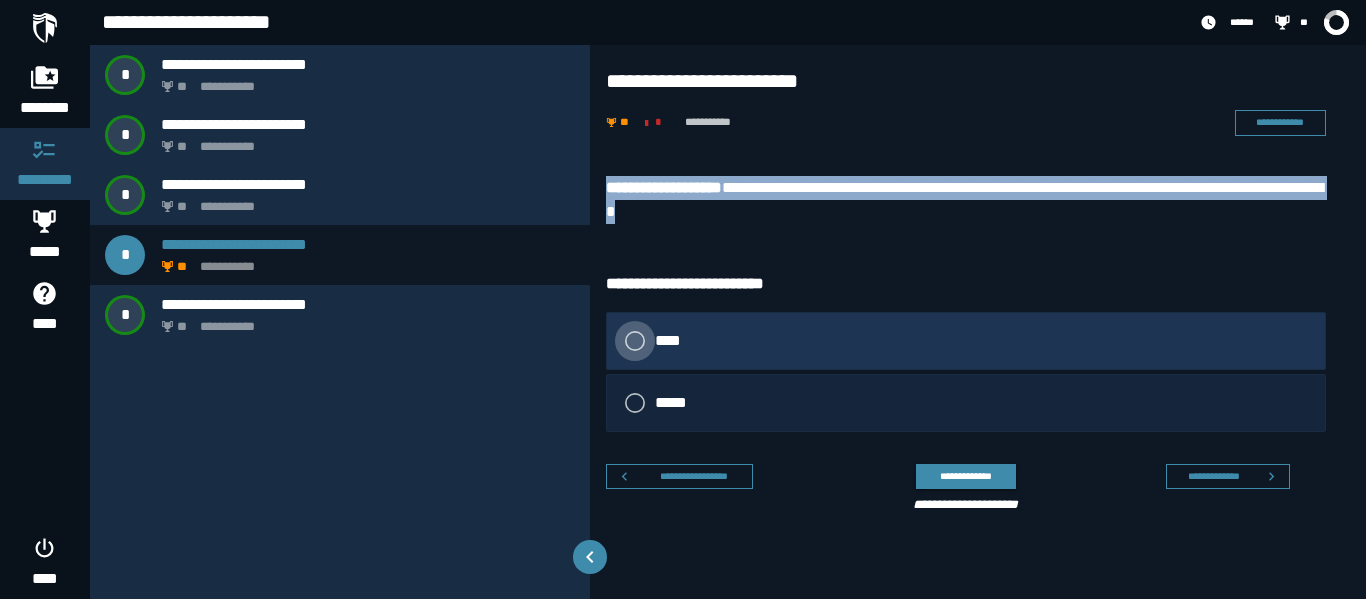 click 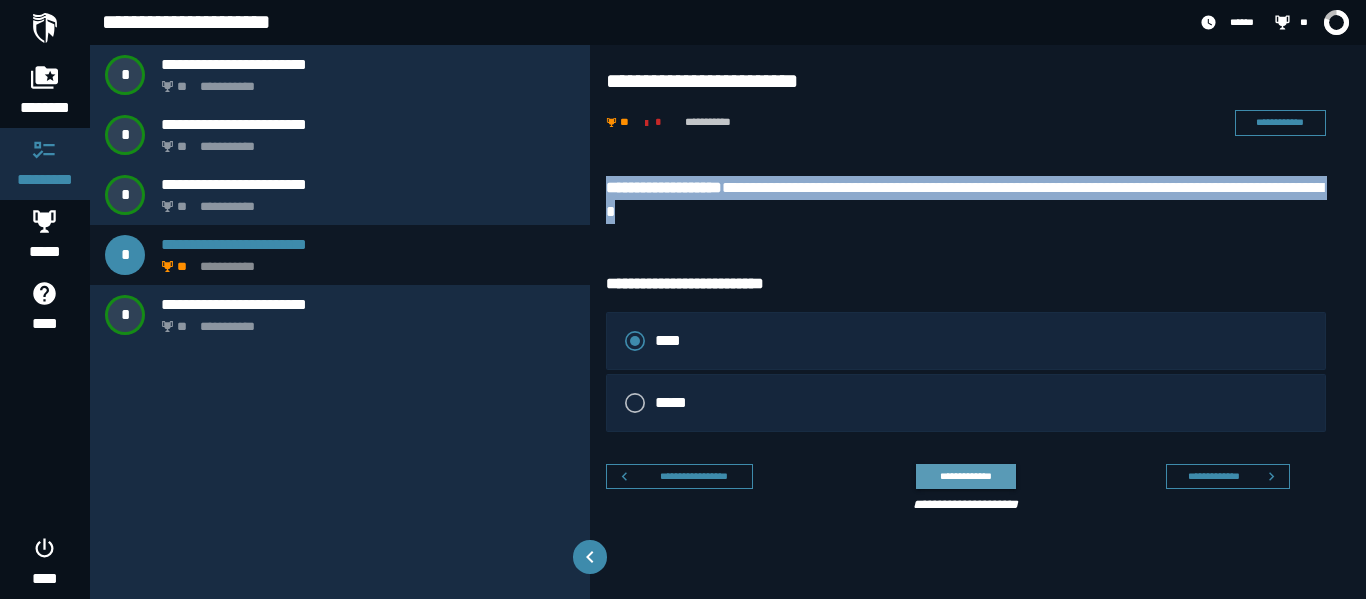 click on "**********" at bounding box center [965, 476] 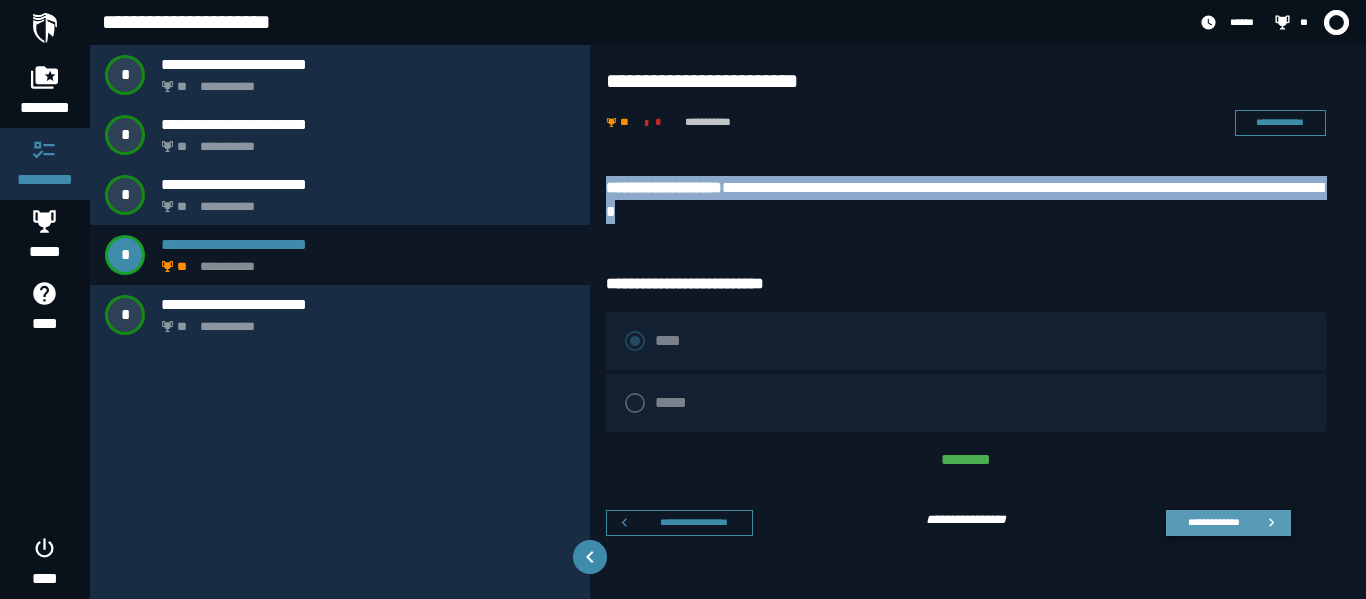 click on "**********" at bounding box center [1213, 522] 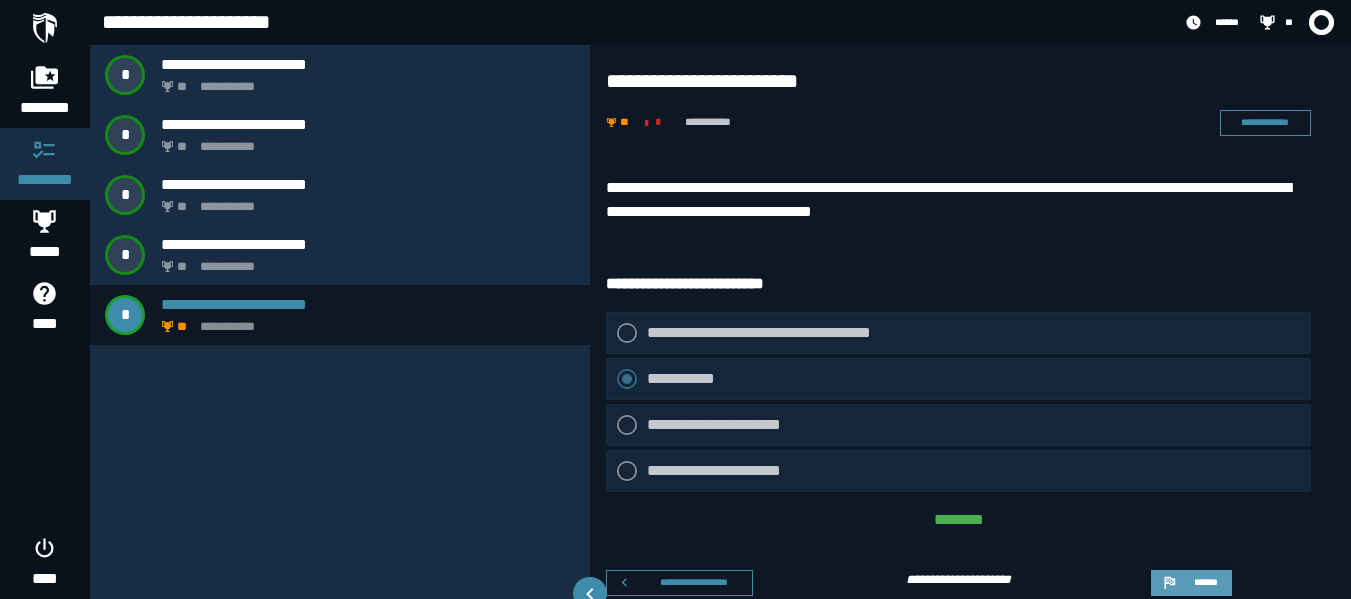 click on "******" at bounding box center (1191, 583) 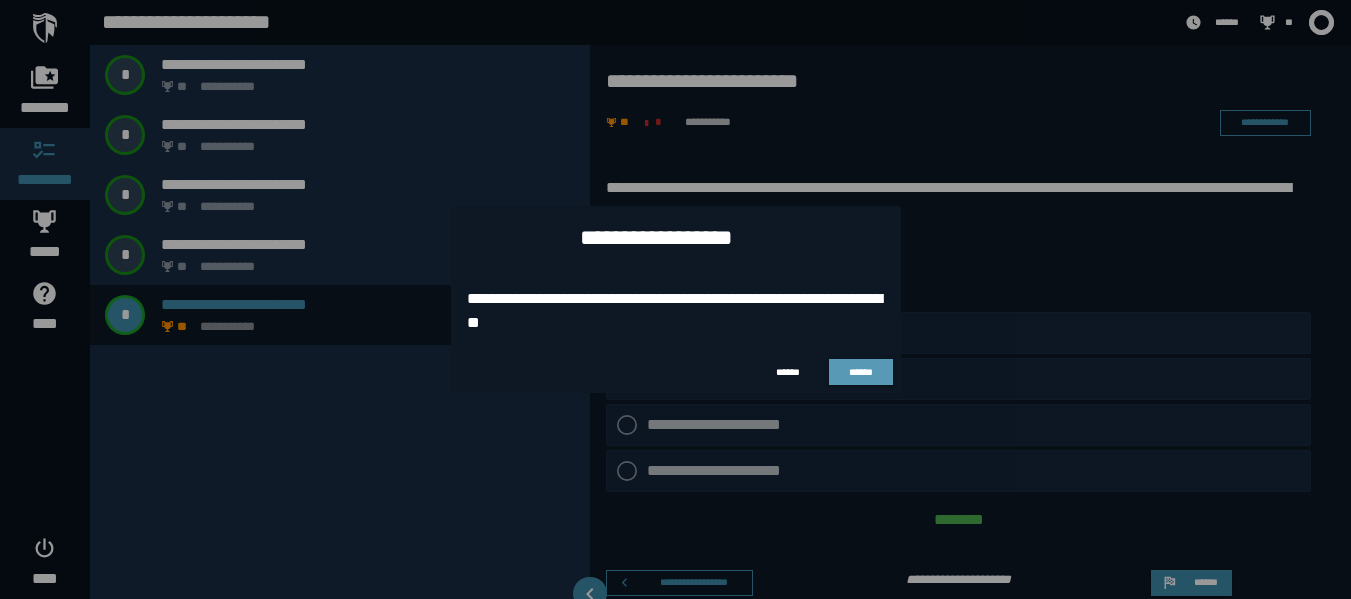 click on "******" at bounding box center (860, 372) 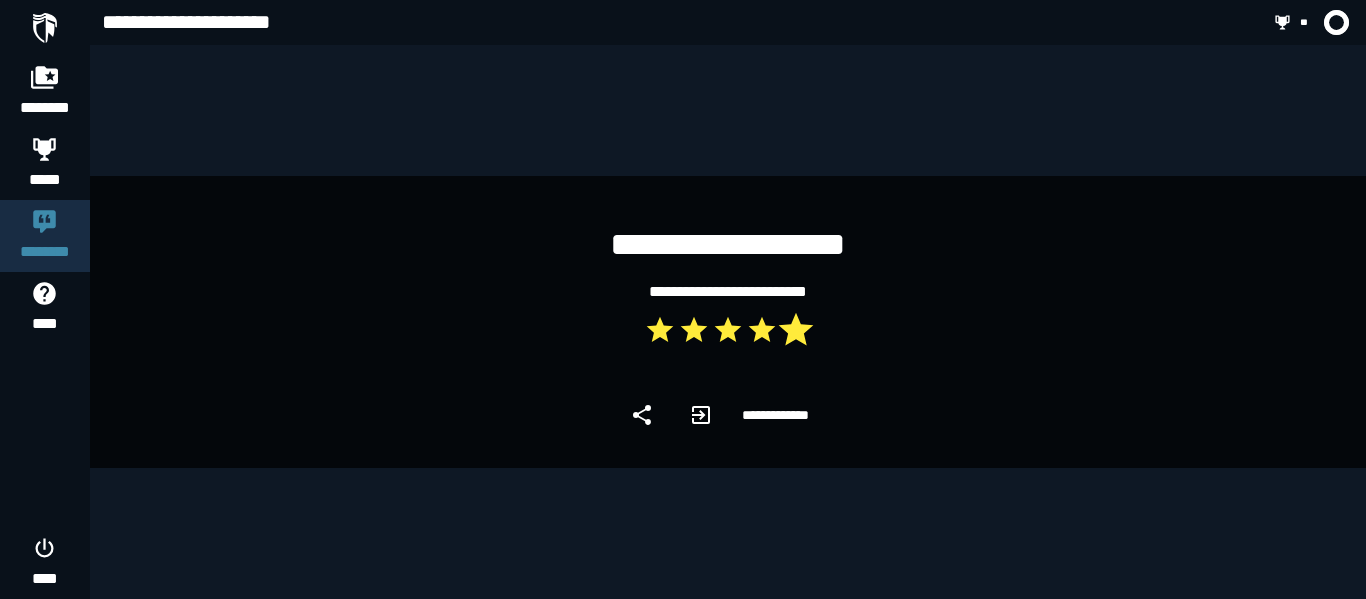 click 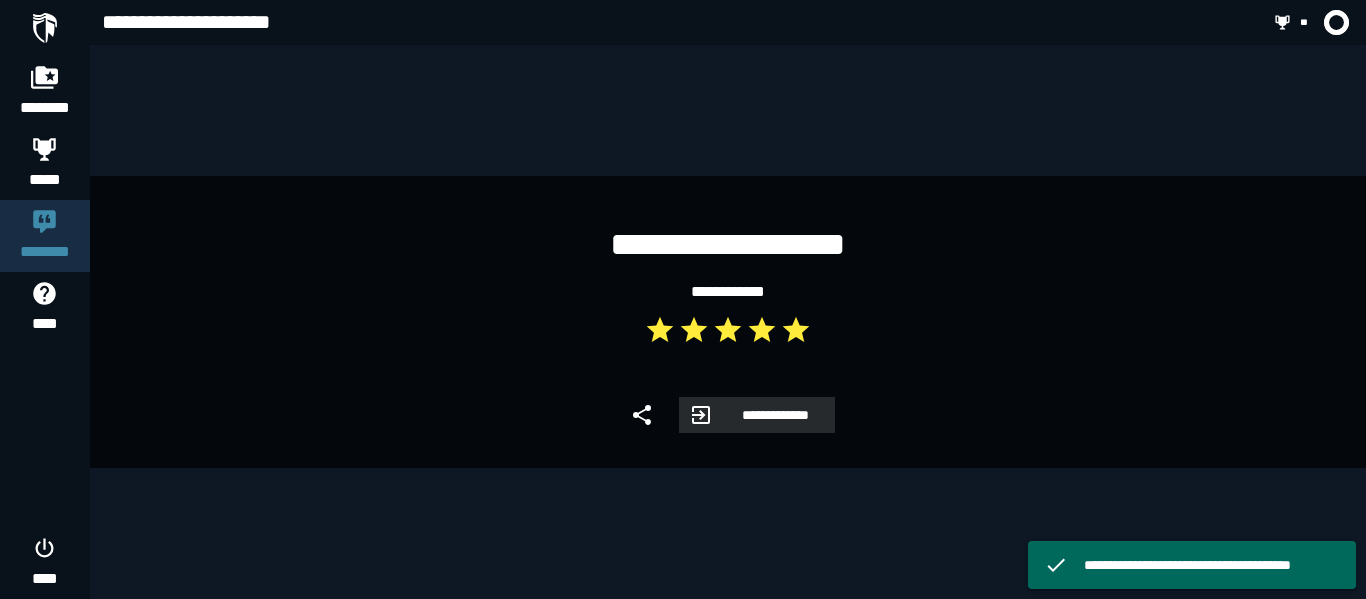 click on "**********" at bounding box center [774, 415] 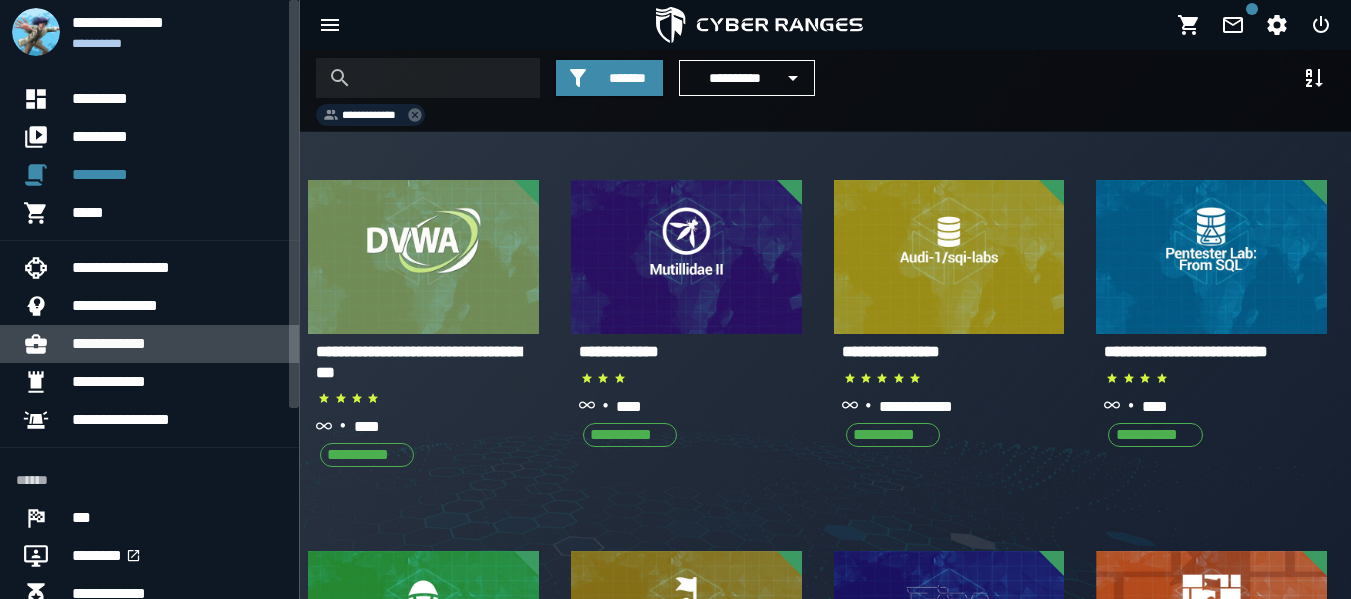 click on "**********" at bounding box center [177, 344] 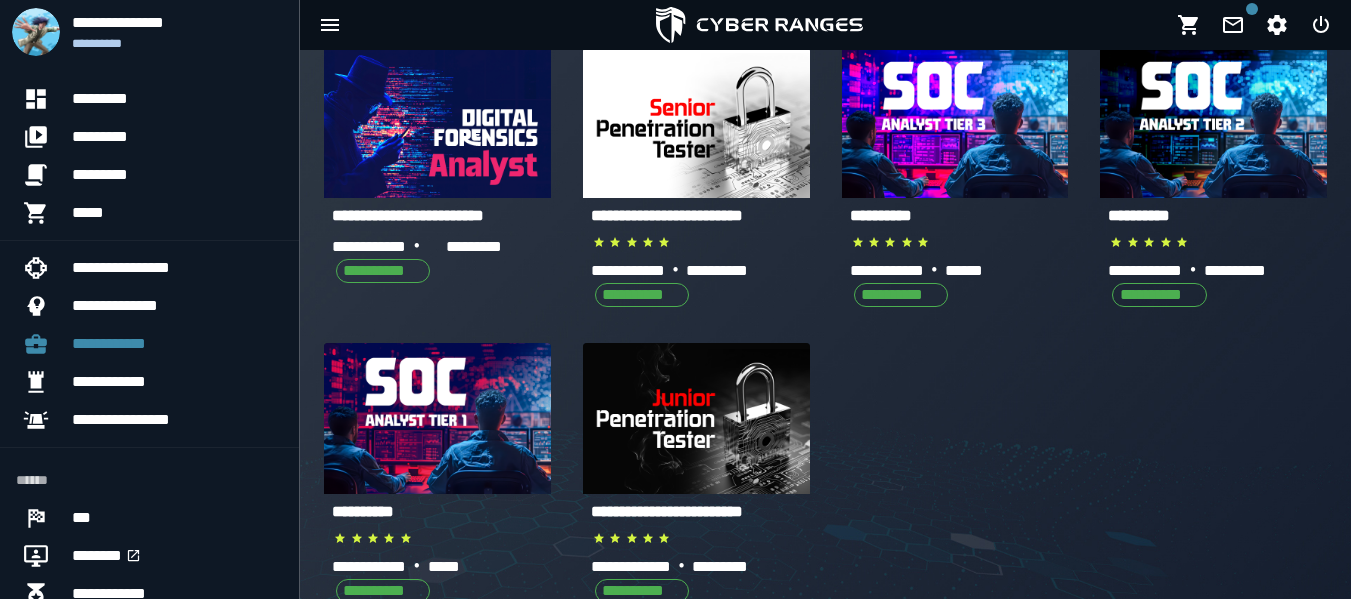 scroll, scrollTop: 125, scrollLeft: 0, axis: vertical 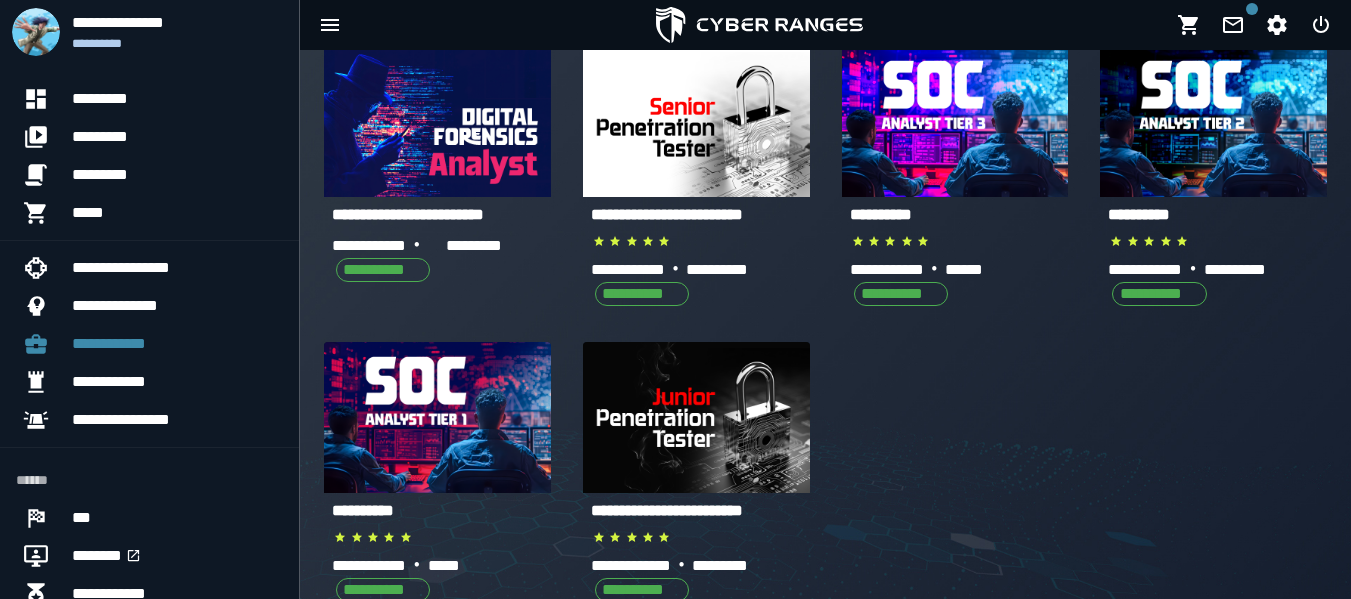 click 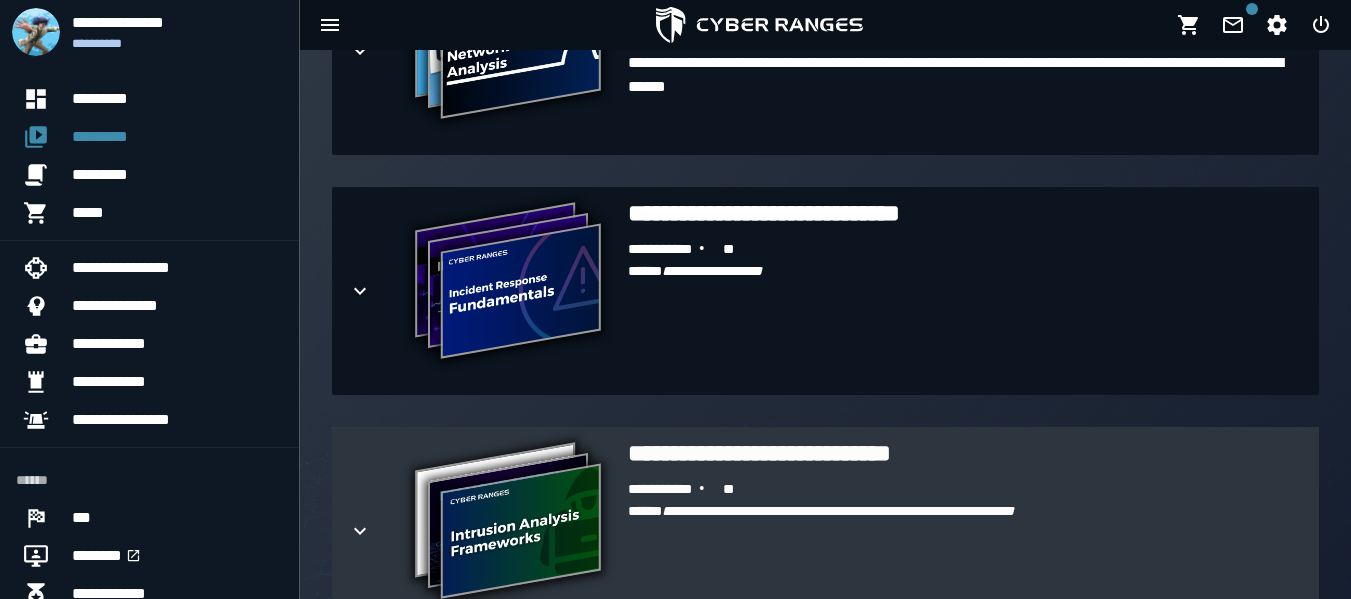 scroll, scrollTop: 1587, scrollLeft: 0, axis: vertical 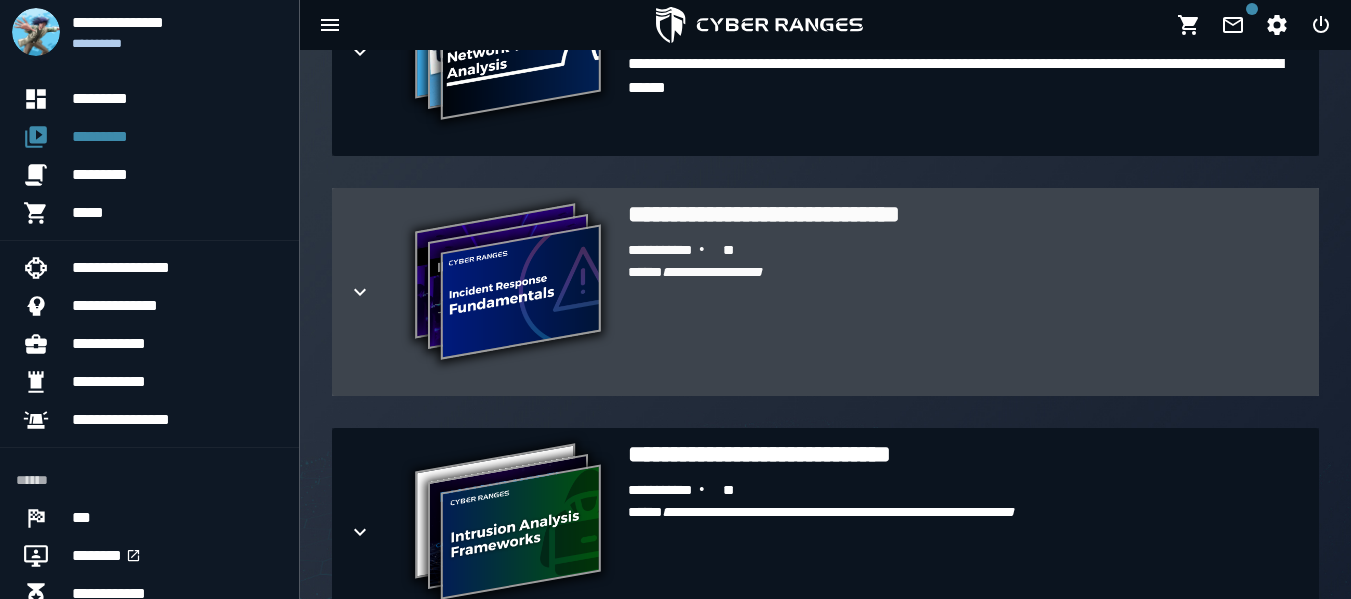 click on "**********" at bounding box center (508, 284) 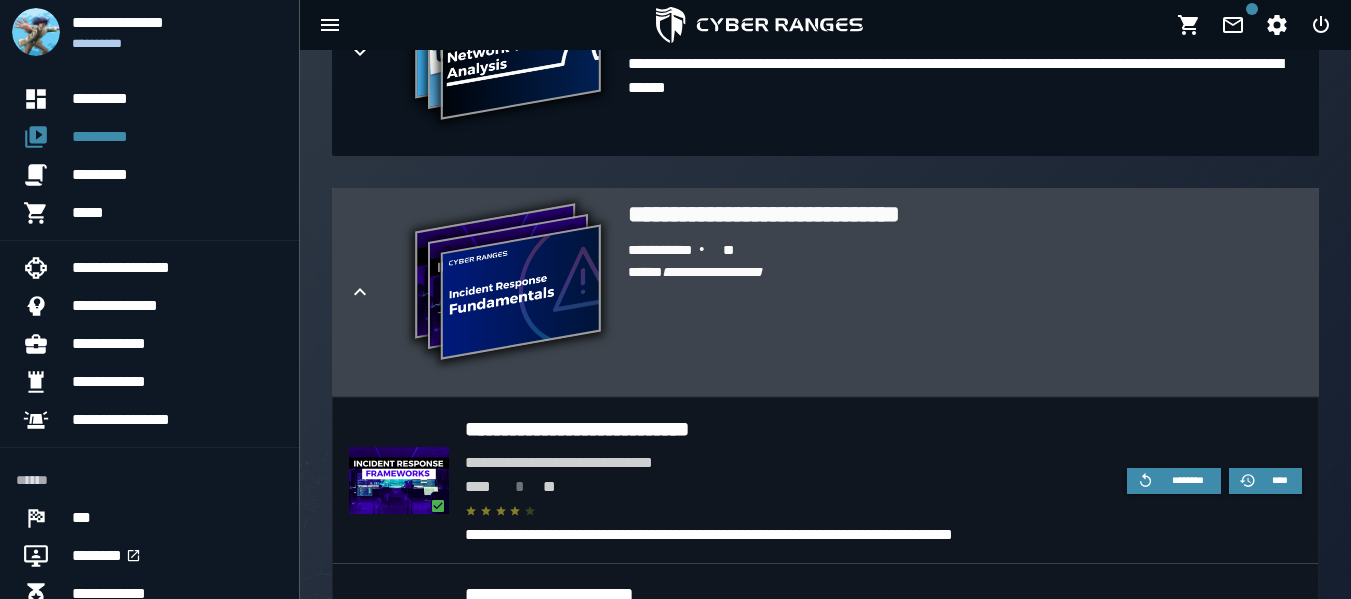 click on "**********" at bounding box center (508, 284) 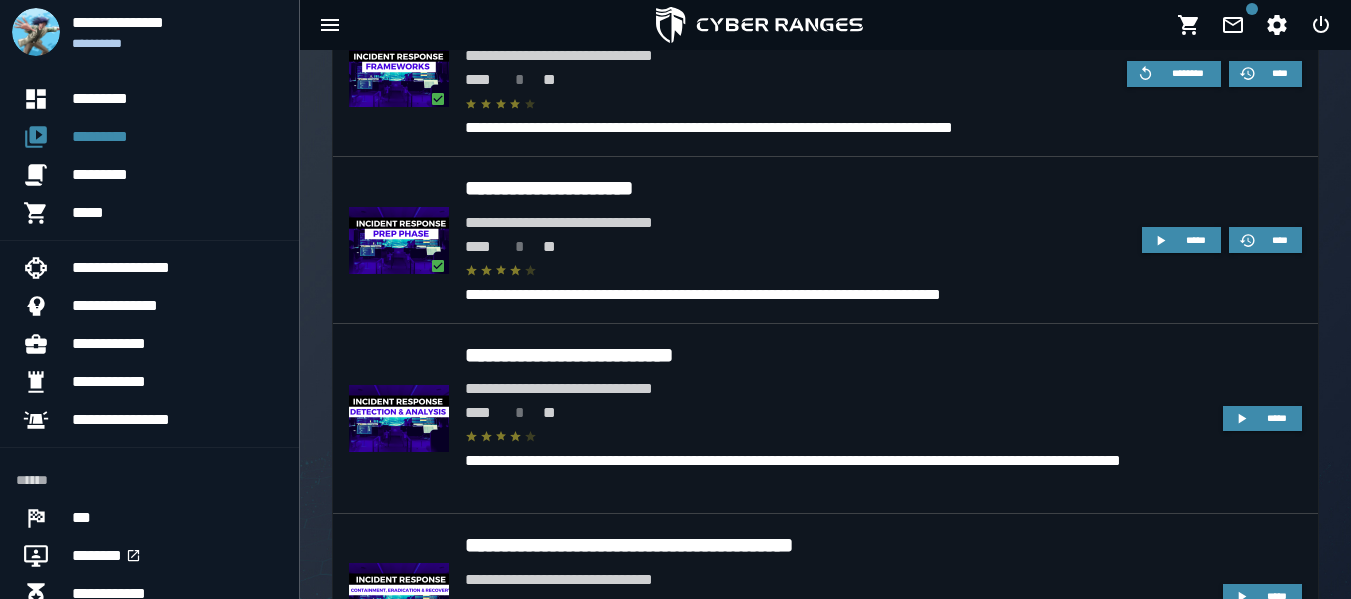 scroll, scrollTop: 2004, scrollLeft: 0, axis: vertical 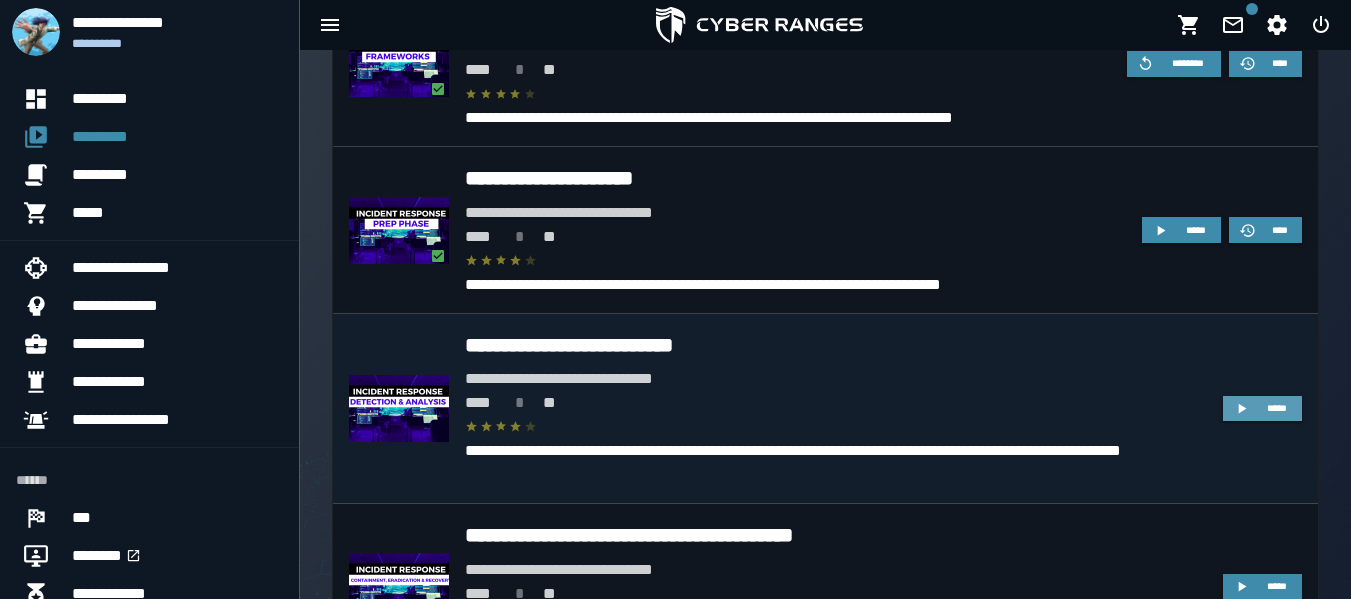 click 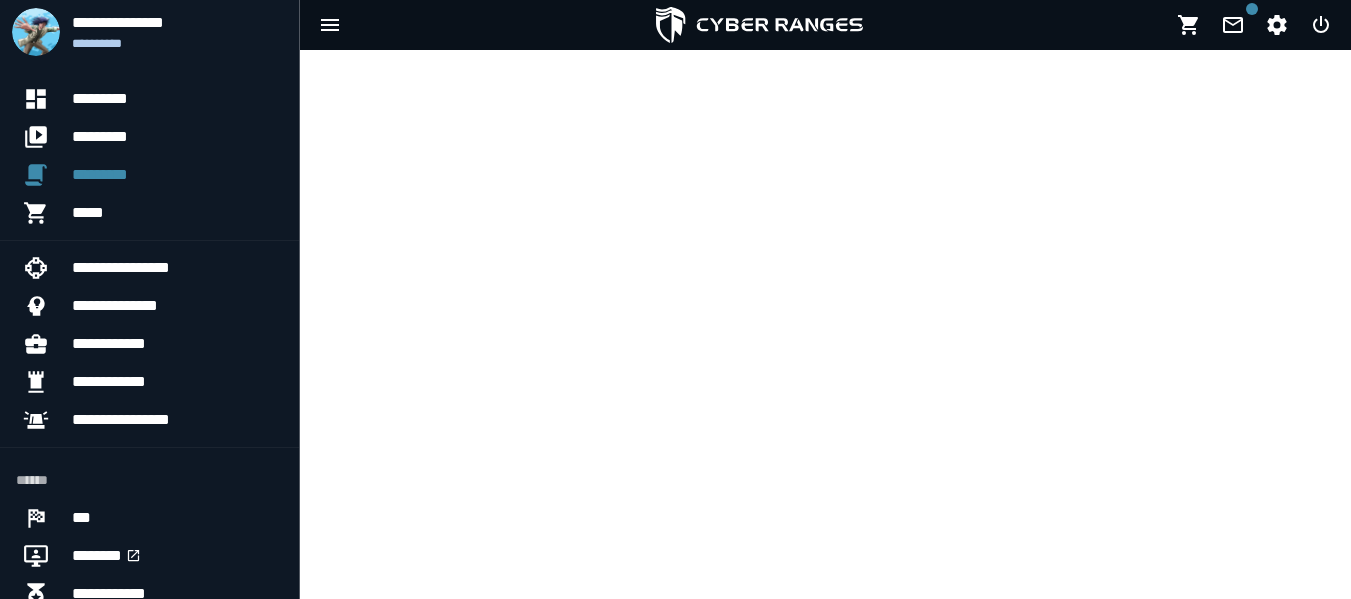 scroll, scrollTop: 0, scrollLeft: 0, axis: both 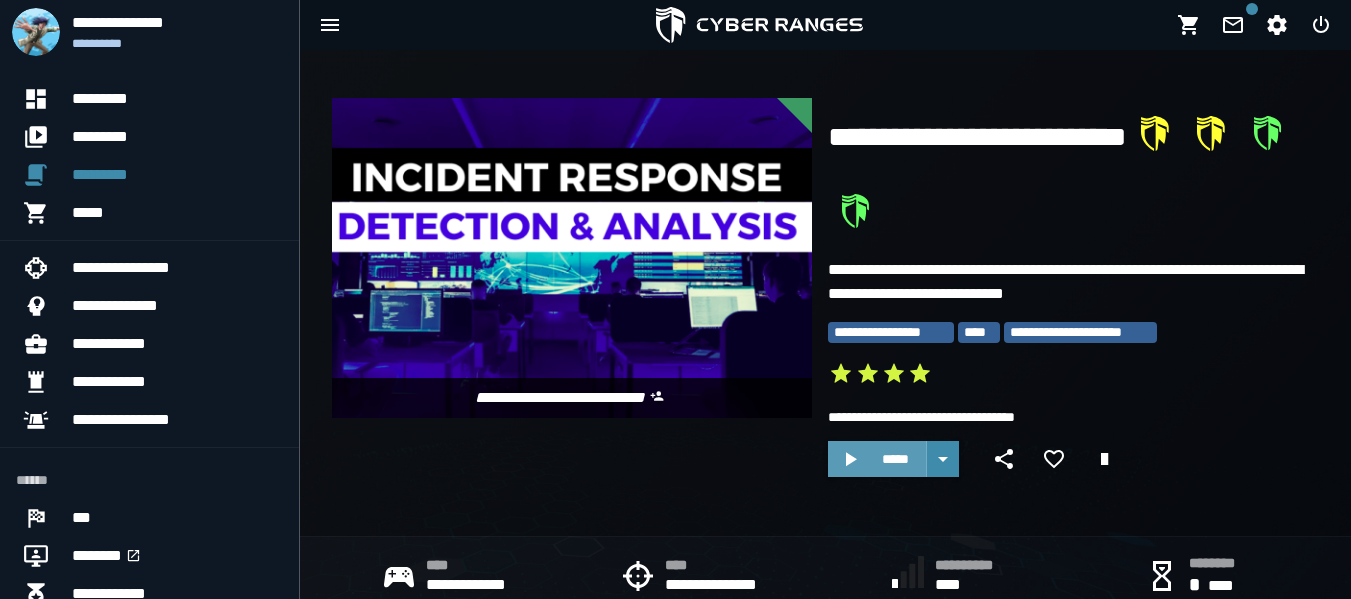 click on "*****" at bounding box center [877, 459] 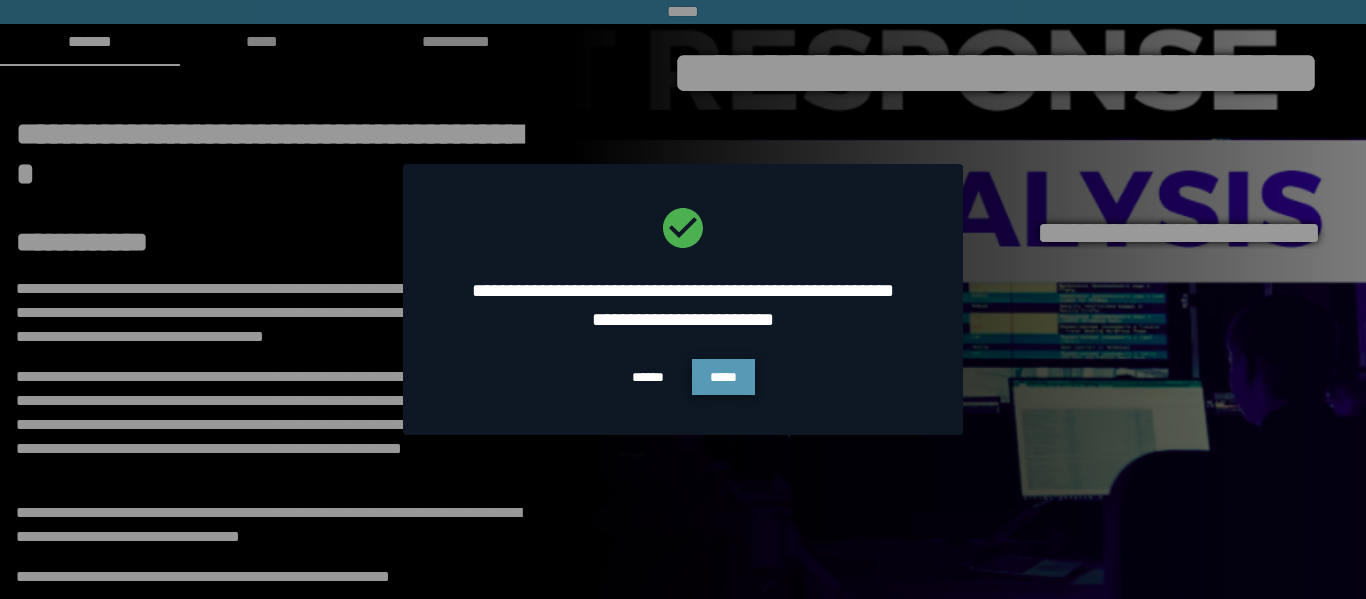 click on "*****" at bounding box center (723, 377) 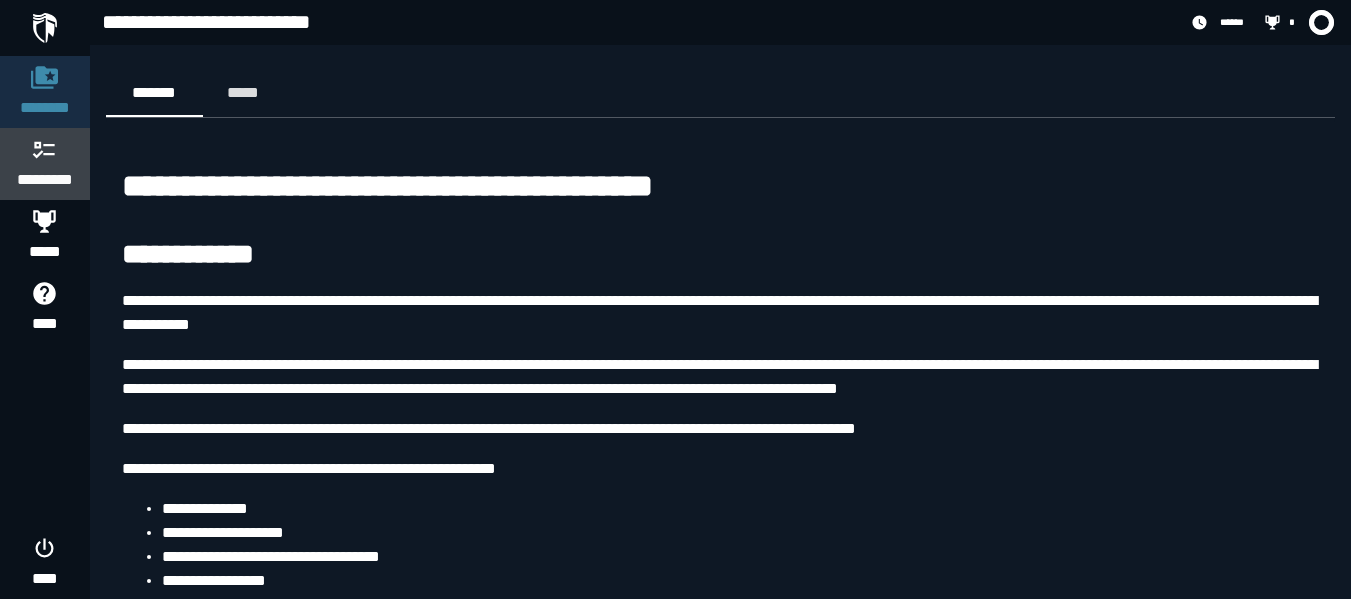 click at bounding box center [45, 149] 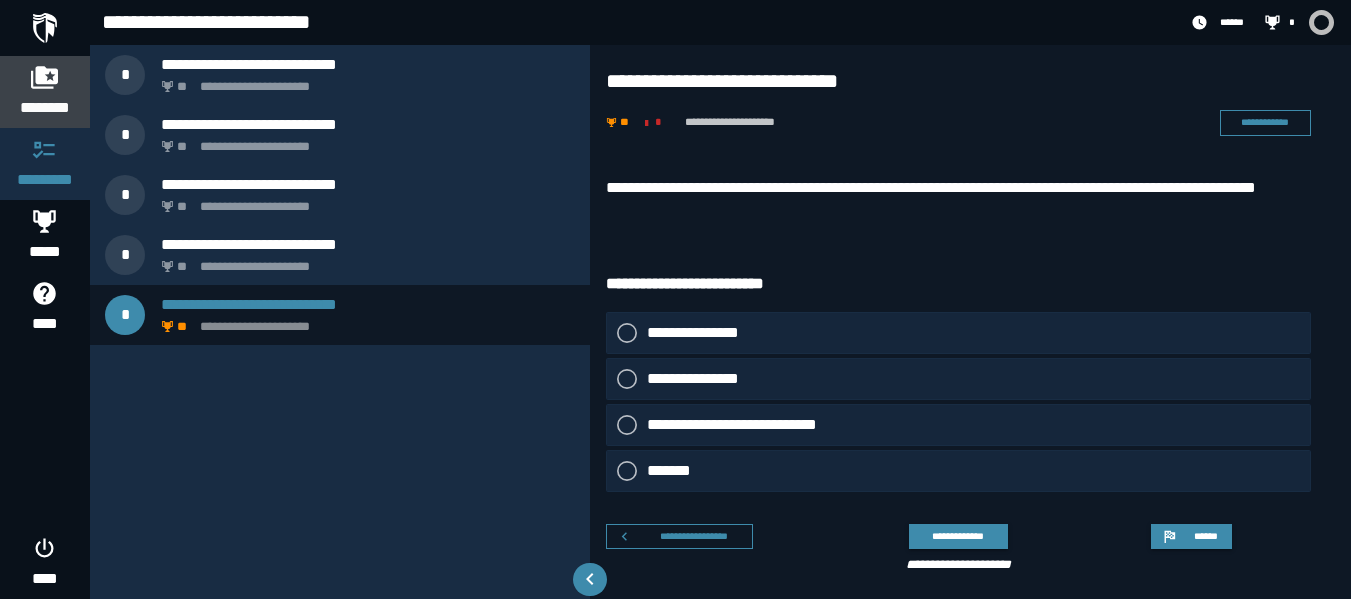 click 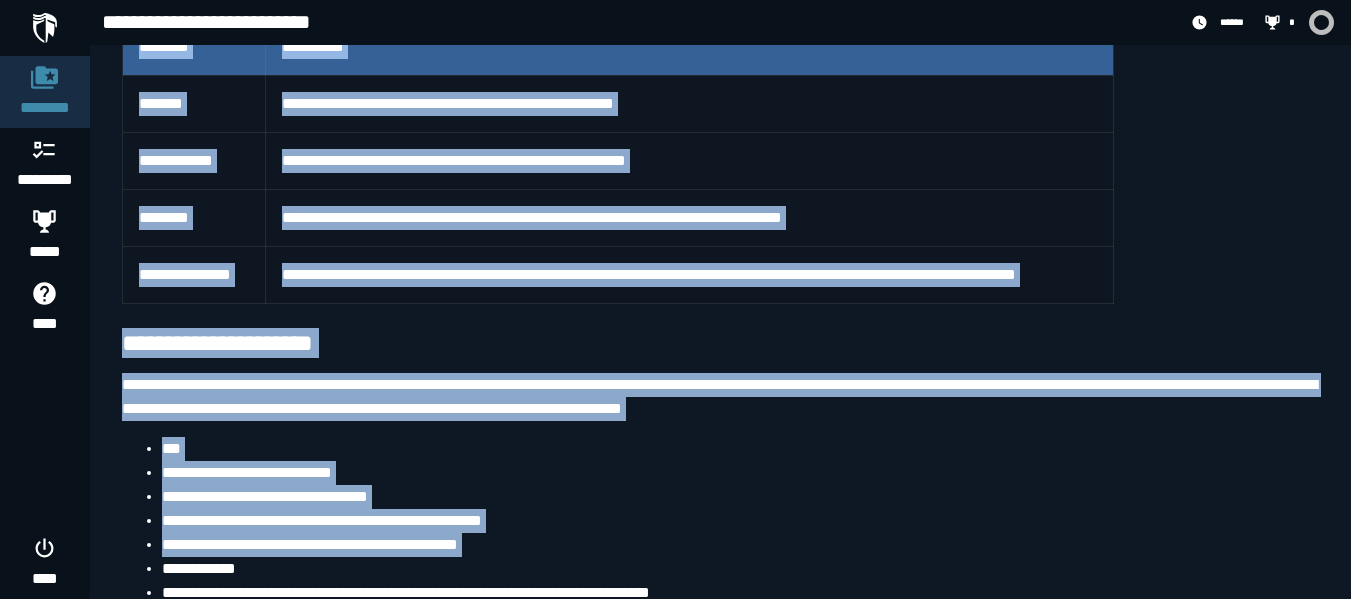 scroll, scrollTop: 5598, scrollLeft: 0, axis: vertical 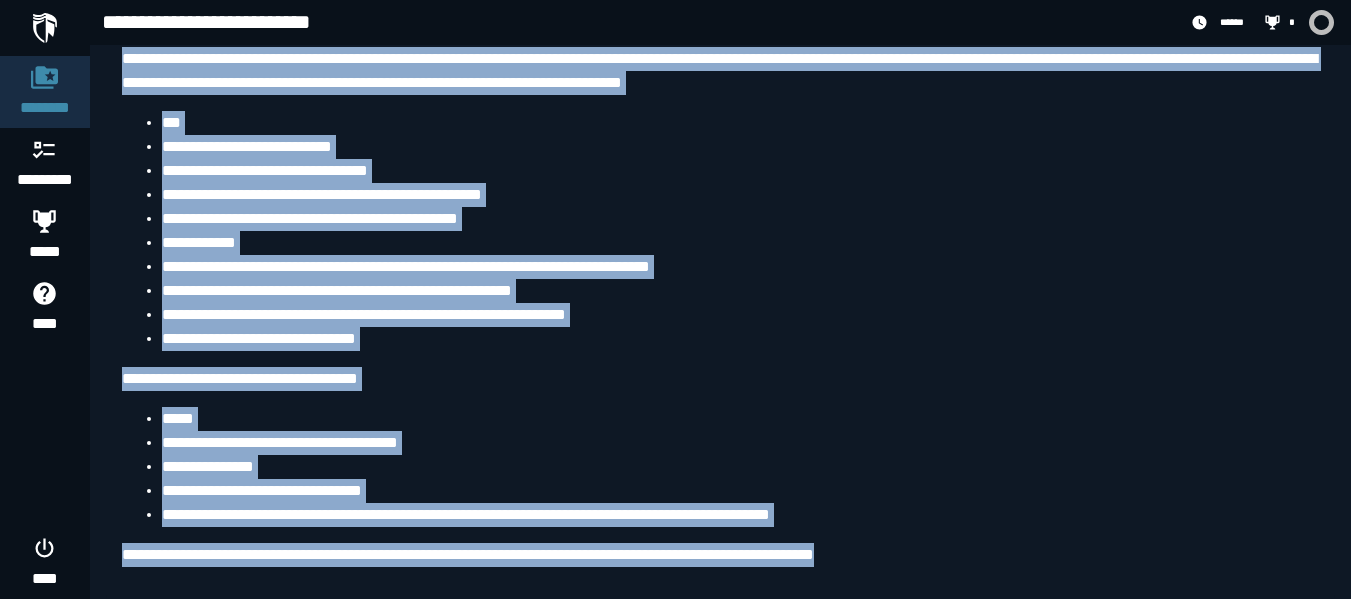 drag, startPoint x: 99, startPoint y: 67, endPoint x: 906, endPoint y: 581, distance: 956.7889 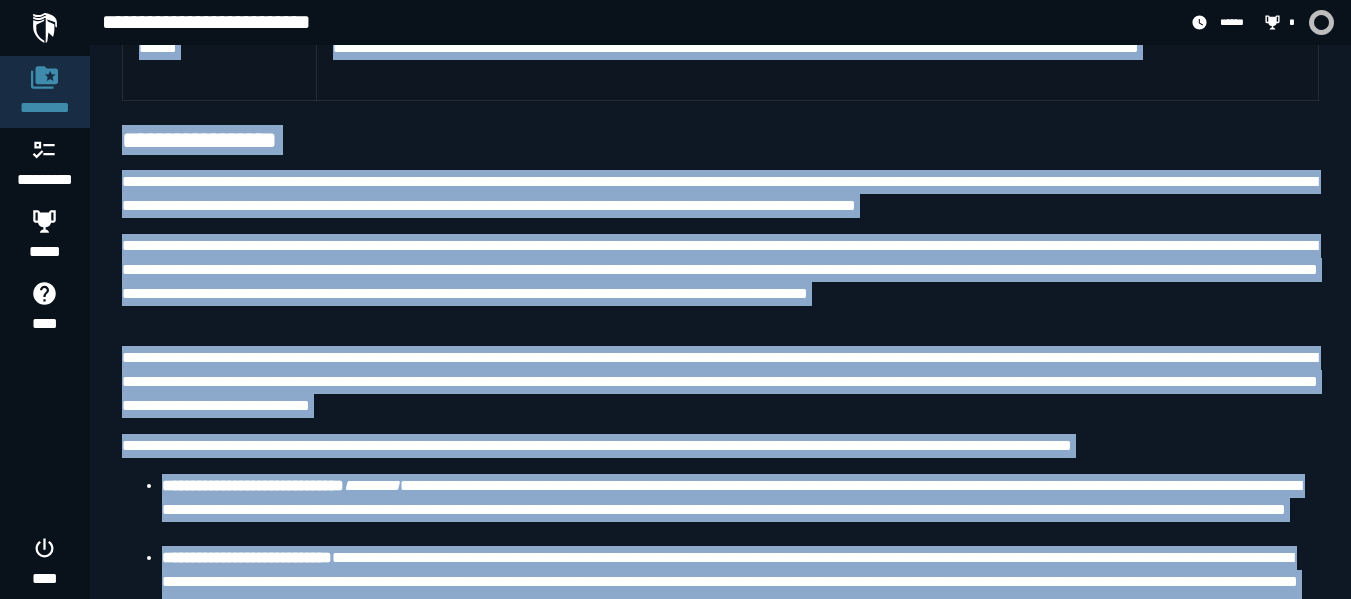 scroll, scrollTop: 2585, scrollLeft: 0, axis: vertical 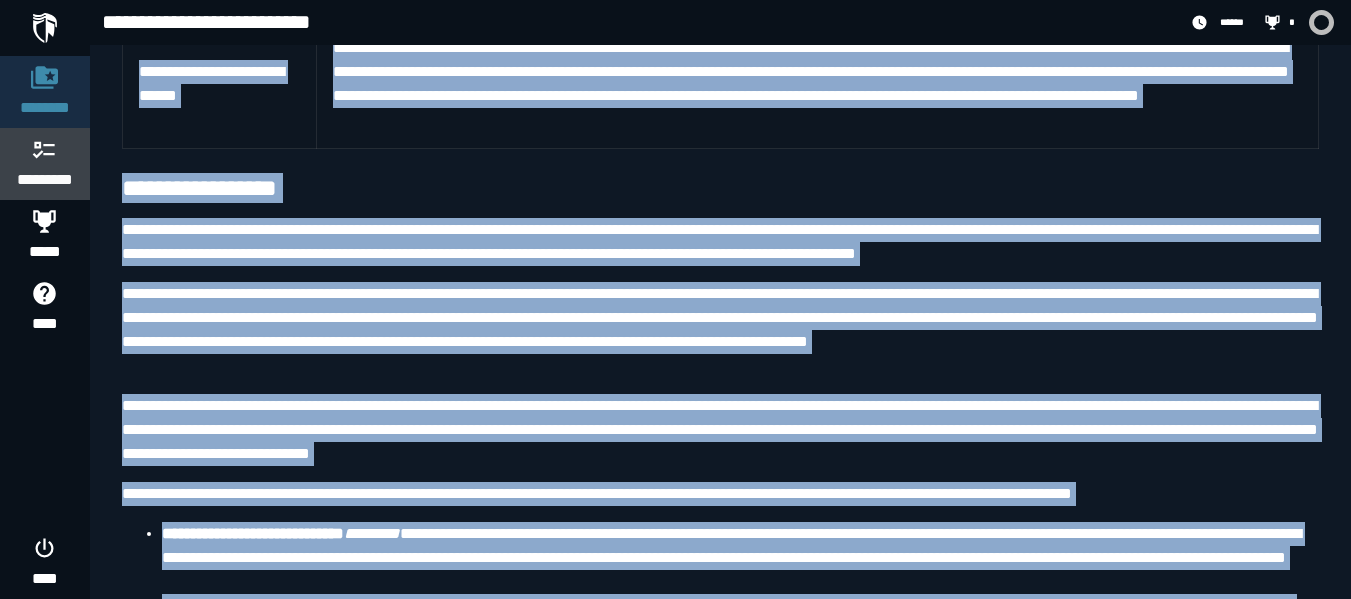 click on "*********" at bounding box center (45, 180) 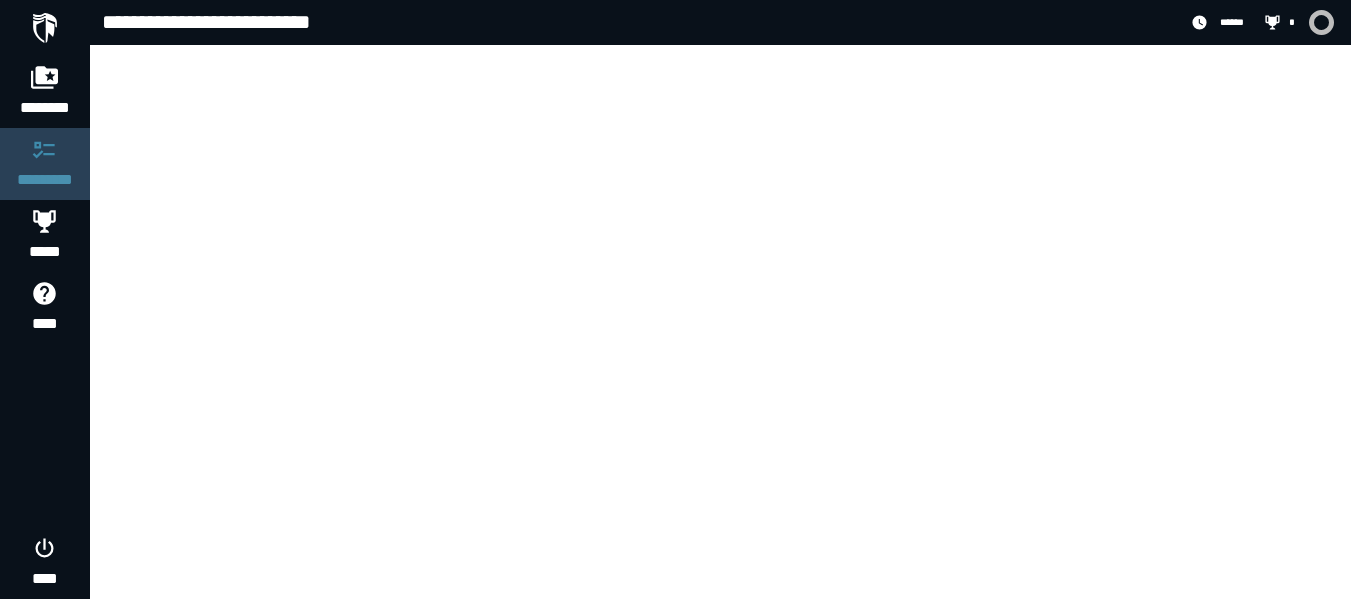 scroll, scrollTop: 0, scrollLeft: 0, axis: both 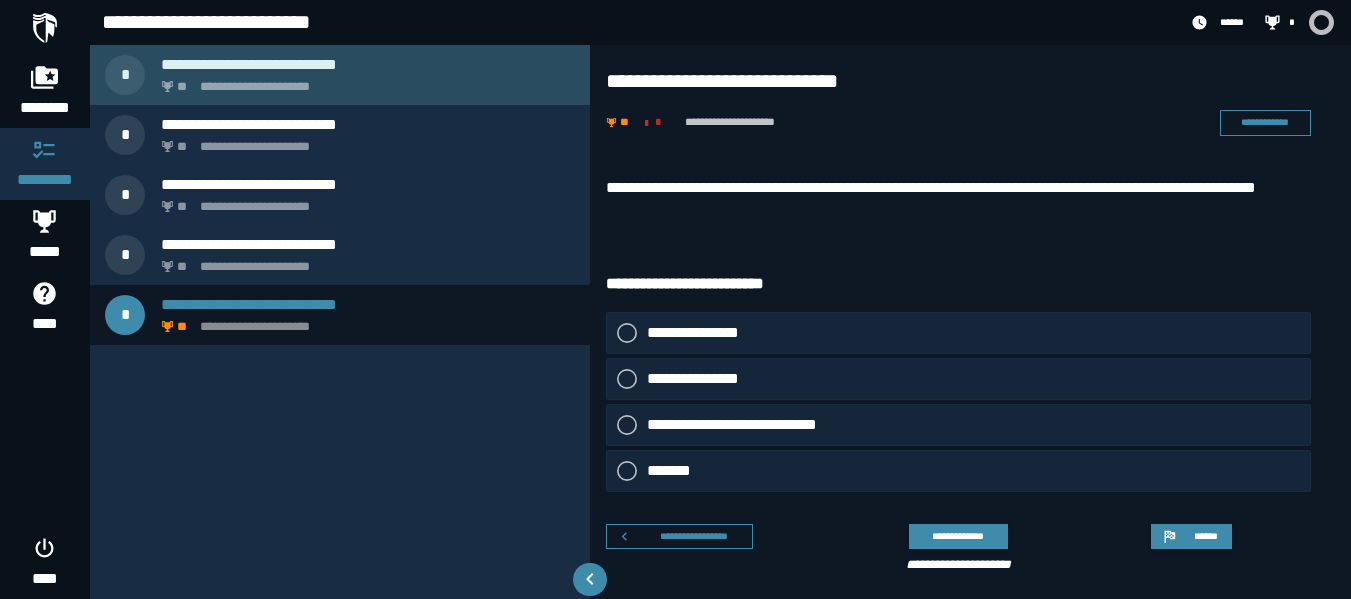 click on "**********" at bounding box center [364, 81] 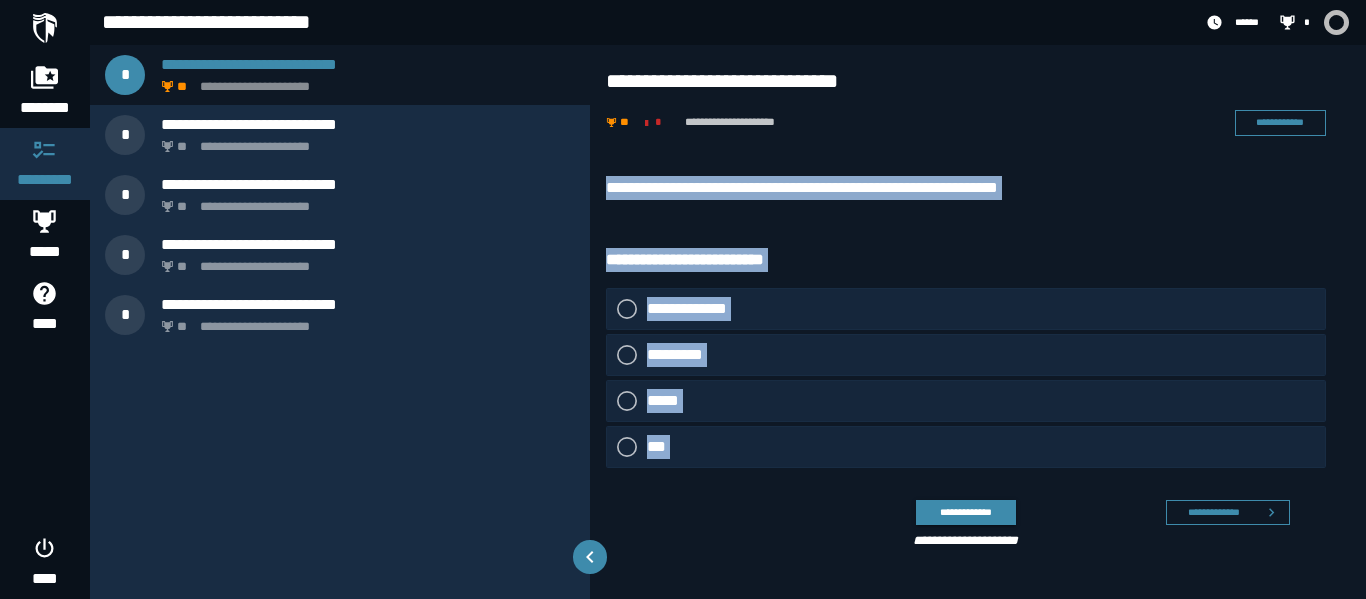 drag, startPoint x: 611, startPoint y: 163, endPoint x: 814, endPoint y: 468, distance: 366.37958 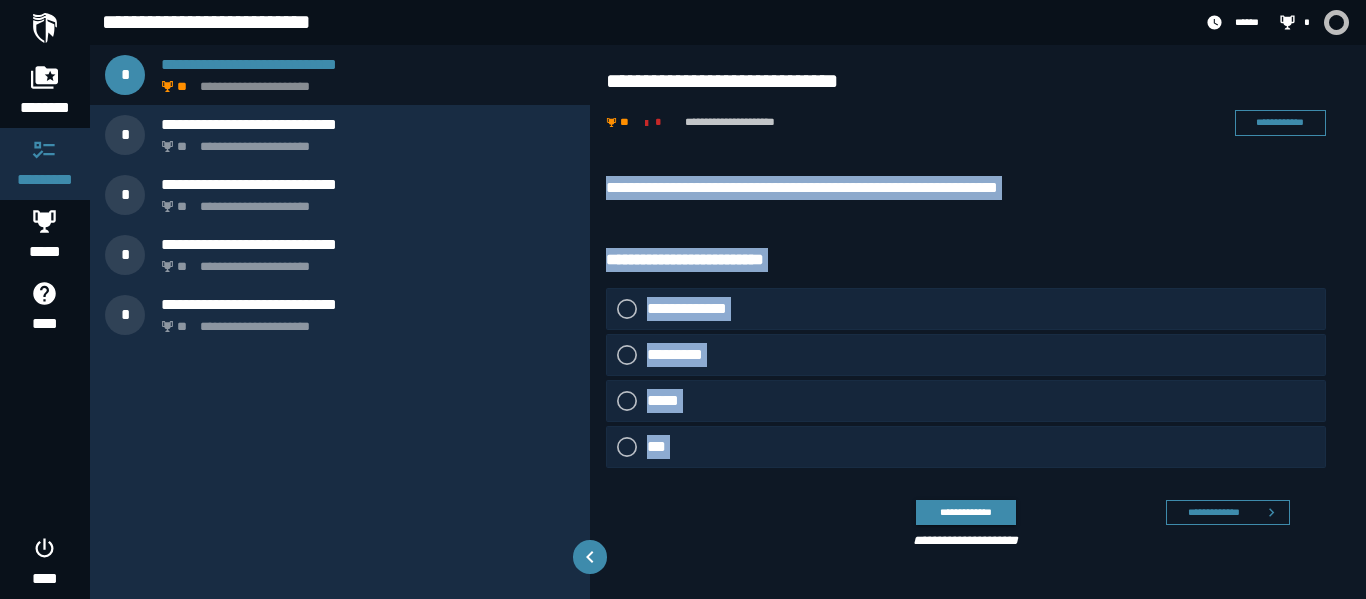 click on "***" 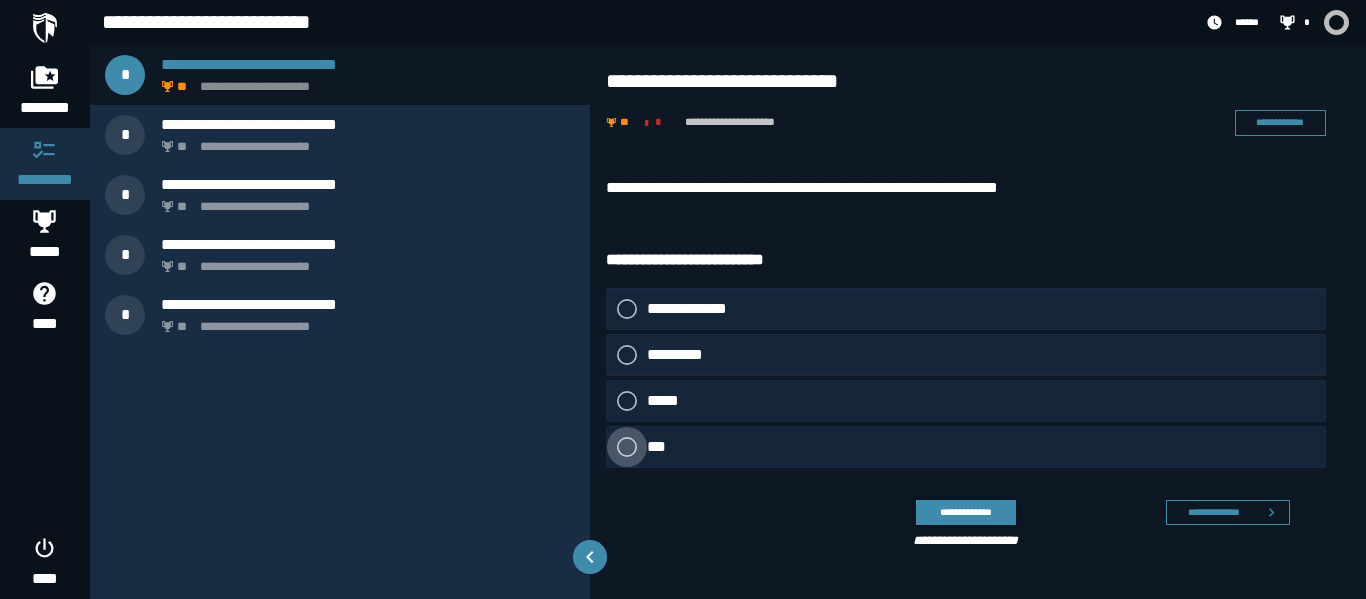 click on "***" at bounding box center (662, 447) 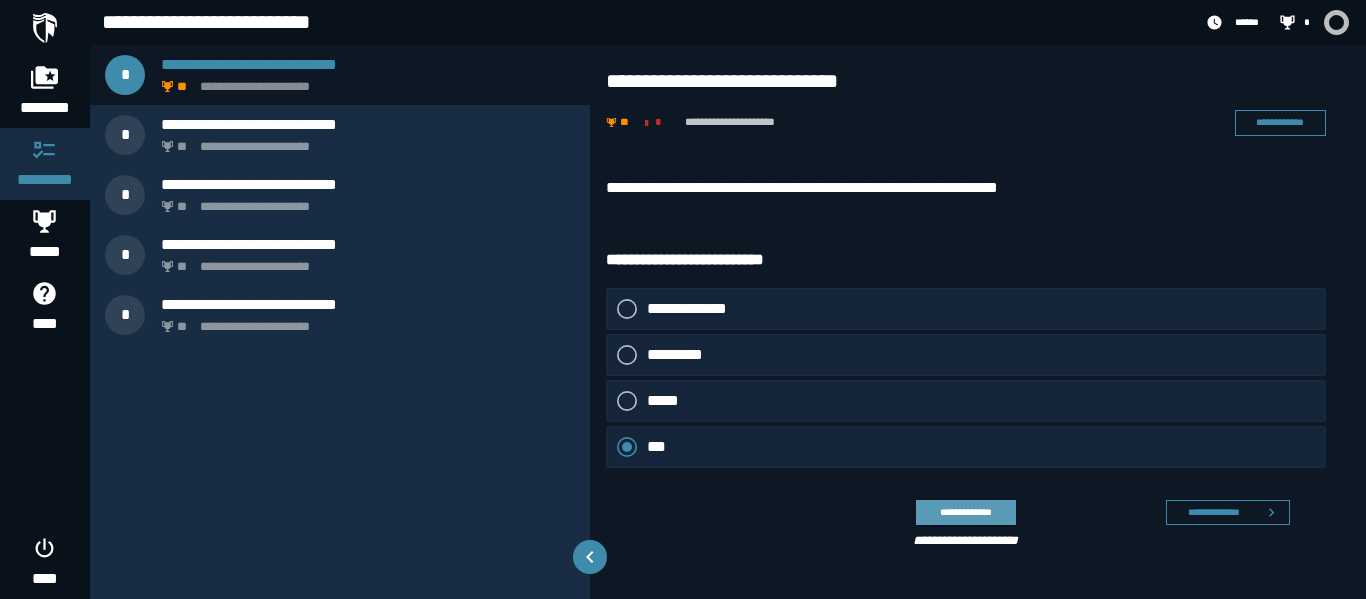 click on "**********" at bounding box center (965, 512) 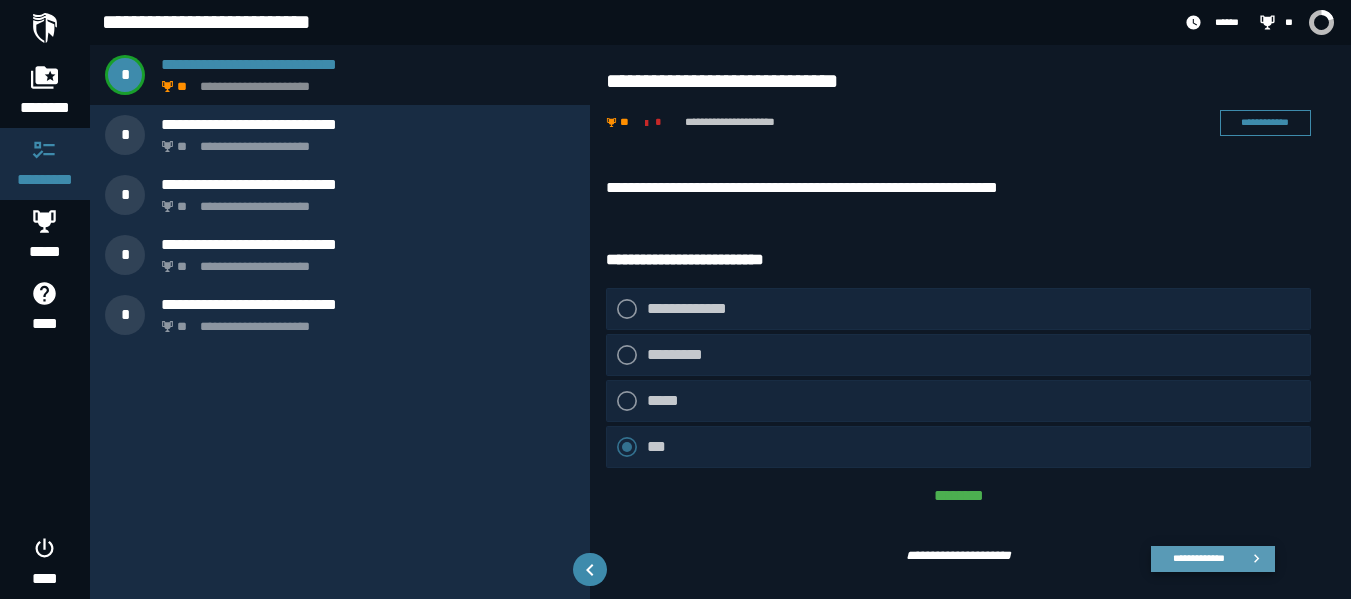 click on "**********" at bounding box center (1198, 558) 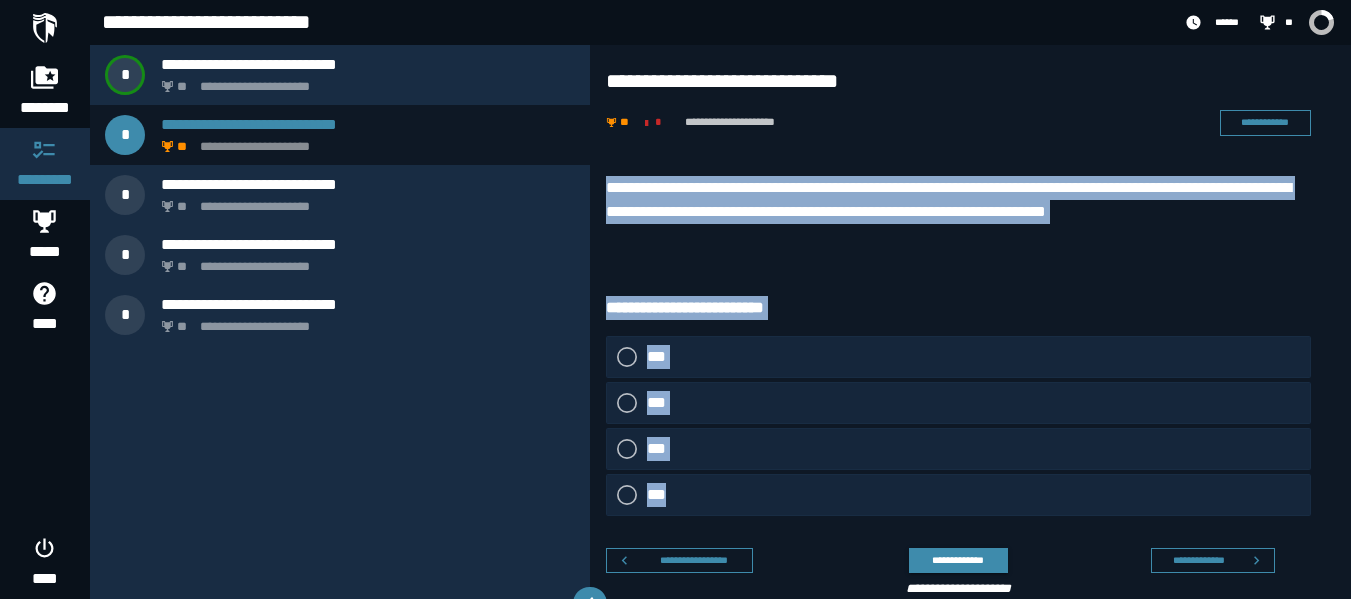 drag, startPoint x: 601, startPoint y: 173, endPoint x: 753, endPoint y: 491, distance: 352.45993 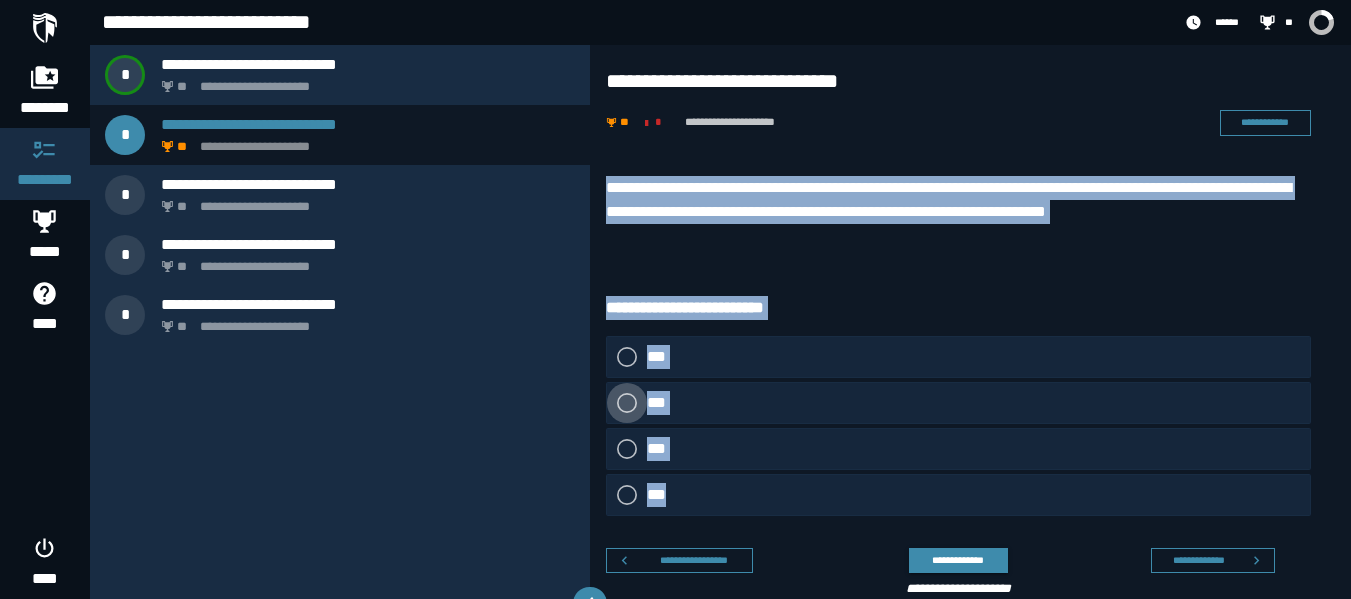 click on "***" at bounding box center (662, 403) 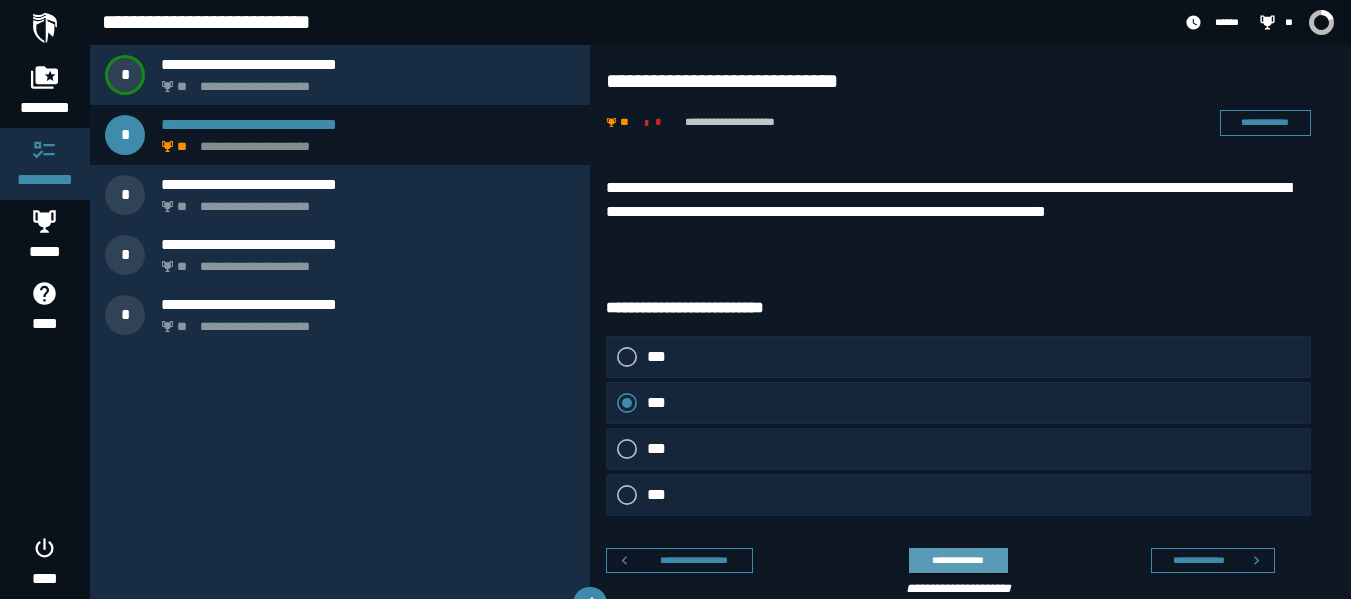click on "**********" at bounding box center [958, 560] 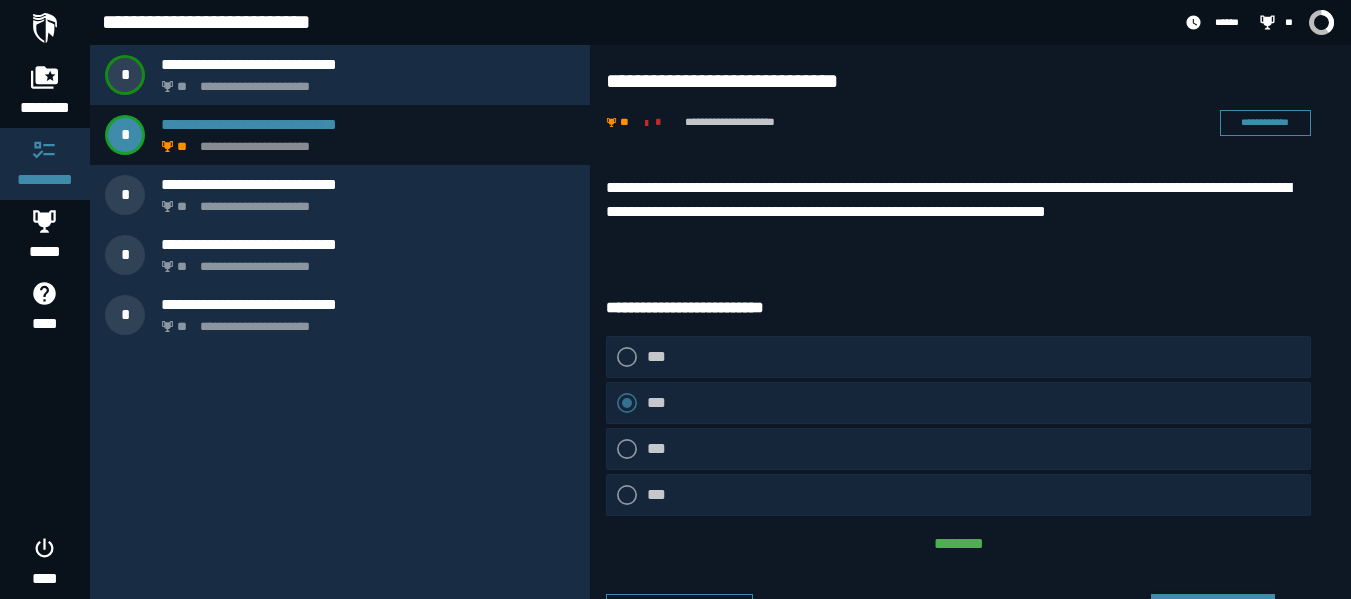 scroll, scrollTop: 61, scrollLeft: 0, axis: vertical 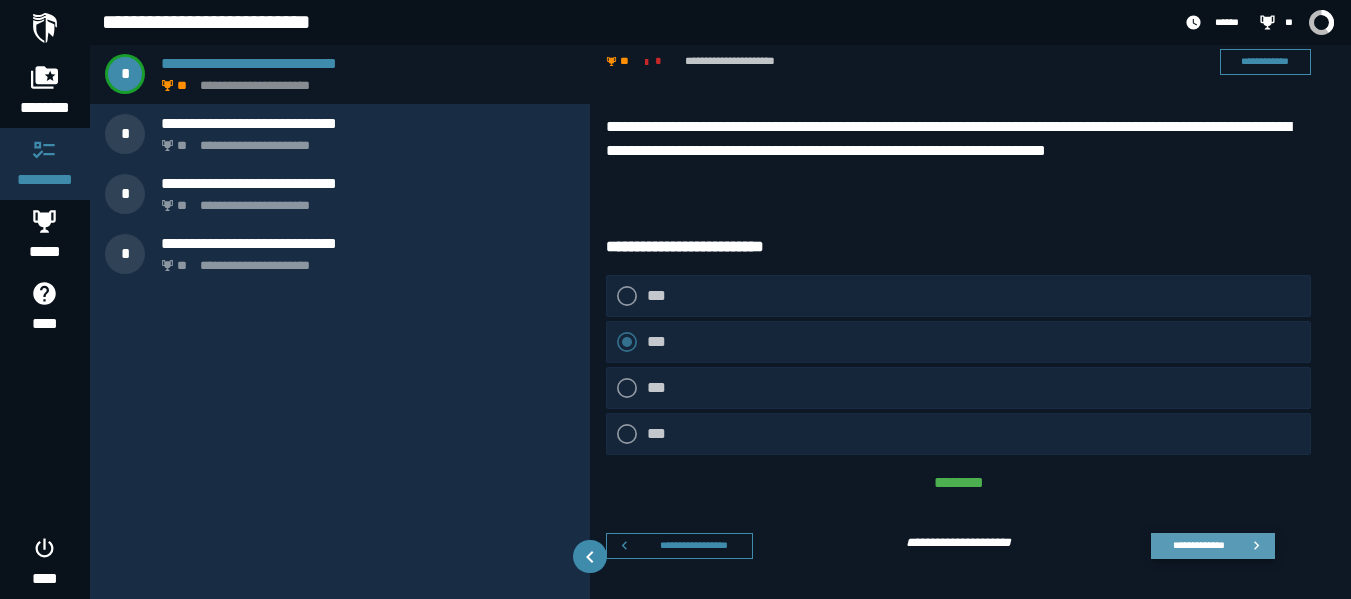 click on "**********" at bounding box center [1198, 545] 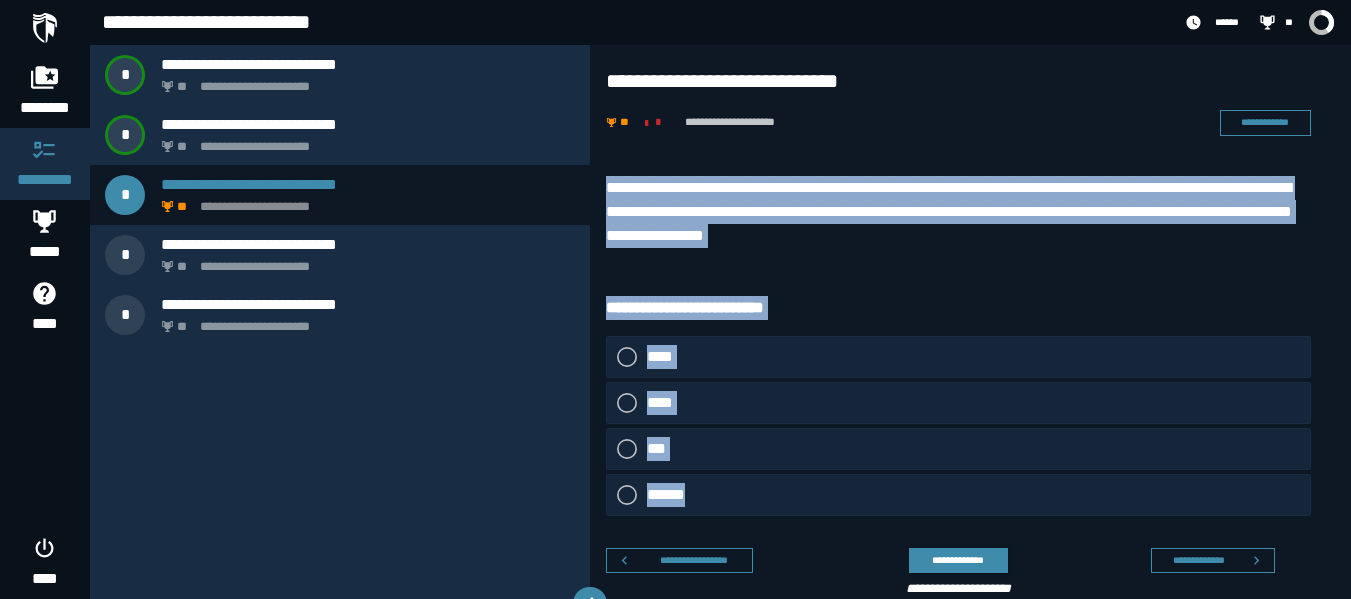 drag, startPoint x: 599, startPoint y: 175, endPoint x: 788, endPoint y: 504, distance: 379.42325 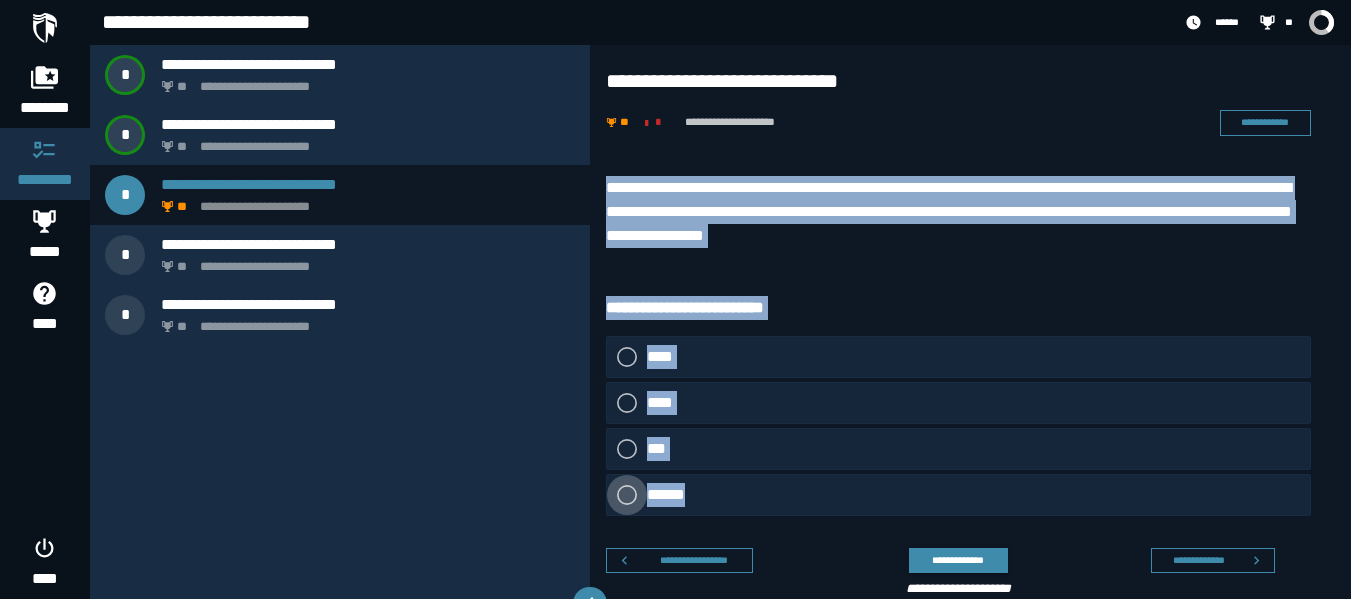 click at bounding box center [627, 495] 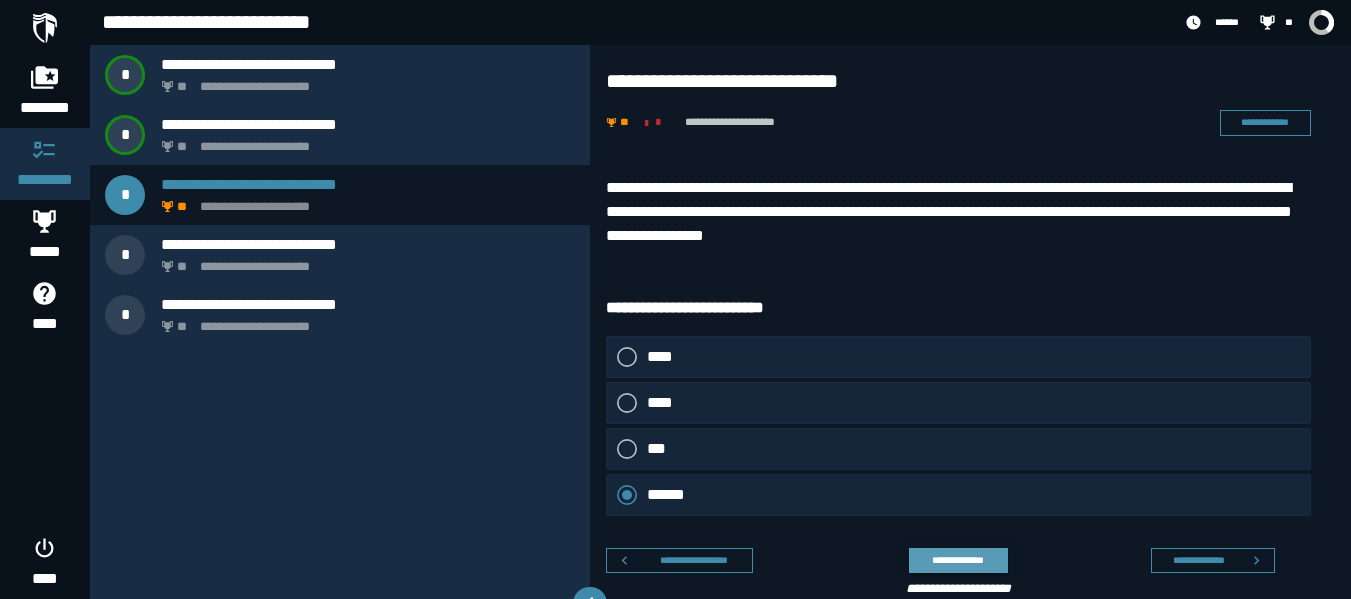 click on "**********" at bounding box center (958, 560) 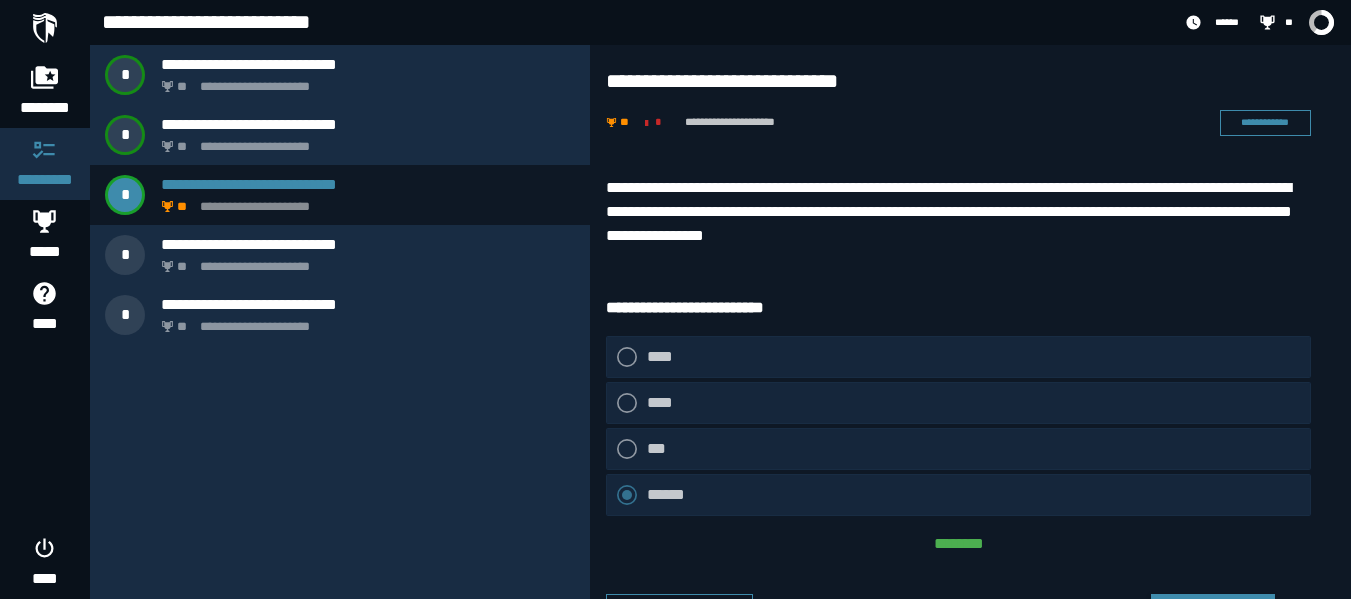 scroll, scrollTop: 61, scrollLeft: 0, axis: vertical 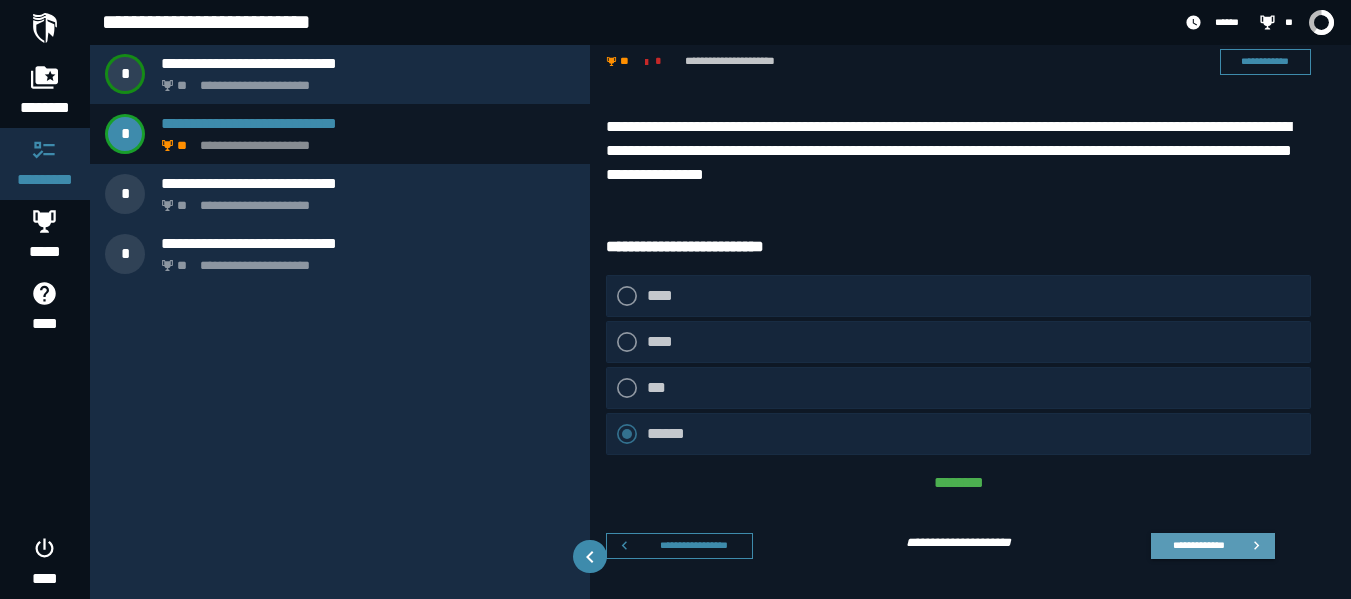click on "**********" at bounding box center (1213, 546) 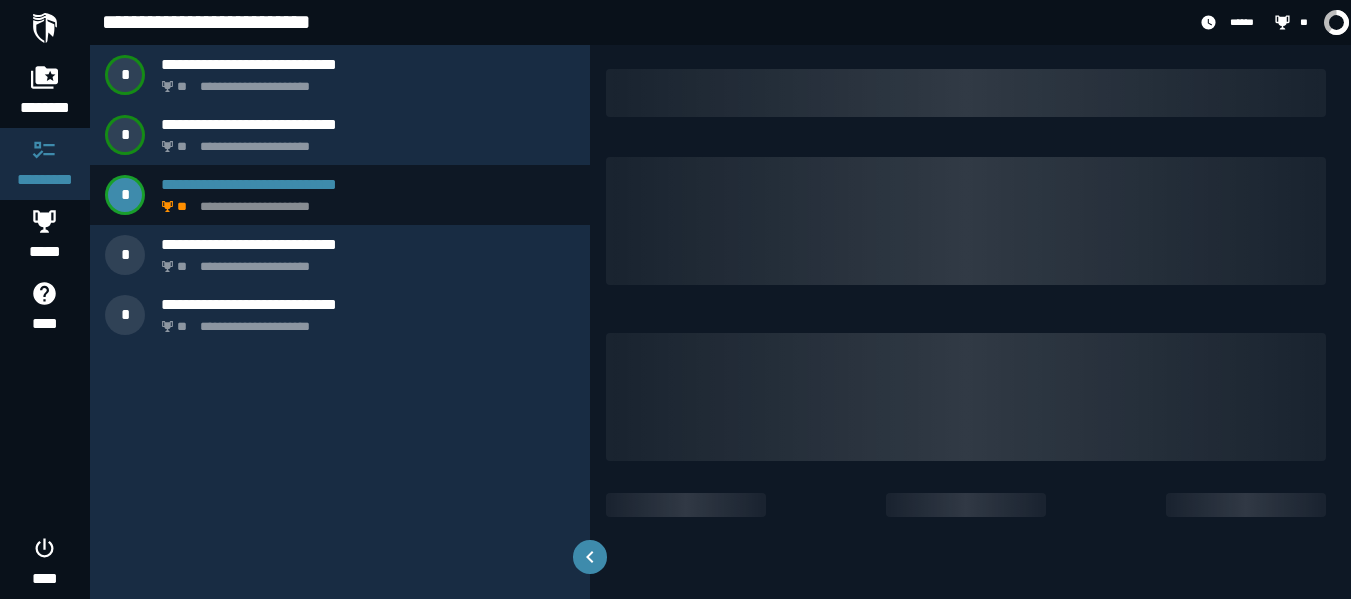 scroll, scrollTop: 0, scrollLeft: 0, axis: both 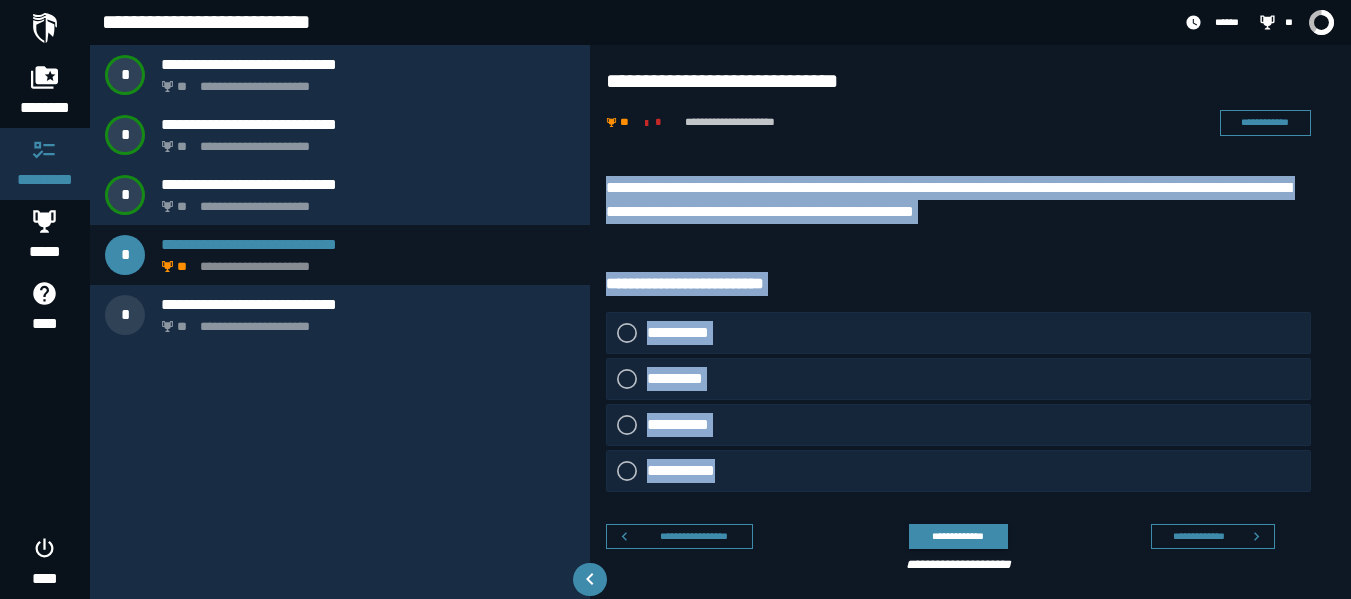 drag, startPoint x: 598, startPoint y: 164, endPoint x: 834, endPoint y: 470, distance: 386.435 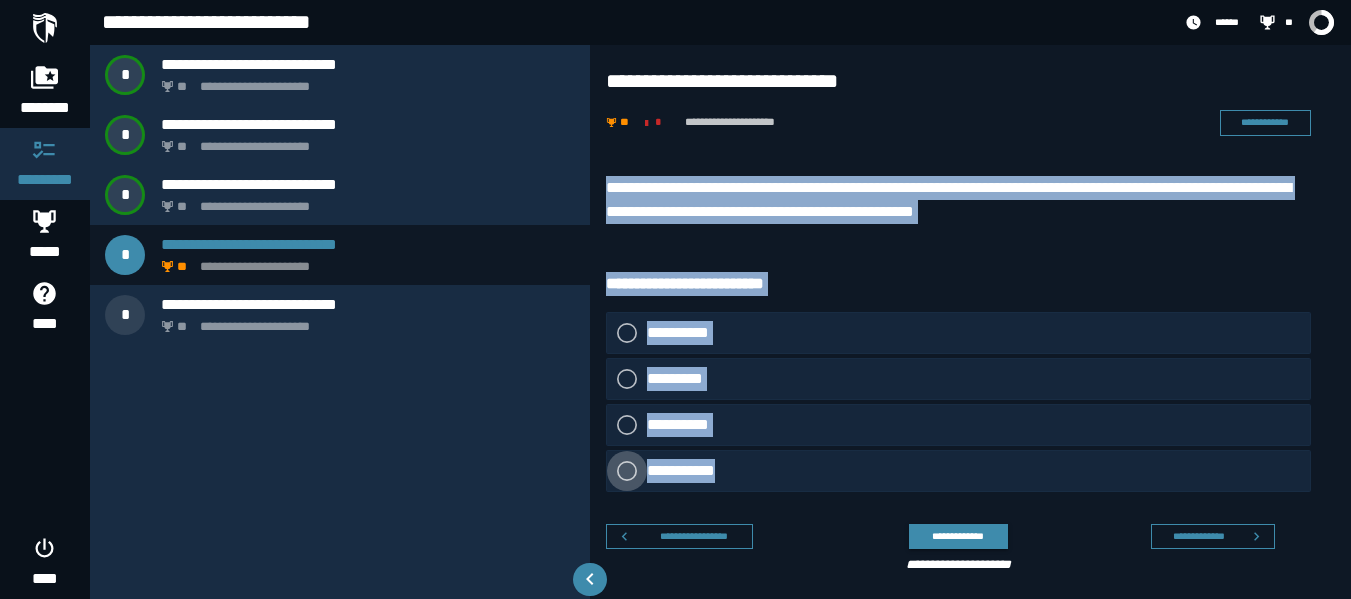 click on "**********" 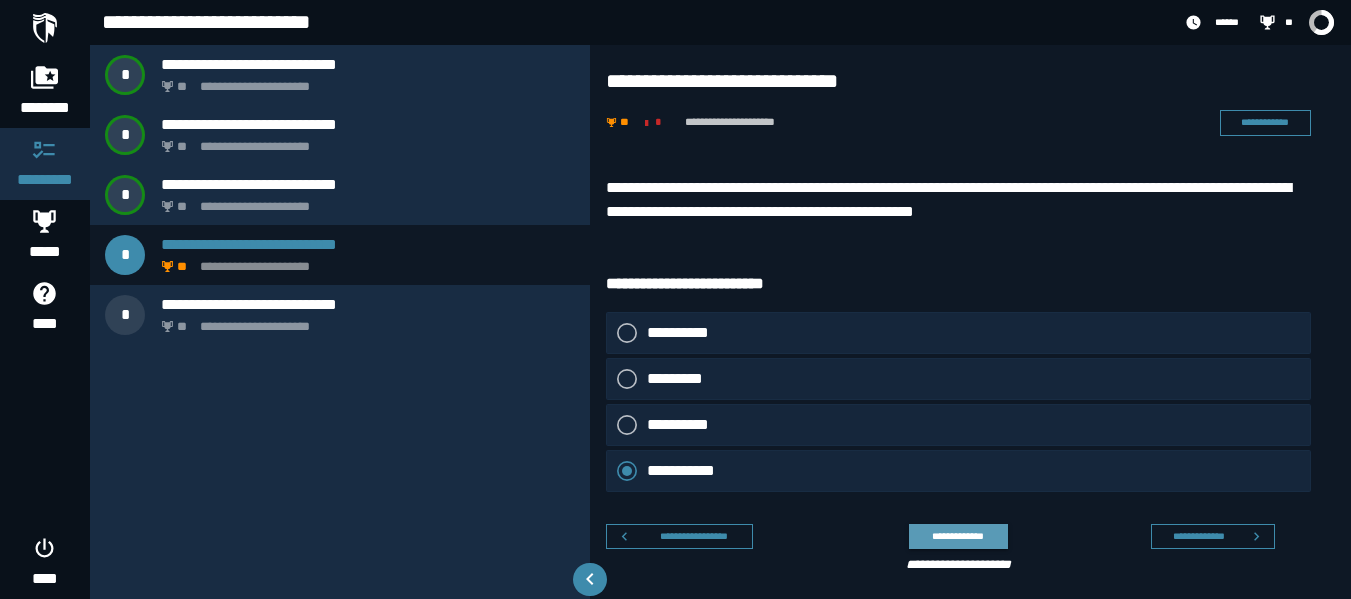 click on "**********" at bounding box center (958, 536) 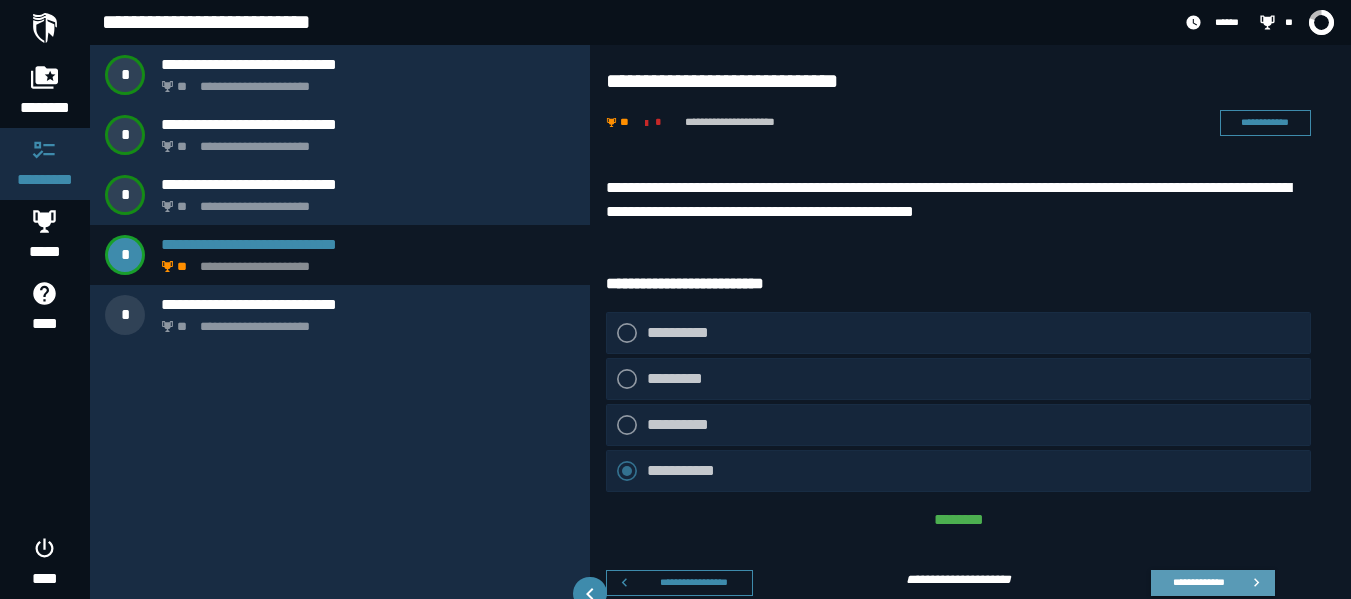 click on "**********" at bounding box center [1213, 583] 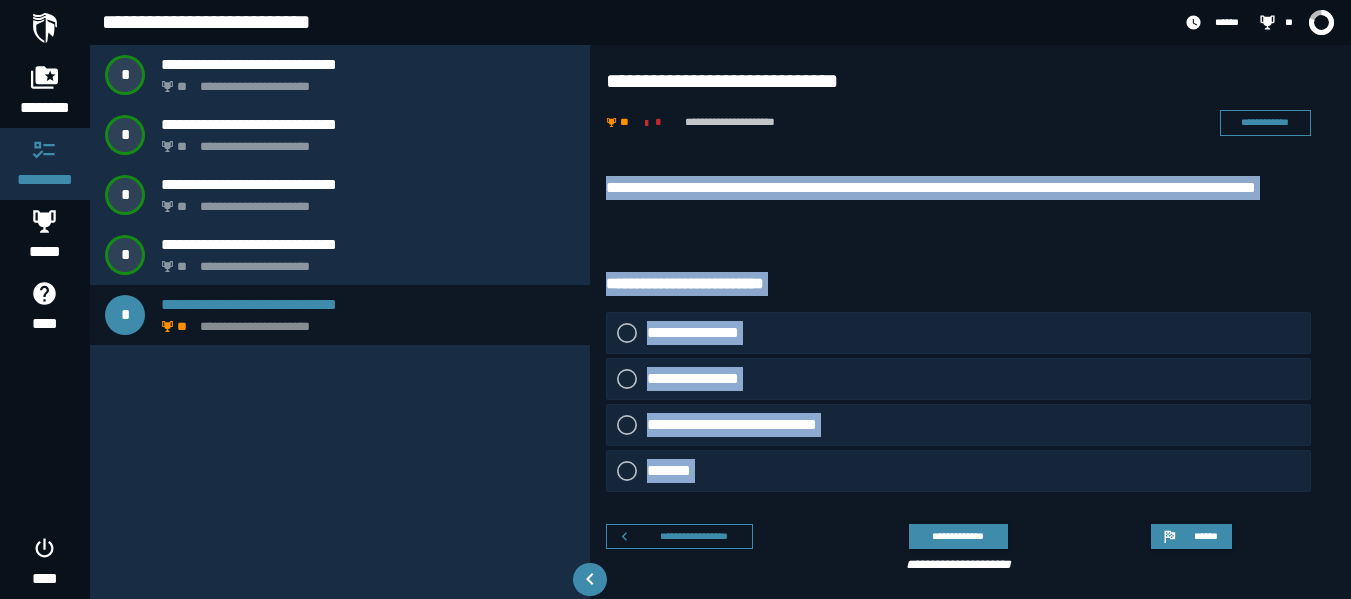 drag, startPoint x: 602, startPoint y: 171, endPoint x: 808, endPoint y: 509, distance: 395.82825 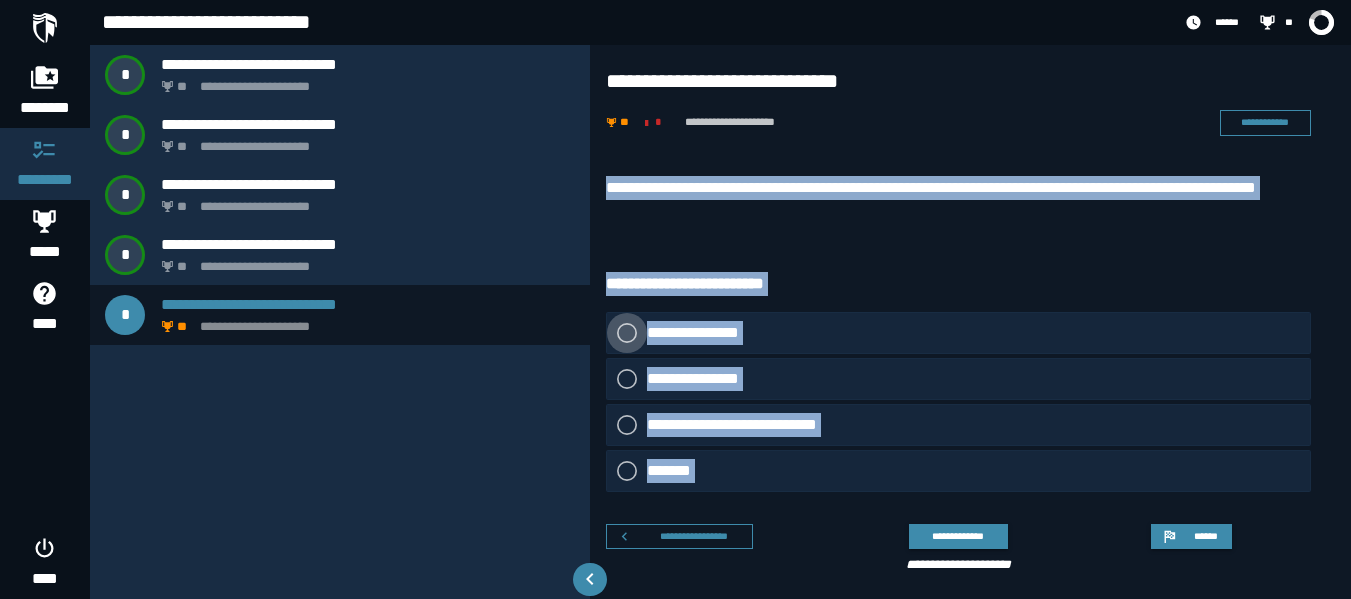 click at bounding box center (627, 333) 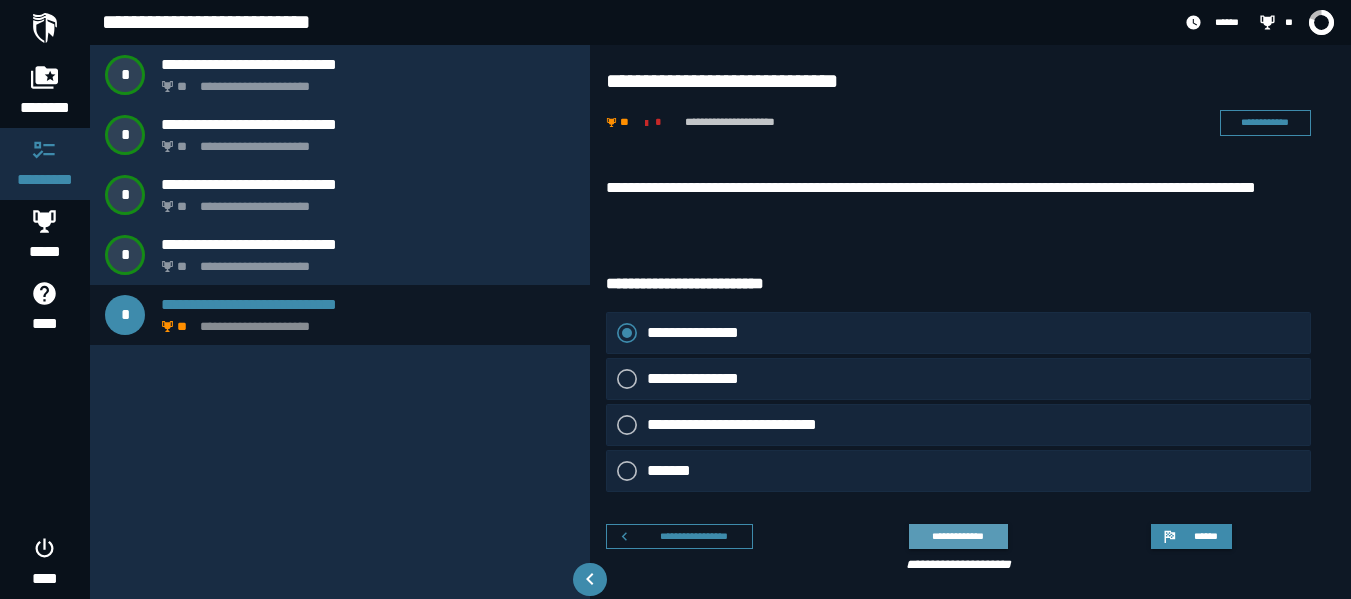 click on "**********" at bounding box center (958, 536) 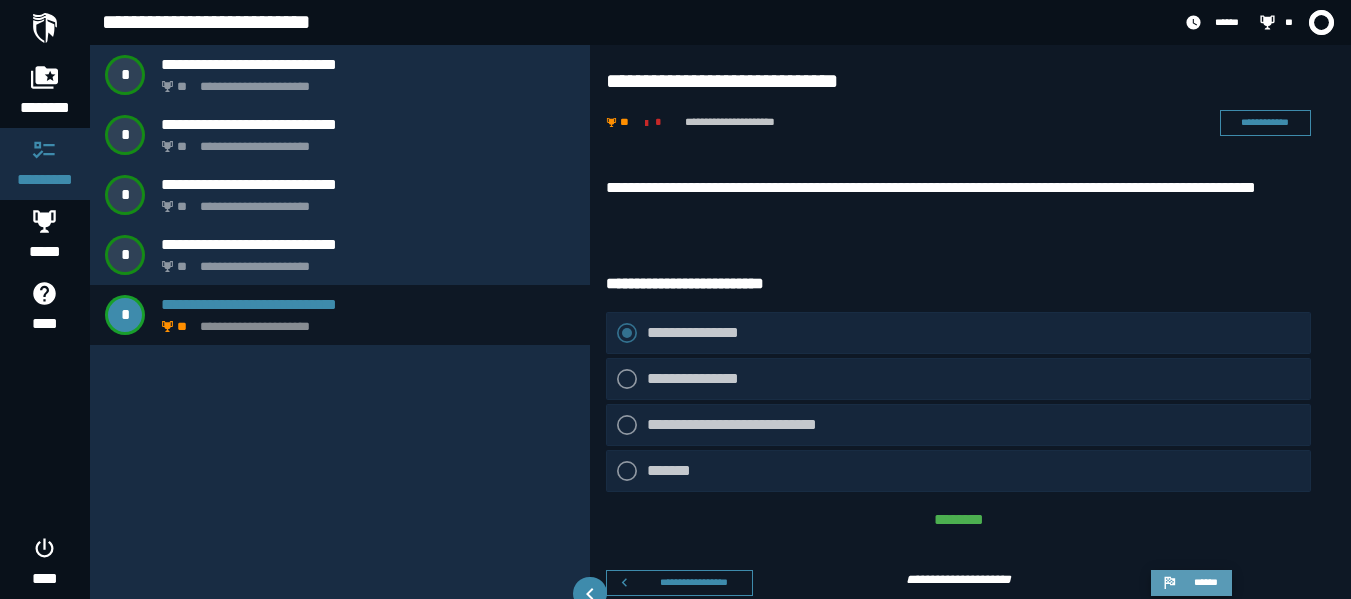 click 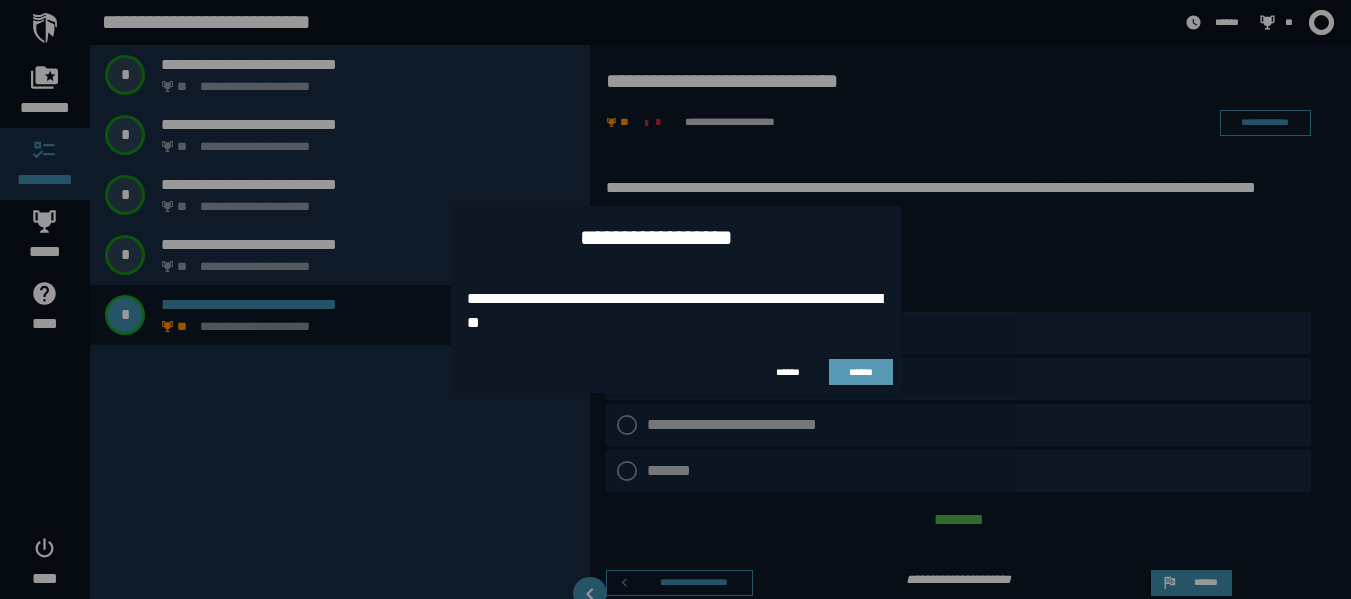 click on "******" 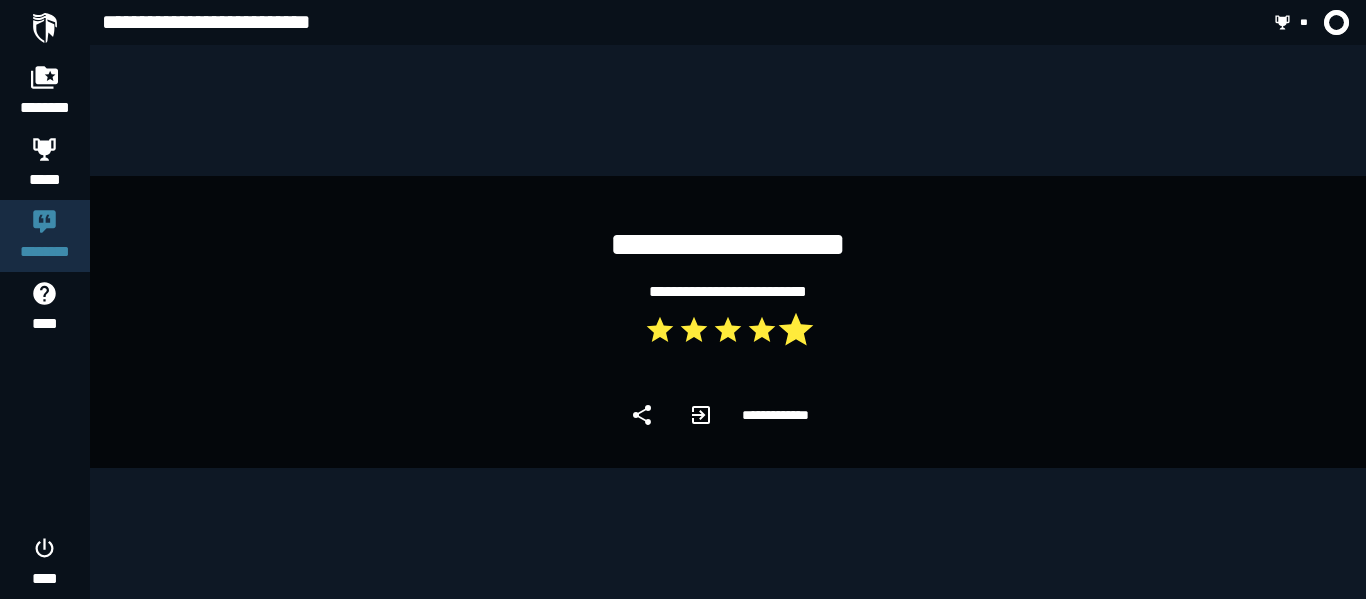 click 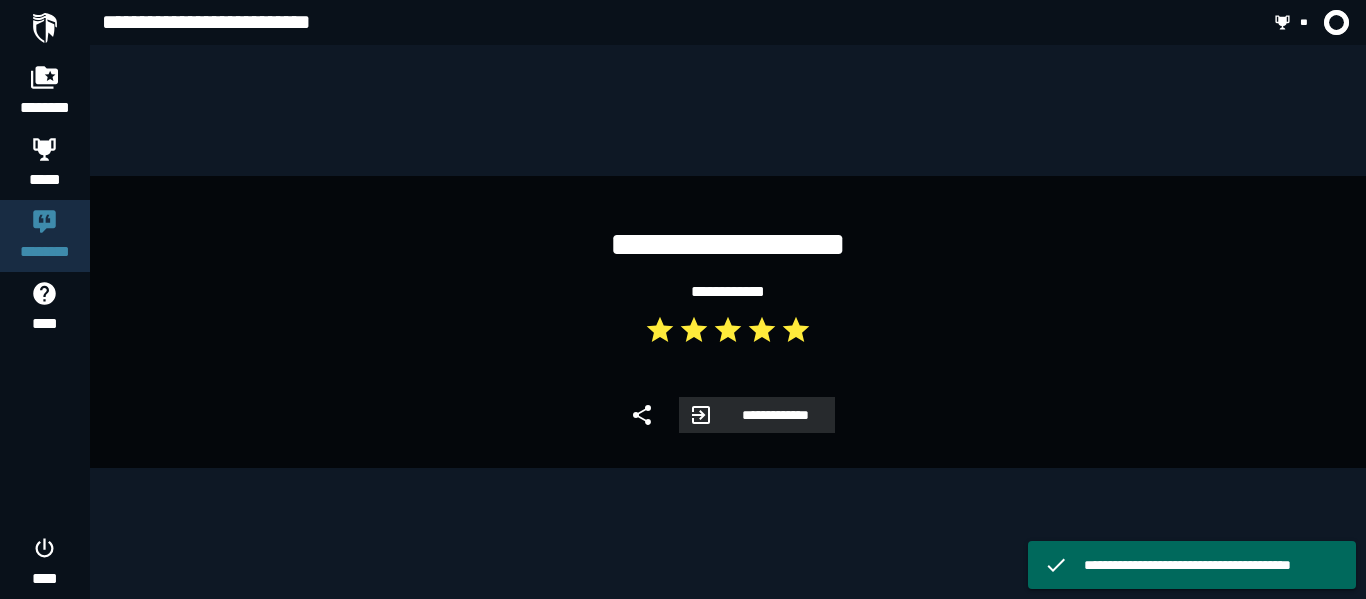 click on "**********" at bounding box center [774, 415] 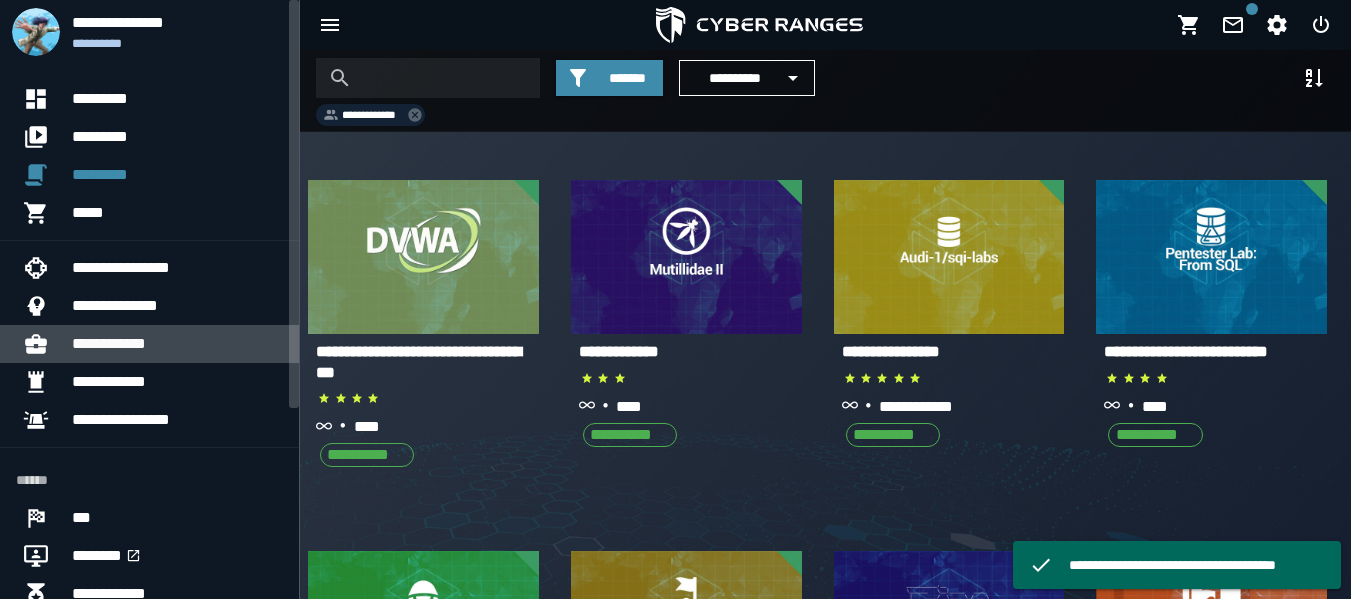click on "**********" at bounding box center (177, 344) 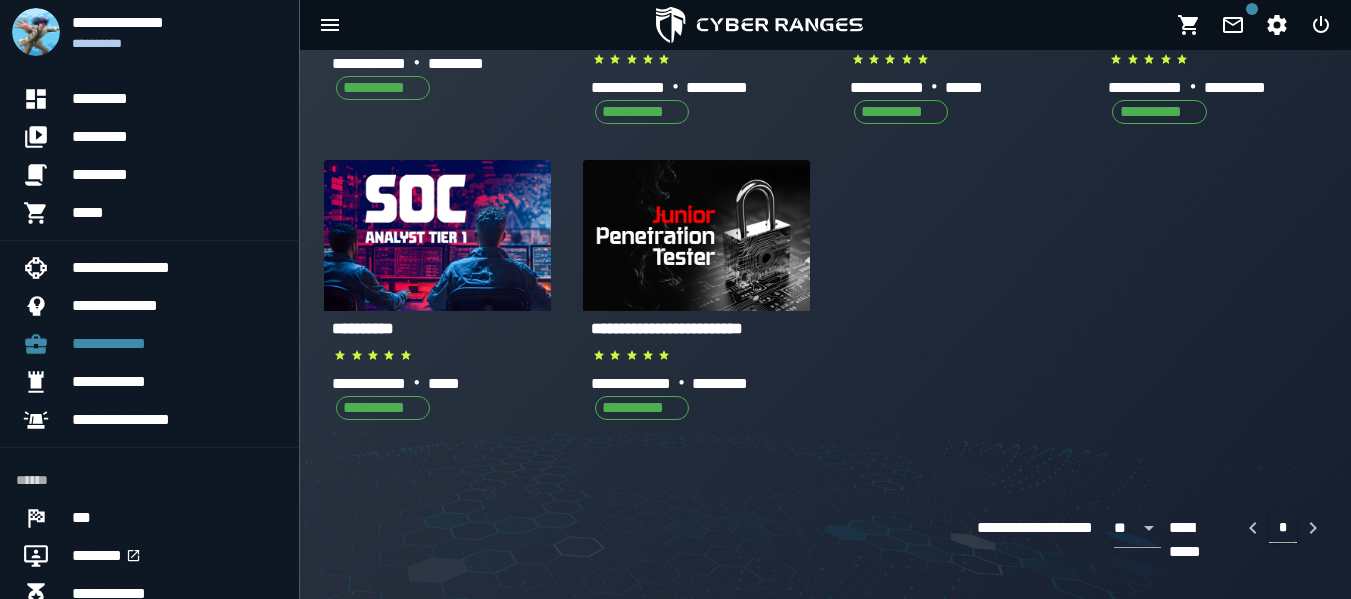 scroll, scrollTop: 300, scrollLeft: 0, axis: vertical 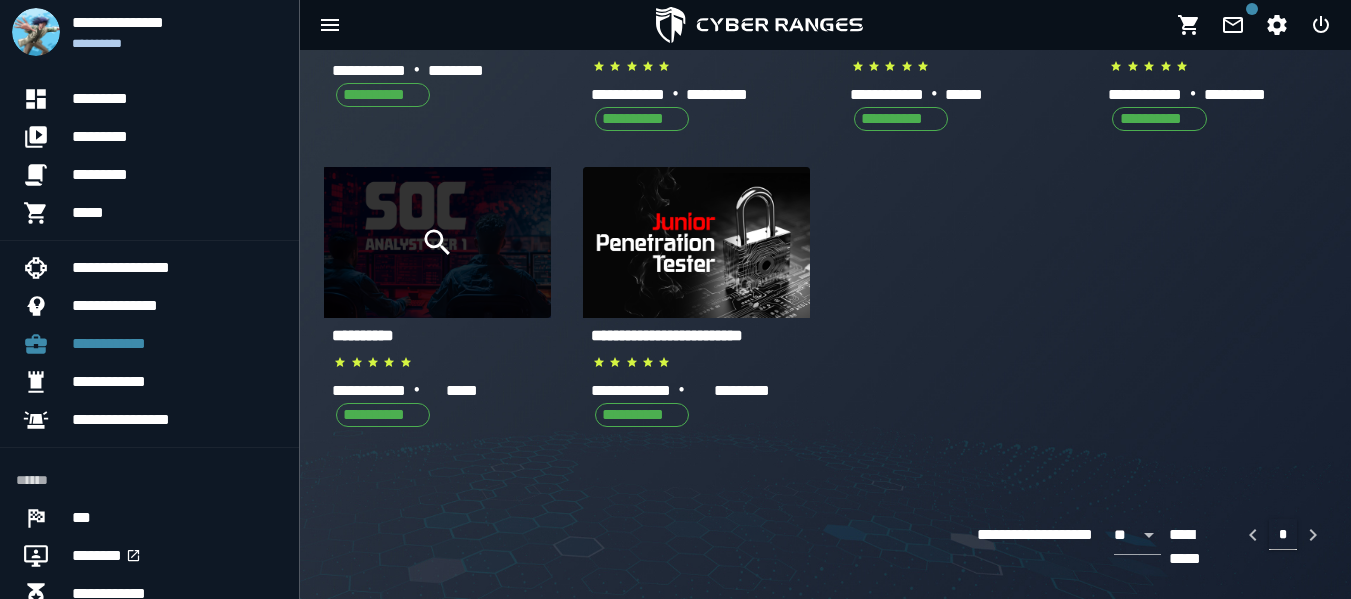 click 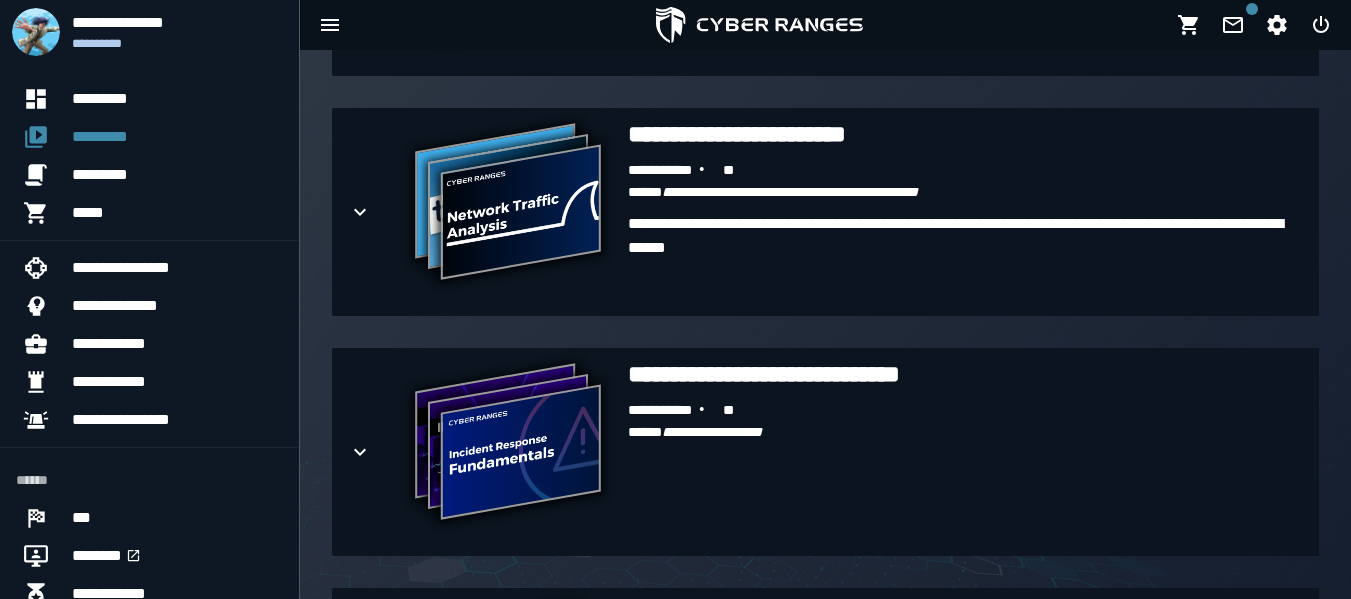 scroll, scrollTop: 1445, scrollLeft: 0, axis: vertical 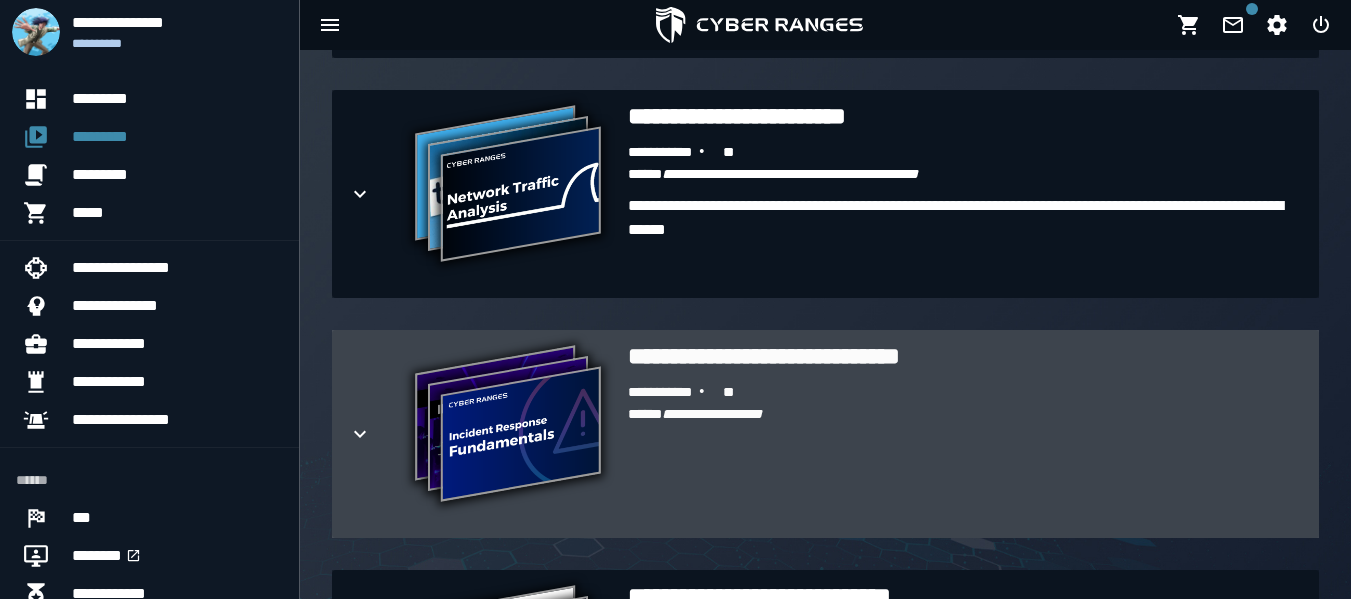 click on "**********" at bounding box center (965, 356) 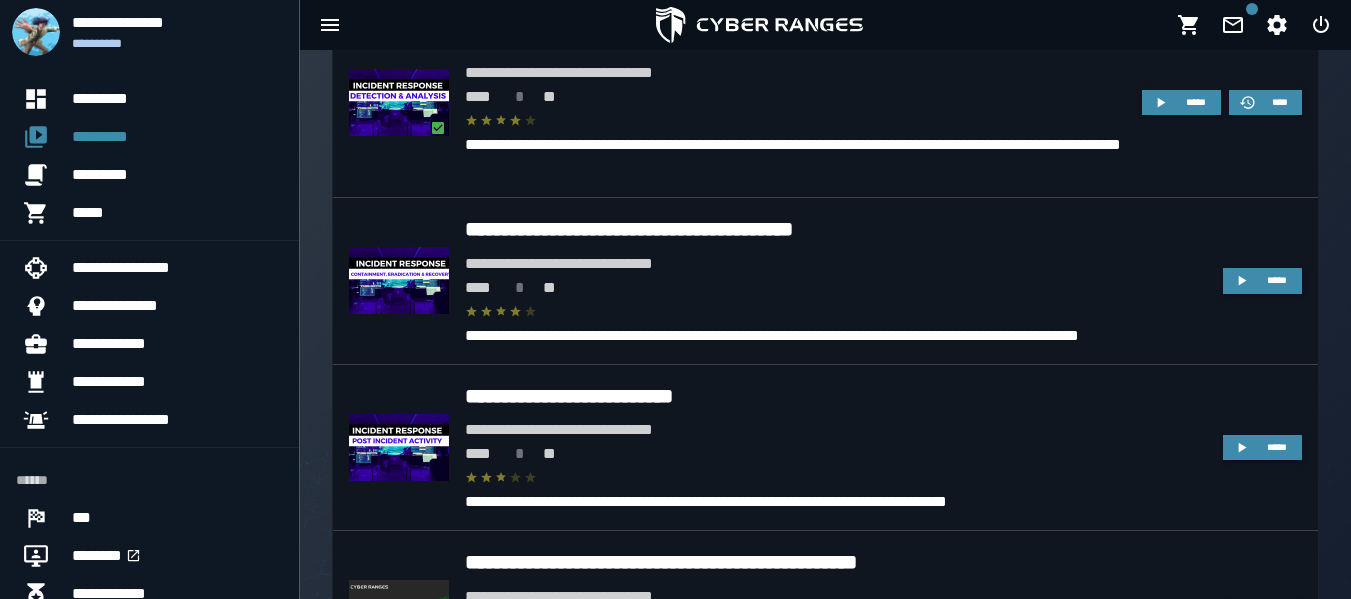 scroll, scrollTop: 2309, scrollLeft: 0, axis: vertical 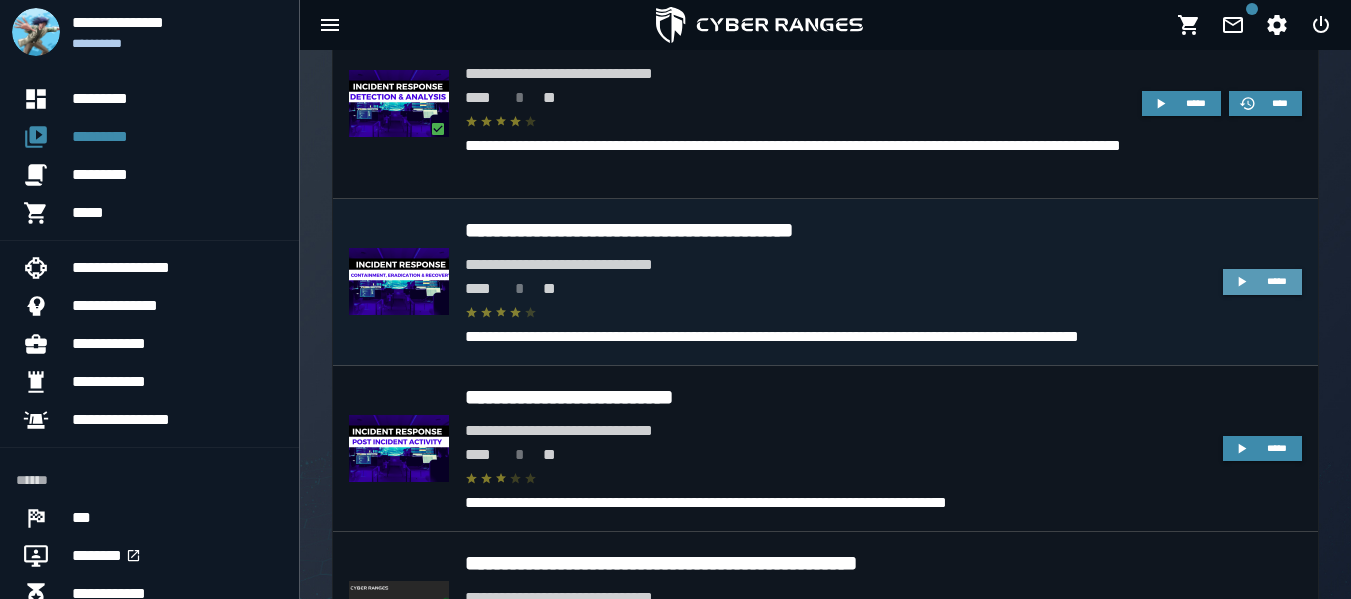 click 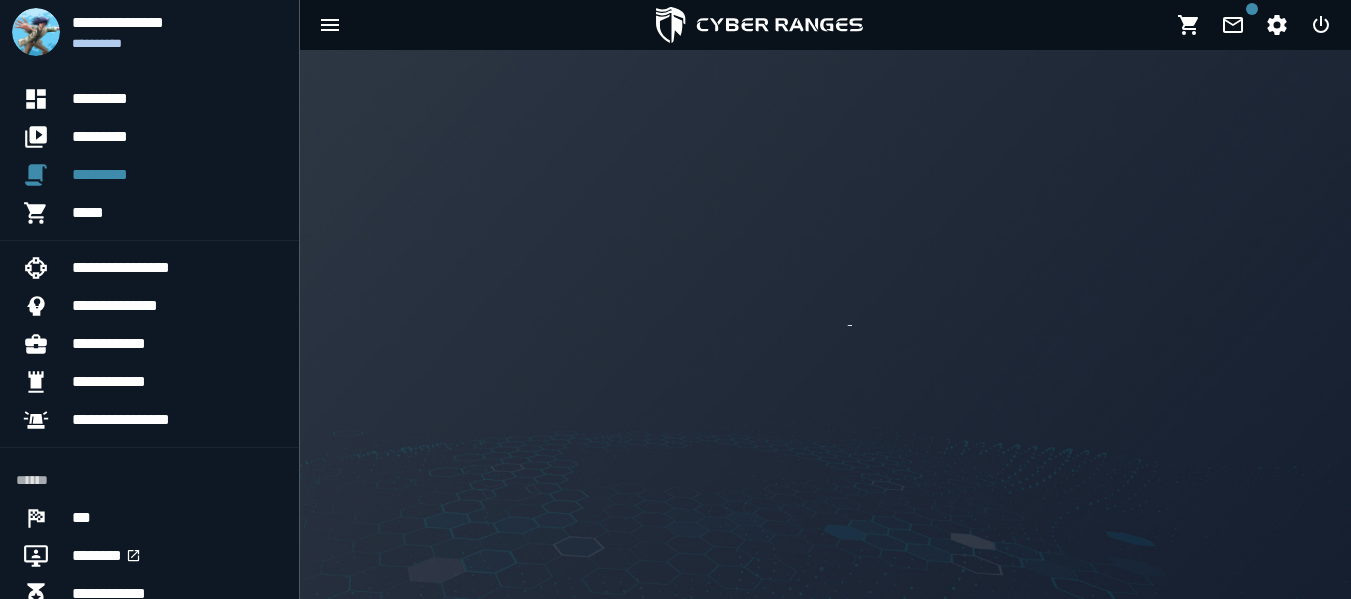 scroll, scrollTop: 0, scrollLeft: 0, axis: both 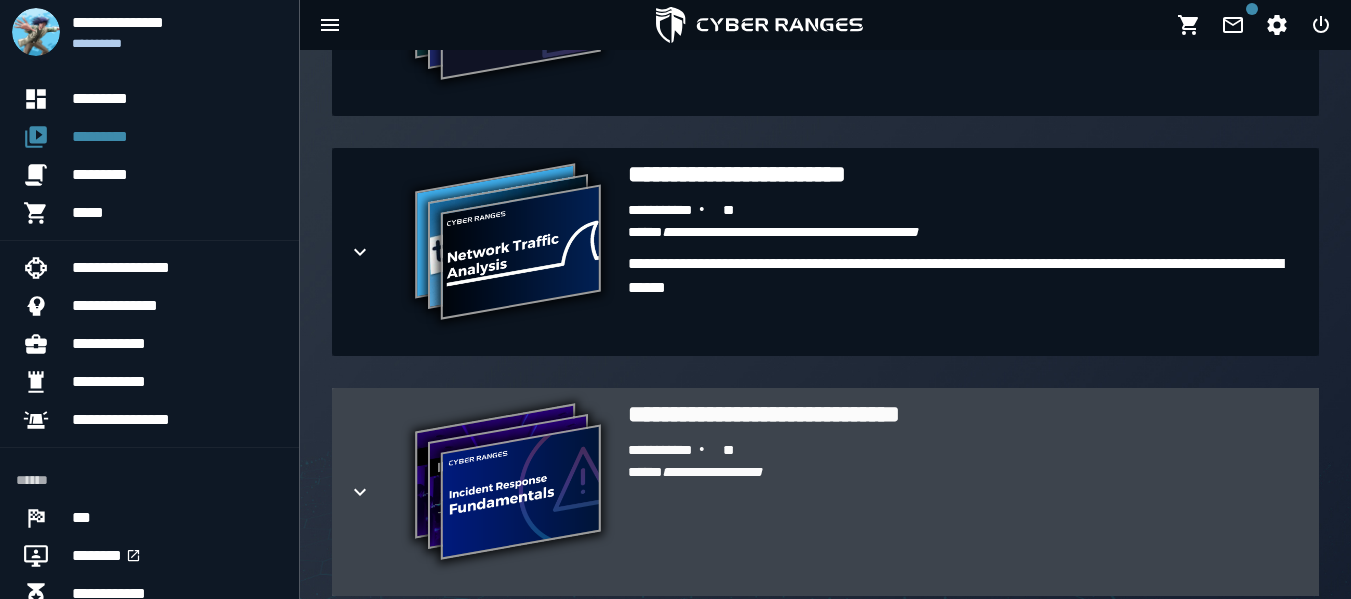click on "**********" at bounding box center [965, 414] 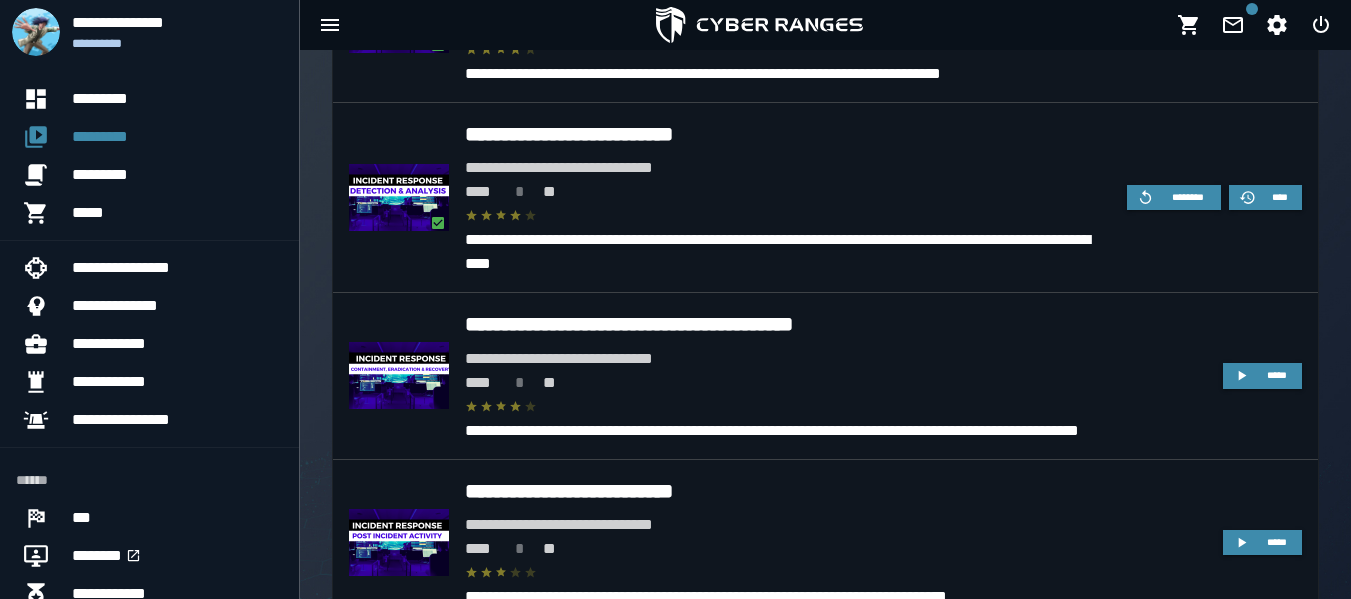 scroll, scrollTop: 2217, scrollLeft: 0, axis: vertical 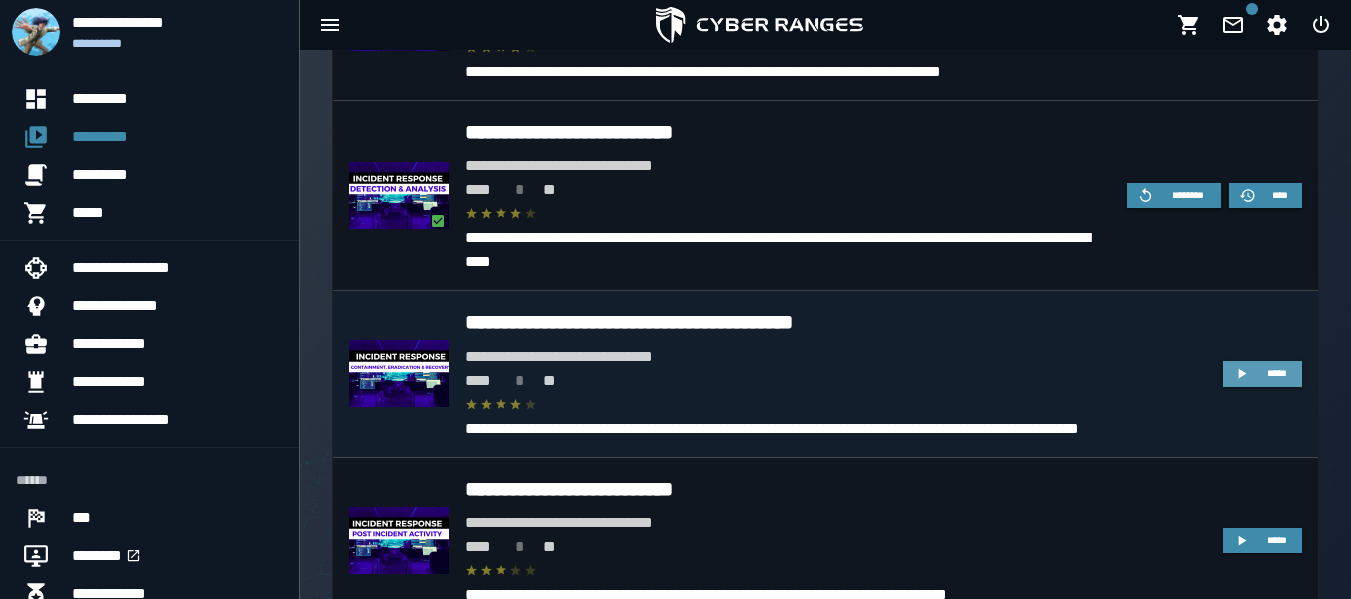 click on "*****" at bounding box center (1262, 374) 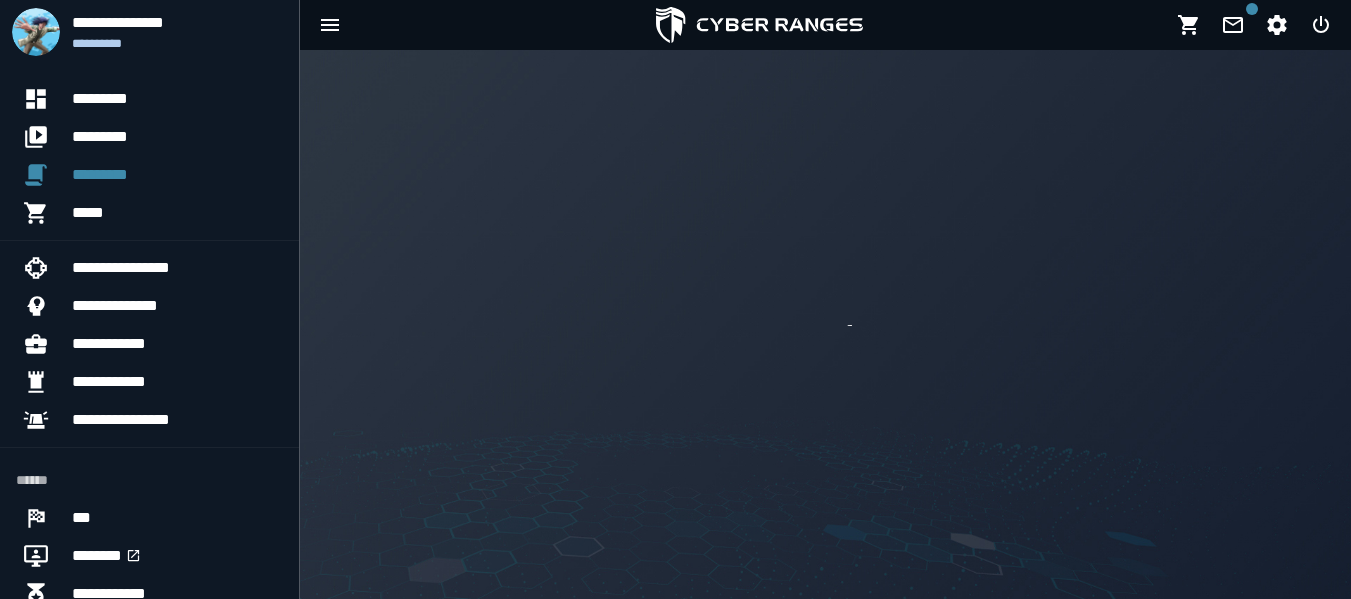 scroll, scrollTop: 0, scrollLeft: 0, axis: both 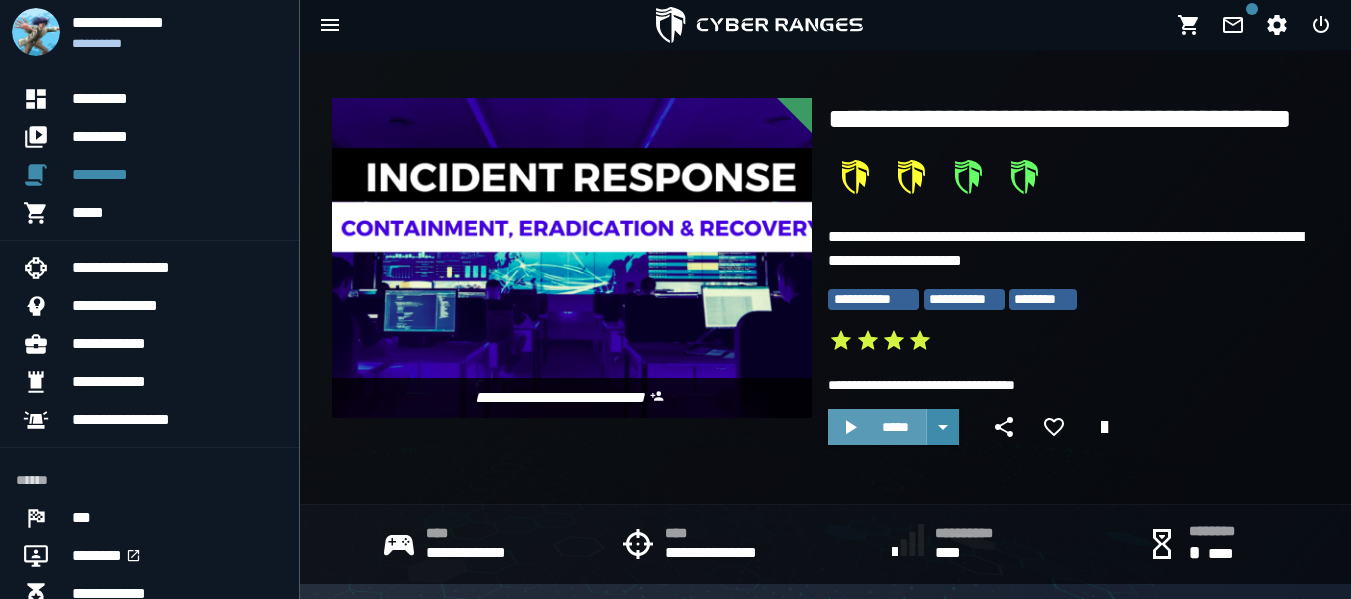 click on "*****" at bounding box center [895, 427] 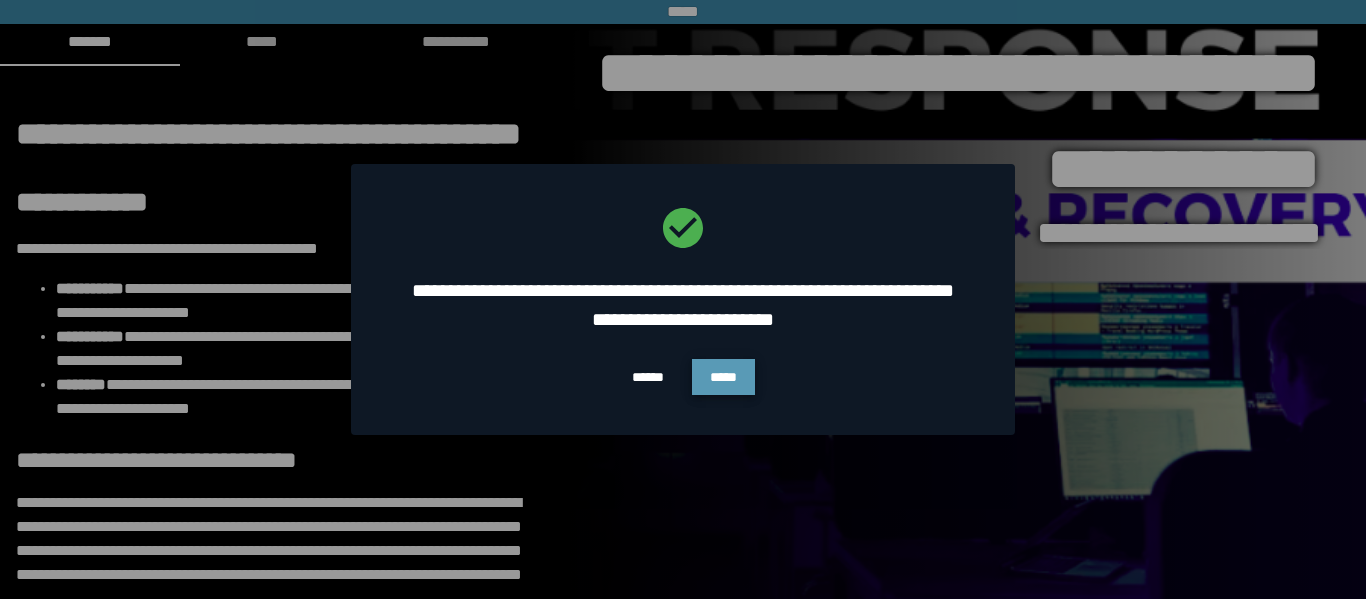click on "*****" at bounding box center [723, 377] 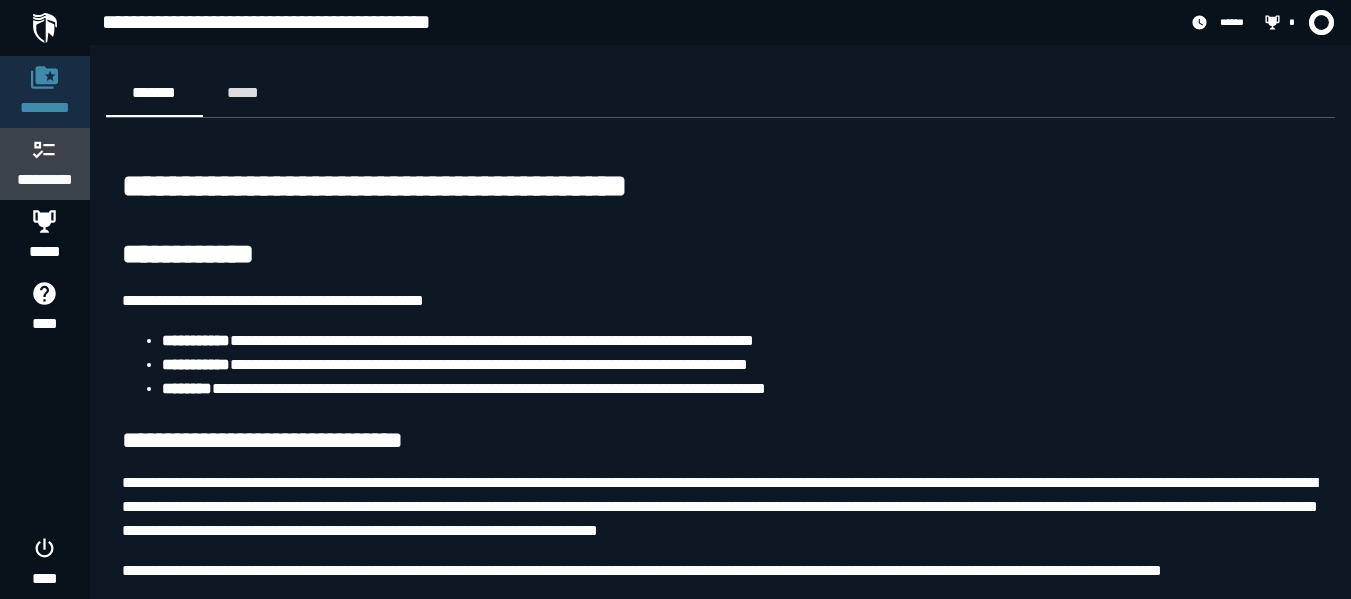 click at bounding box center (45, 149) 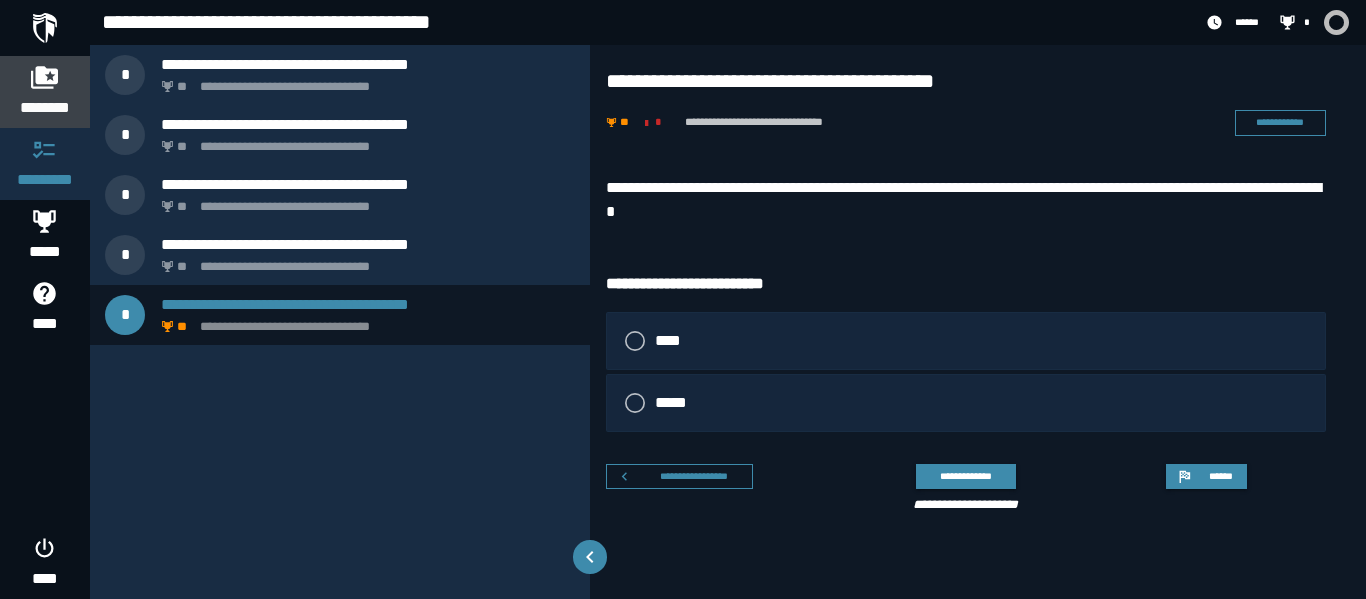 click on "********" at bounding box center (45, 108) 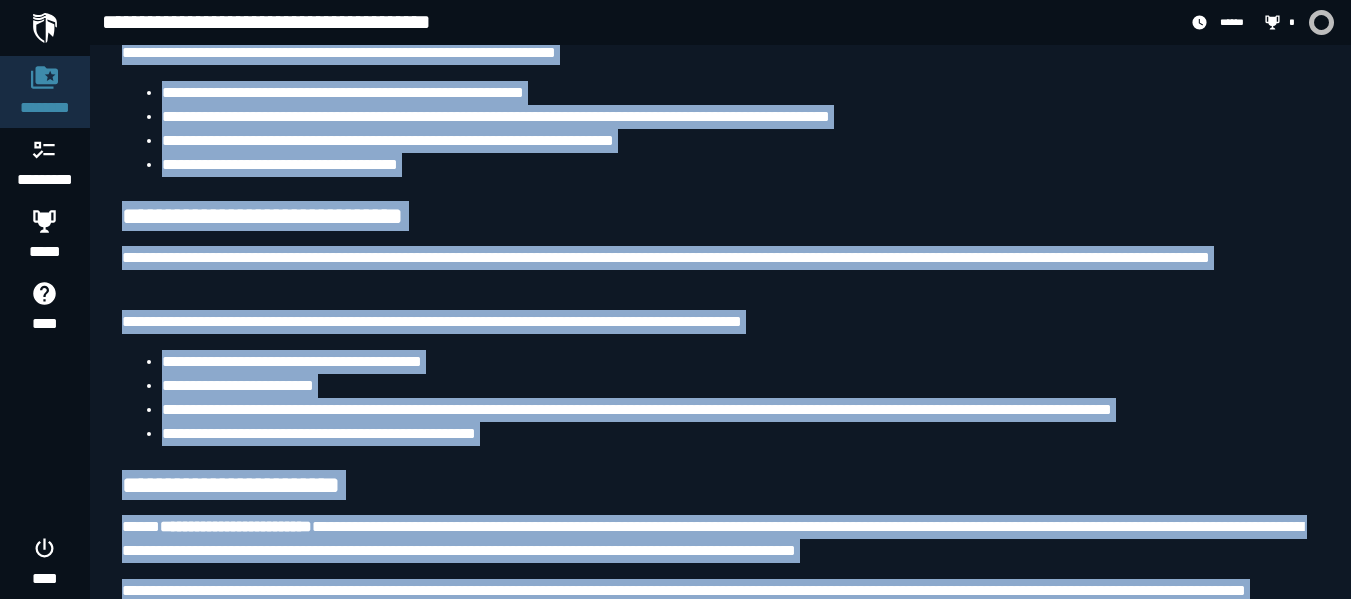 scroll, scrollTop: 1319, scrollLeft: 0, axis: vertical 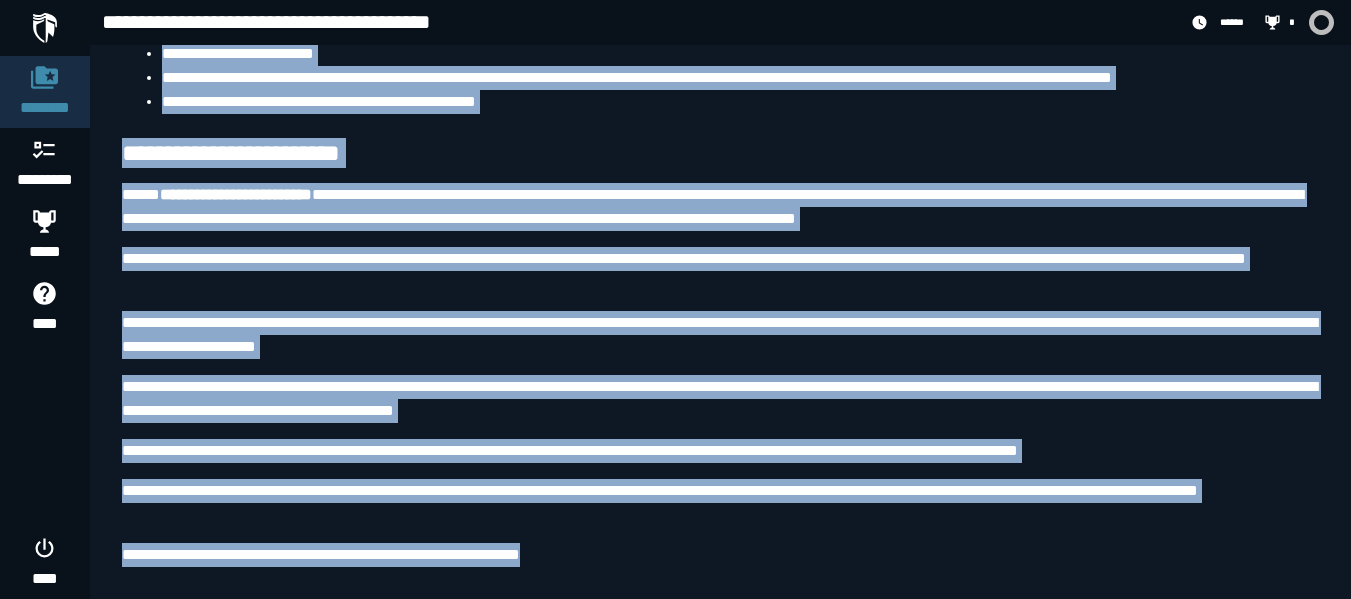drag, startPoint x: 120, startPoint y: 165, endPoint x: 612, endPoint y: 646, distance: 688.05884 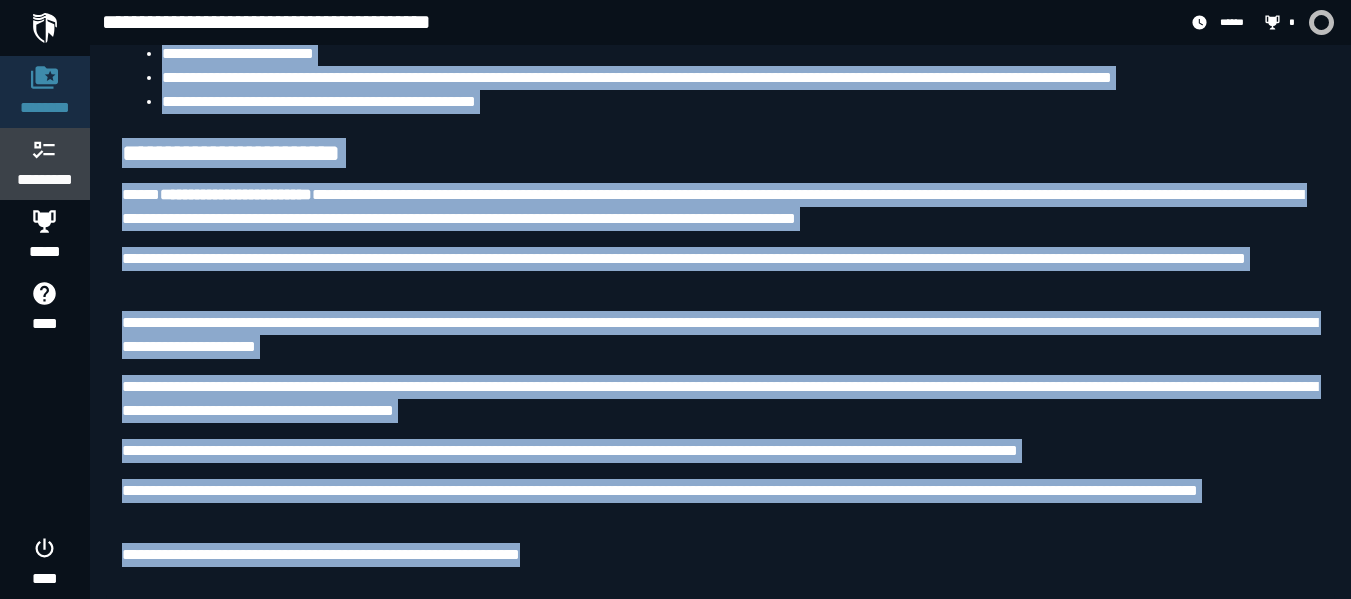 click 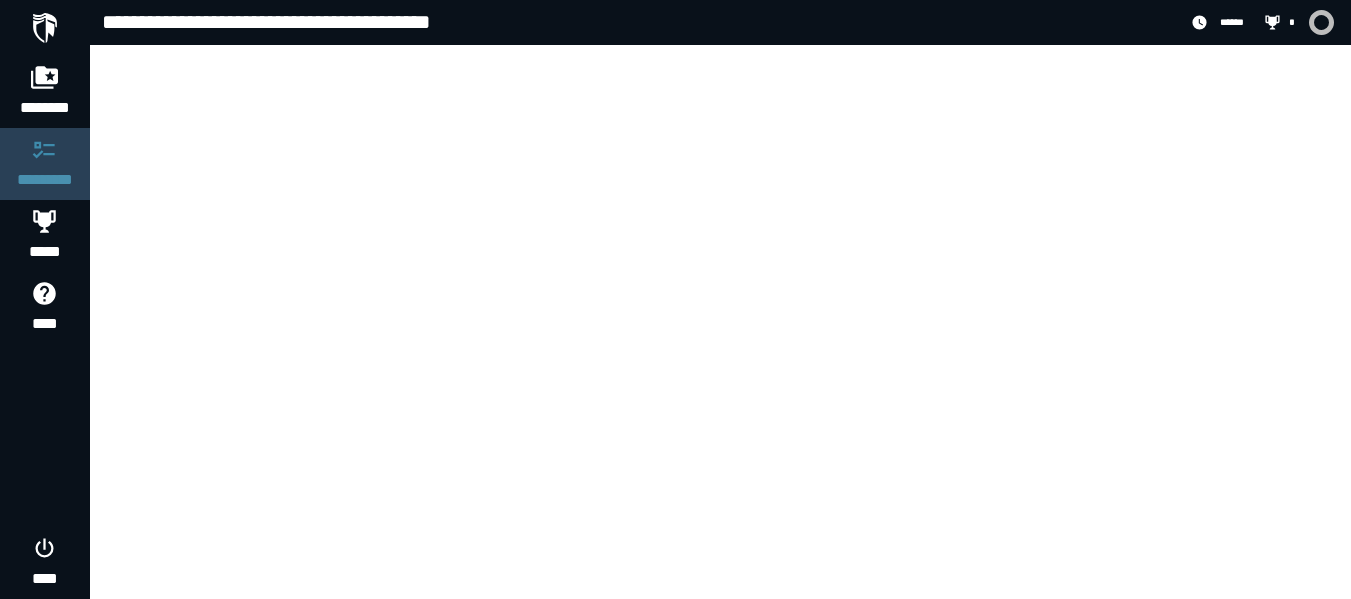 scroll, scrollTop: 0, scrollLeft: 0, axis: both 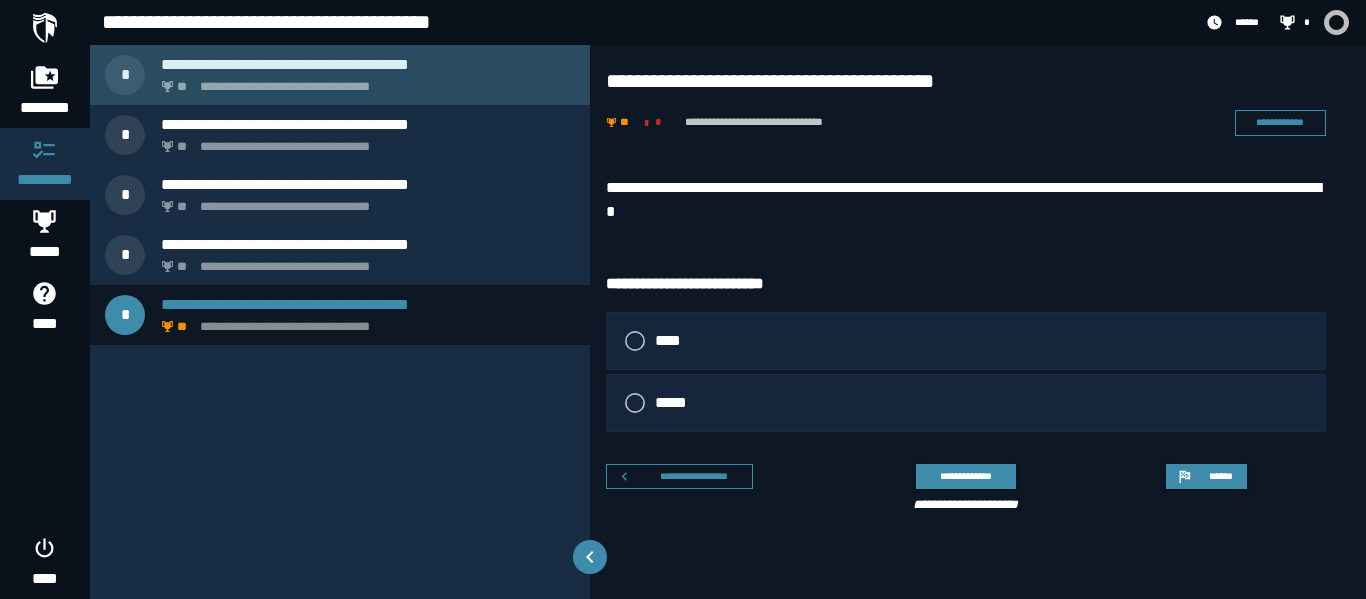 click on "*" at bounding box center (133, 75) 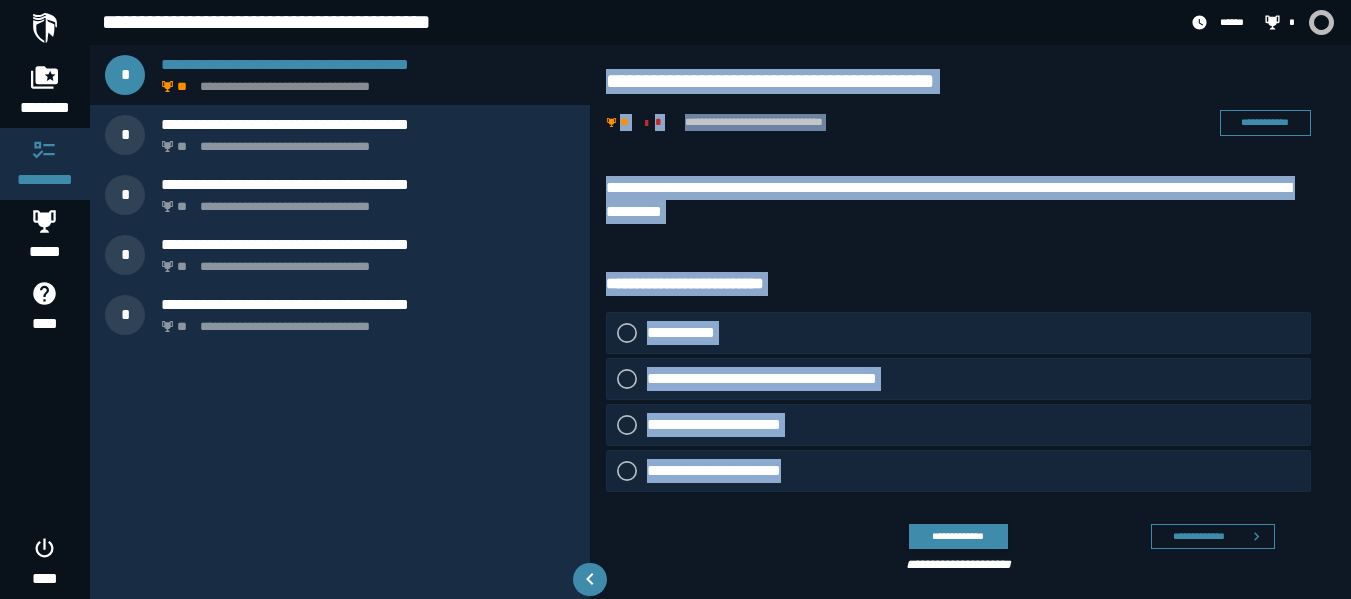 drag, startPoint x: 601, startPoint y: 77, endPoint x: 801, endPoint y: 479, distance: 449.00333 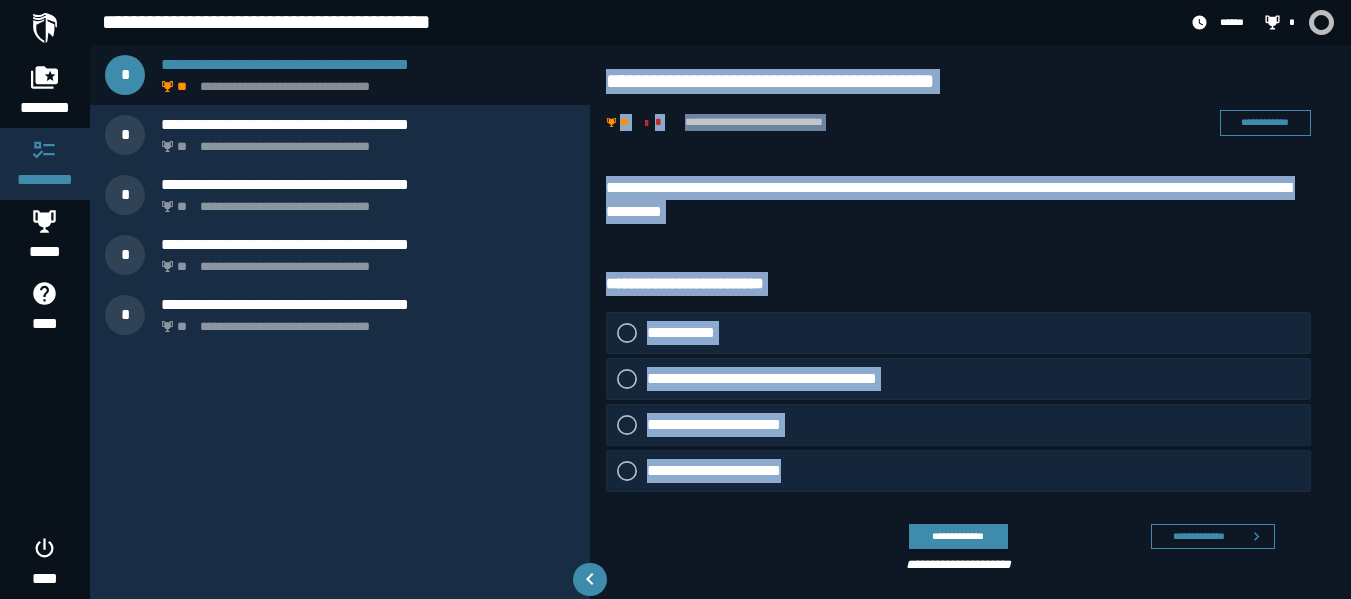click on "**********" at bounding box center [958, 402] 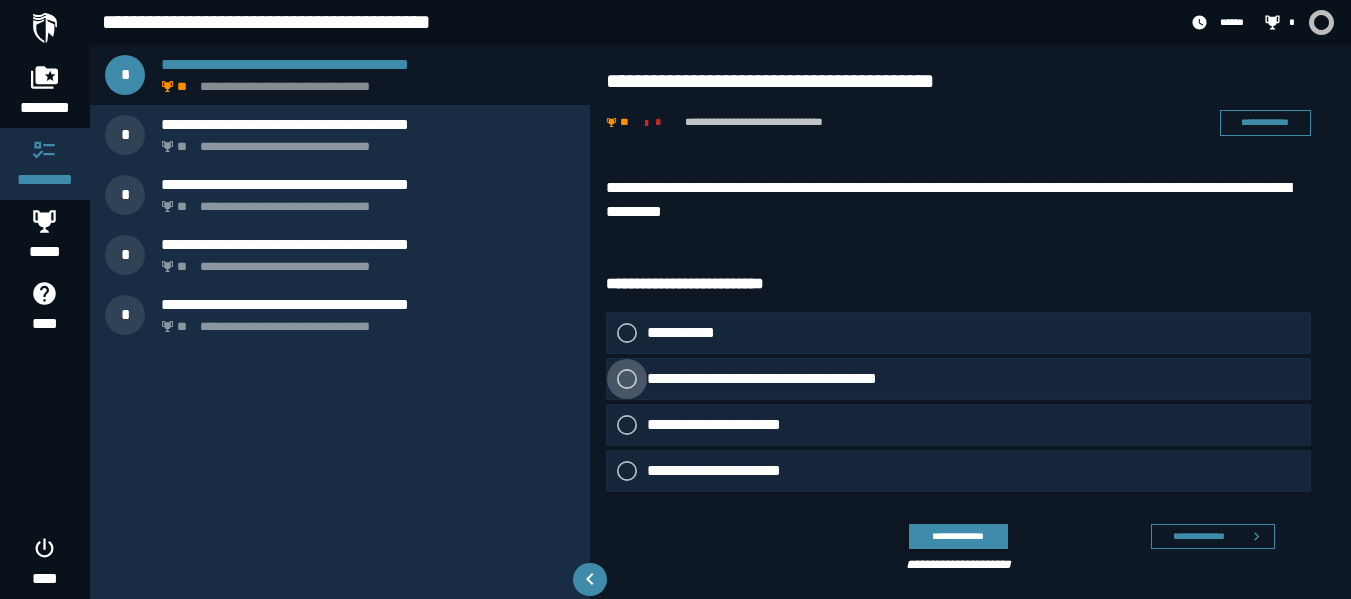 click 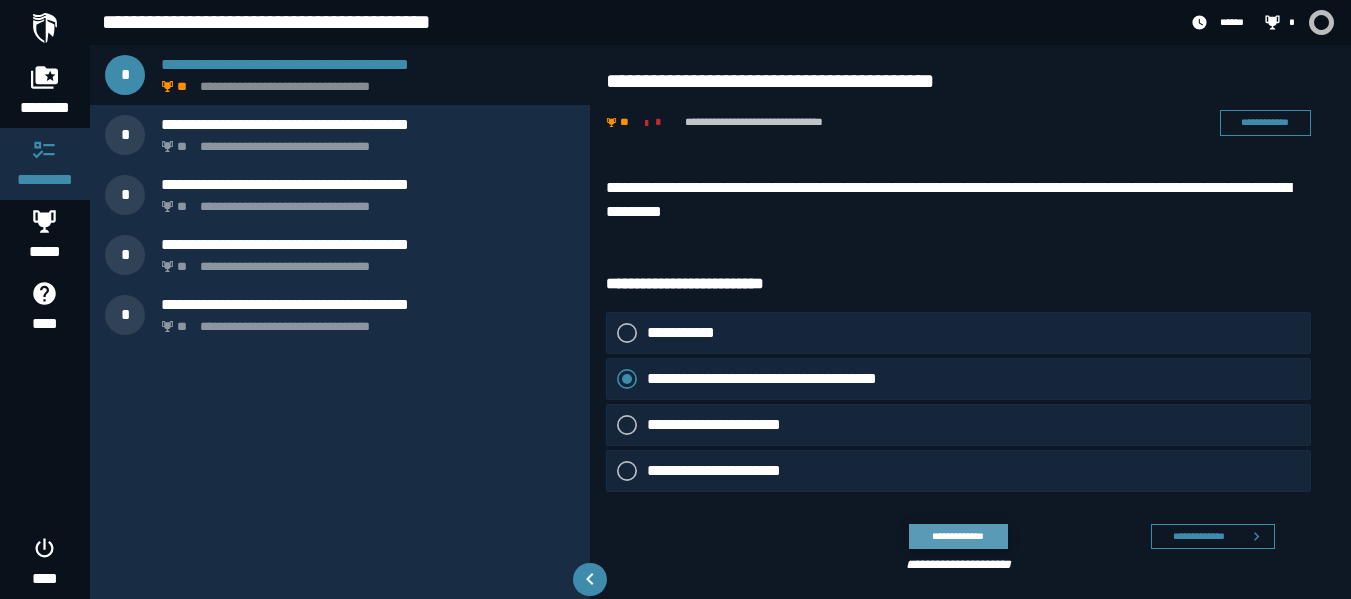 click on "**********" at bounding box center (958, 536) 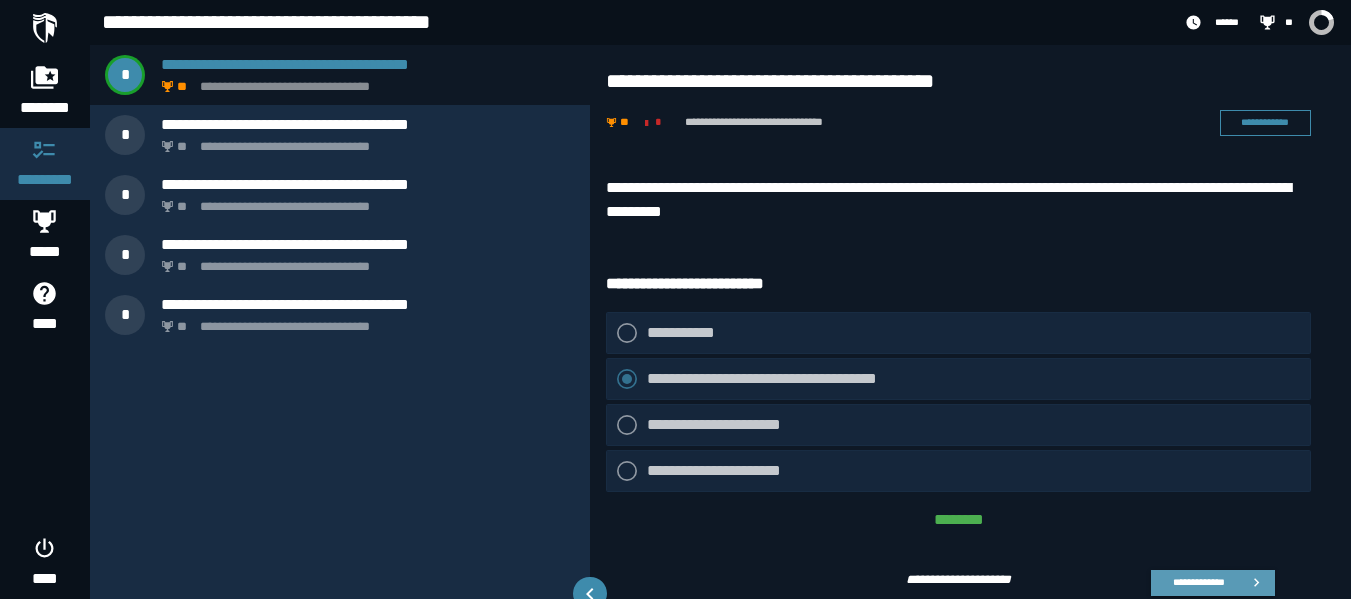 click on "**********" at bounding box center [1198, 582] 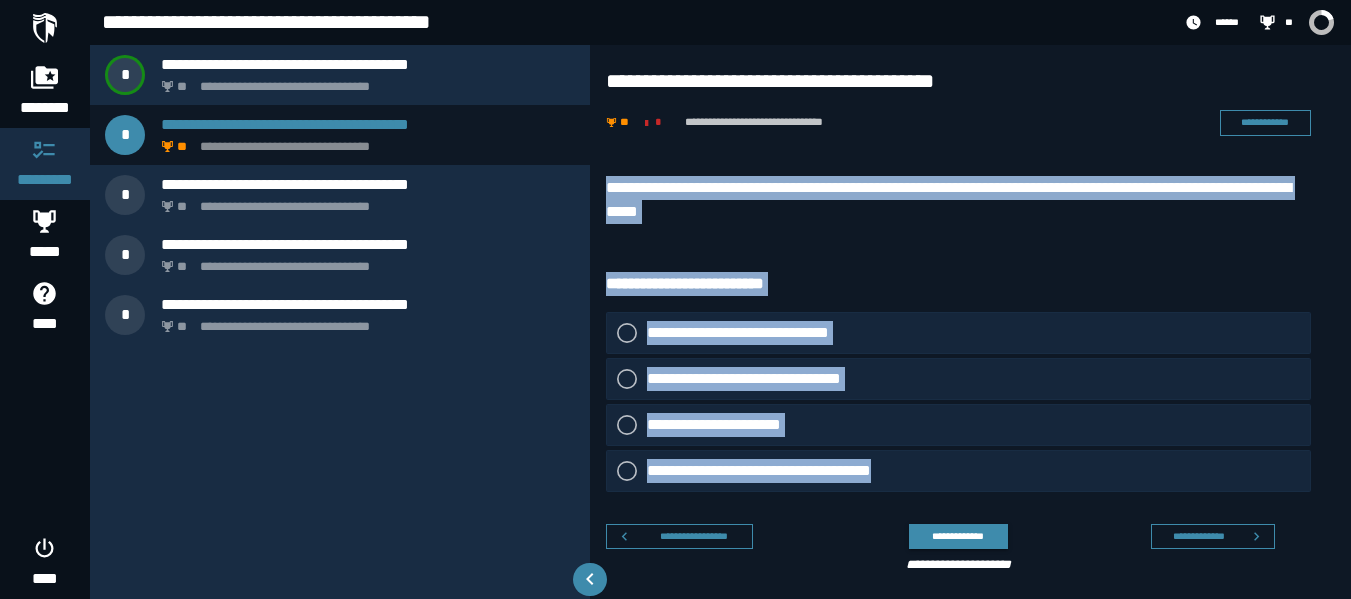 drag, startPoint x: 612, startPoint y: 167, endPoint x: 906, endPoint y: 479, distance: 428.6957 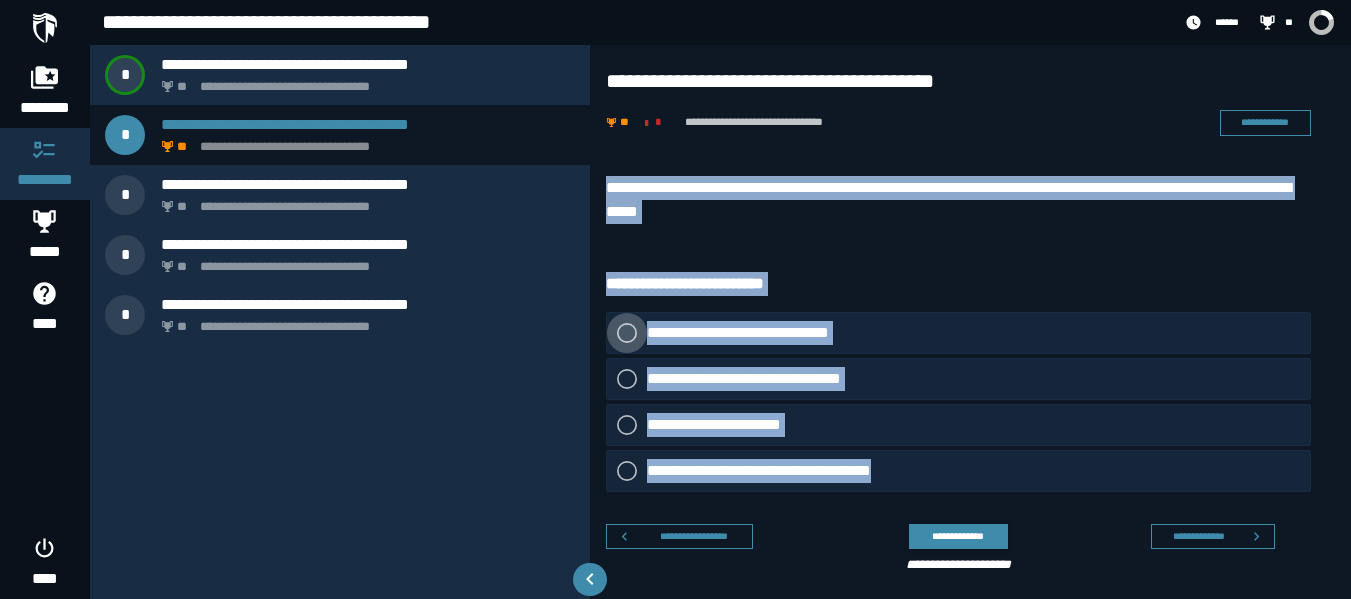 click at bounding box center [627, 333] 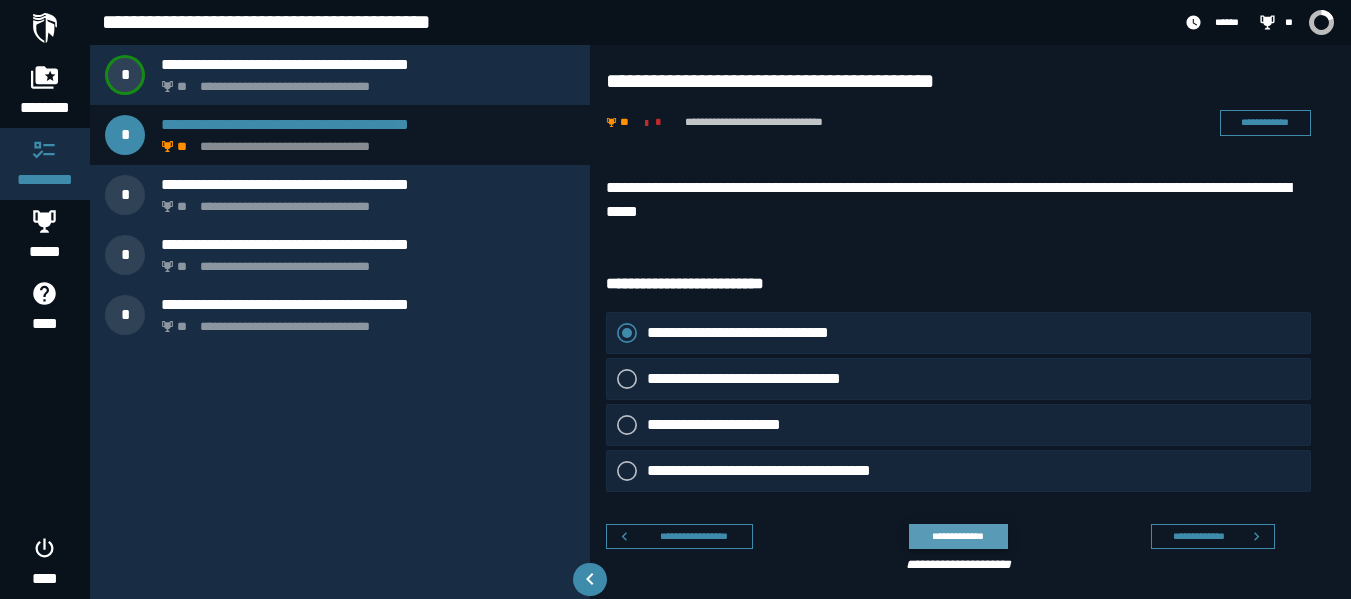 click on "**********" at bounding box center [958, 536] 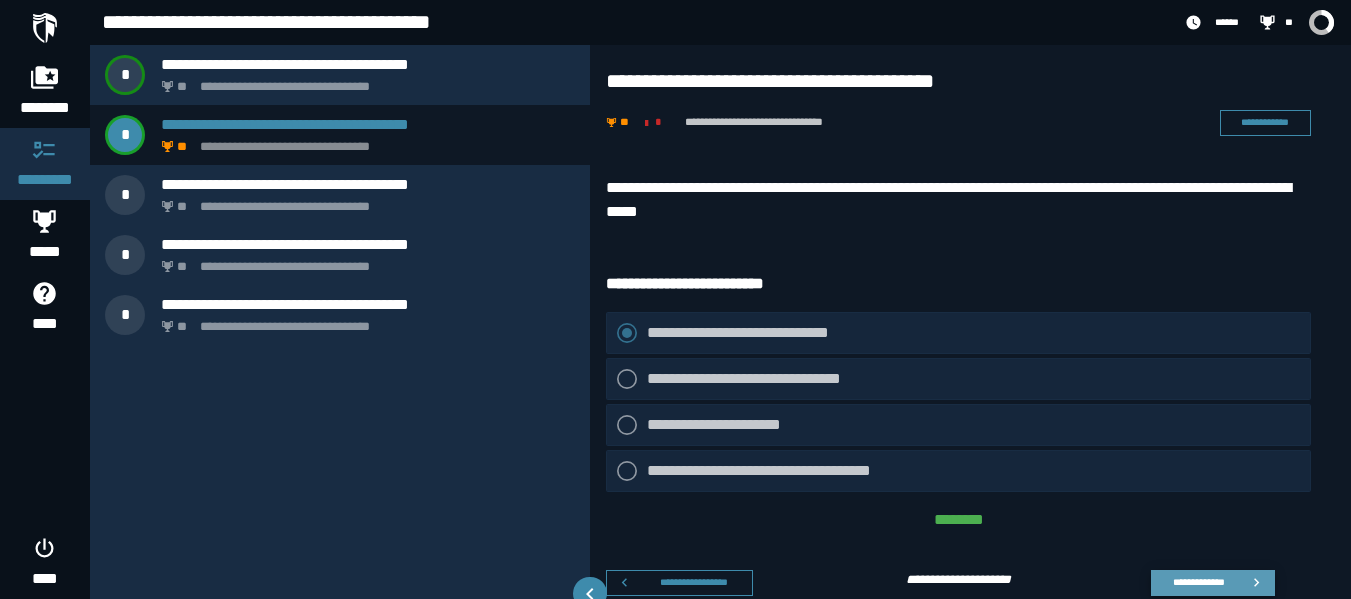 click on "**********" at bounding box center (1198, 582) 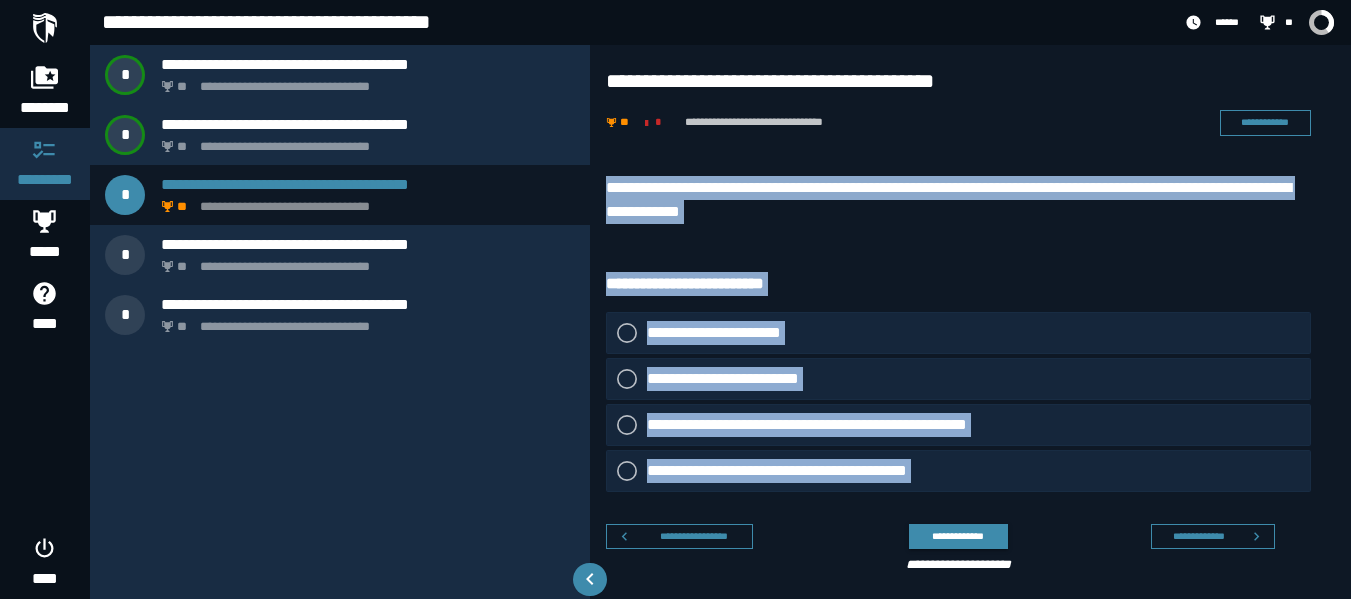 drag, startPoint x: 613, startPoint y: 168, endPoint x: 962, endPoint y: 501, distance: 482.37952 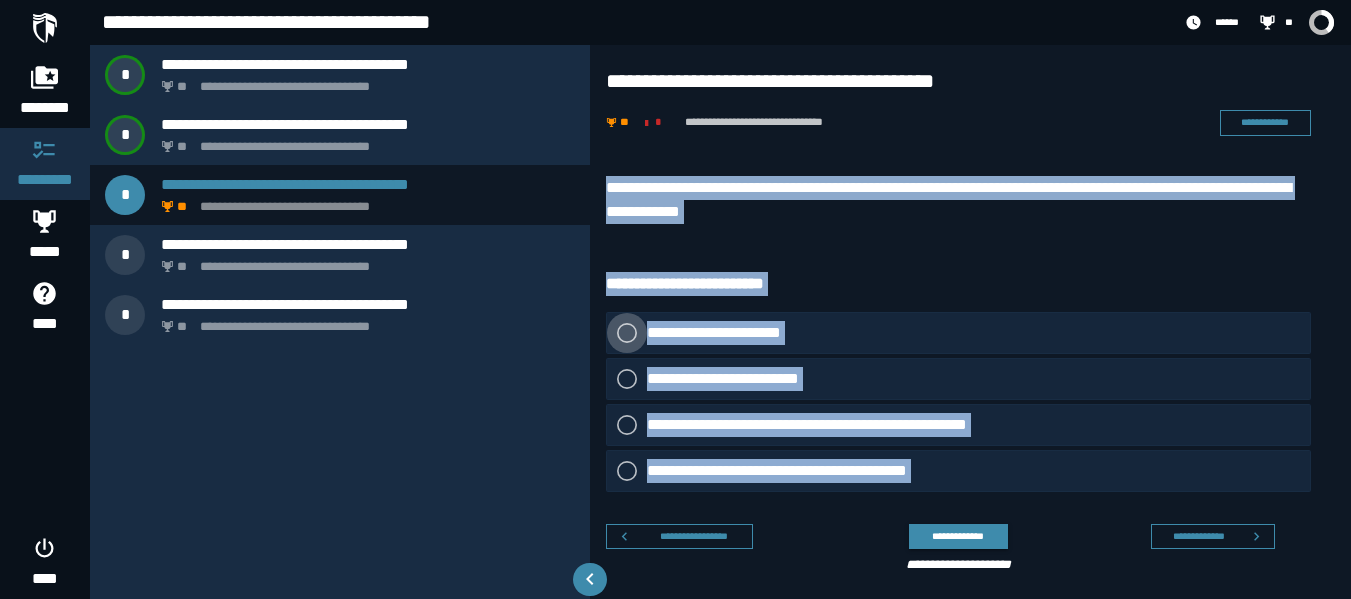 click on "**********" 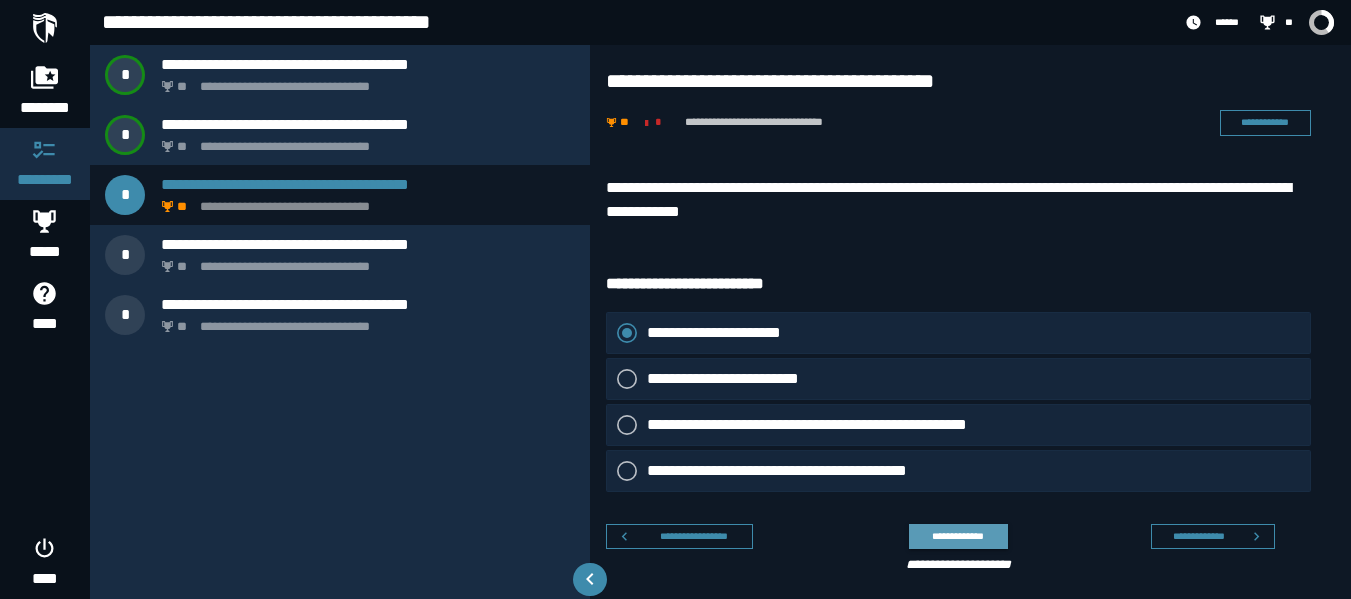 click on "**********" at bounding box center (958, 536) 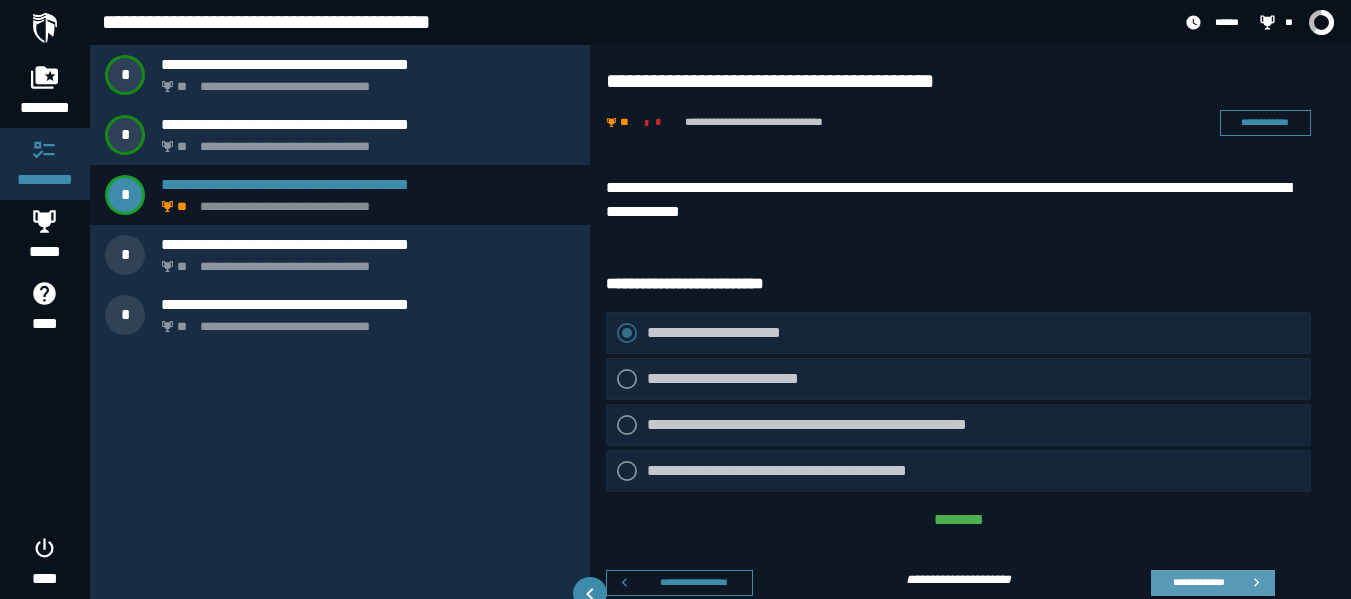 click on "**********" at bounding box center (1198, 582) 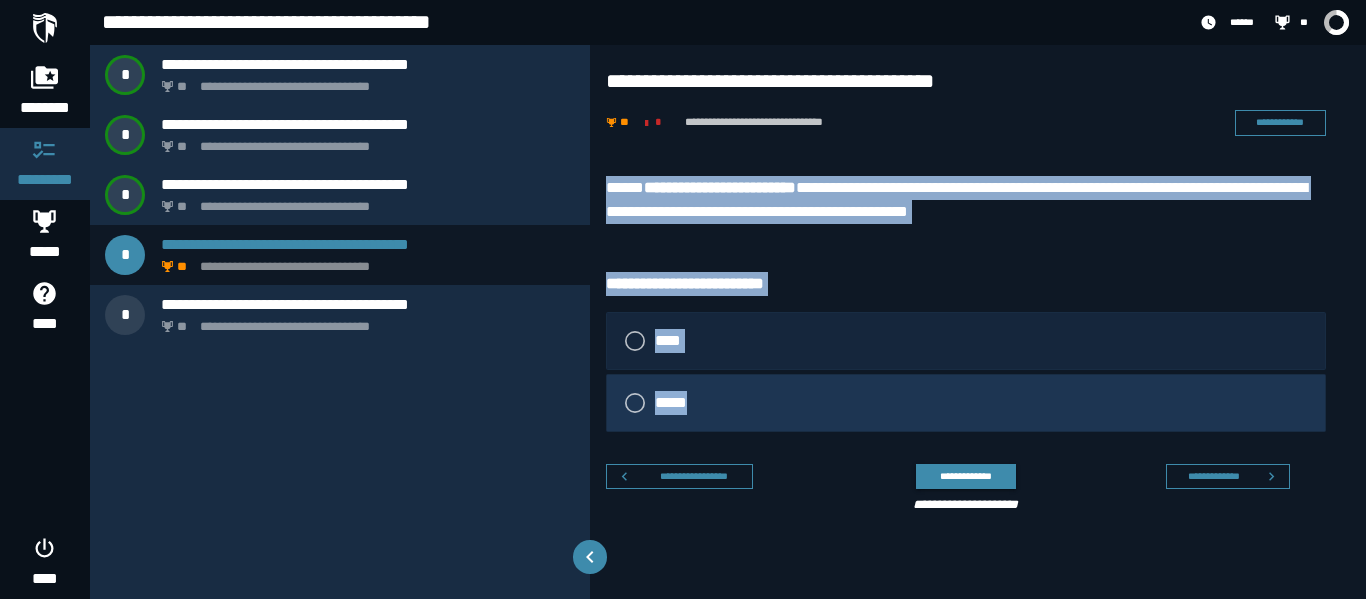 drag, startPoint x: 601, startPoint y: 166, endPoint x: 805, endPoint y: 420, distance: 325.77905 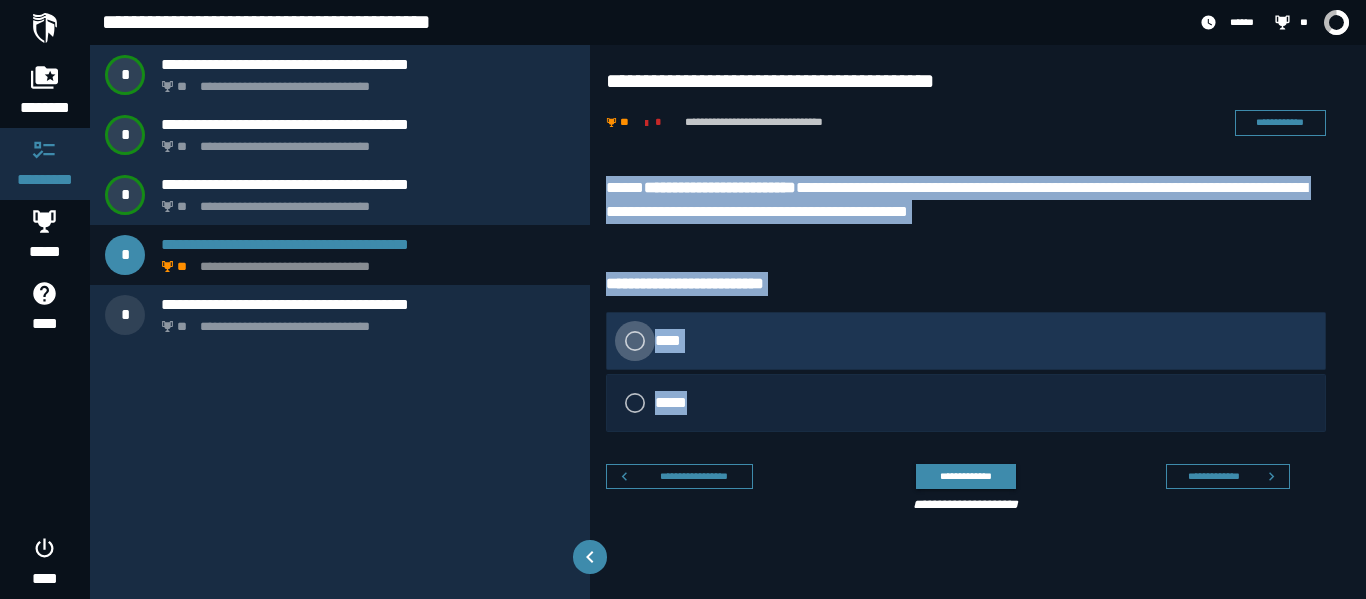 click at bounding box center (635, 341) 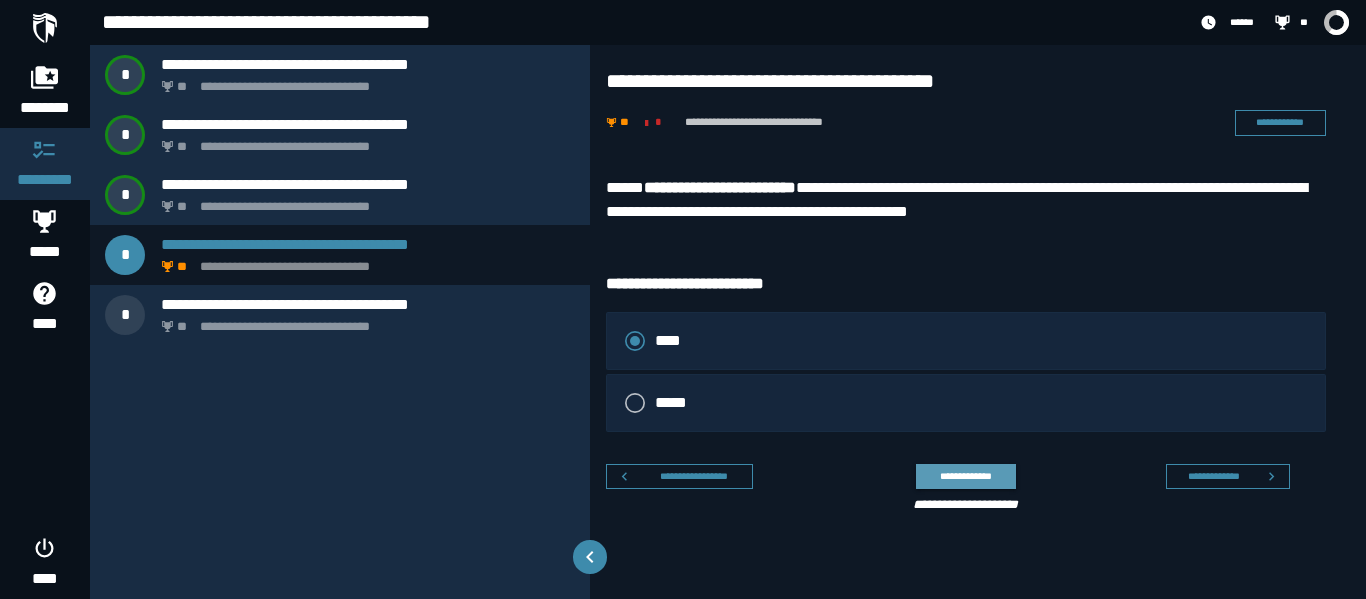 click on "**********" 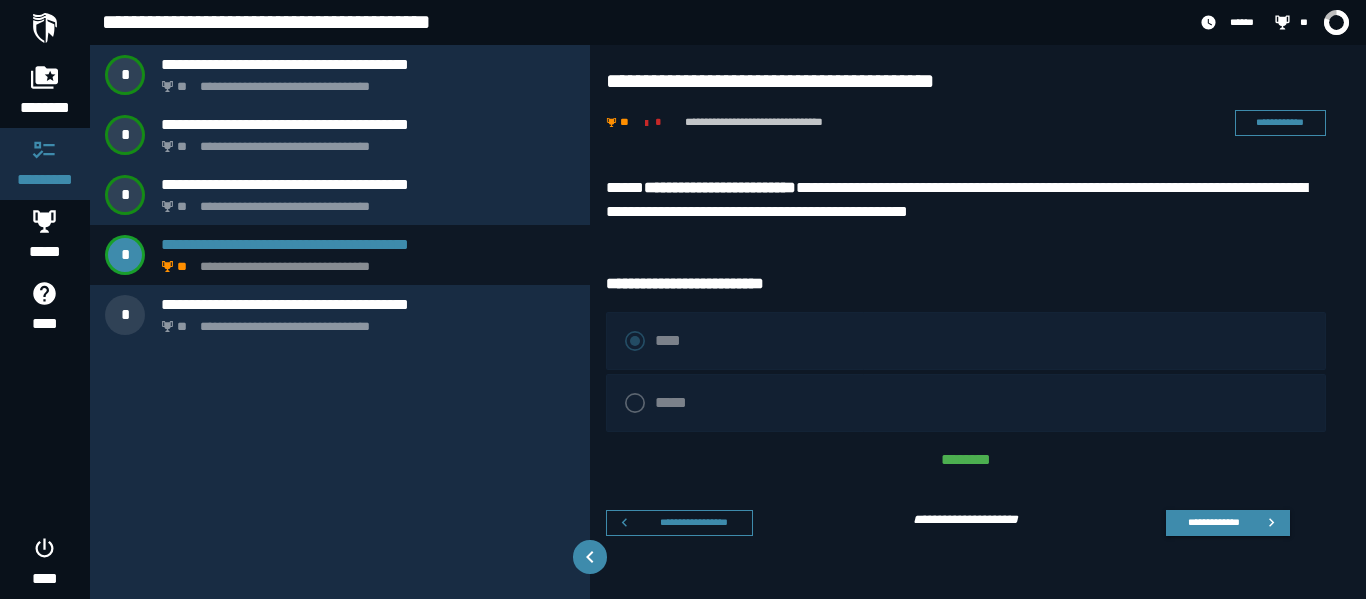 click on "**********" at bounding box center (958, 512) 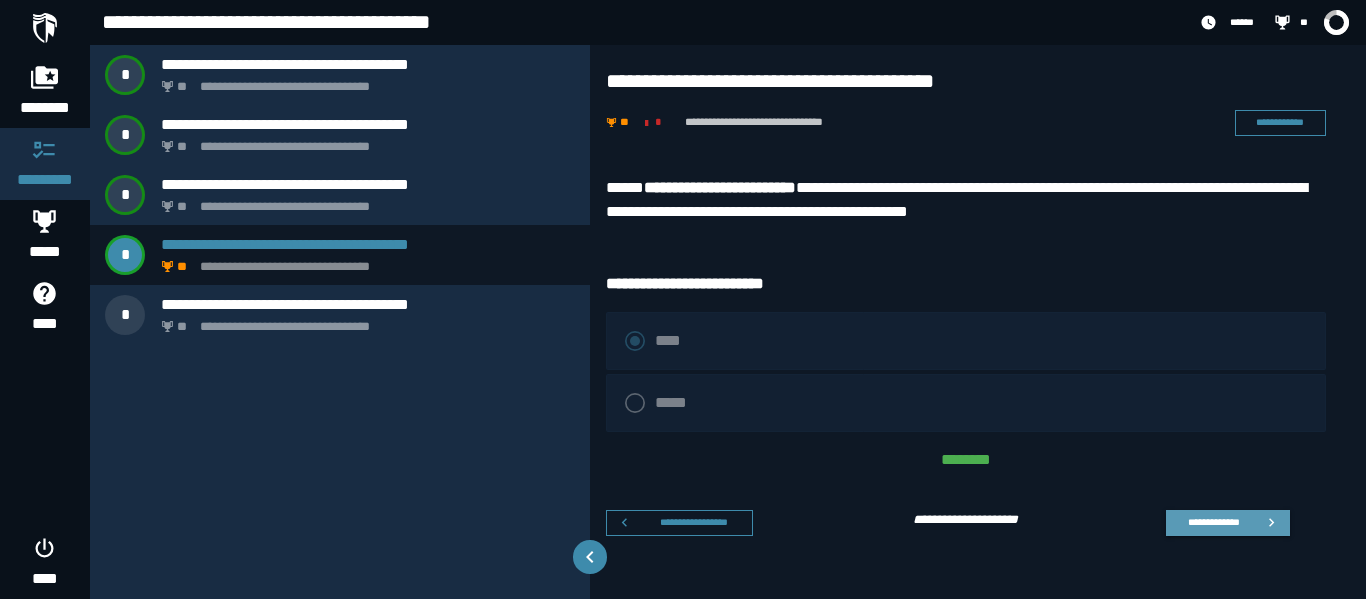 click on "**********" at bounding box center [1213, 522] 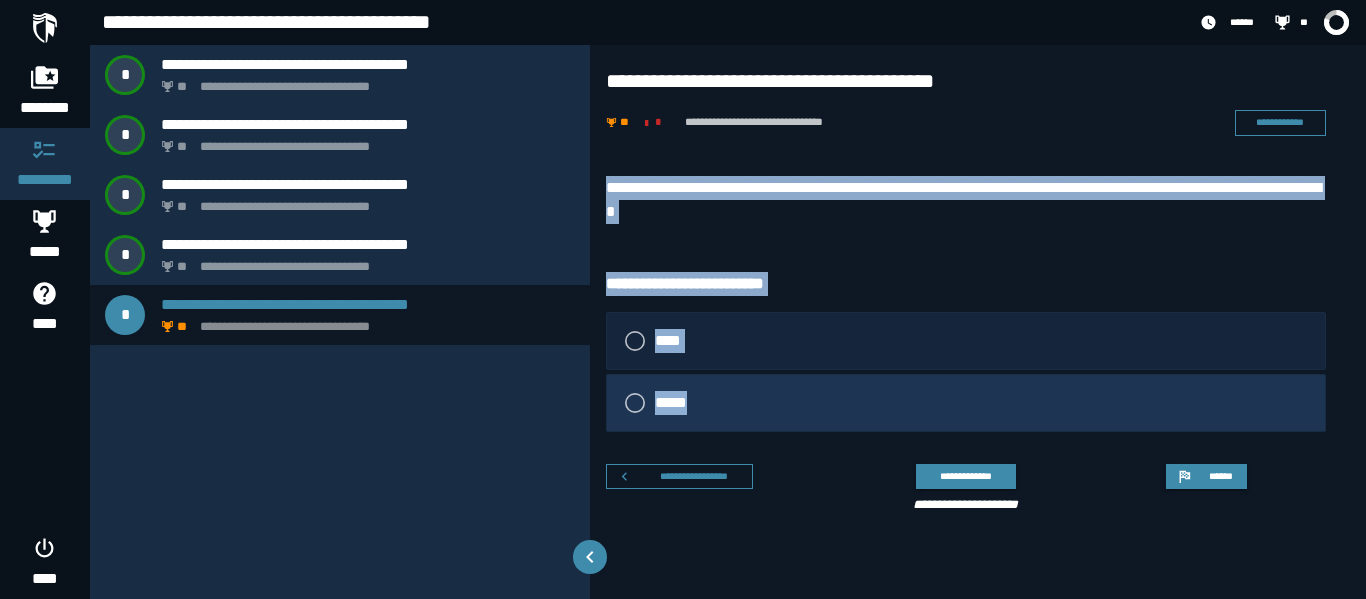drag, startPoint x: 602, startPoint y: 182, endPoint x: 802, endPoint y: 377, distance: 279.32956 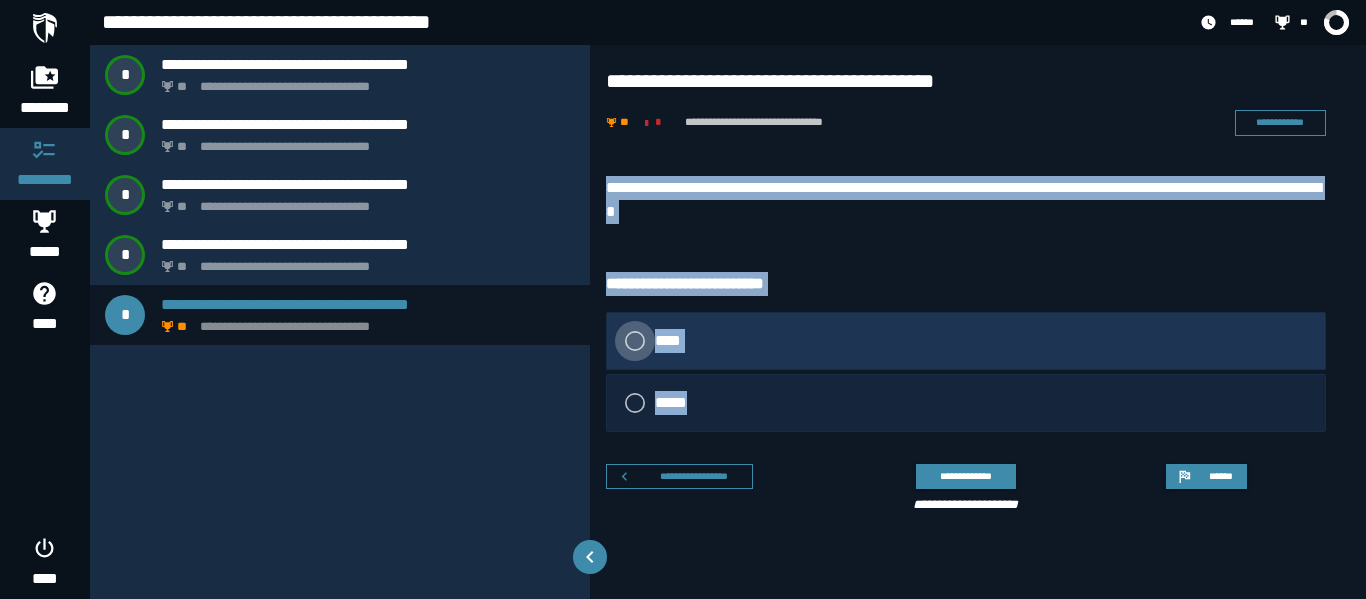 click on "****" at bounding box center [671, 341] 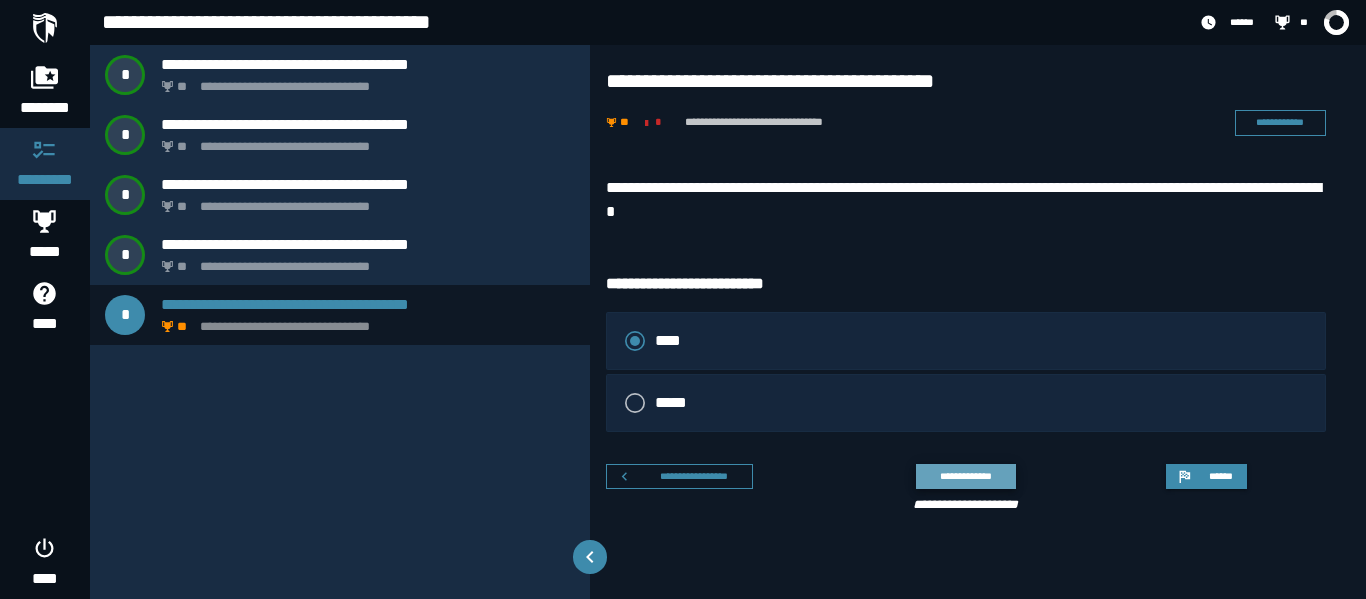 click on "**********" at bounding box center (965, 476) 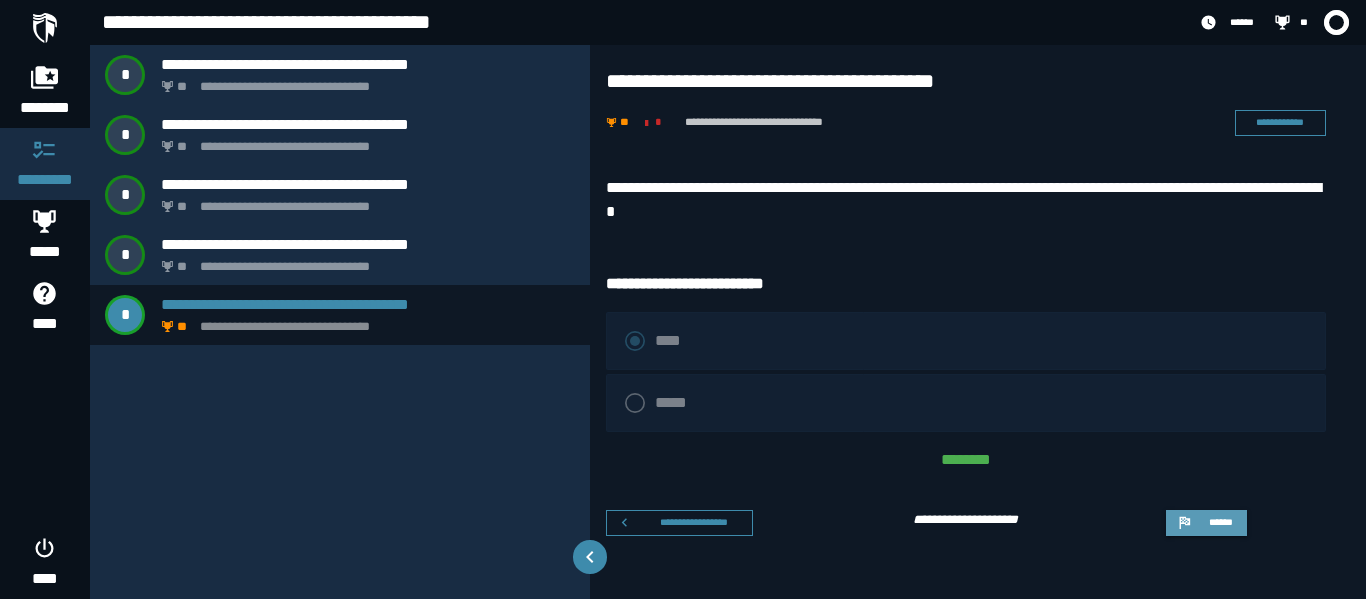 click on "******" at bounding box center [1206, 523] 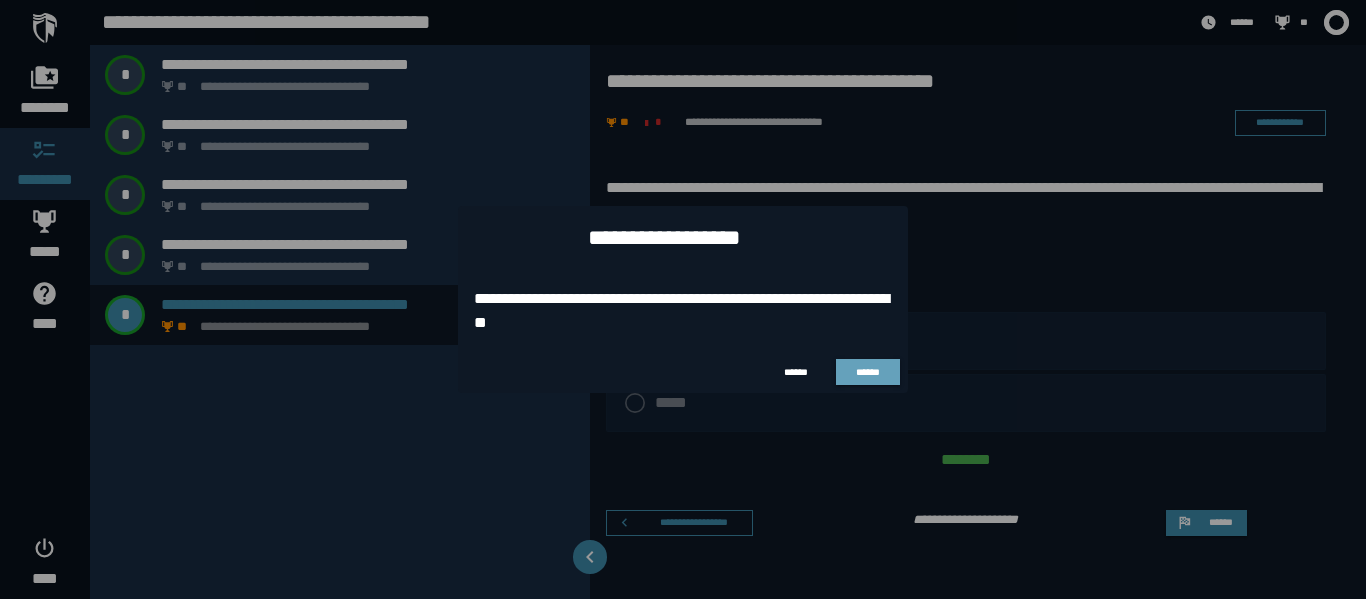 click on "******" at bounding box center (868, 372) 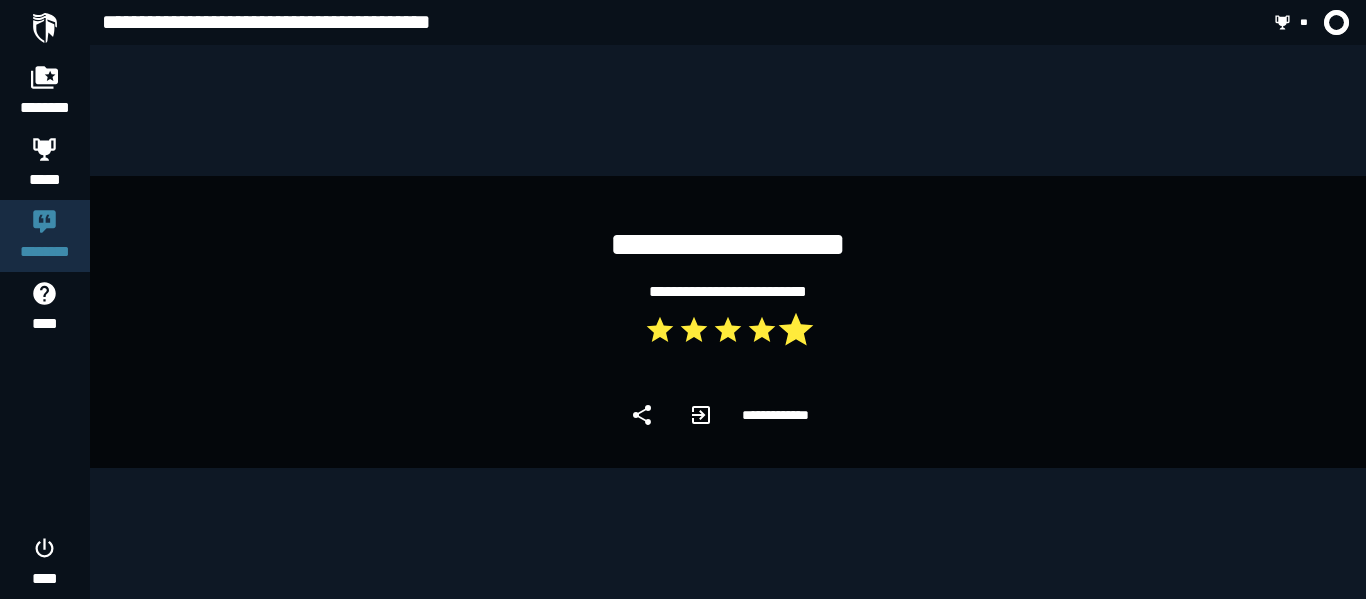 click 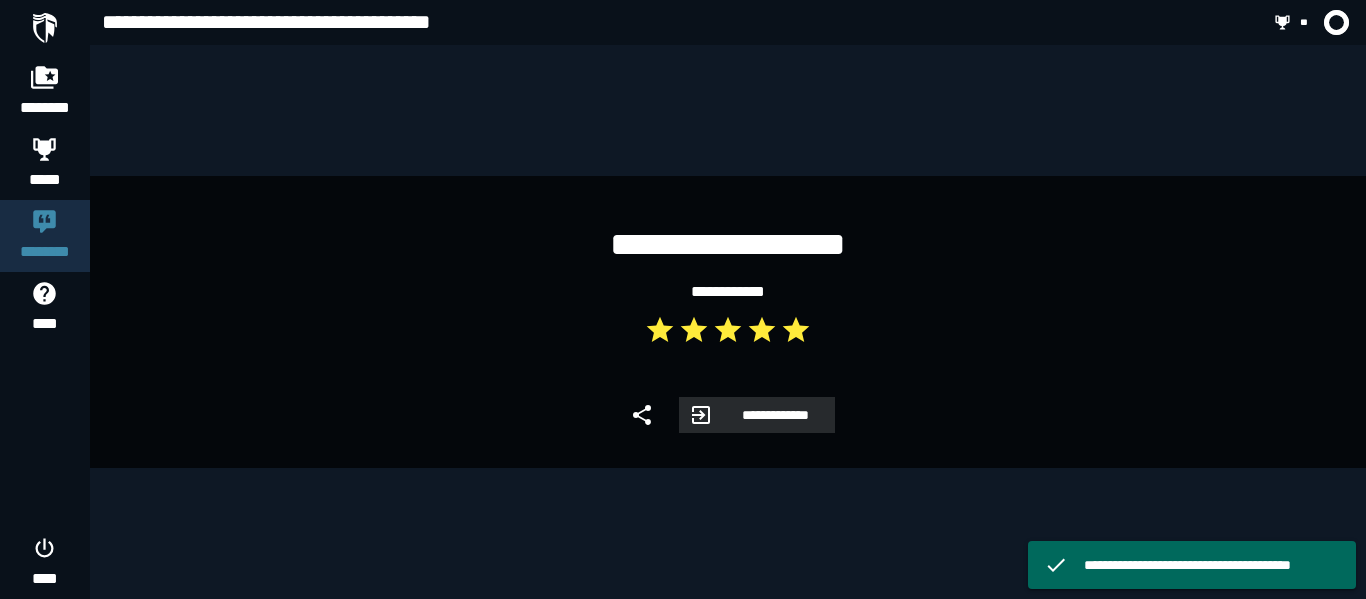 click on "**********" at bounding box center (774, 415) 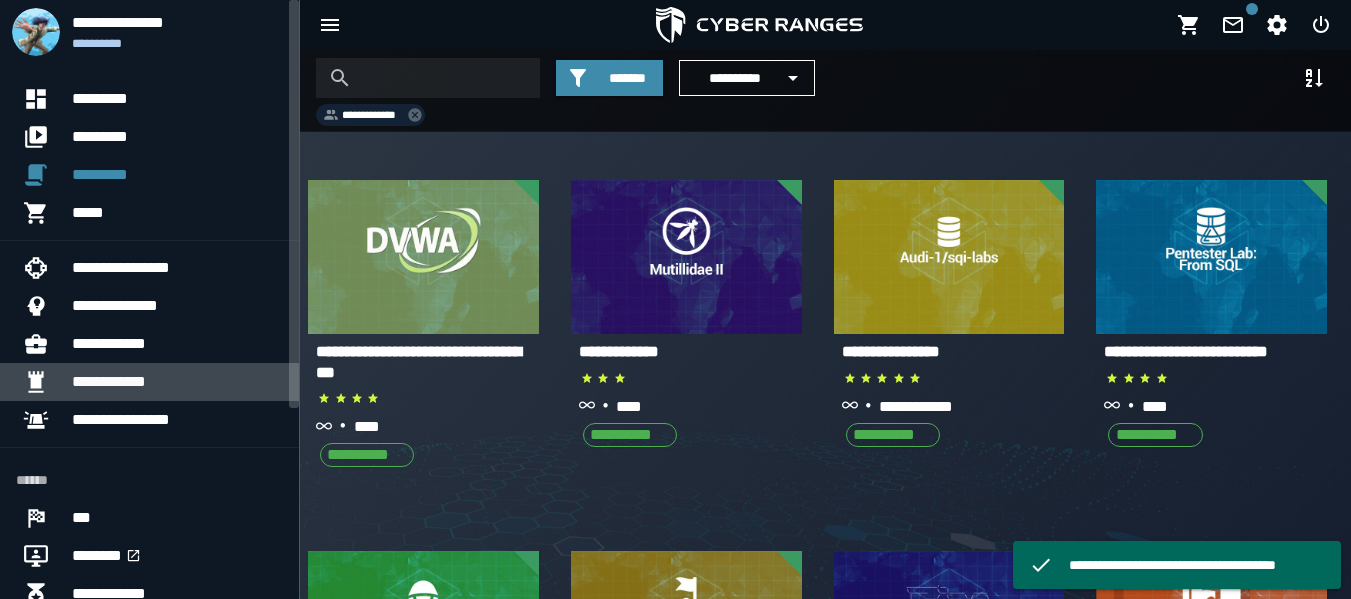click on "**********" at bounding box center (177, 382) 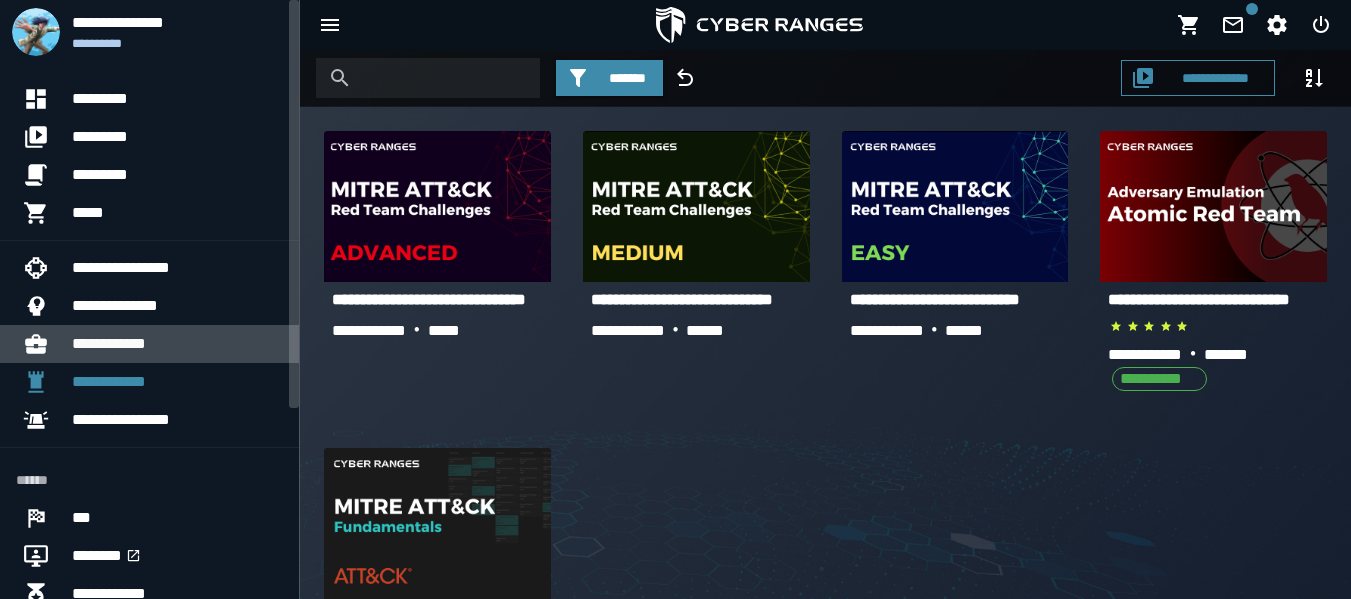 click on "**********" at bounding box center (177, 344) 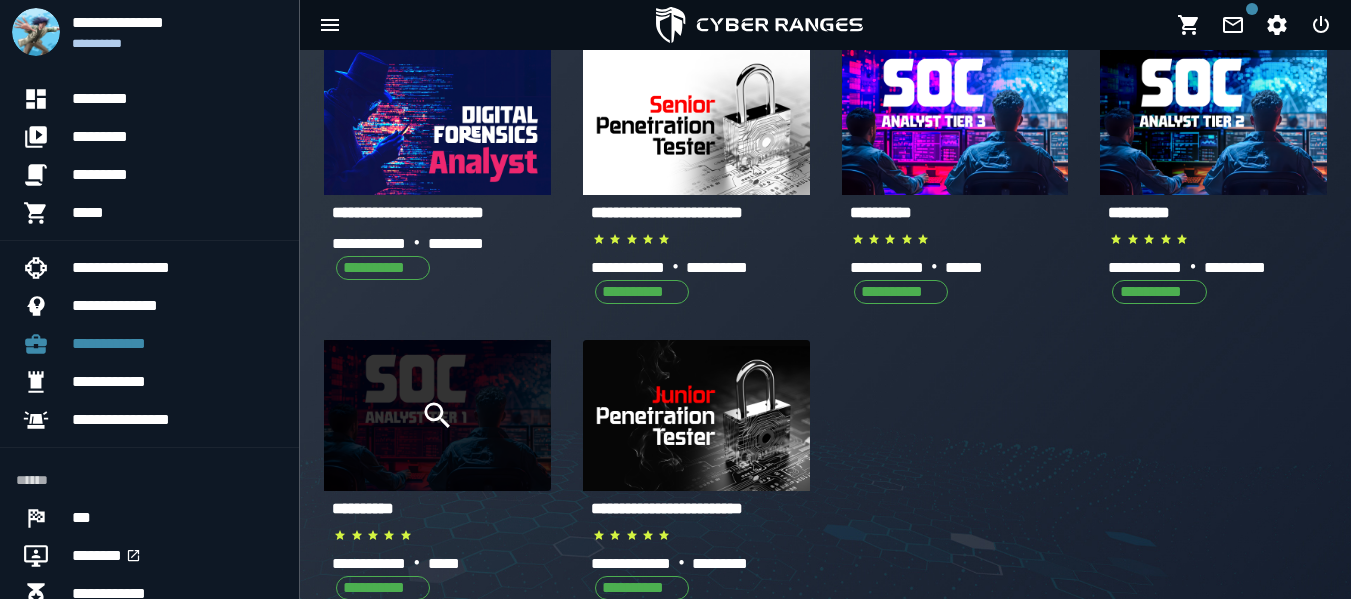scroll, scrollTop: 132, scrollLeft: 0, axis: vertical 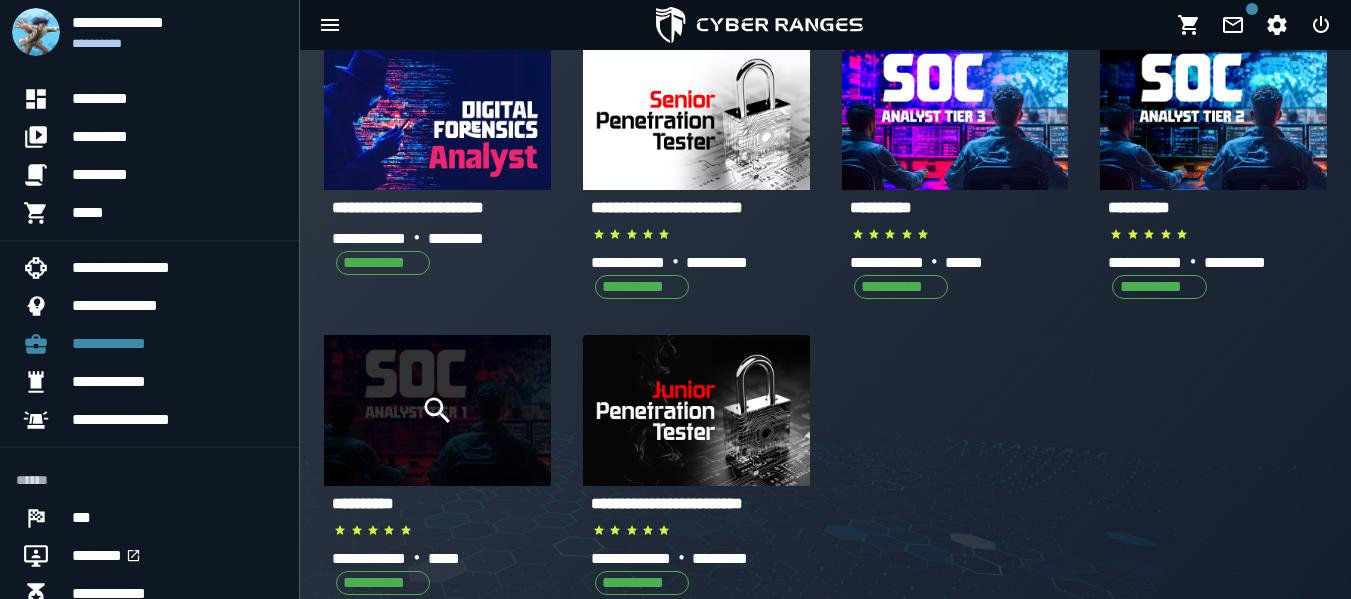 click at bounding box center [437, 410] 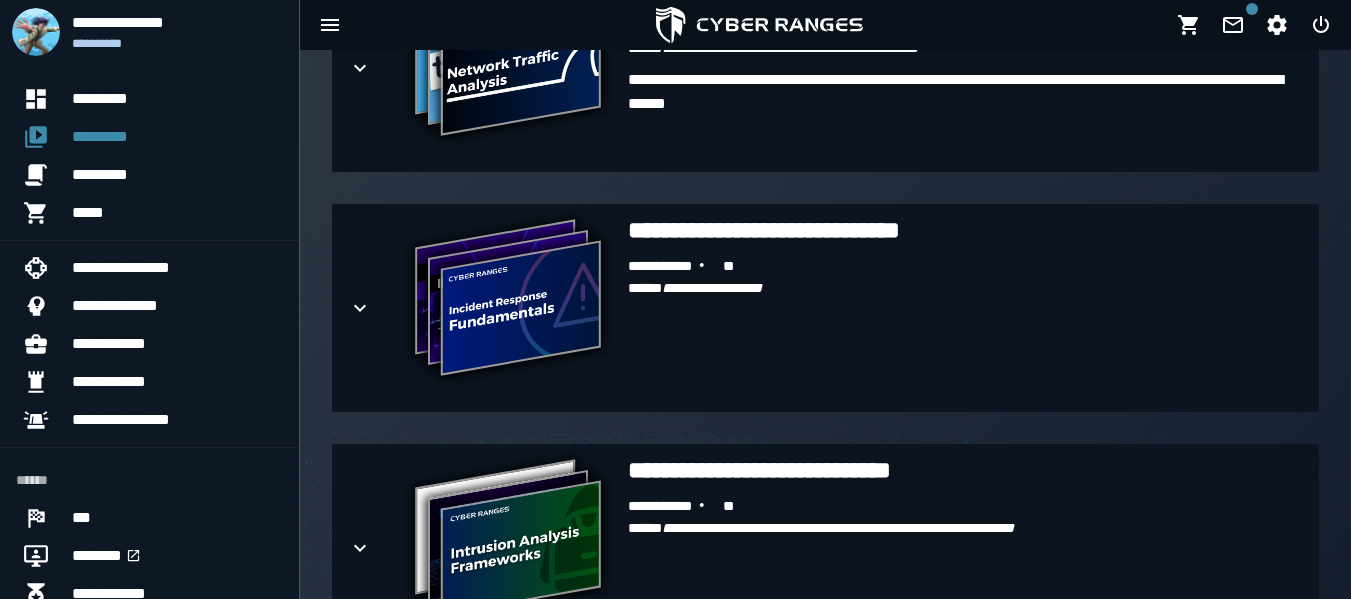 scroll, scrollTop: 1572, scrollLeft: 0, axis: vertical 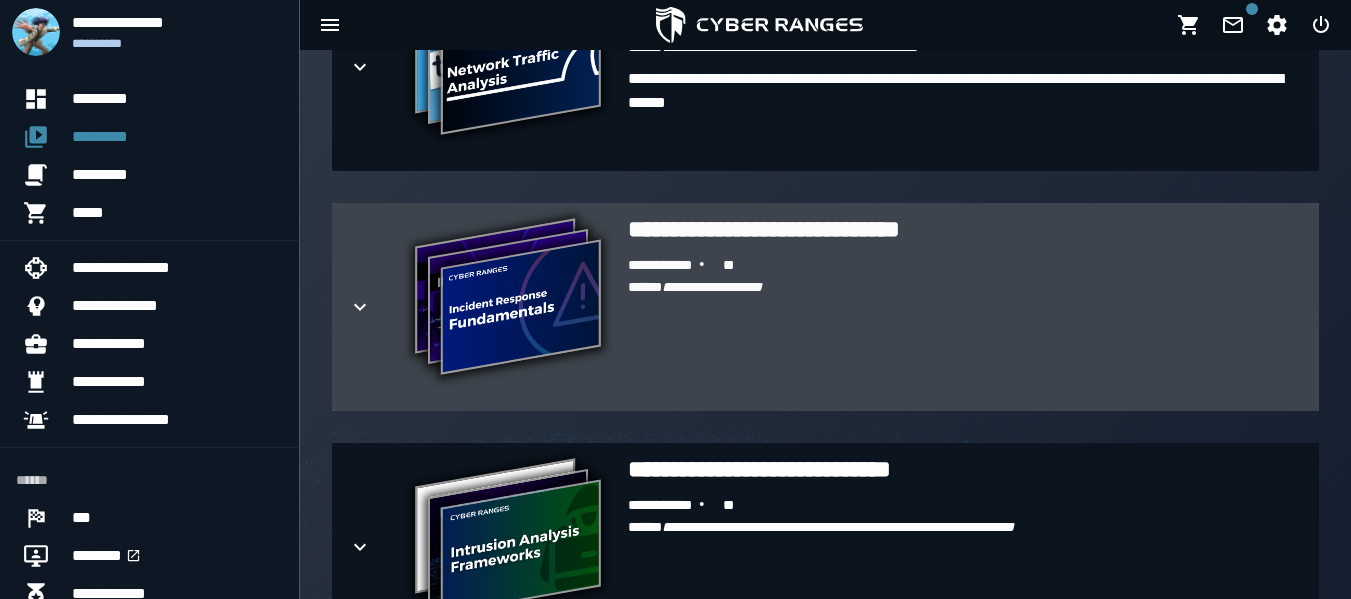 click on "**********" at bounding box center (508, 299) 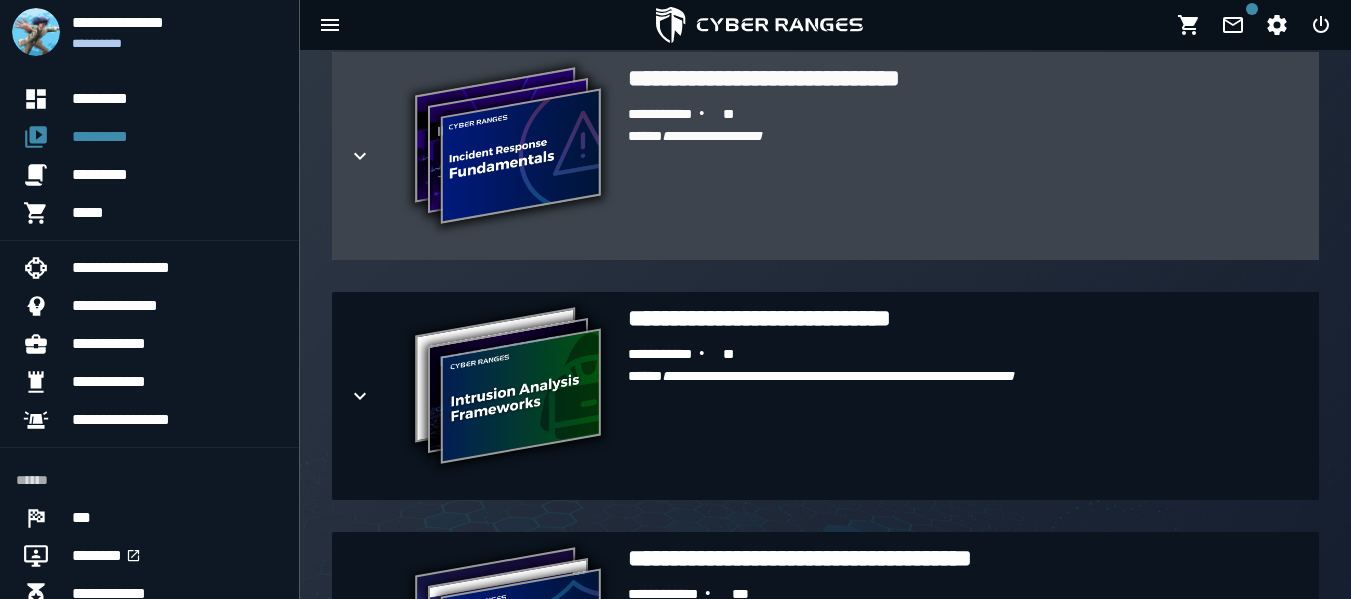 scroll, scrollTop: 1724, scrollLeft: 0, axis: vertical 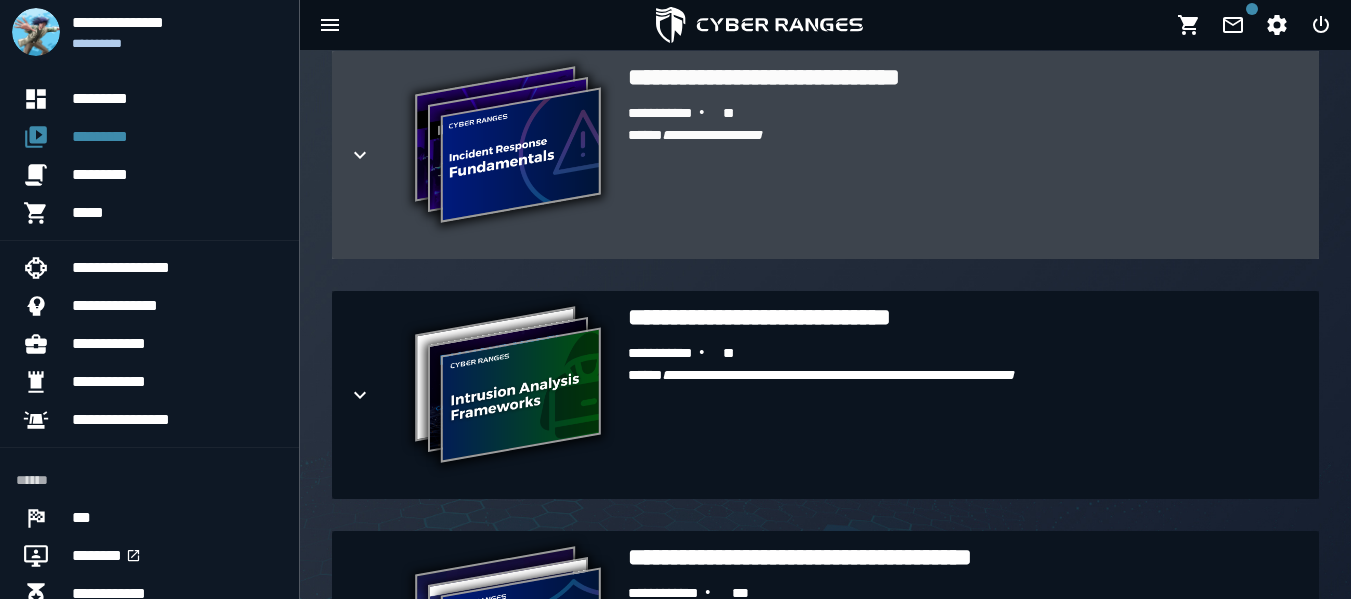 click on "**********" at bounding box center [675, 114] 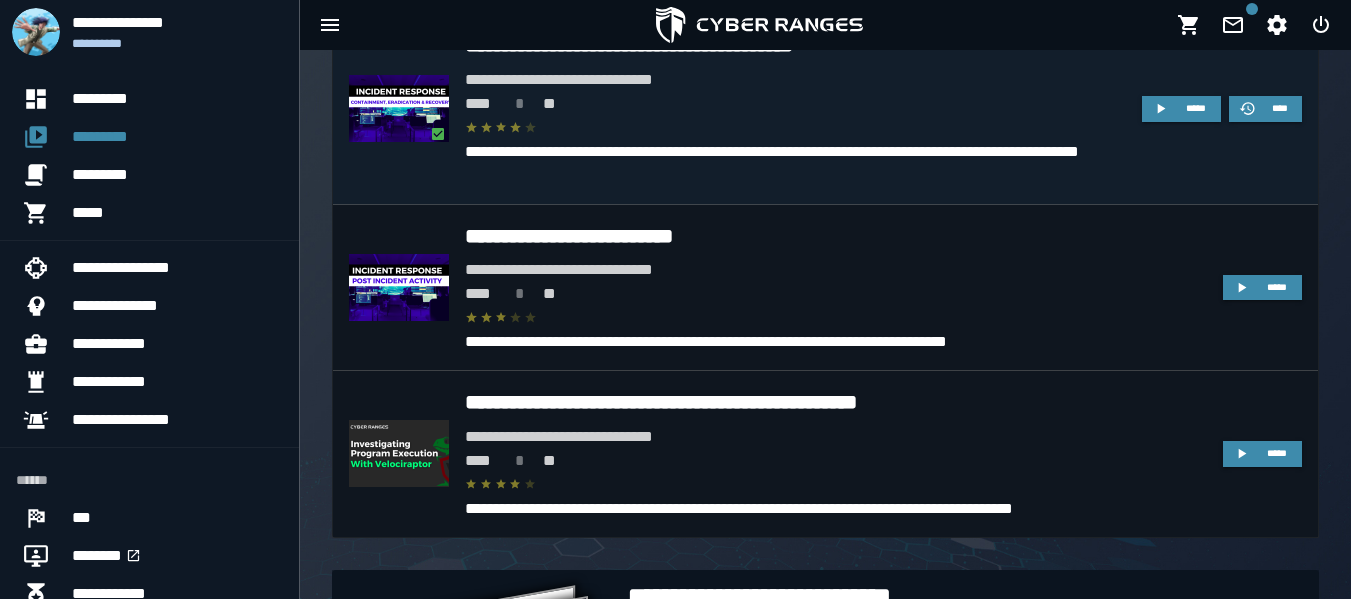 scroll, scrollTop: 2497, scrollLeft: 0, axis: vertical 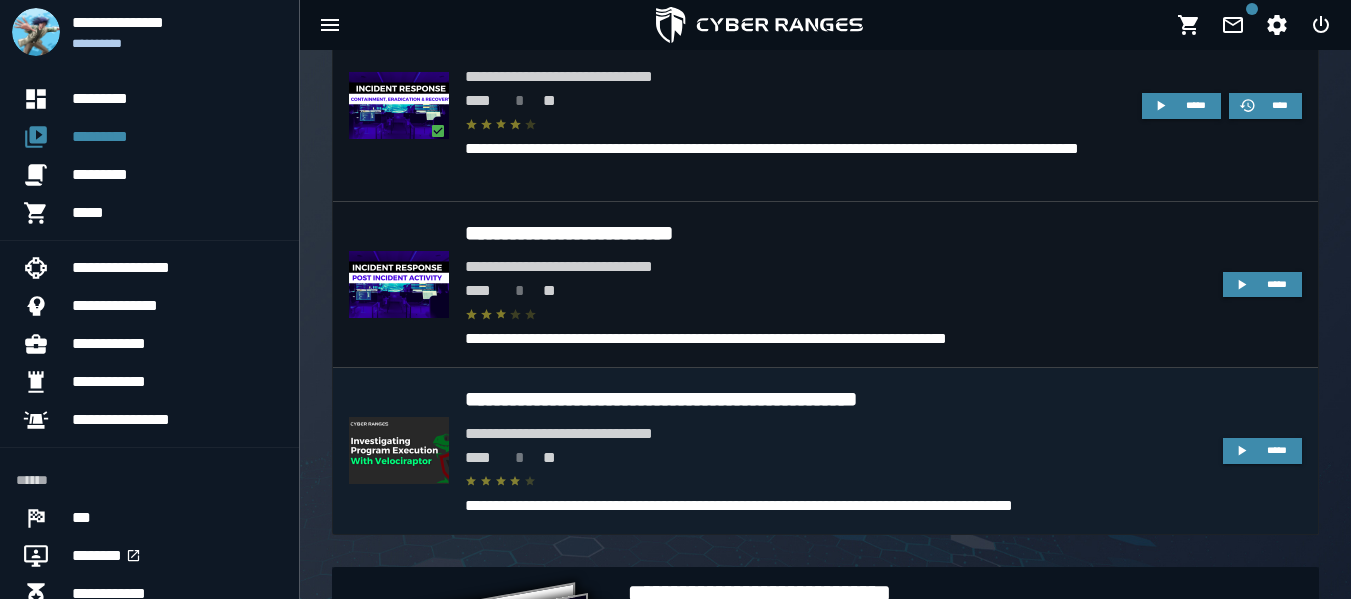 click on "**** * **" at bounding box center [836, 458] 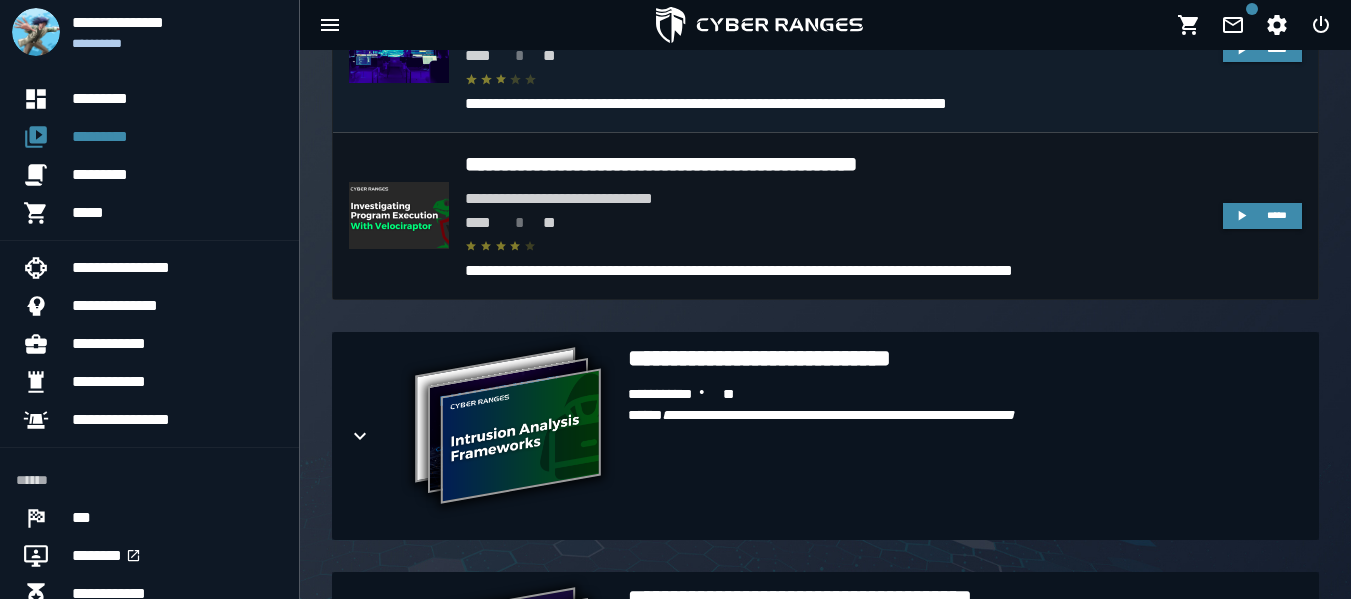 scroll, scrollTop: 2733, scrollLeft: 0, axis: vertical 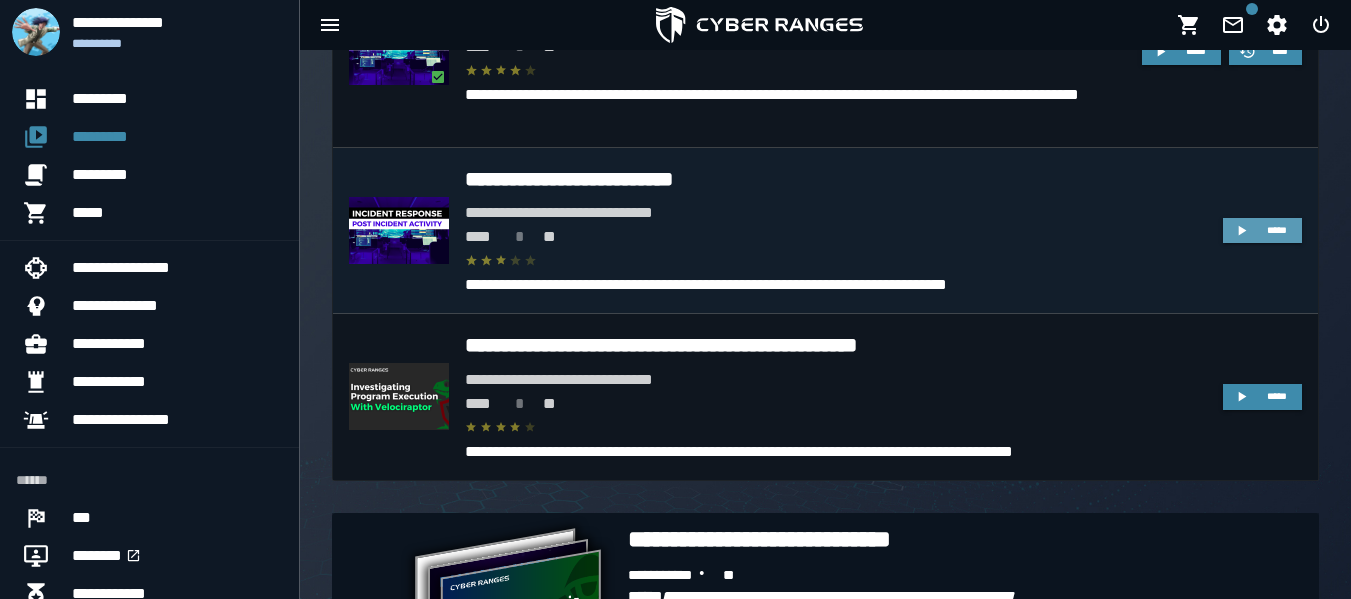 click on "*****" at bounding box center [1262, 231] 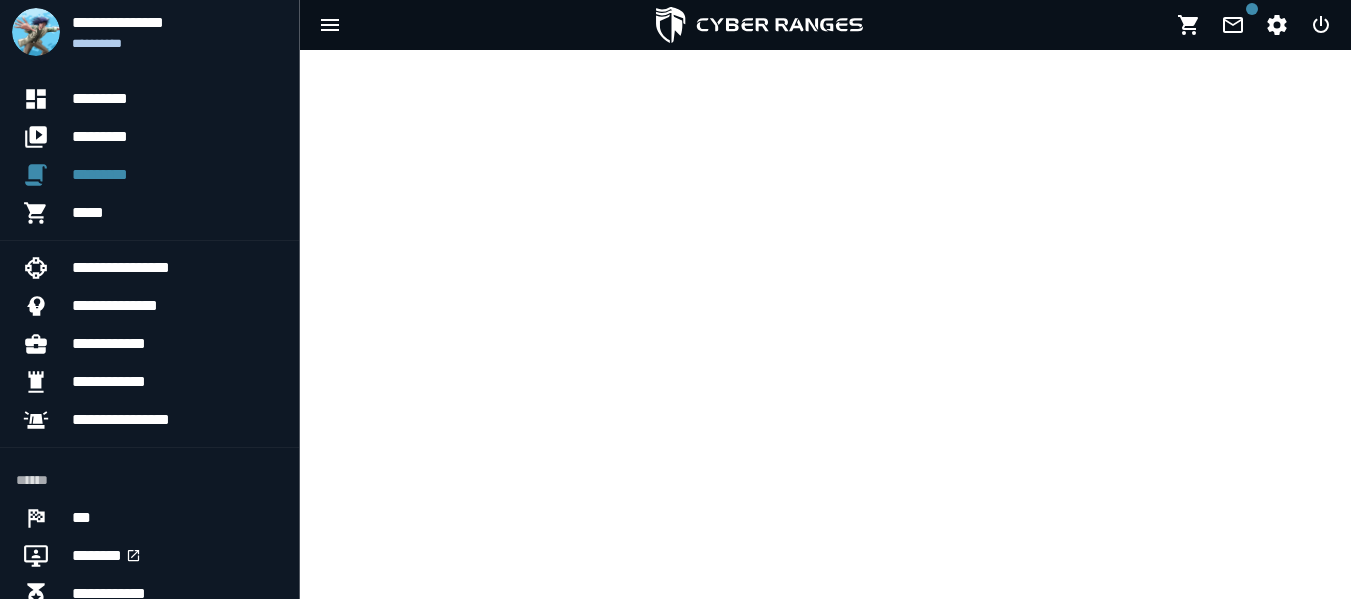 scroll, scrollTop: 0, scrollLeft: 0, axis: both 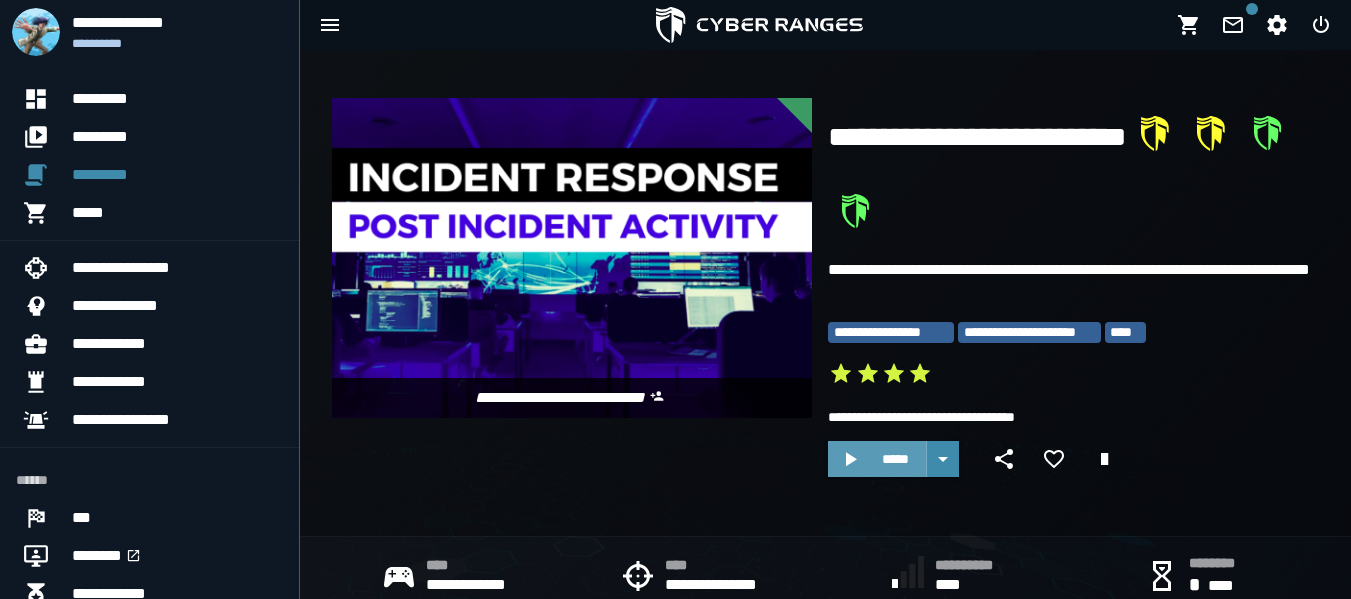 click on "*****" at bounding box center [895, 459] 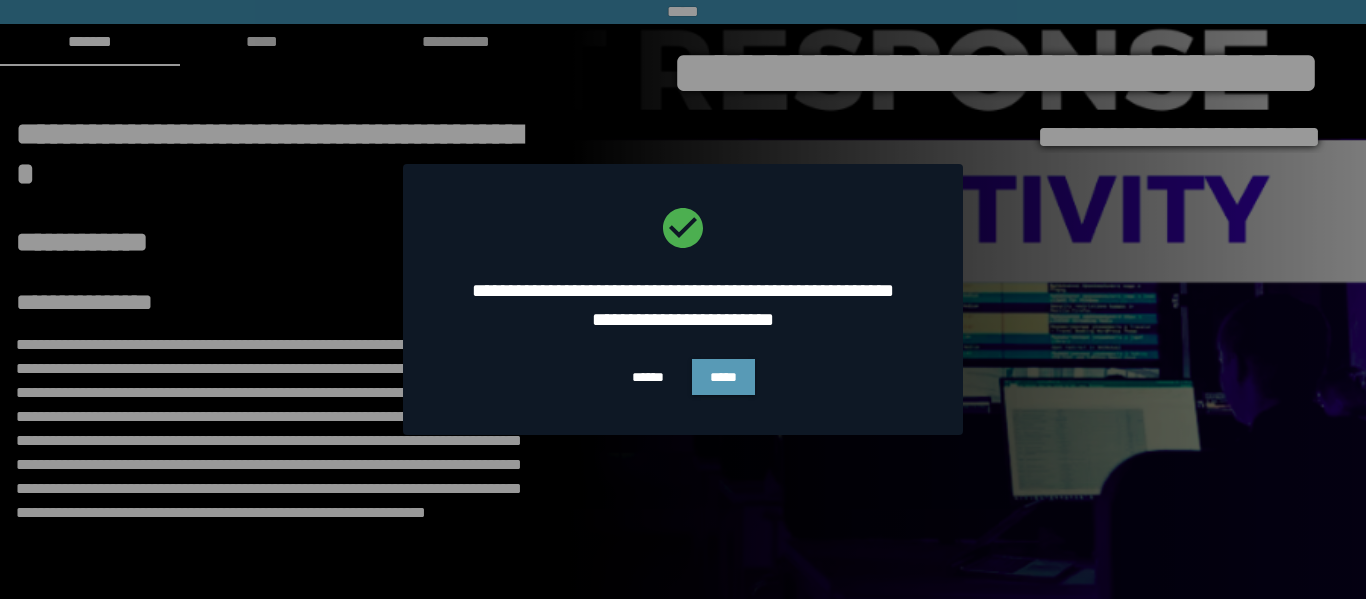 click on "*****" at bounding box center (723, 377) 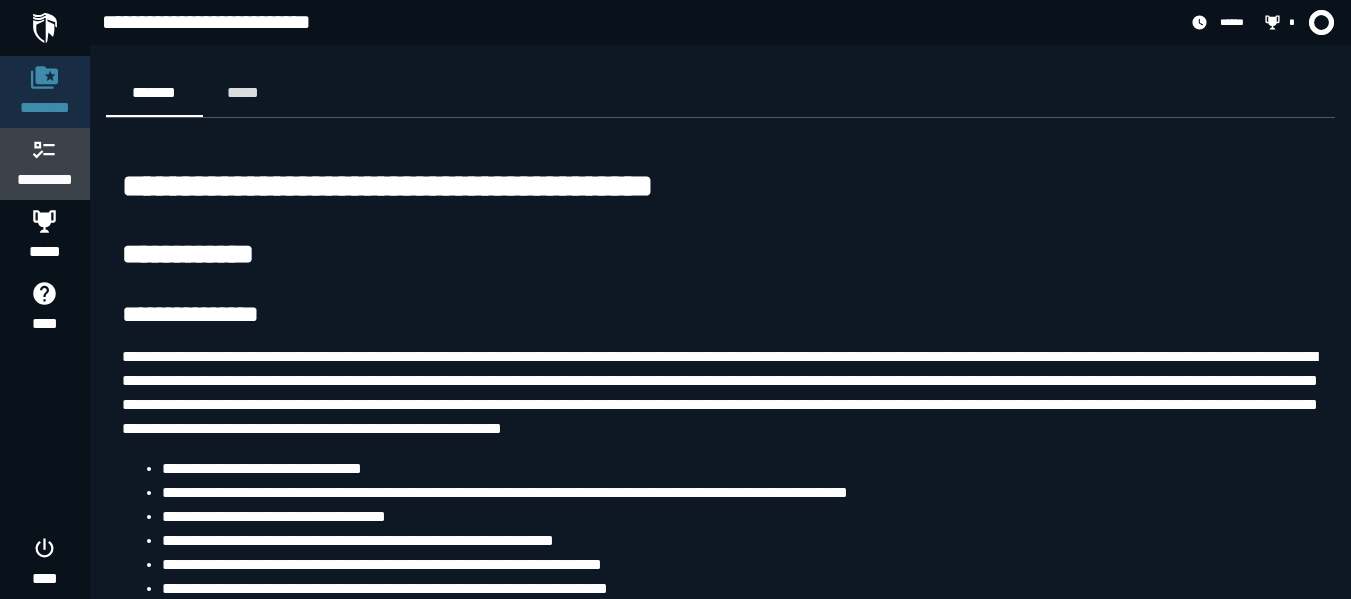 click on "*********" at bounding box center (45, 180) 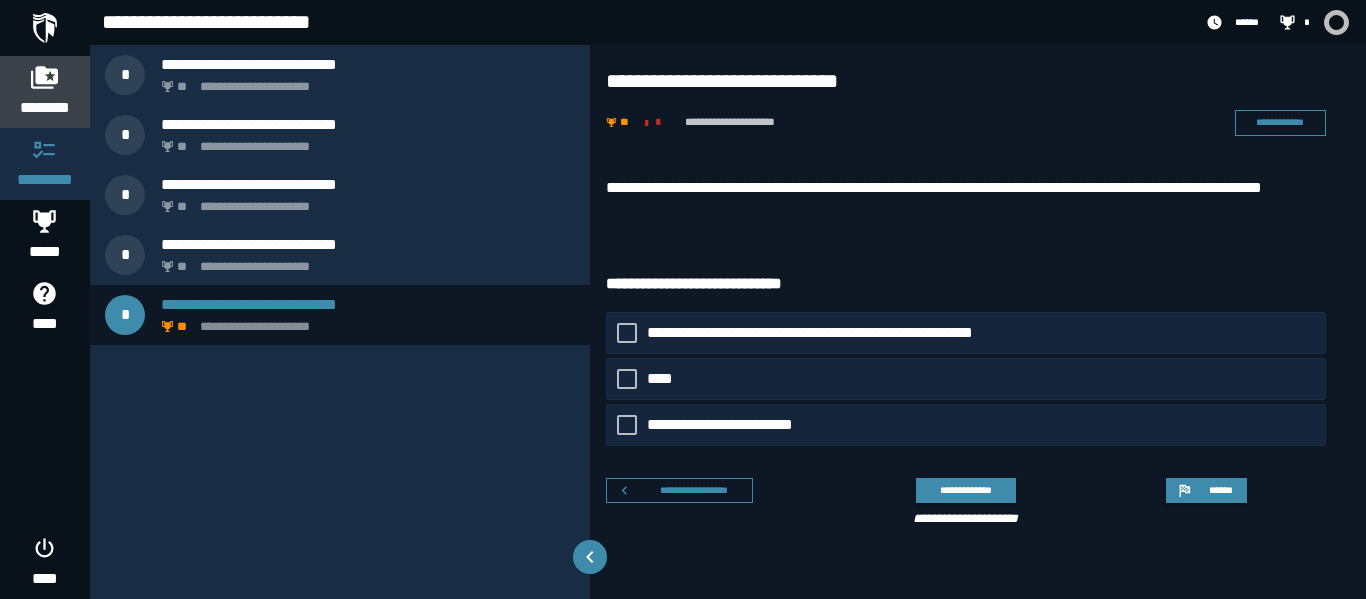 click on "********" at bounding box center (45, 108) 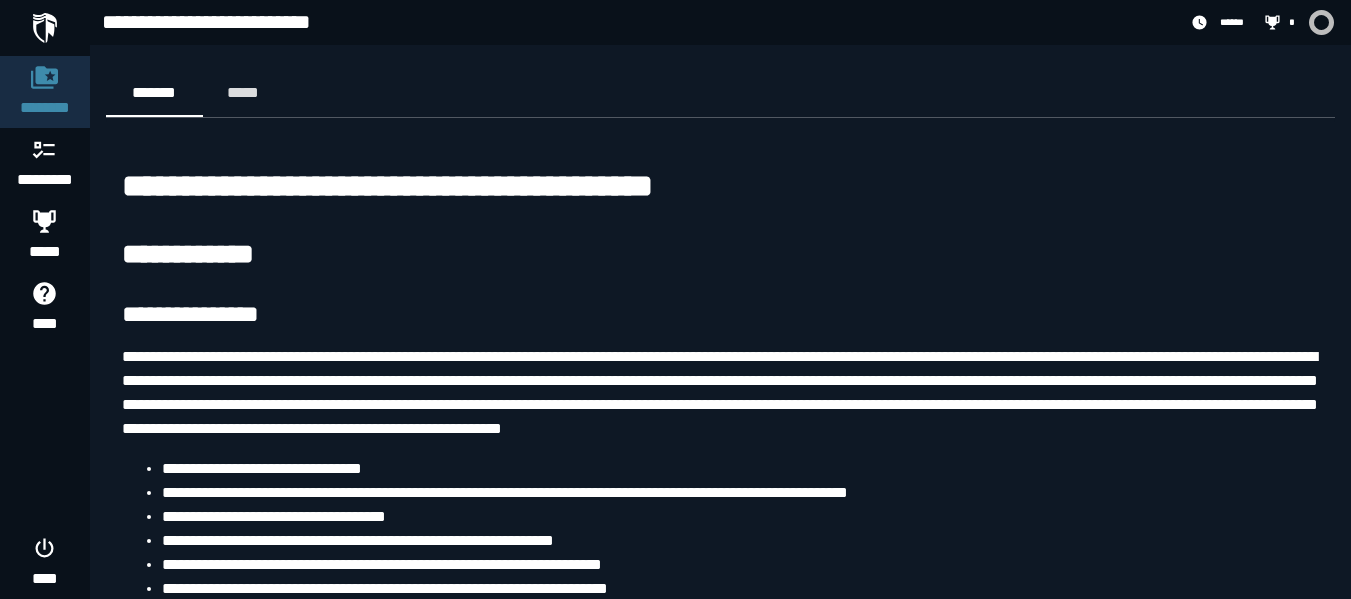 click on "**********" at bounding box center [720, 1911] 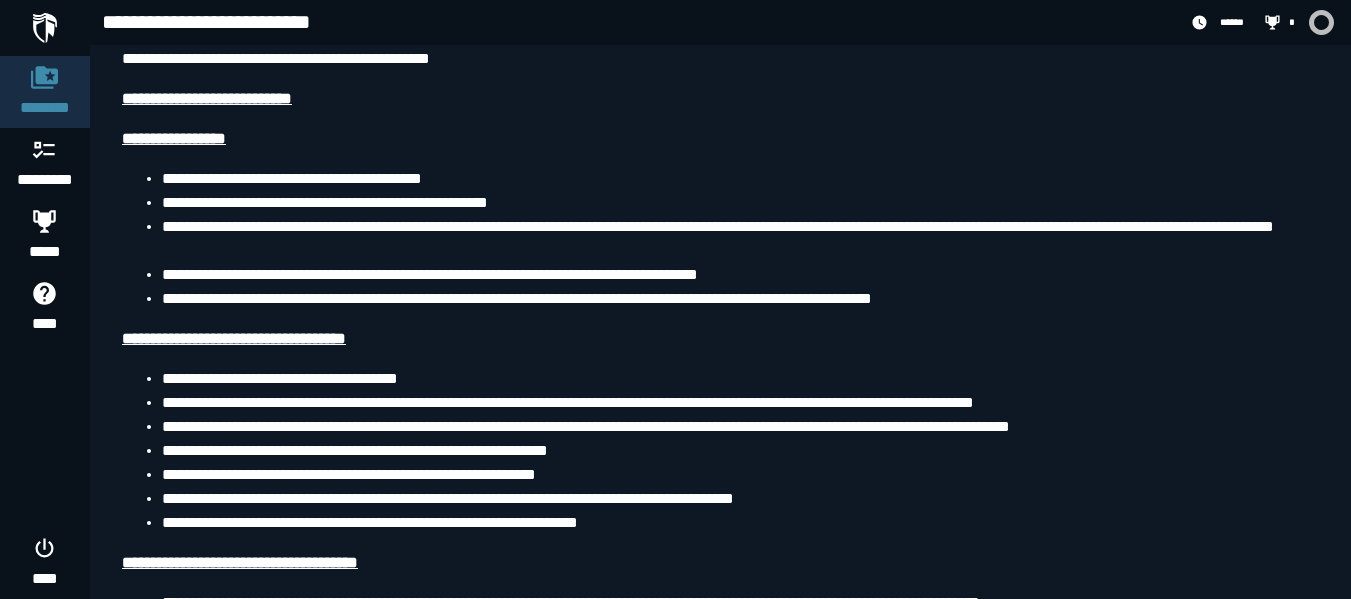 scroll, scrollTop: 984, scrollLeft: 0, axis: vertical 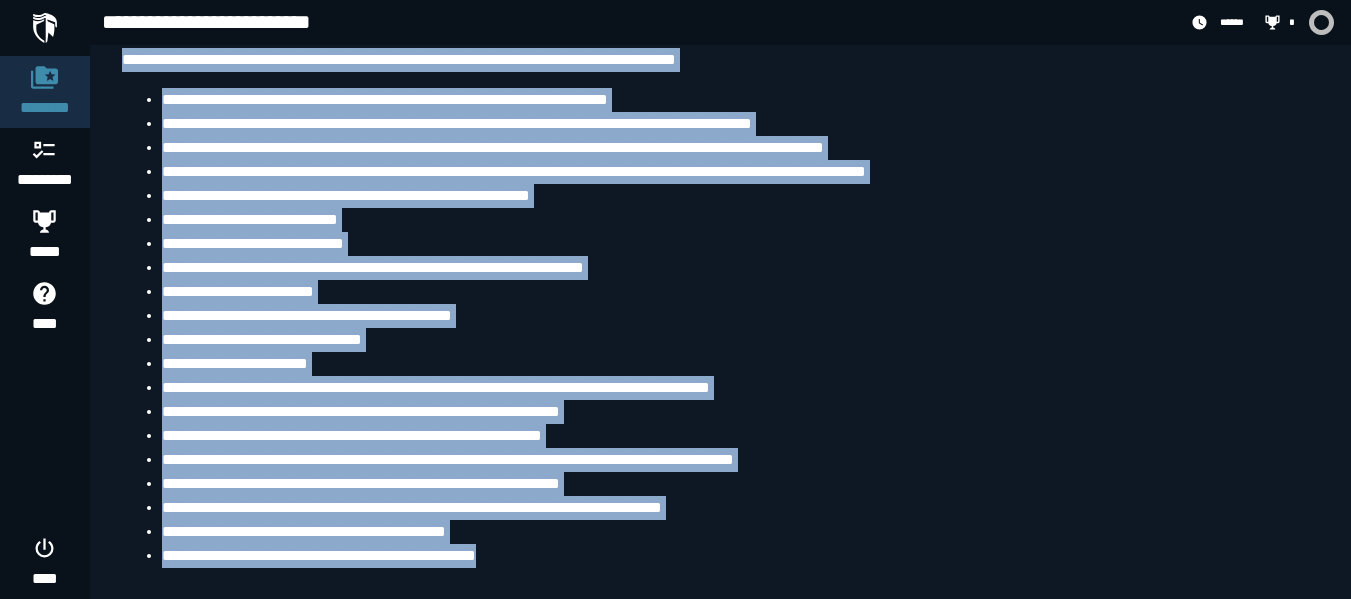 drag, startPoint x: 105, startPoint y: 52, endPoint x: 535, endPoint y: 571, distance: 673.9889 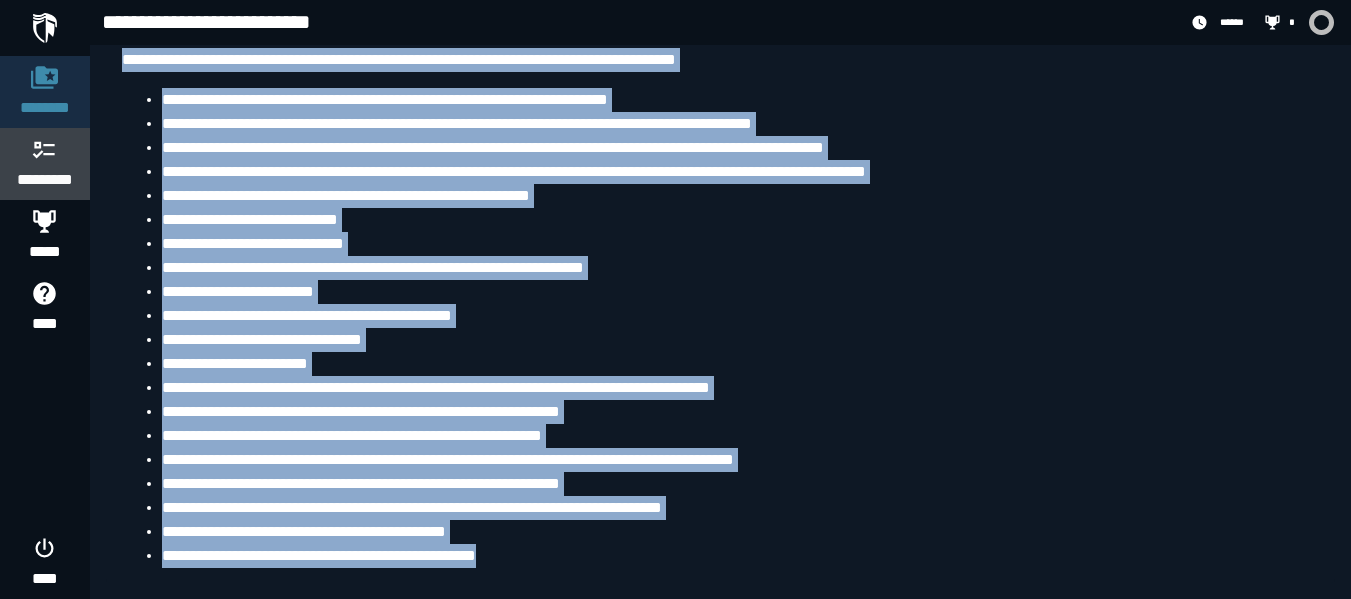click on "*********" at bounding box center [45, 164] 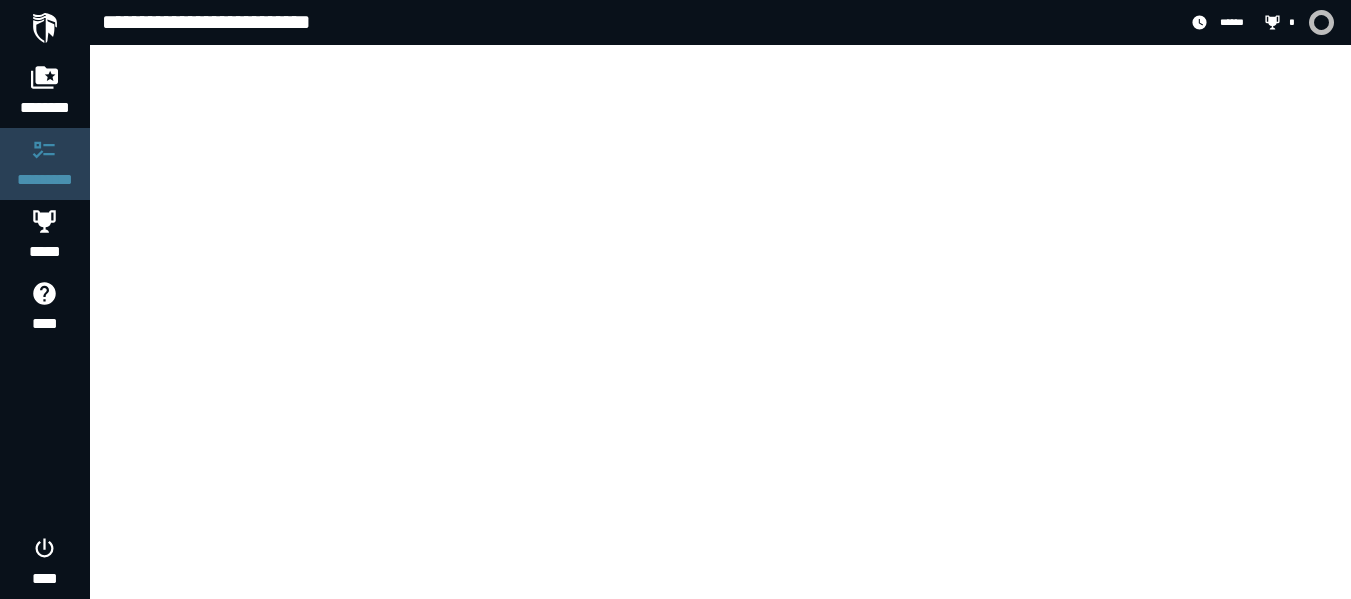 scroll, scrollTop: 0, scrollLeft: 0, axis: both 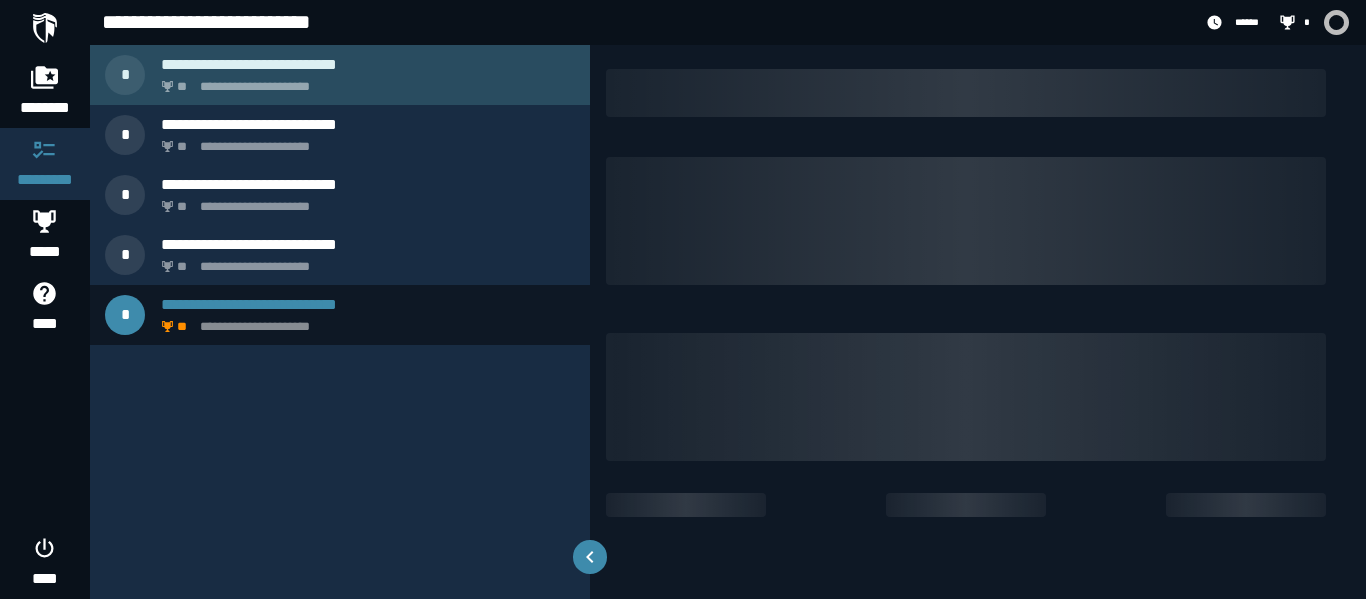 click on "**********" 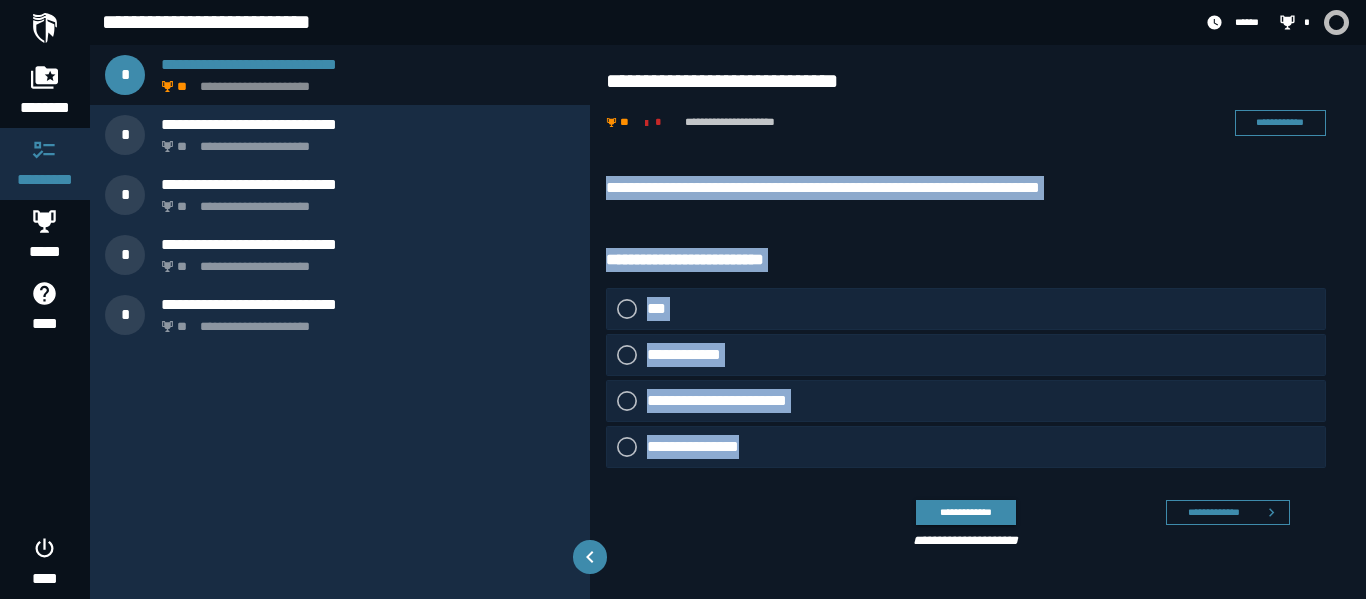 drag, startPoint x: 604, startPoint y: 175, endPoint x: 870, endPoint y: 434, distance: 371.26407 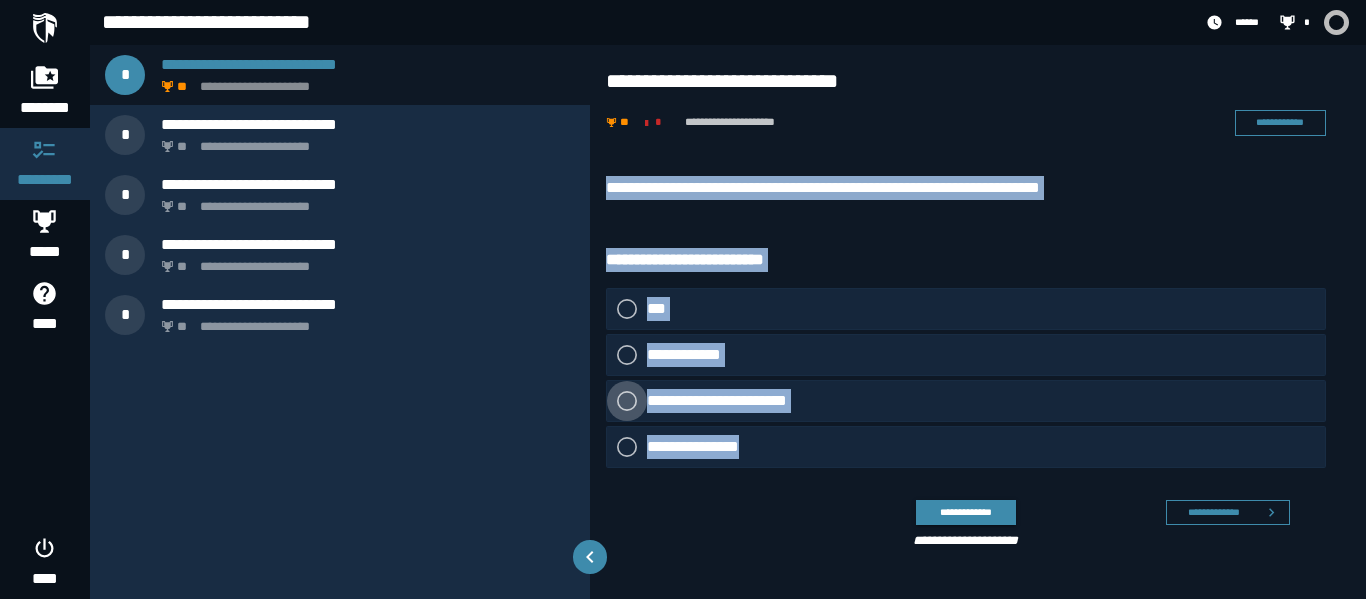 click at bounding box center [627, 401] 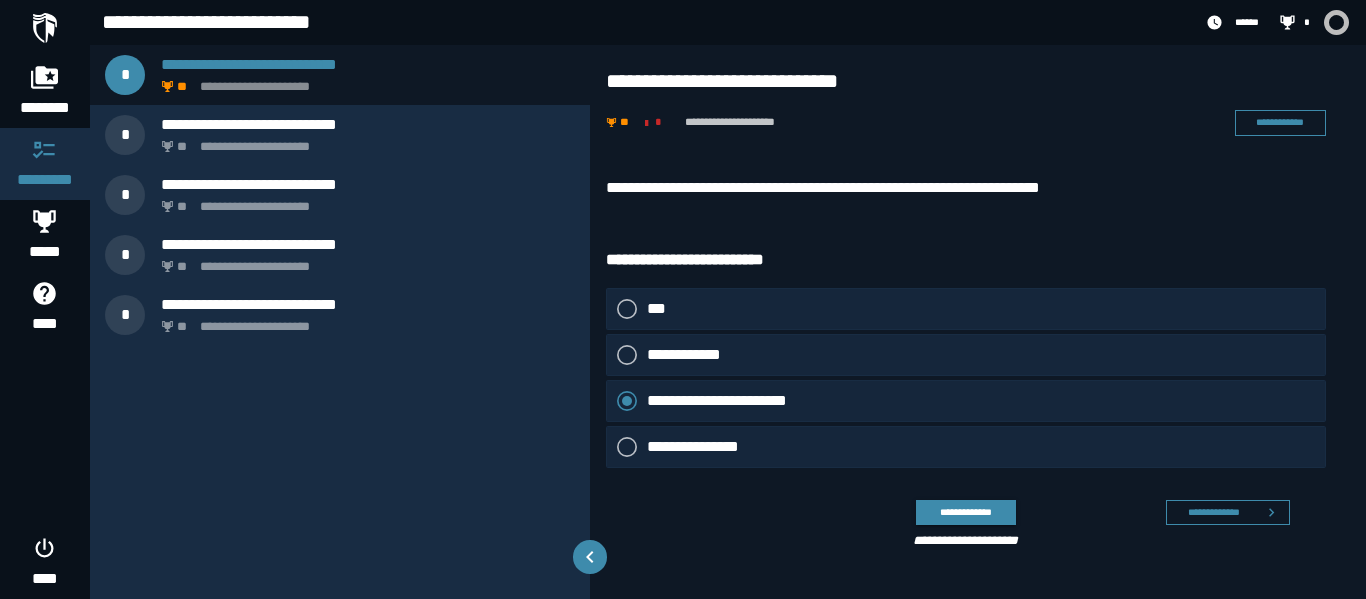 click on "**********" at bounding box center [966, 188] 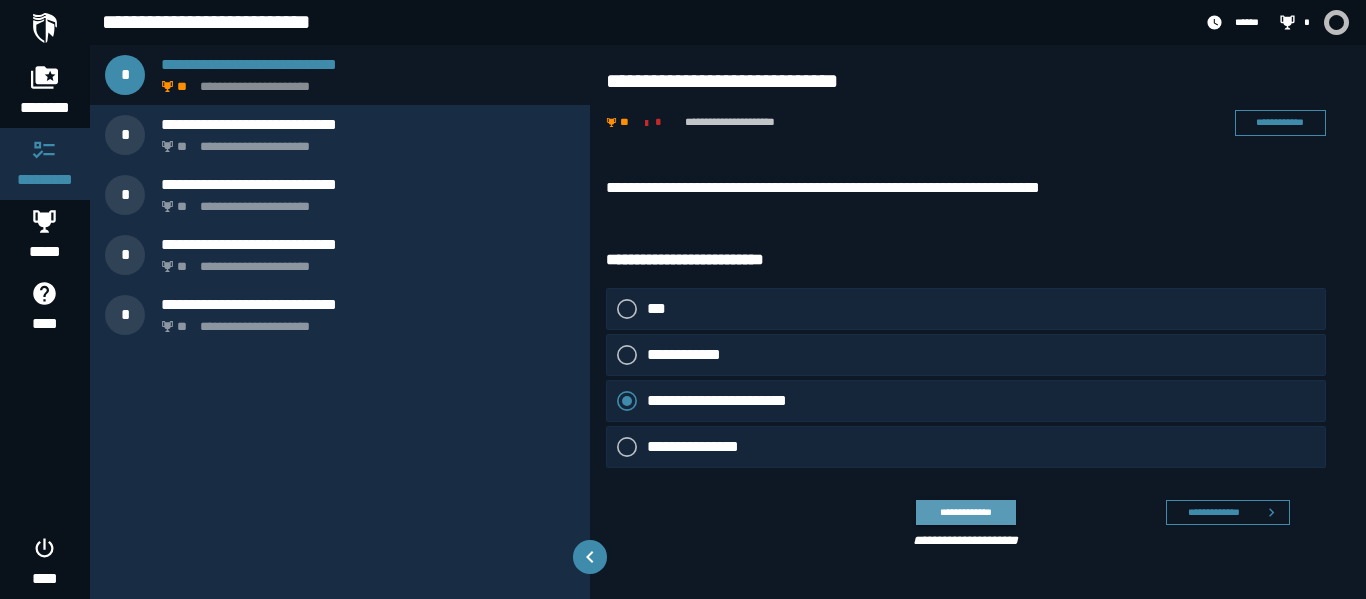 click on "**********" at bounding box center [965, 512] 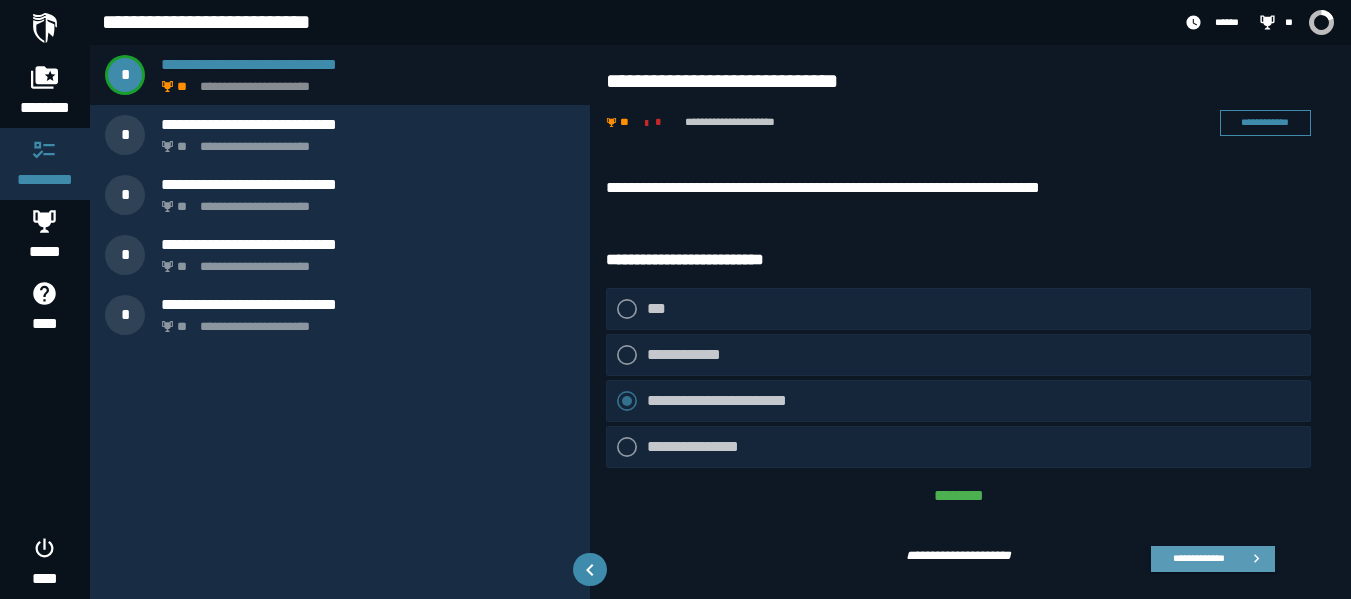 click on "**********" at bounding box center [1198, 558] 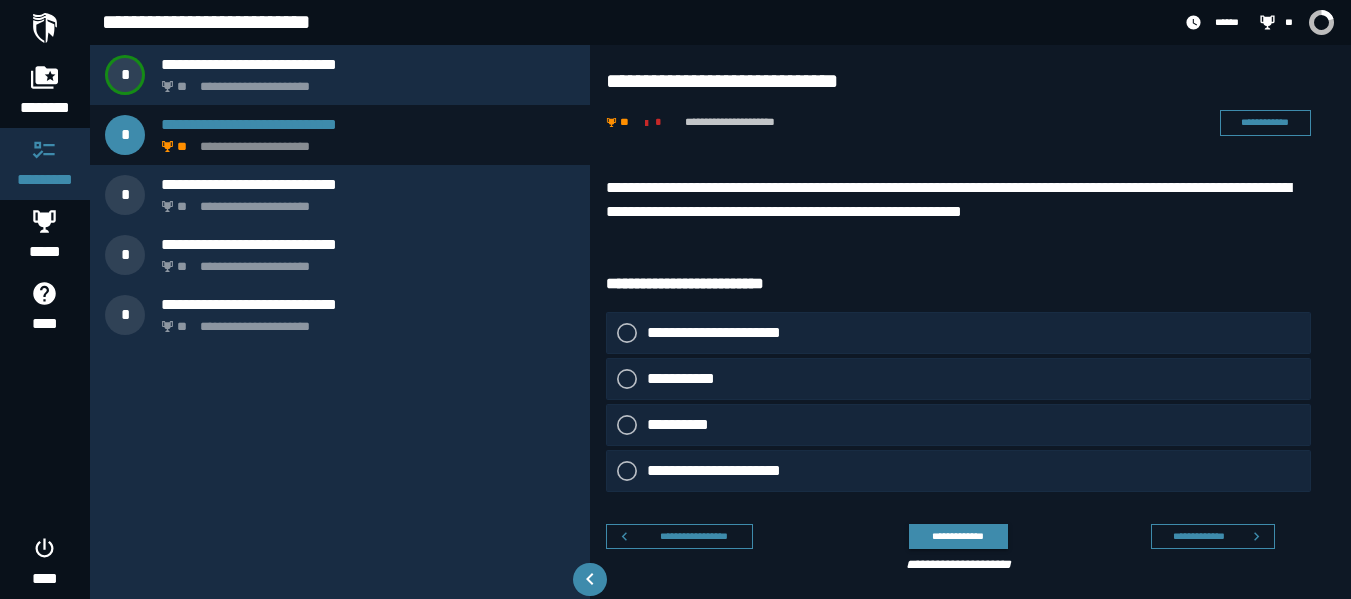scroll, scrollTop: 22, scrollLeft: 0, axis: vertical 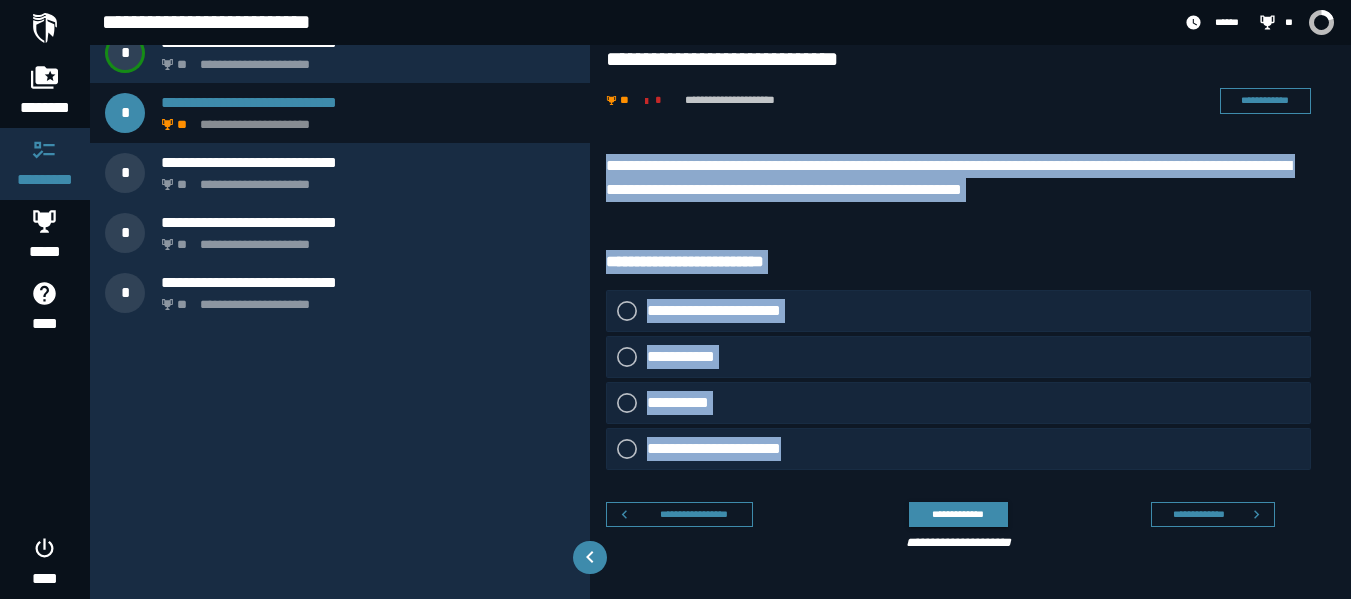 drag, startPoint x: 598, startPoint y: 153, endPoint x: 840, endPoint y: 458, distance: 389.34433 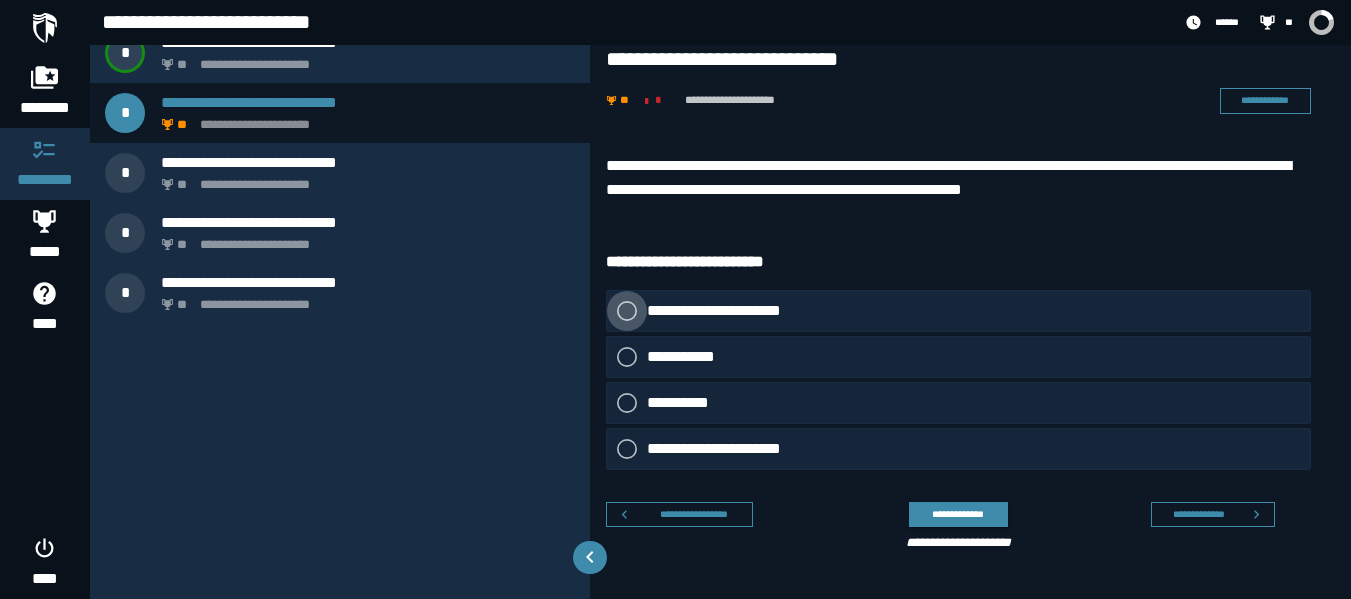 click on "**********" at bounding box center (722, 311) 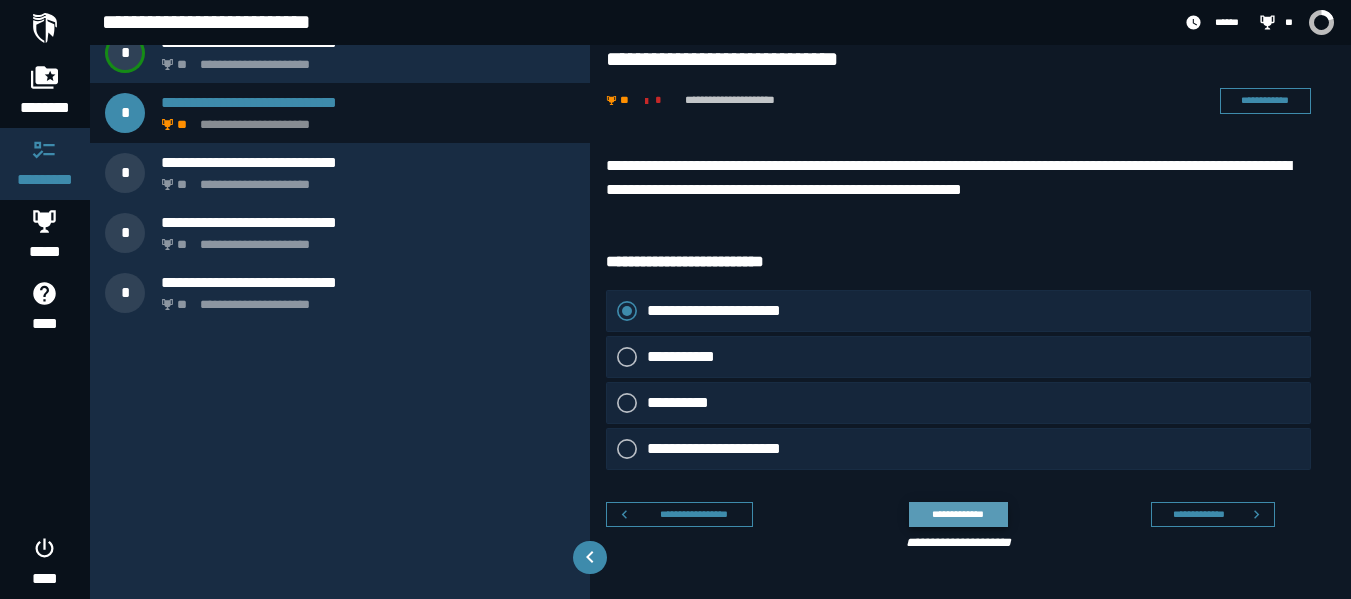 click on "**********" at bounding box center [958, 514] 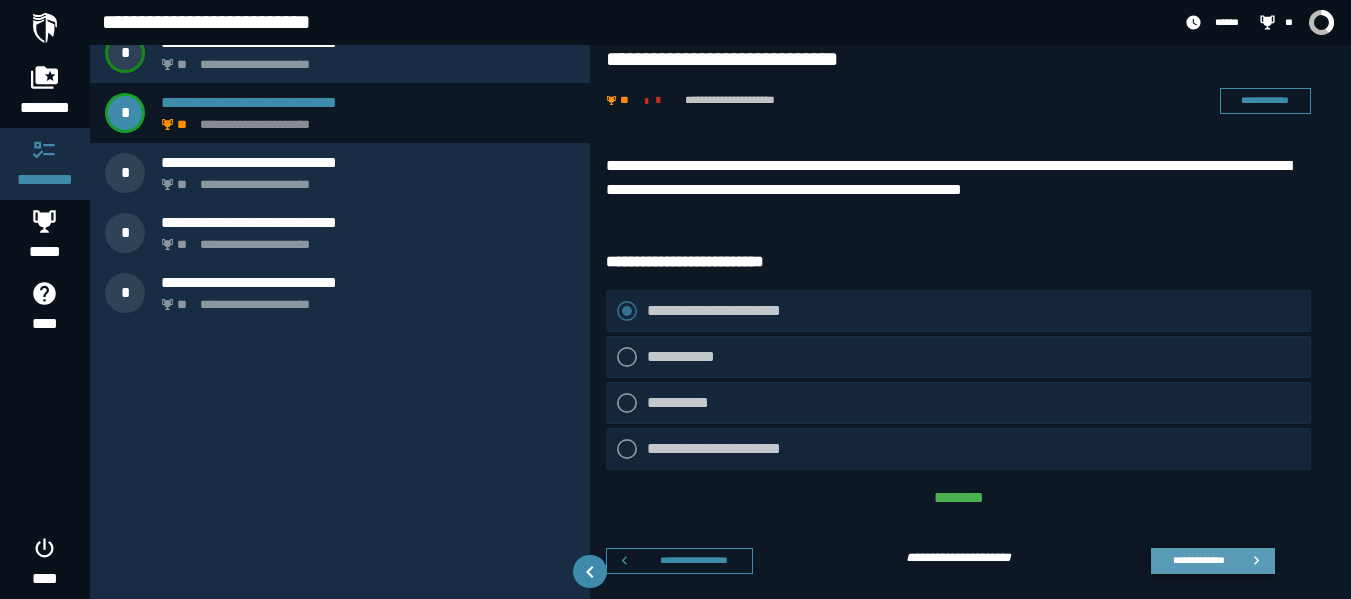 click on "**********" at bounding box center [1198, 560] 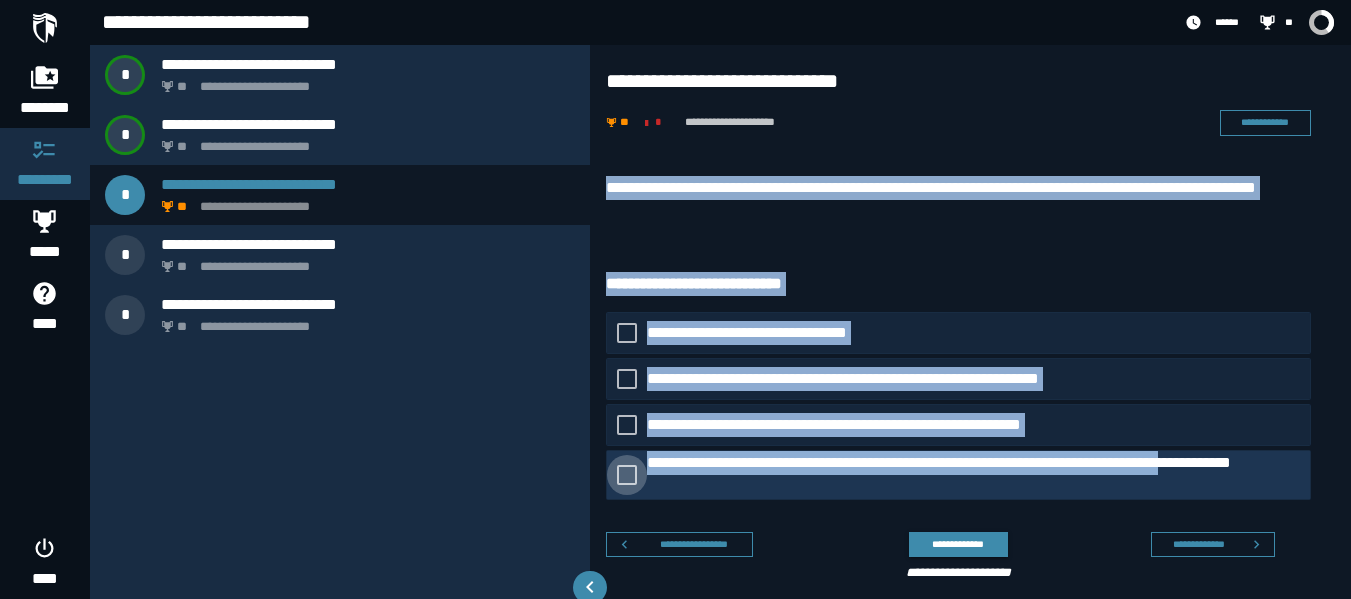 drag, startPoint x: 609, startPoint y: 167, endPoint x: 1238, endPoint y: 457, distance: 692.63336 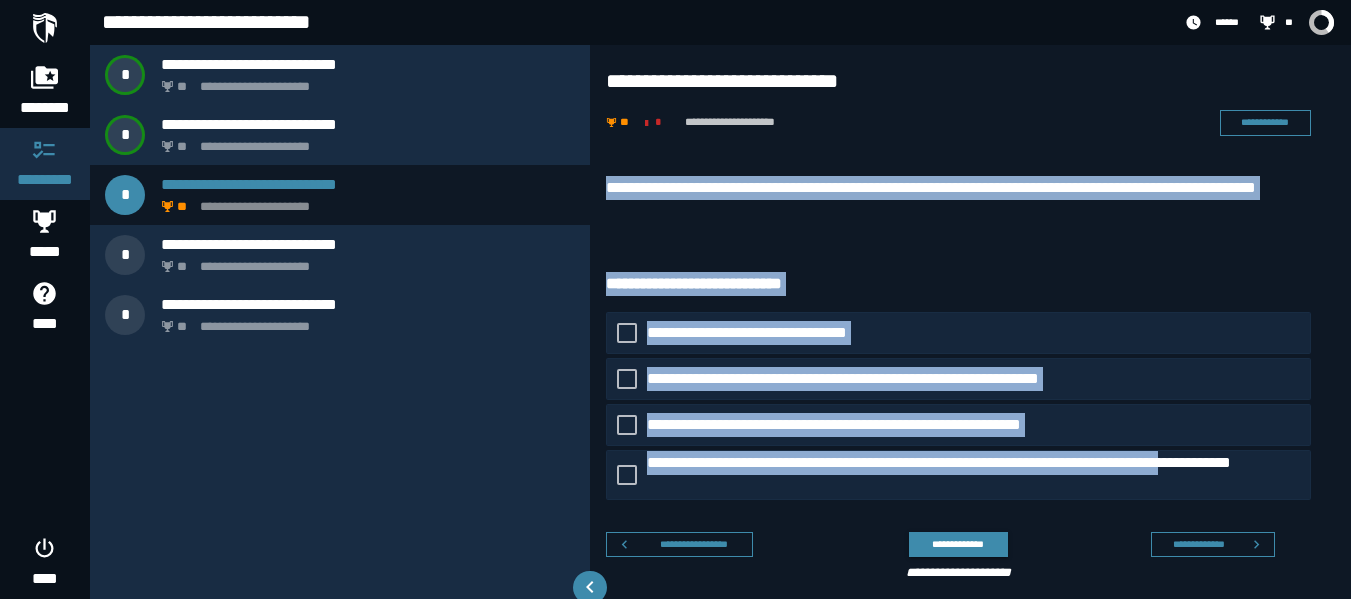 click on "**********" at bounding box center [958, 200] 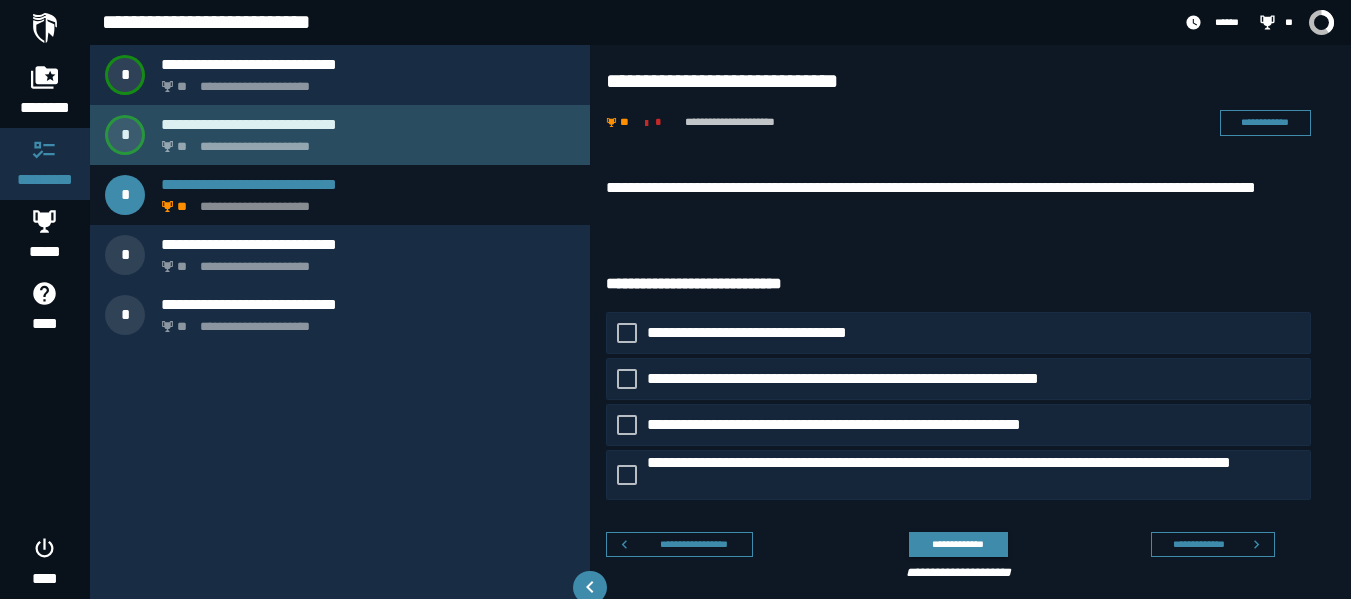 click on "**********" at bounding box center (340, 135) 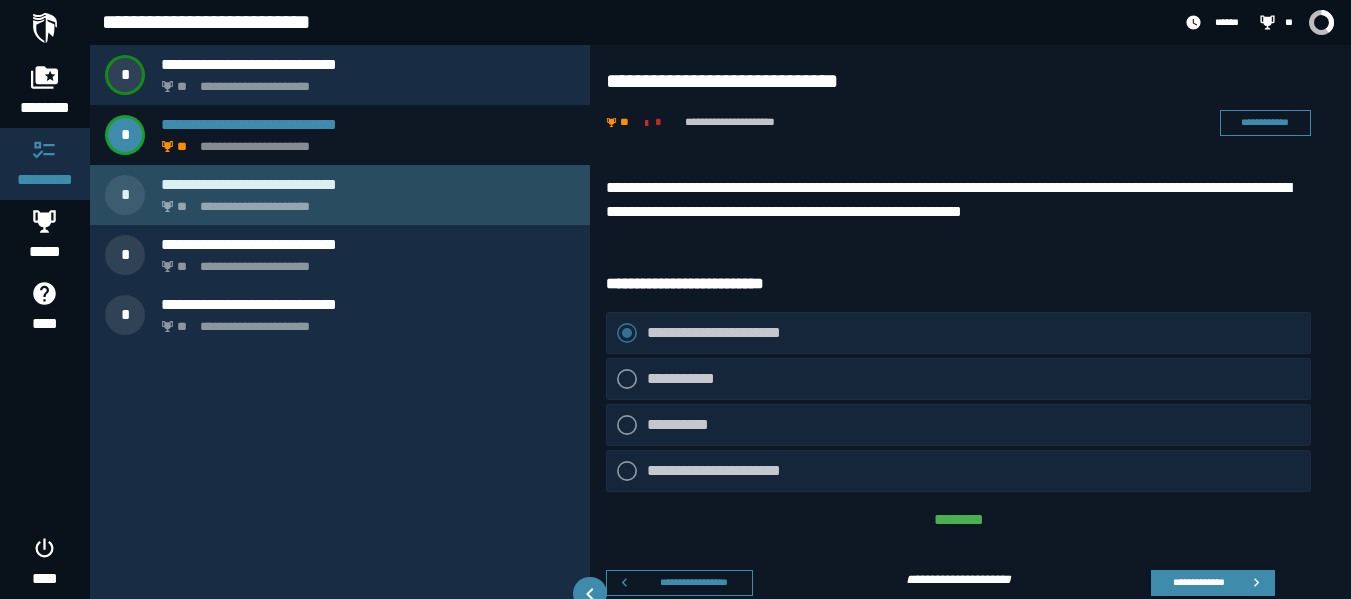 click on "**********" at bounding box center [364, 201] 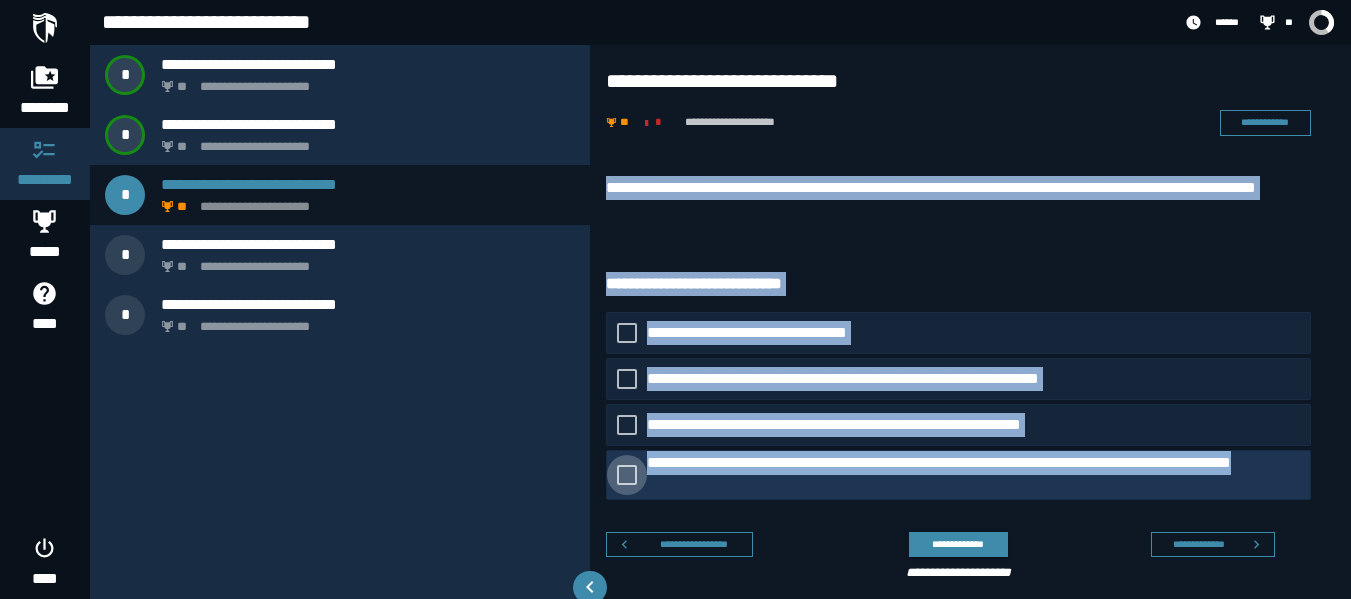drag, startPoint x: 605, startPoint y: 176, endPoint x: 975, endPoint y: 477, distance: 476.97064 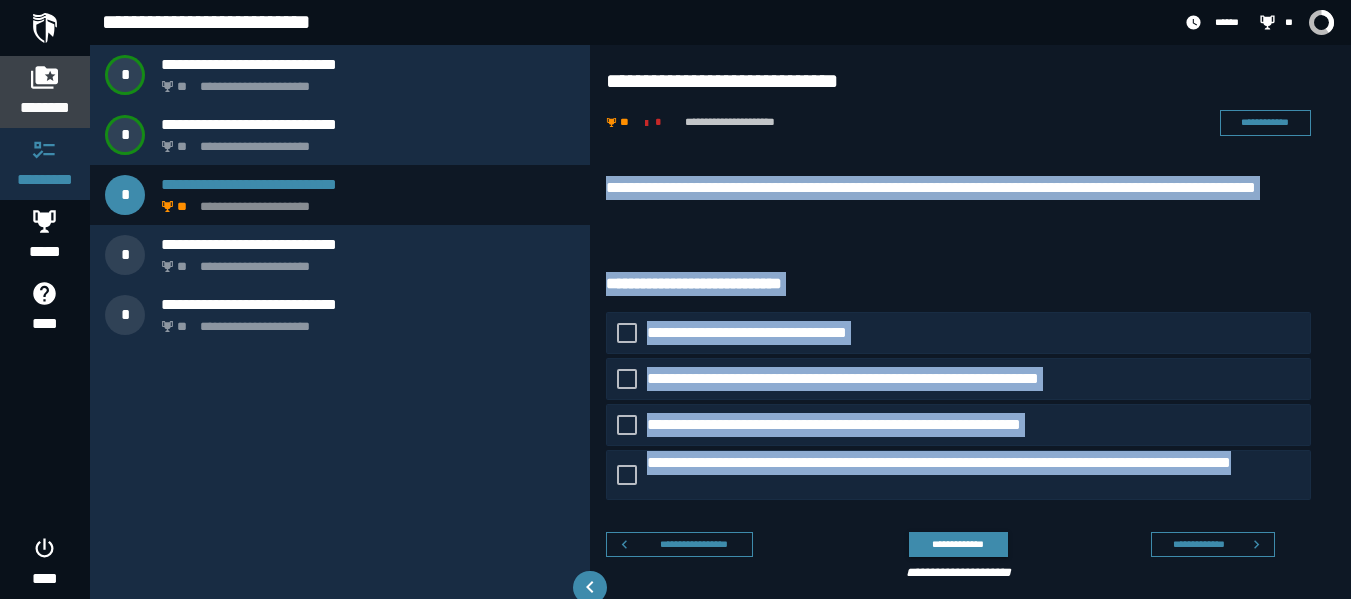 click 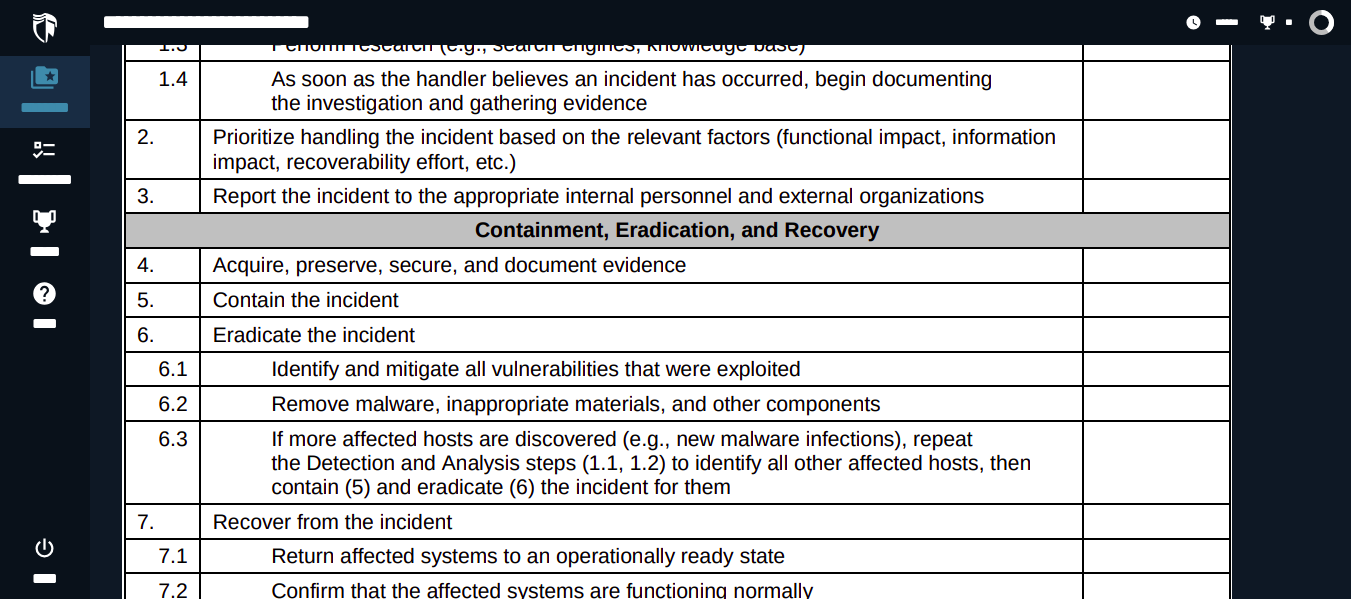 scroll, scrollTop: 3089, scrollLeft: 0, axis: vertical 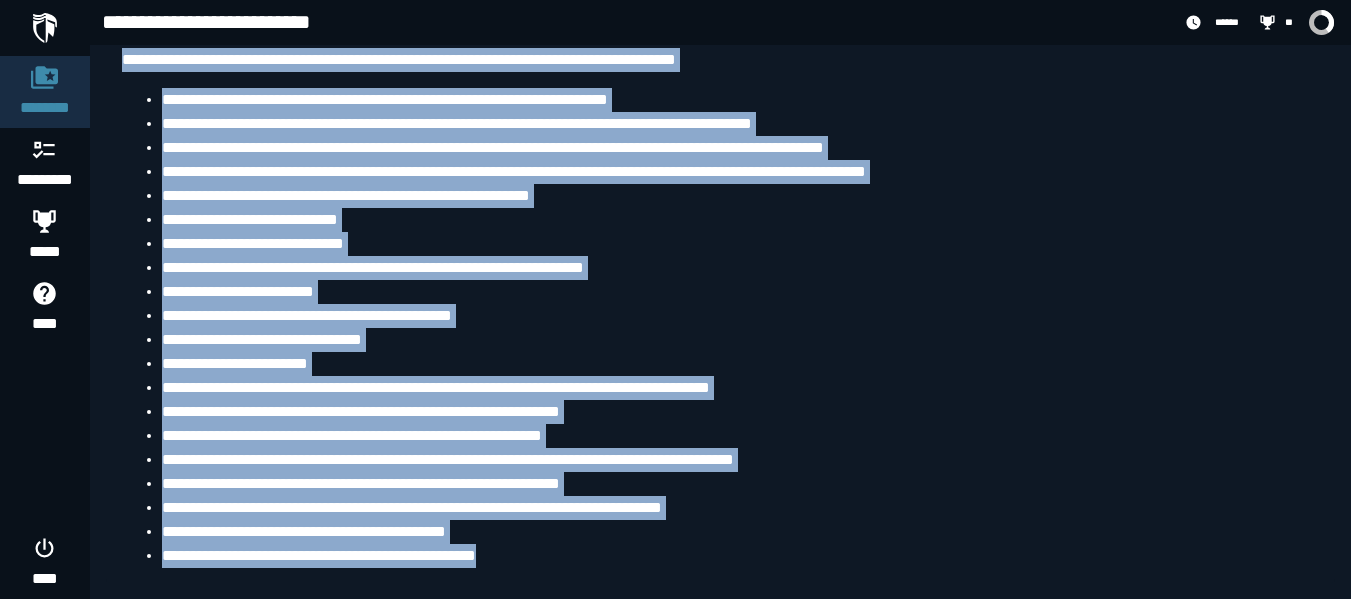 drag, startPoint x: 123, startPoint y: 153, endPoint x: 617, endPoint y: 637, distance: 691.5866 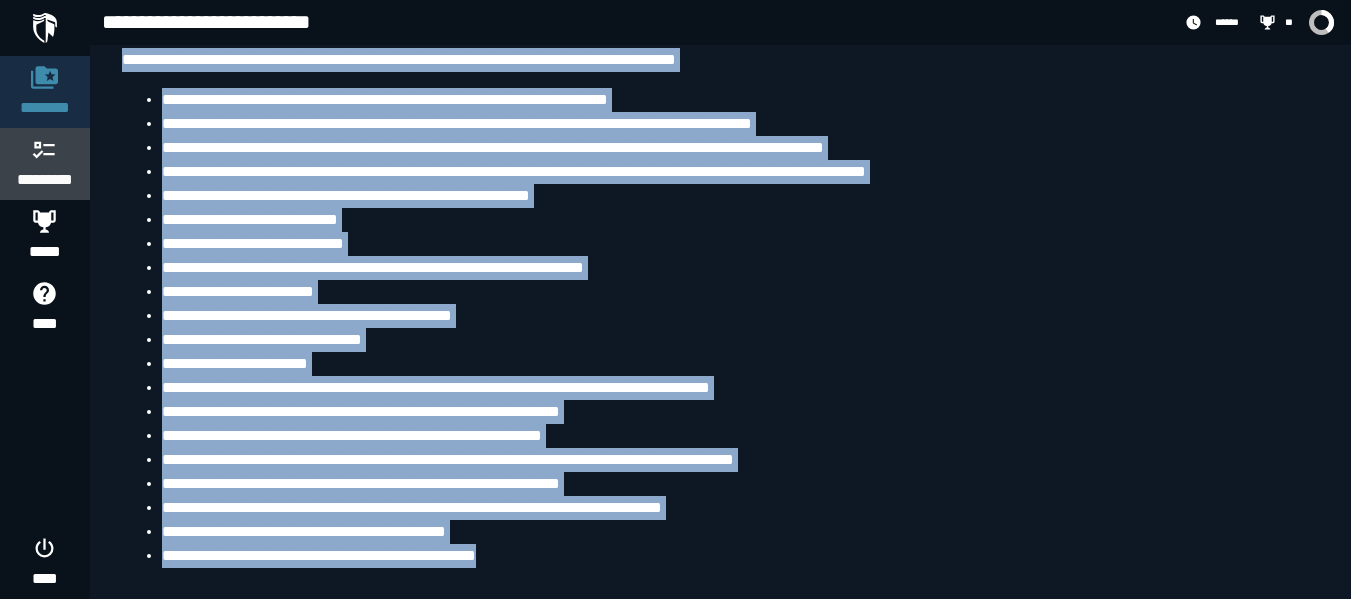 click on "*********" at bounding box center (45, 180) 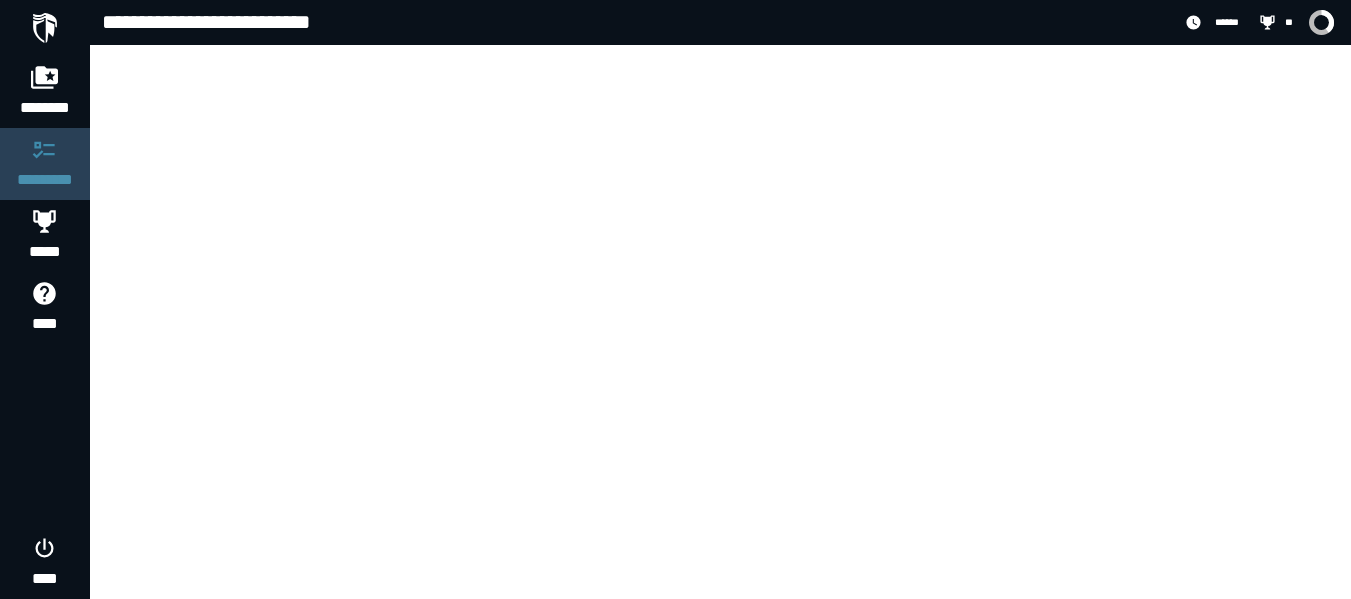 scroll, scrollTop: 0, scrollLeft: 0, axis: both 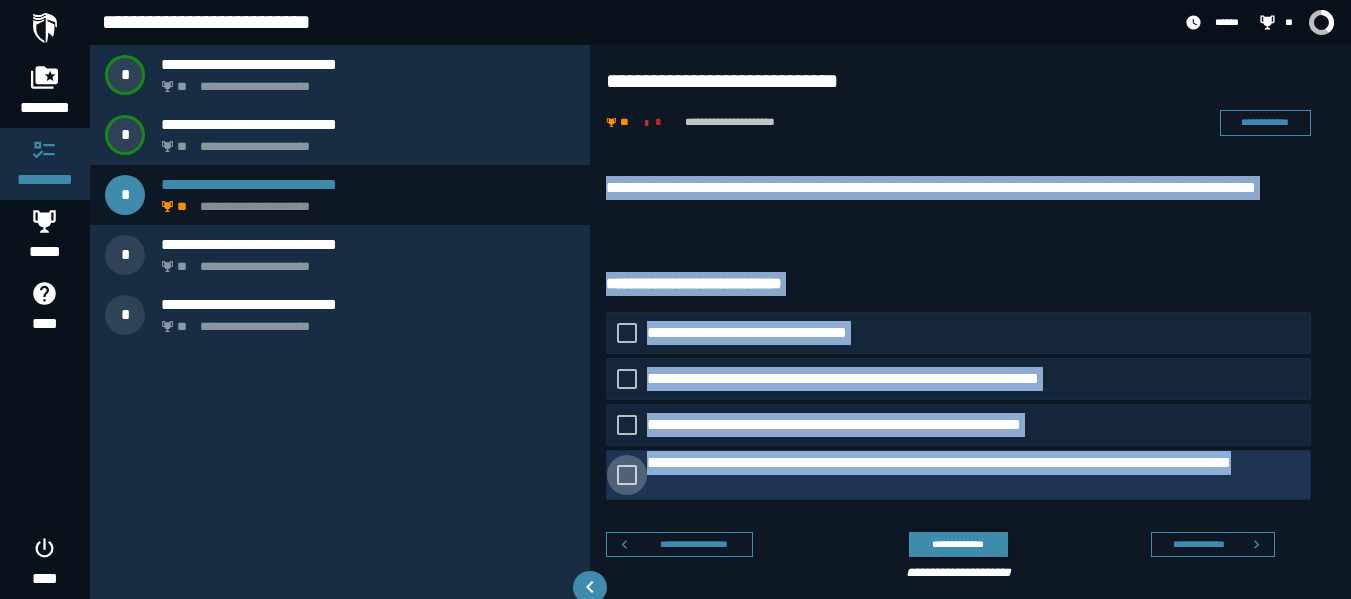 drag, startPoint x: 610, startPoint y: 174, endPoint x: 1157, endPoint y: 483, distance: 628.2436 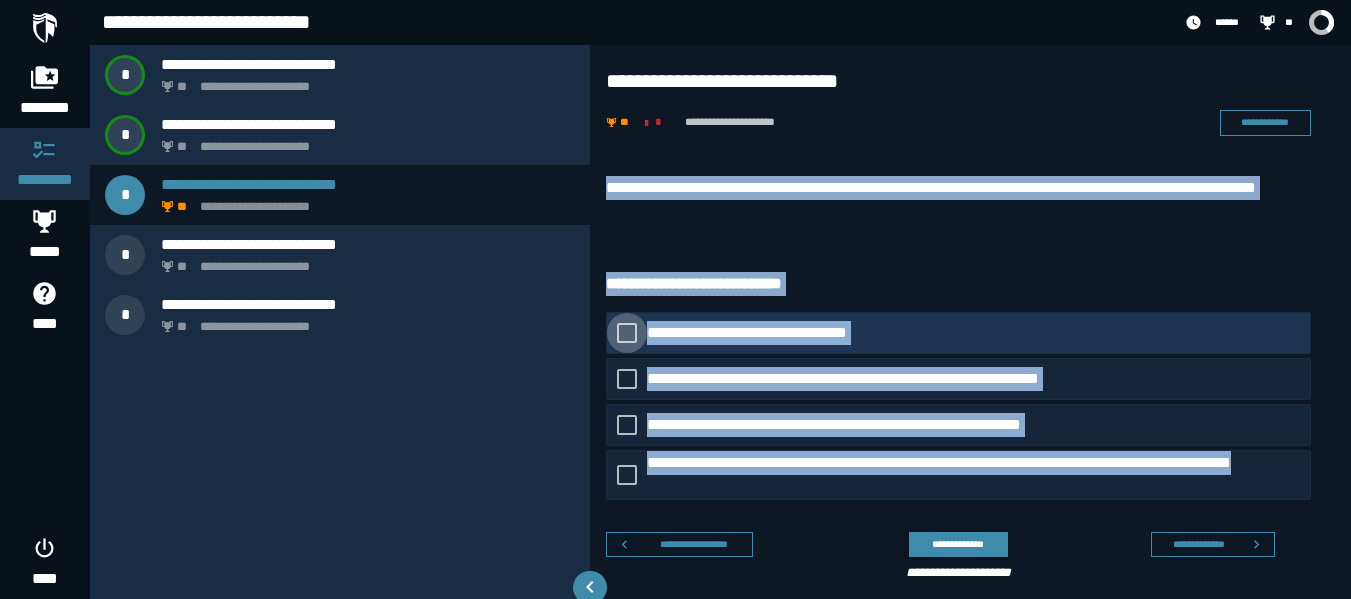 click at bounding box center (627, 333) 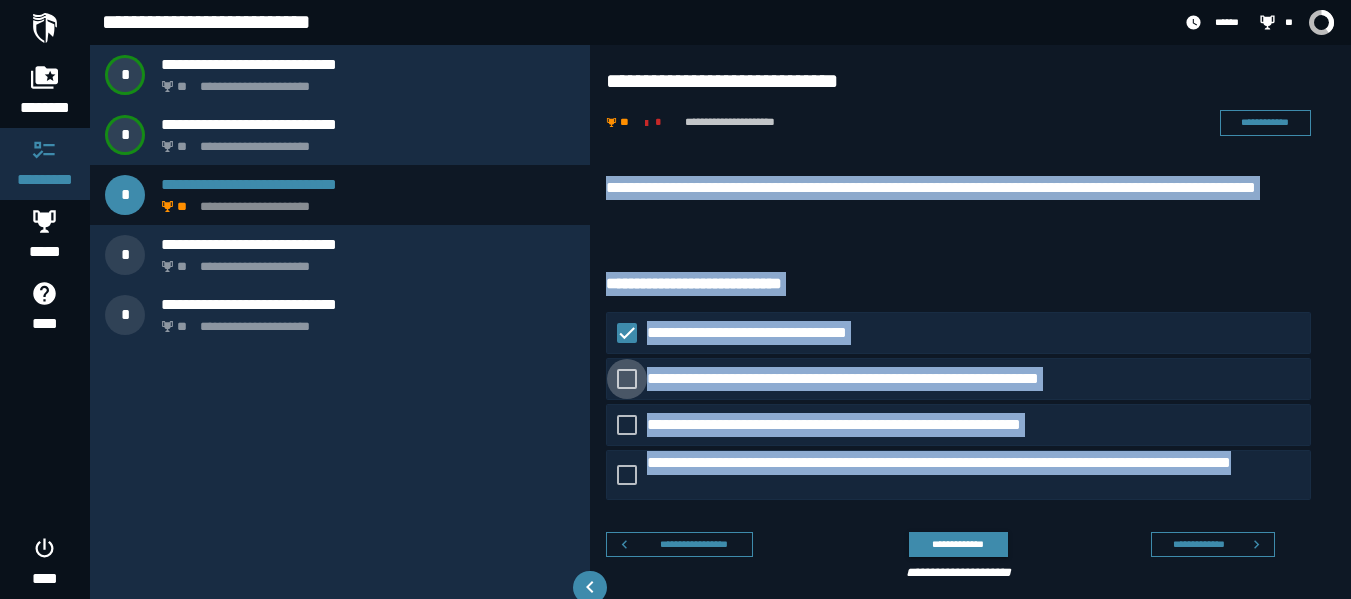 click on "**********" 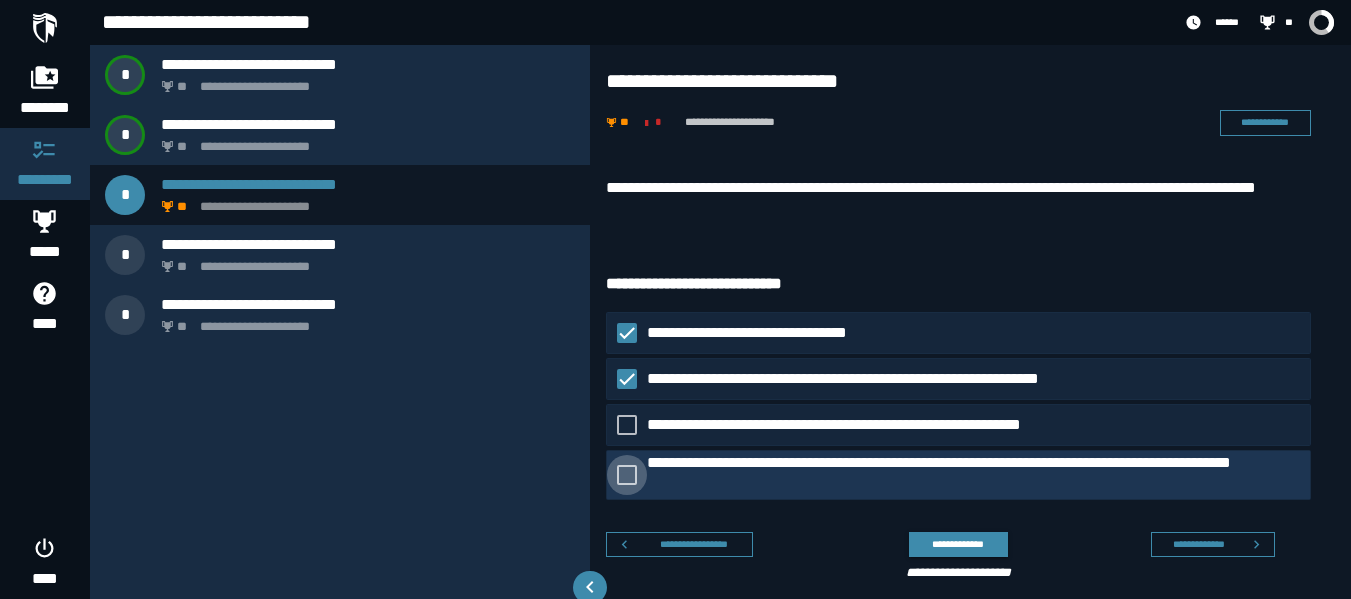 click at bounding box center [627, 475] 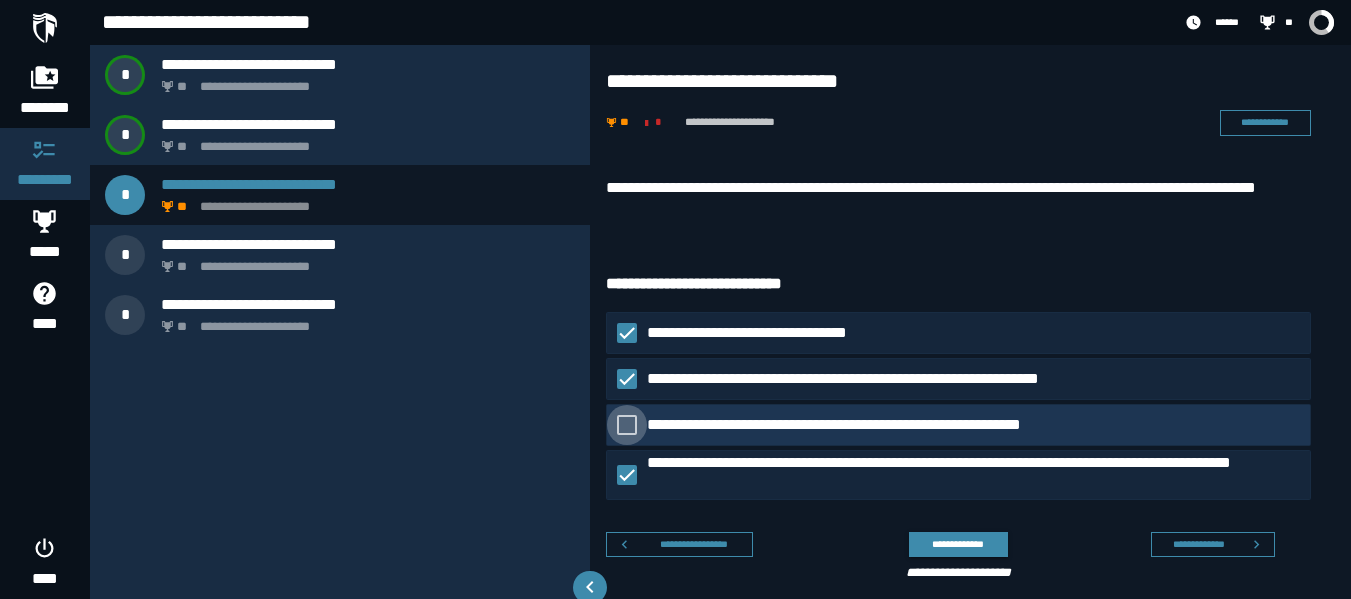 click 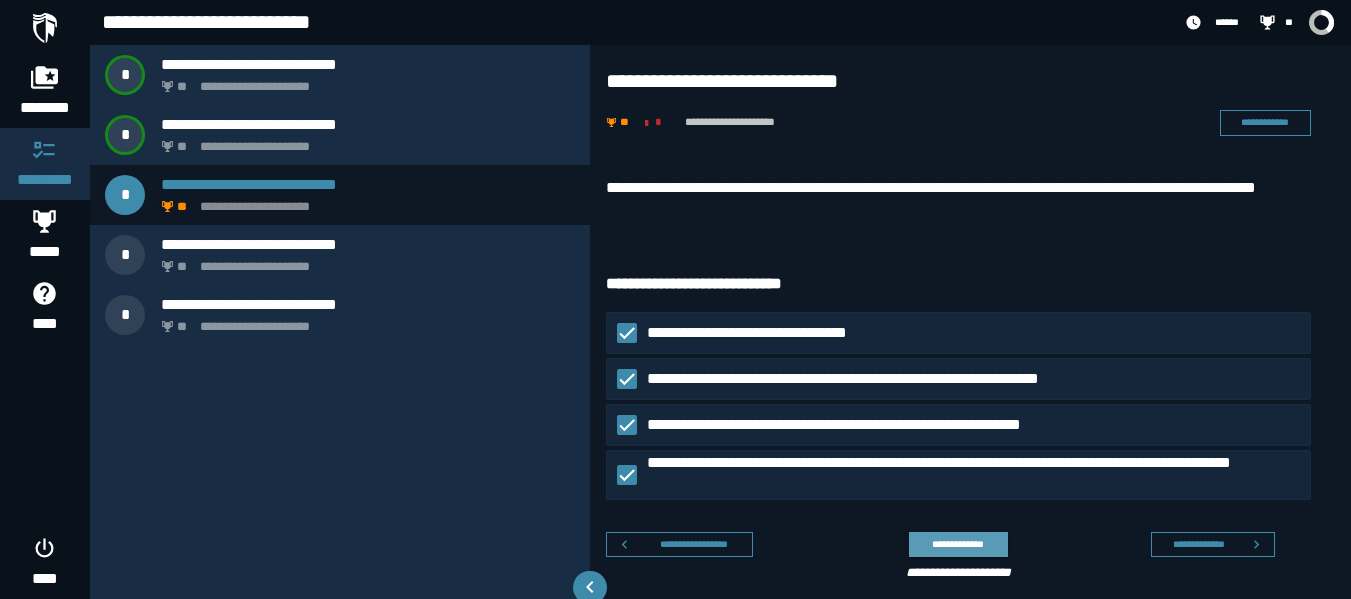 click on "**********" at bounding box center [958, 544] 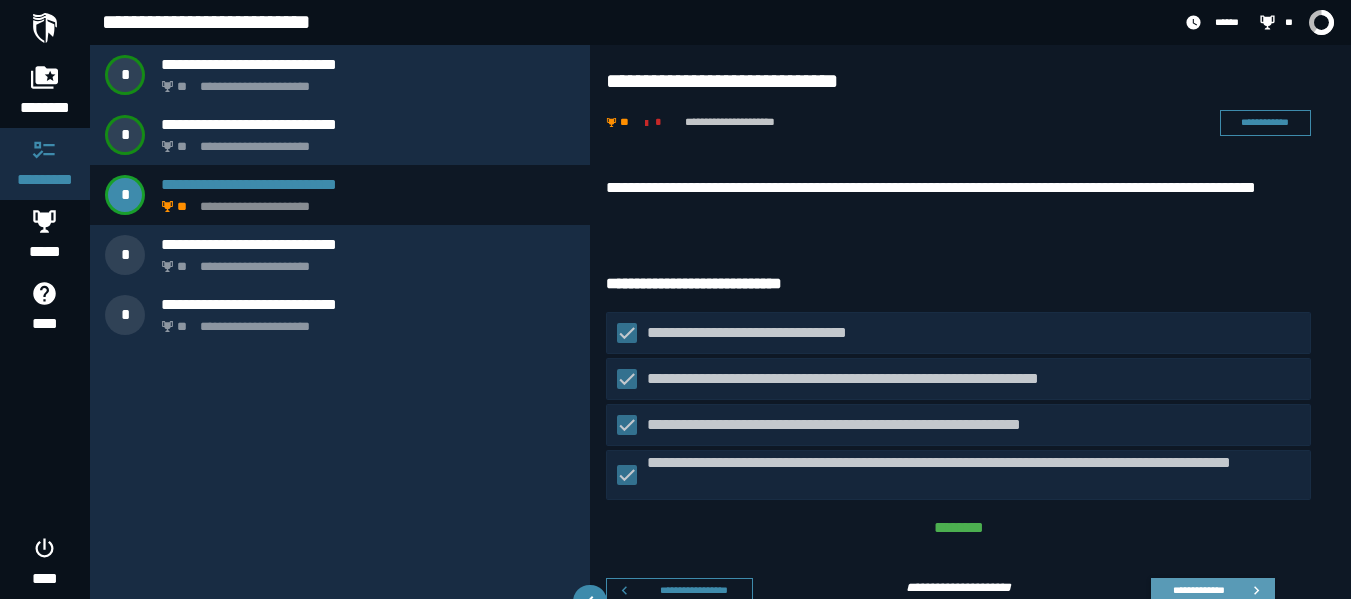 click on "**********" at bounding box center (1198, 590) 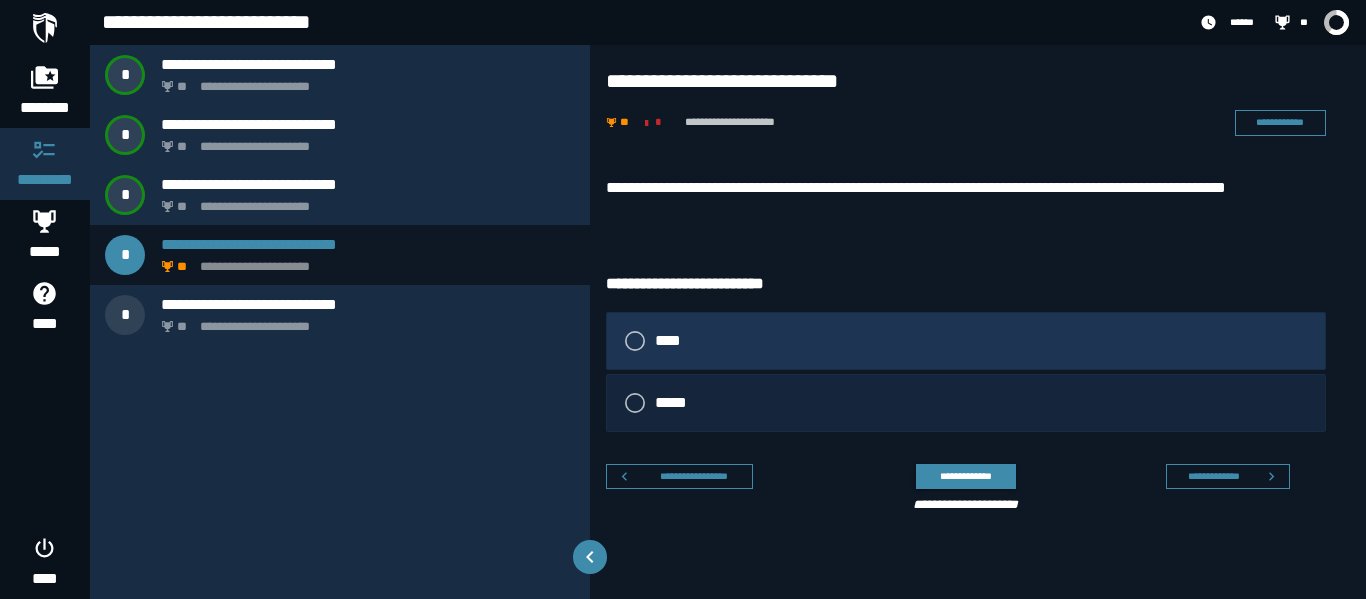 click on "****" at bounding box center [966, 341] 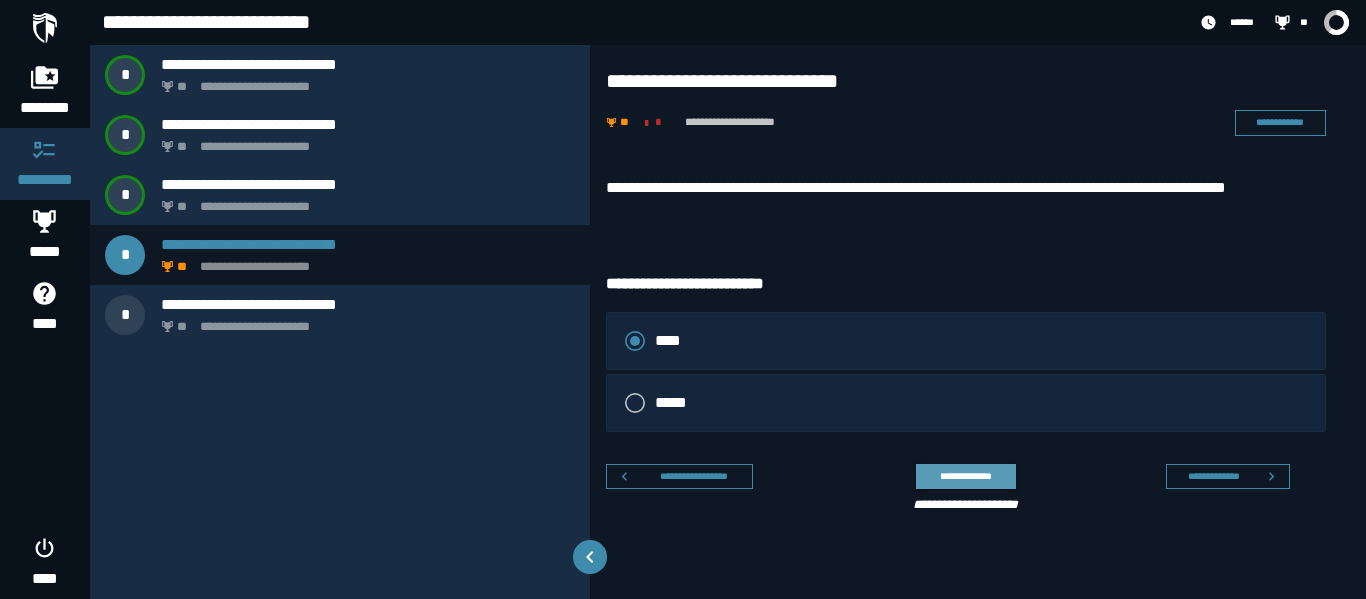 click on "**********" at bounding box center [965, 476] 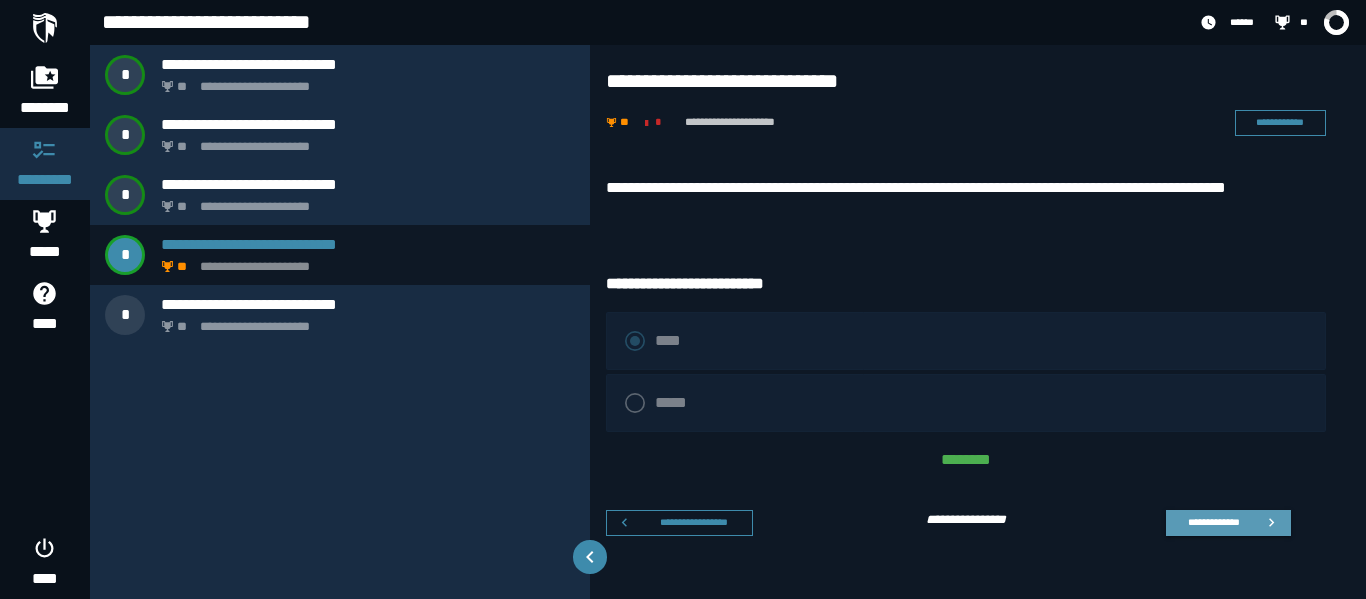click on "**********" at bounding box center (1213, 522) 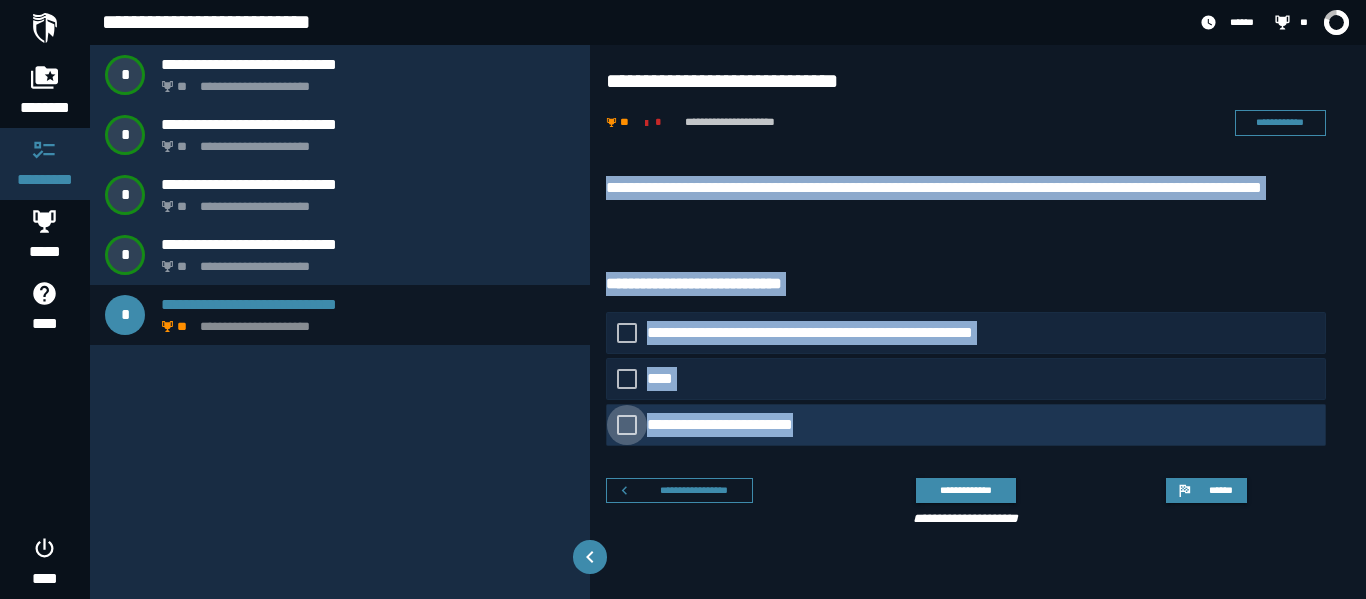 drag, startPoint x: 606, startPoint y: 174, endPoint x: 847, endPoint y: 417, distance: 342.2426 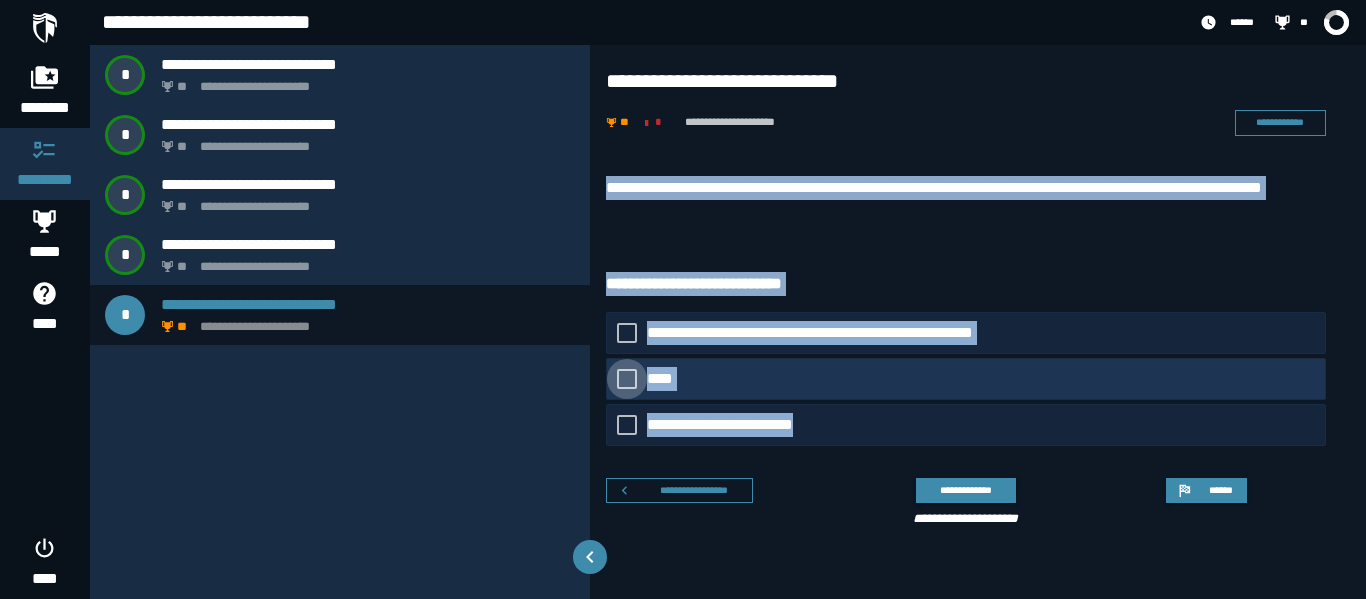 click at bounding box center (627, 379) 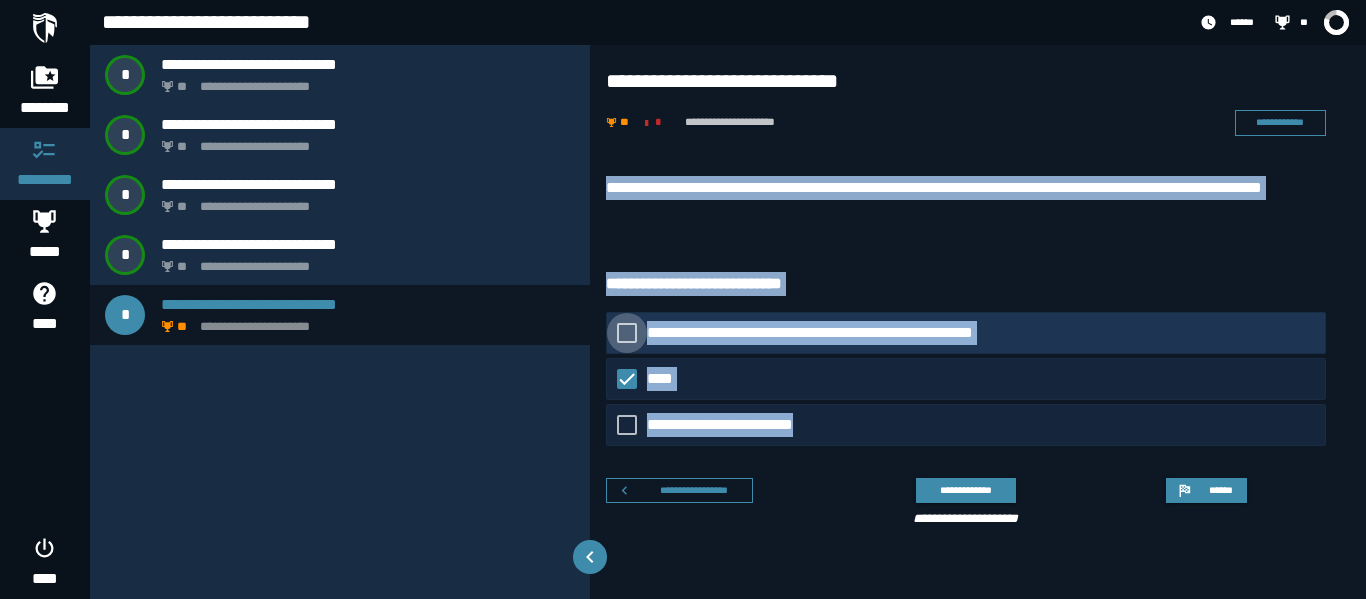 click at bounding box center (627, 333) 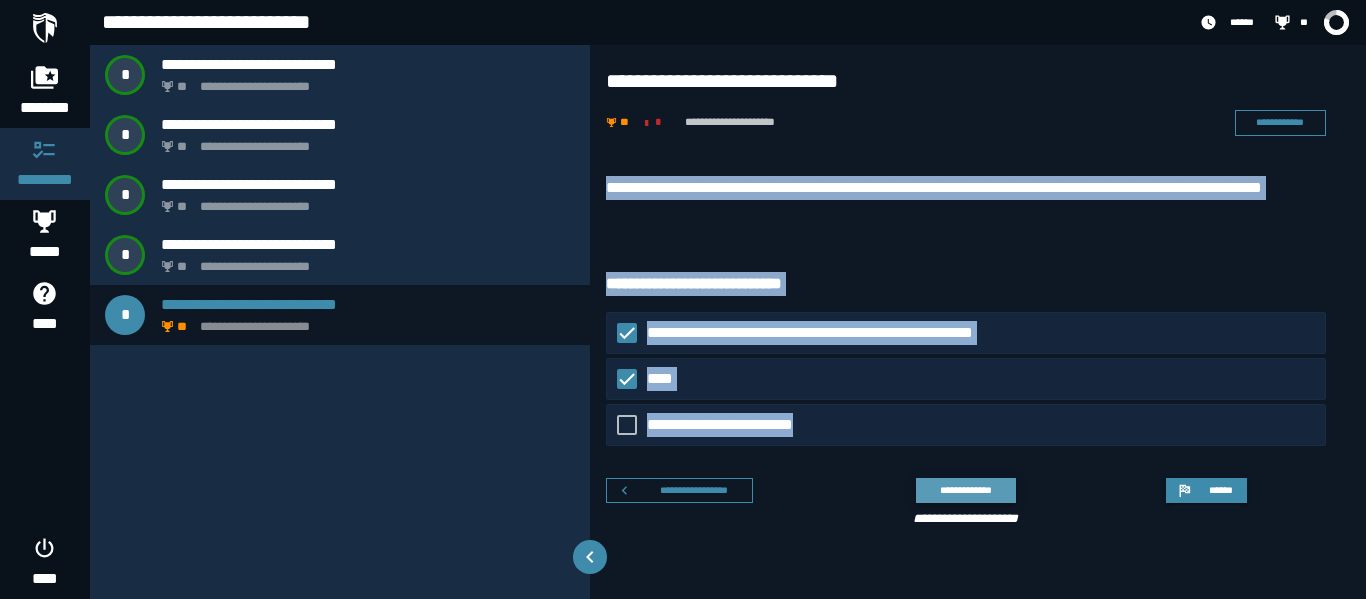 click on "**********" at bounding box center (965, 490) 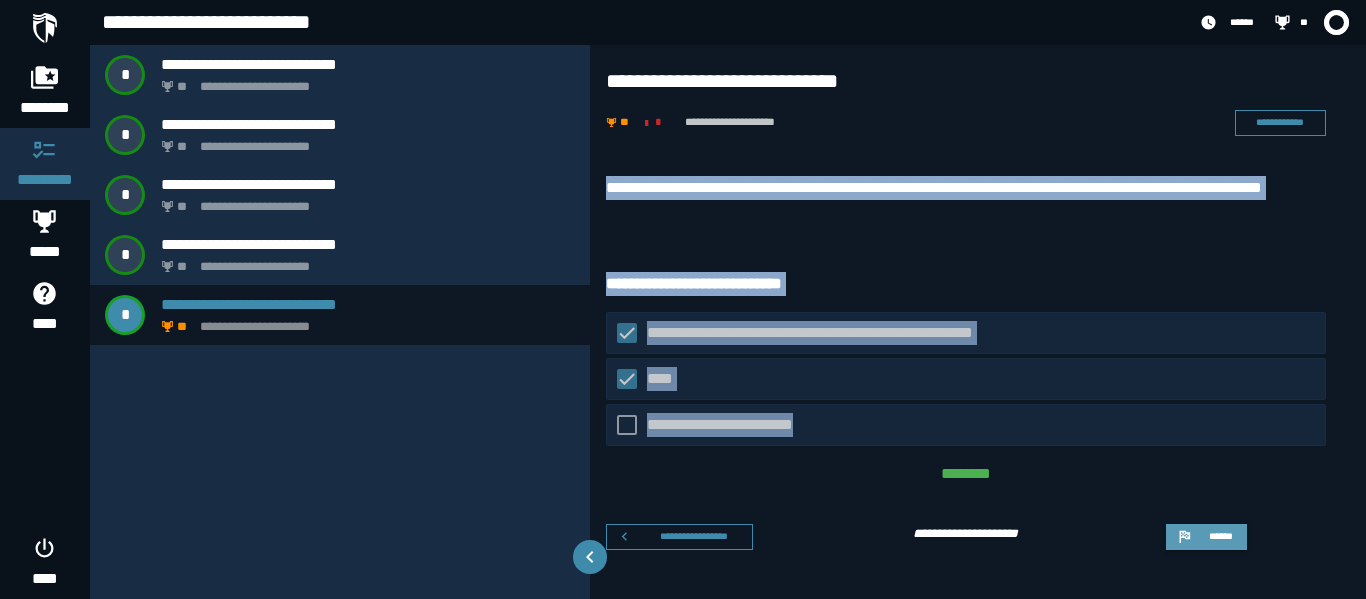 click on "******" at bounding box center (1206, 537) 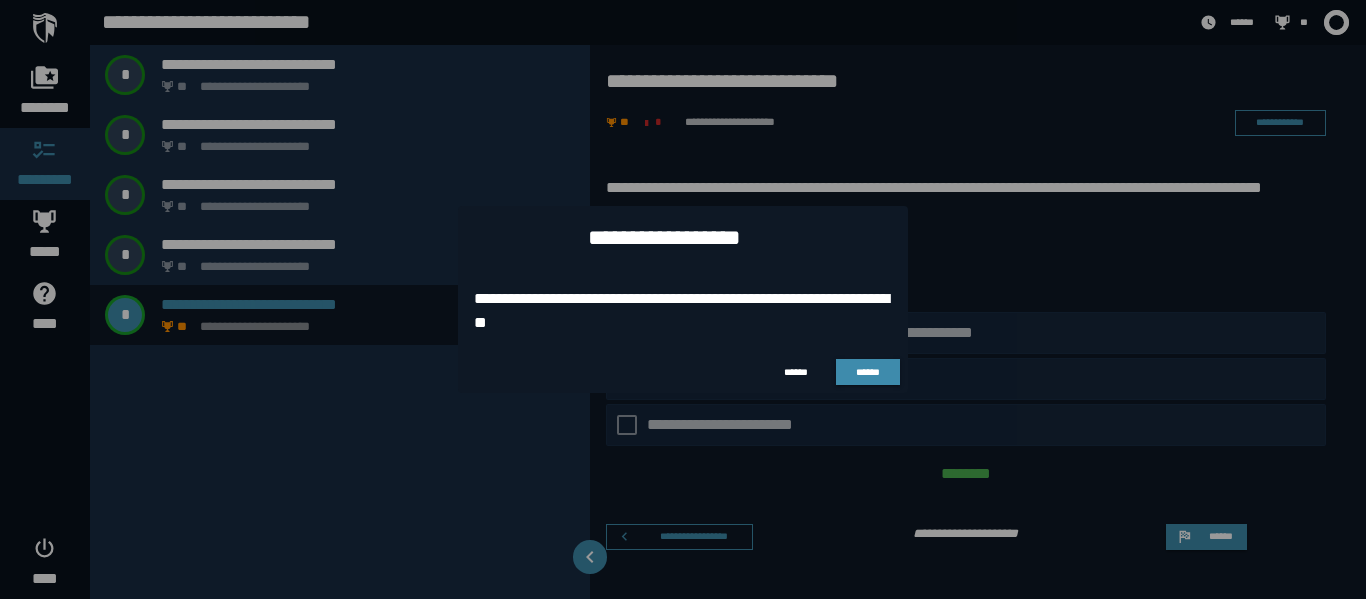 click on "****** ******" at bounding box center [683, 372] 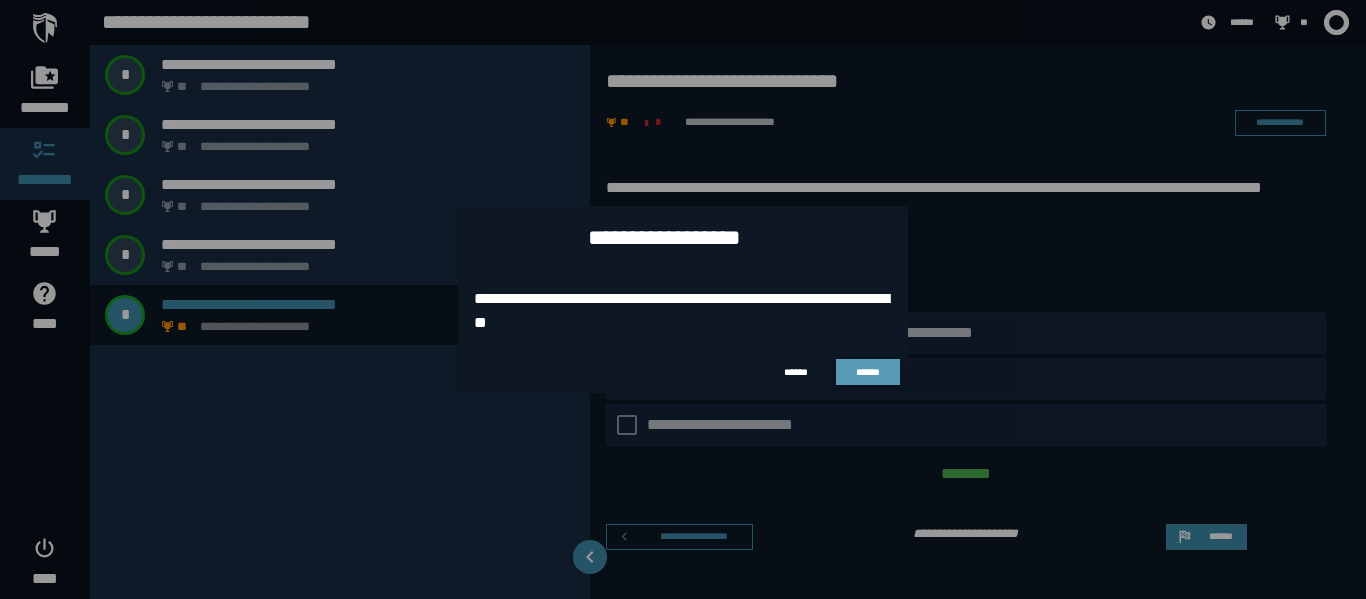 click on "******" at bounding box center (868, 372) 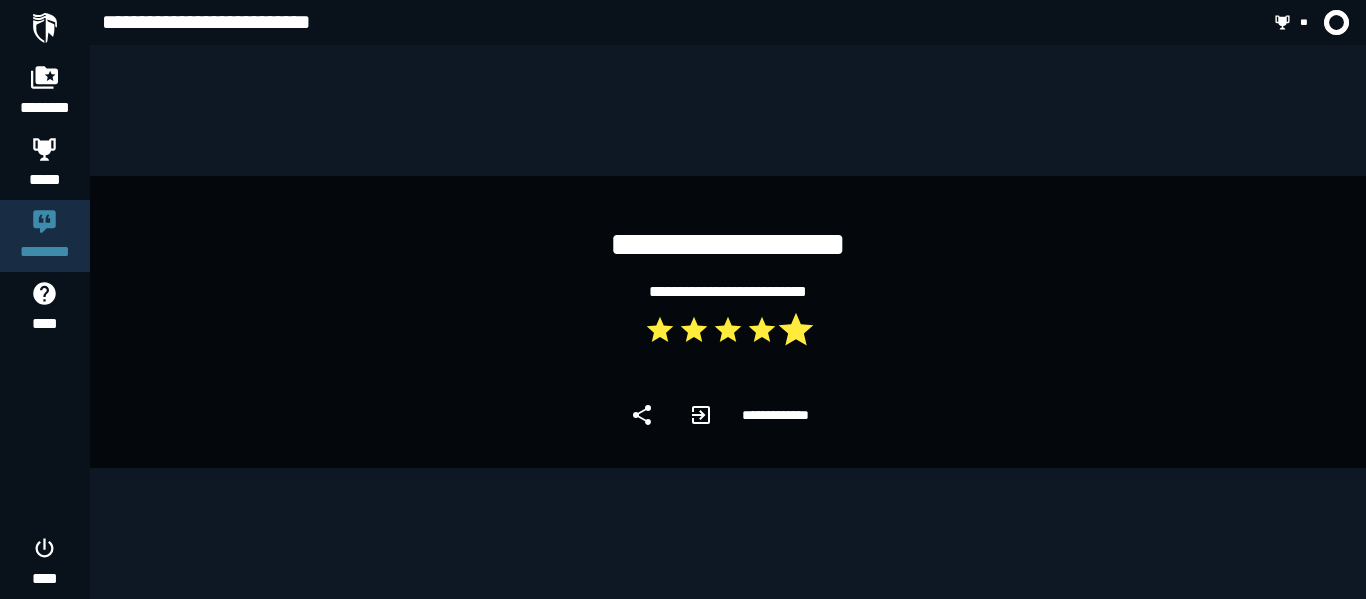 click 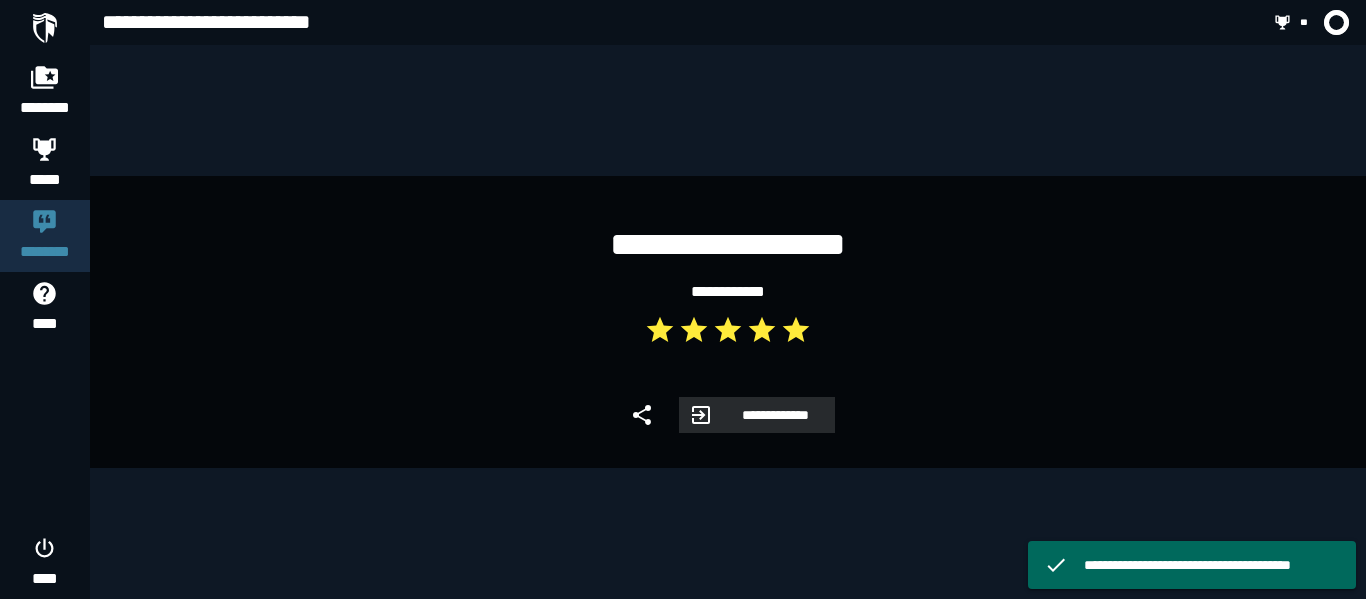 click on "**********" at bounding box center [774, 415] 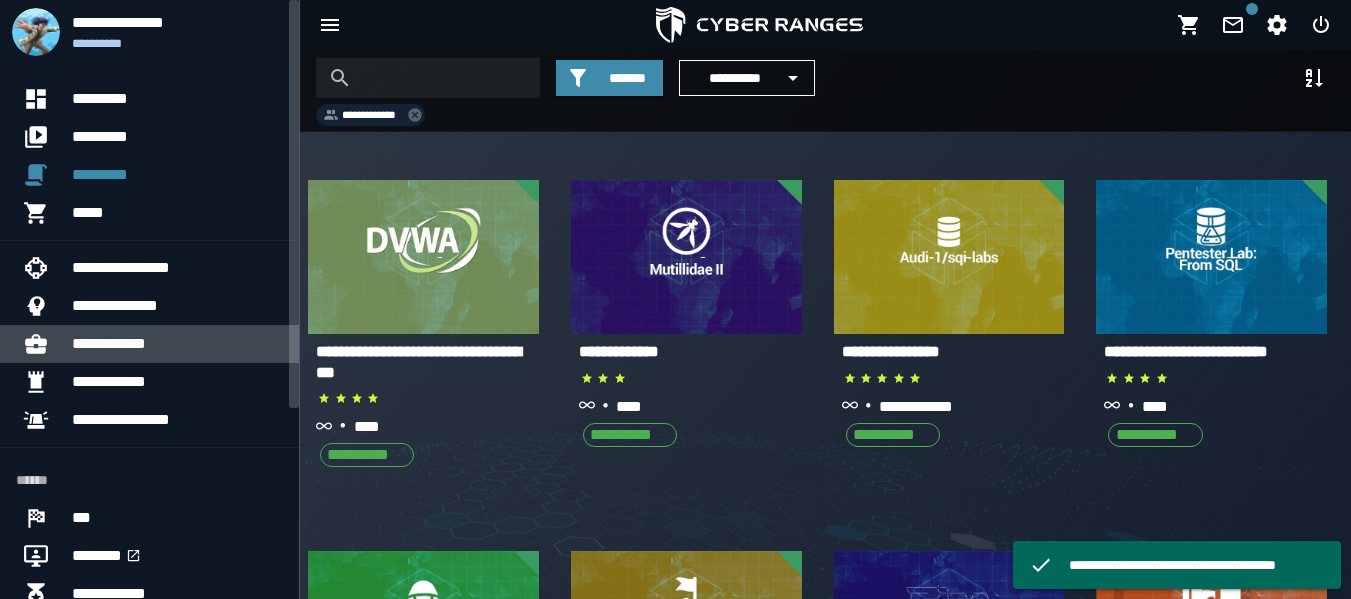 click on "**********" at bounding box center (177, 344) 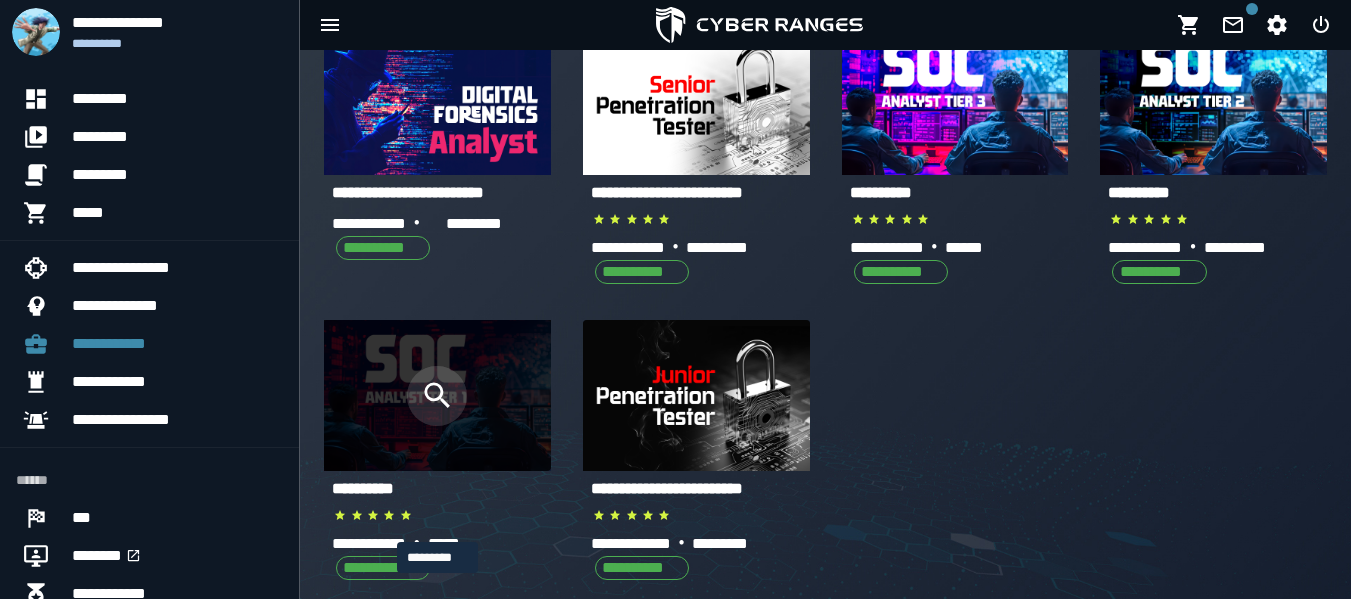 scroll, scrollTop: 158, scrollLeft: 0, axis: vertical 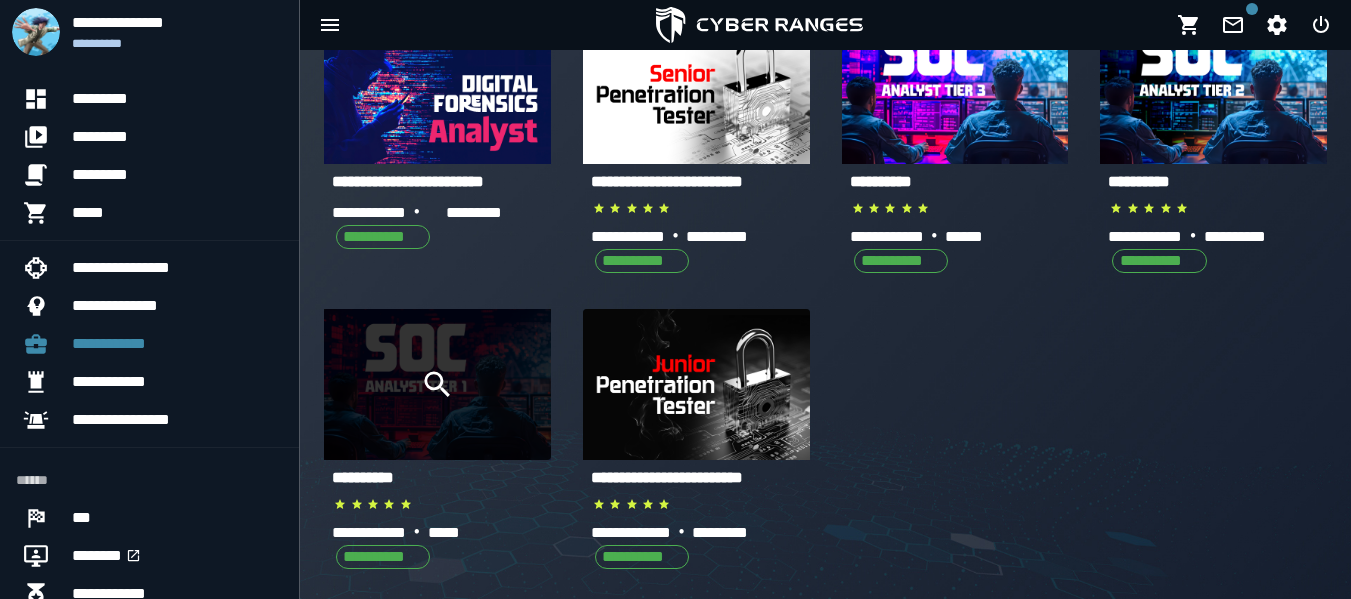 click 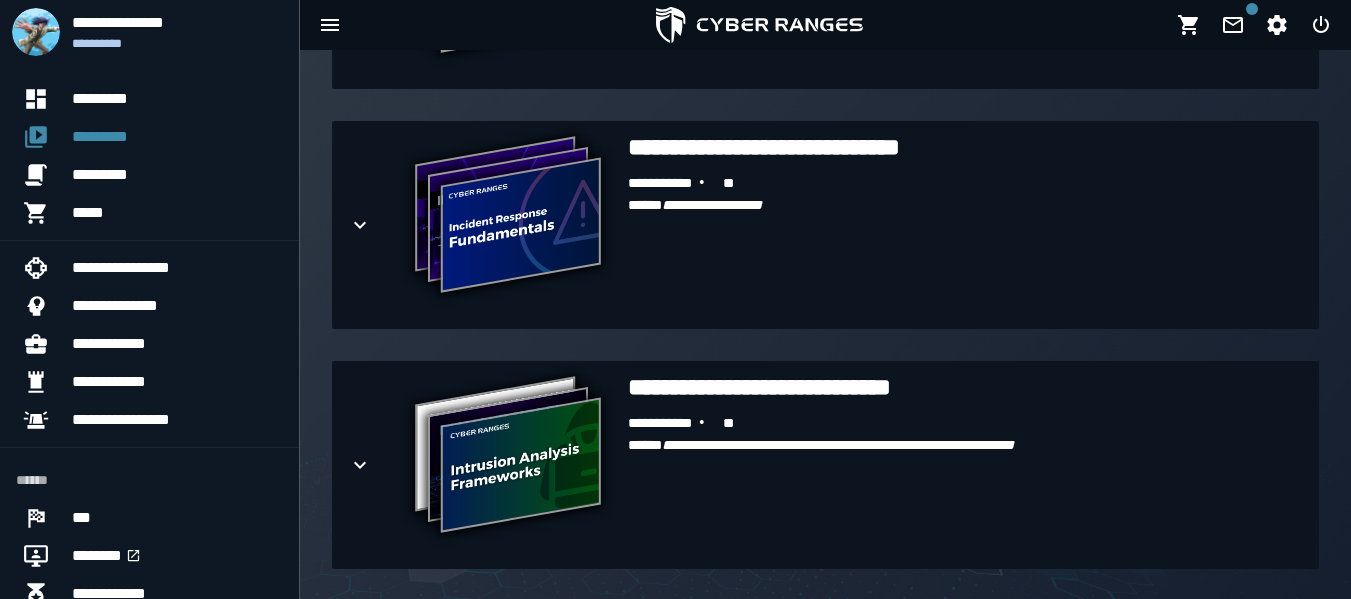 scroll, scrollTop: 1655, scrollLeft: 0, axis: vertical 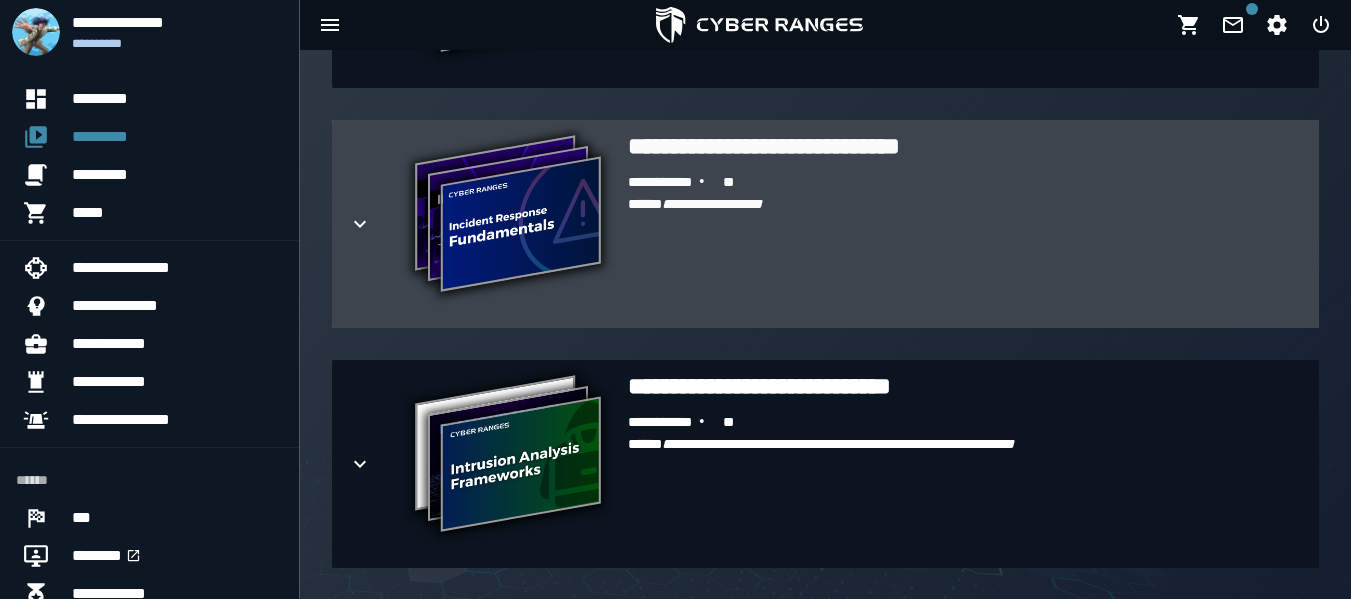click on "**********" at bounding box center [965, 242] 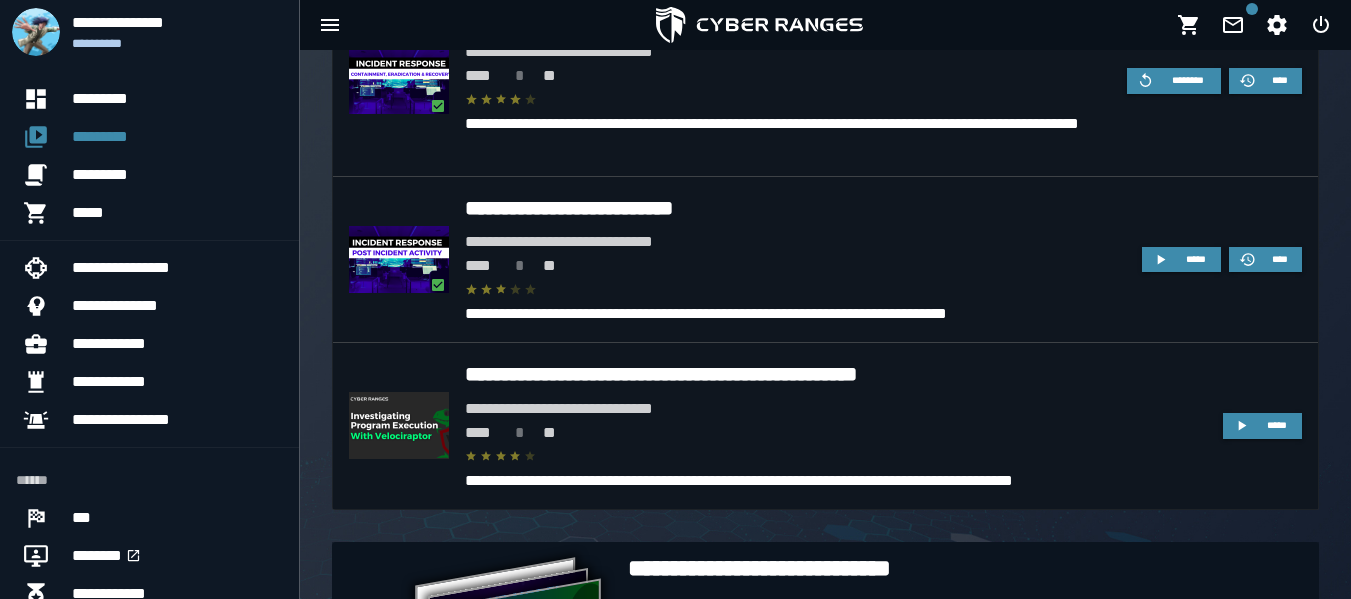 scroll, scrollTop: 2534, scrollLeft: 0, axis: vertical 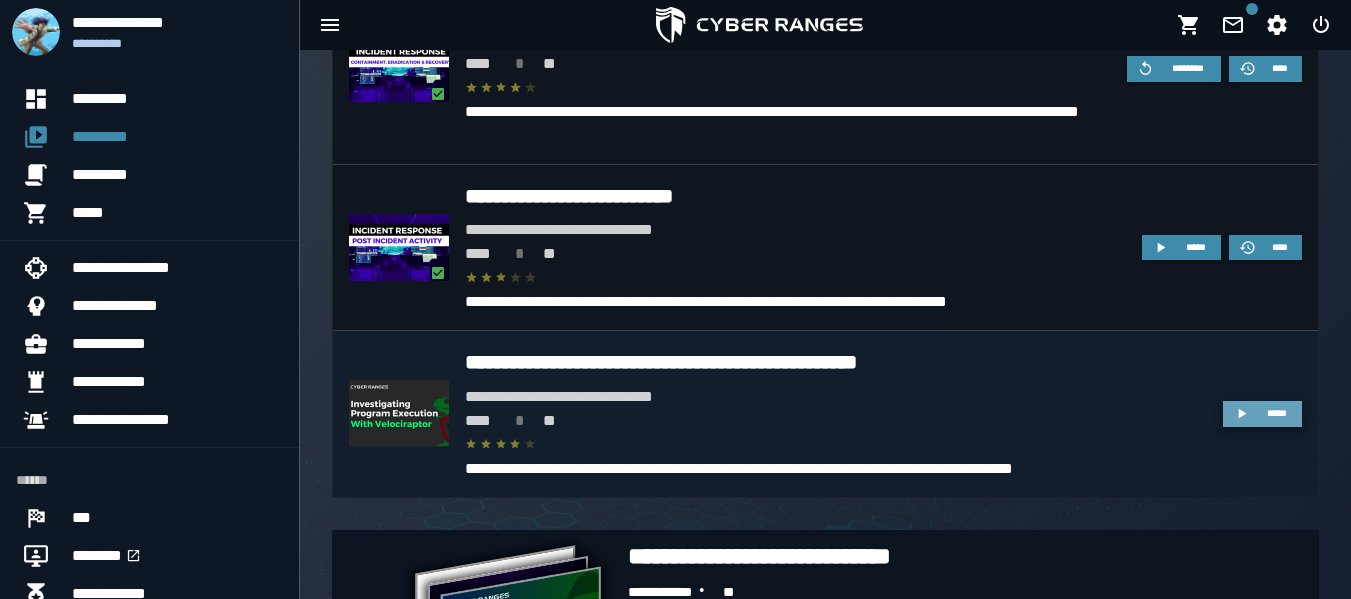 click on "*****" at bounding box center (1262, 414) 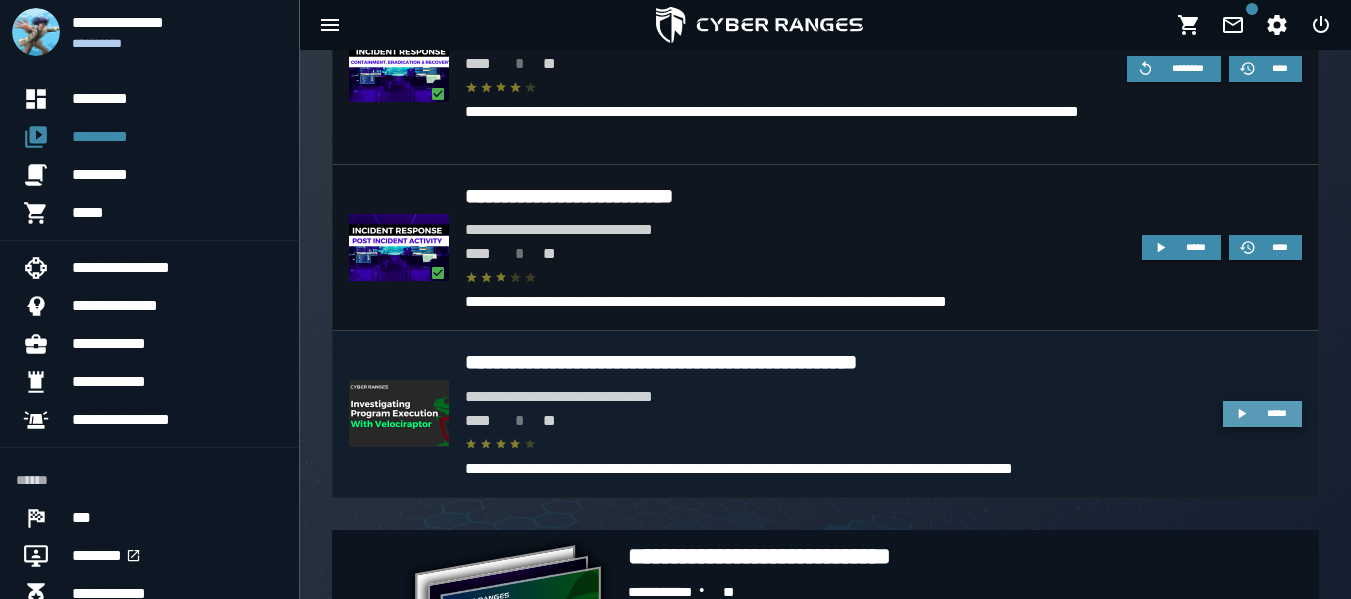 scroll, scrollTop: 0, scrollLeft: 0, axis: both 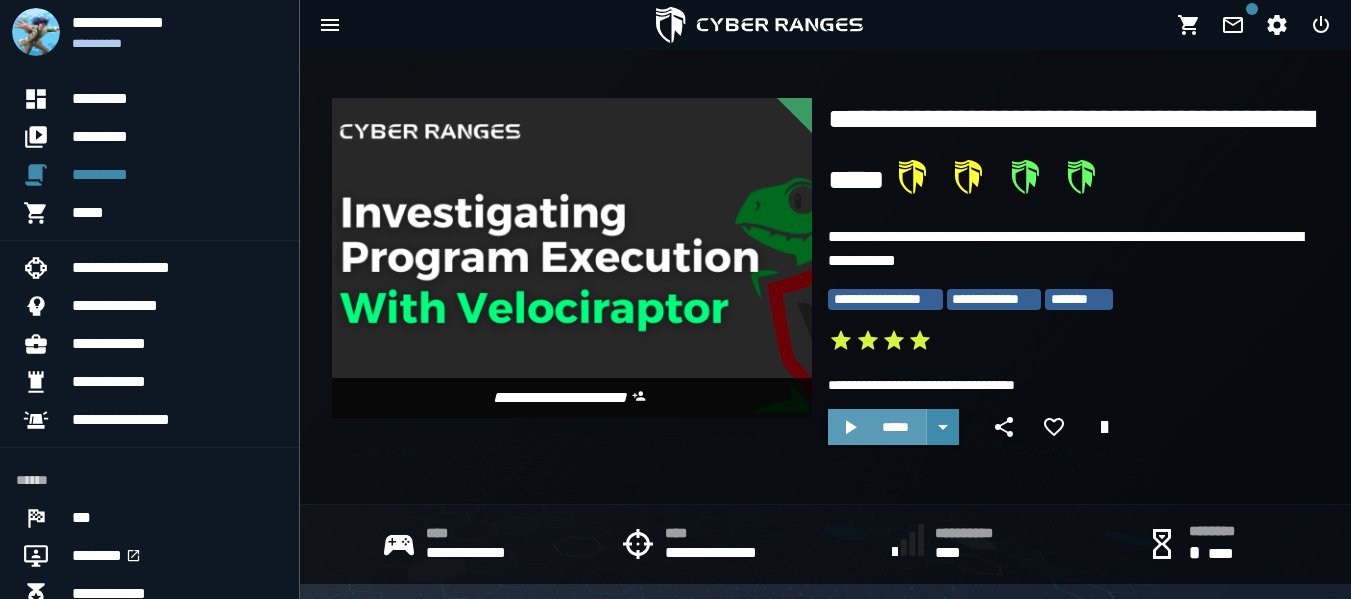 click on "*****" at bounding box center [895, 427] 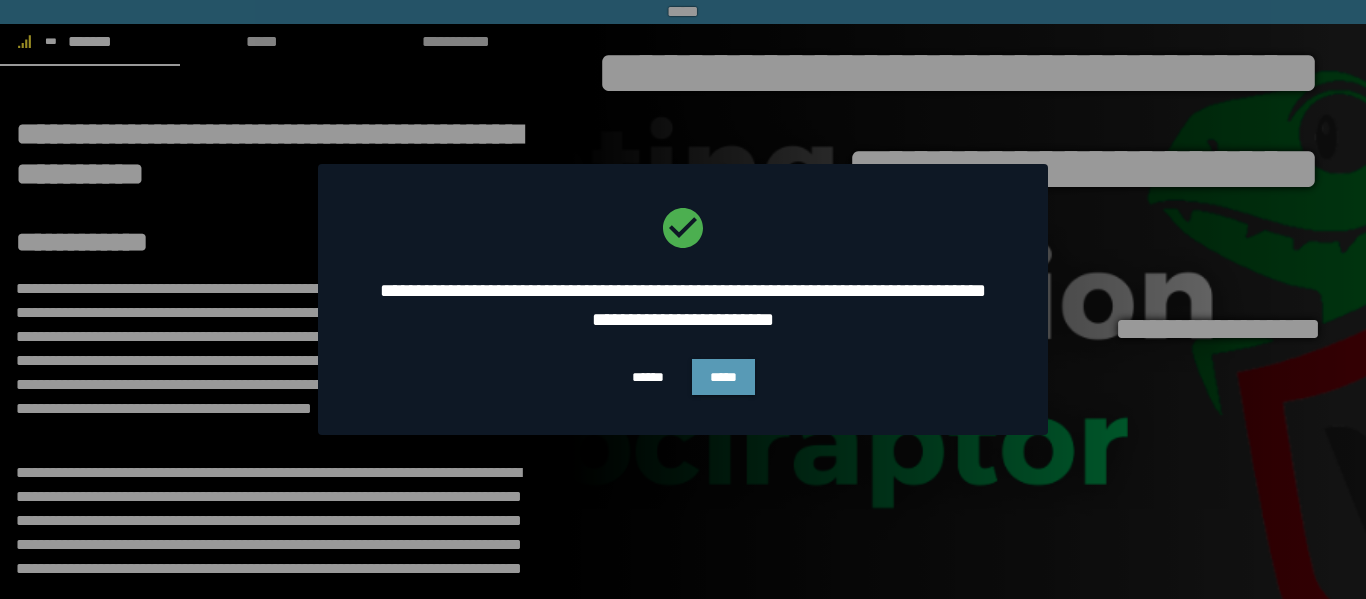 click on "*****" at bounding box center (723, 377) 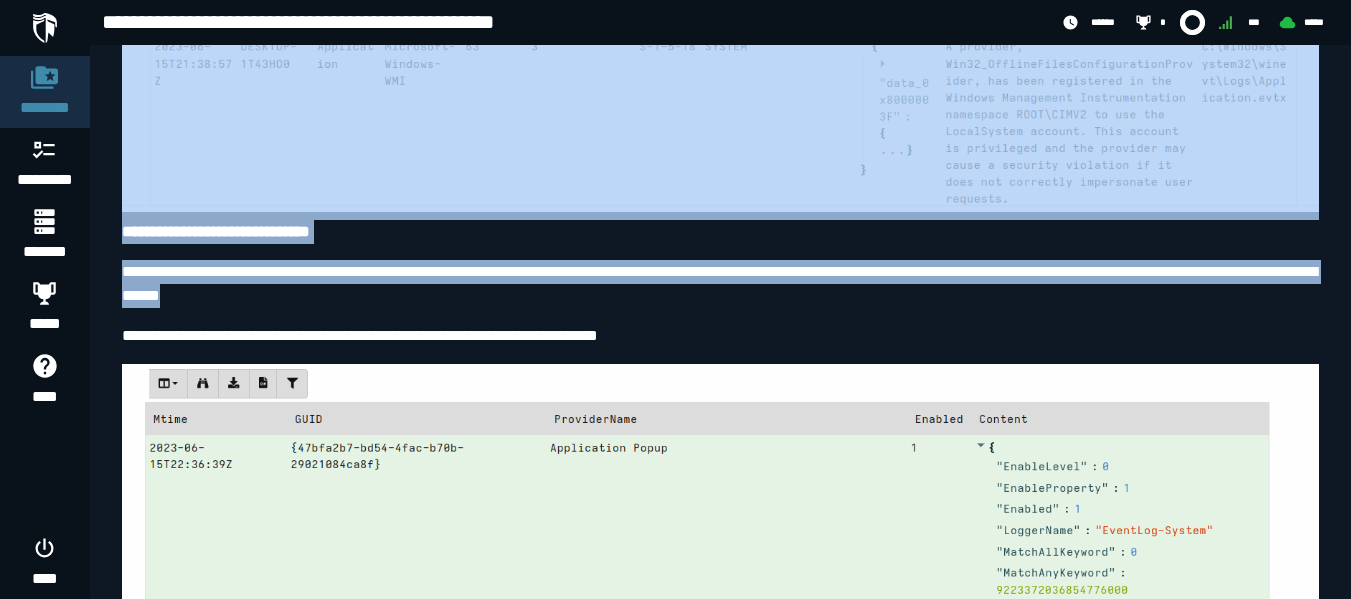 scroll, scrollTop: 7001, scrollLeft: 0, axis: vertical 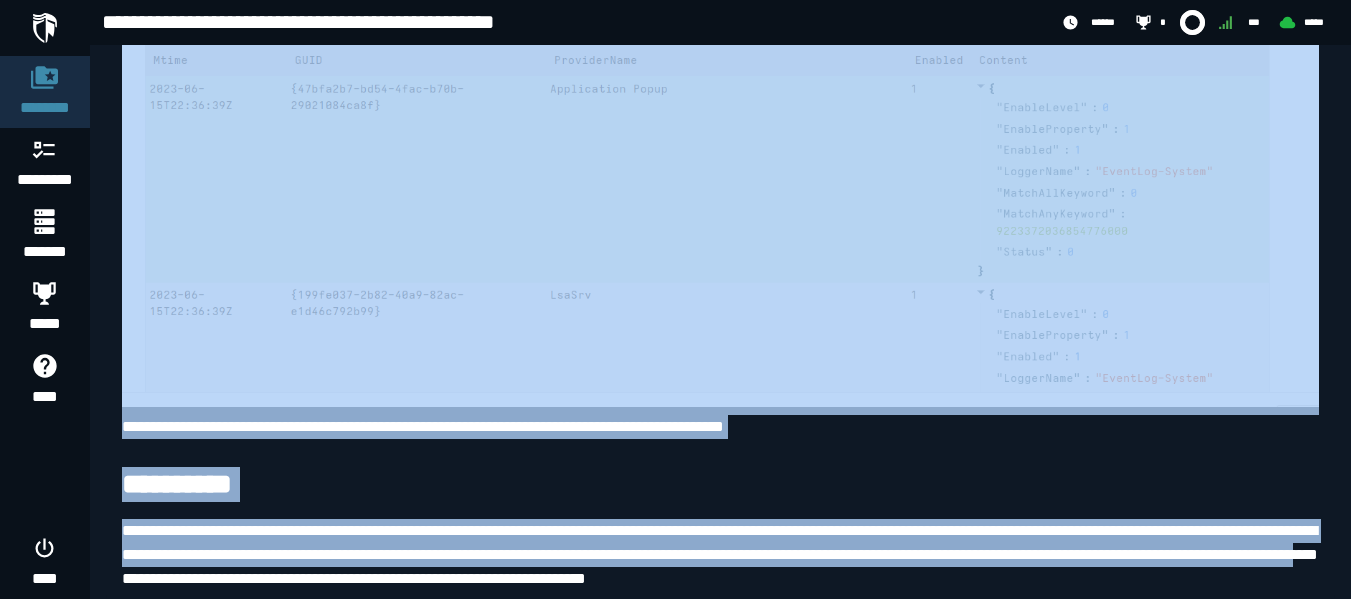 drag, startPoint x: 103, startPoint y: 141, endPoint x: 480, endPoint y: 635, distance: 621.42175 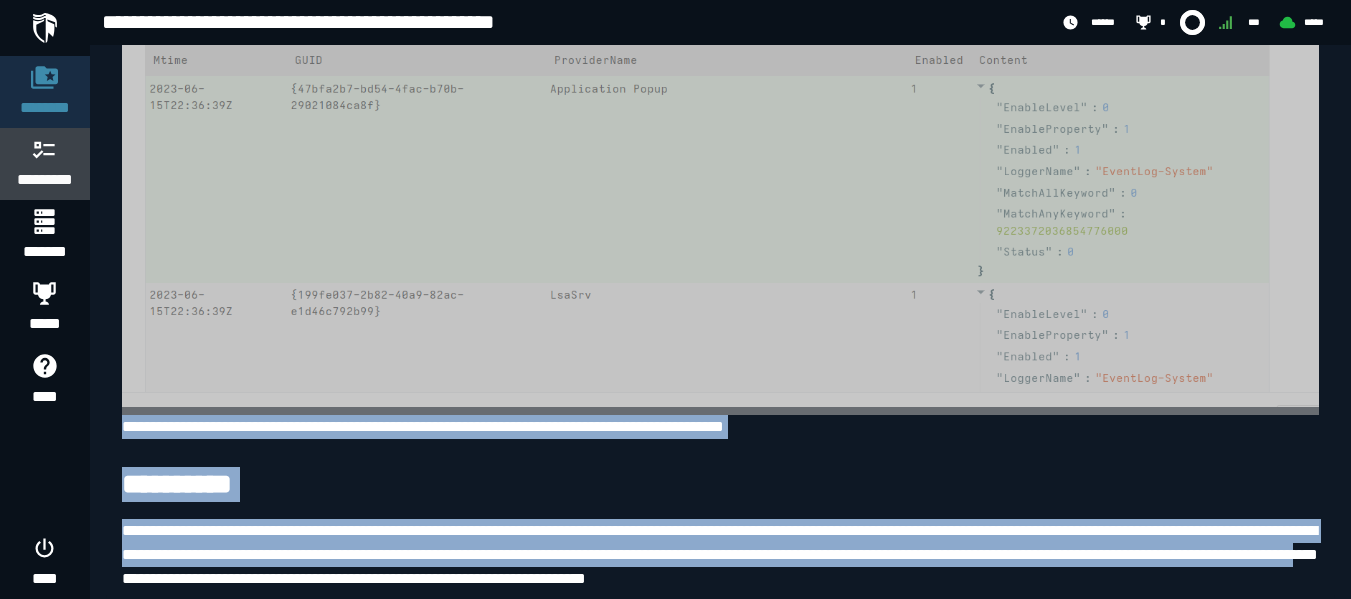 click on "*********" at bounding box center (45, 180) 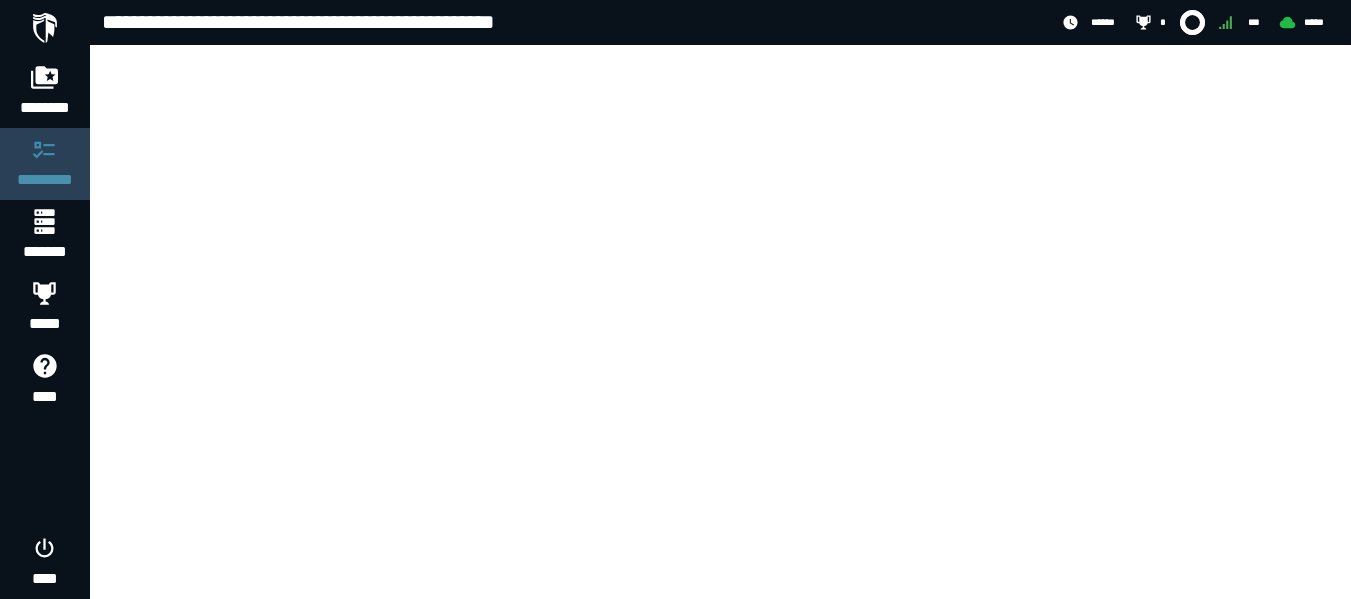 scroll, scrollTop: 0, scrollLeft: 0, axis: both 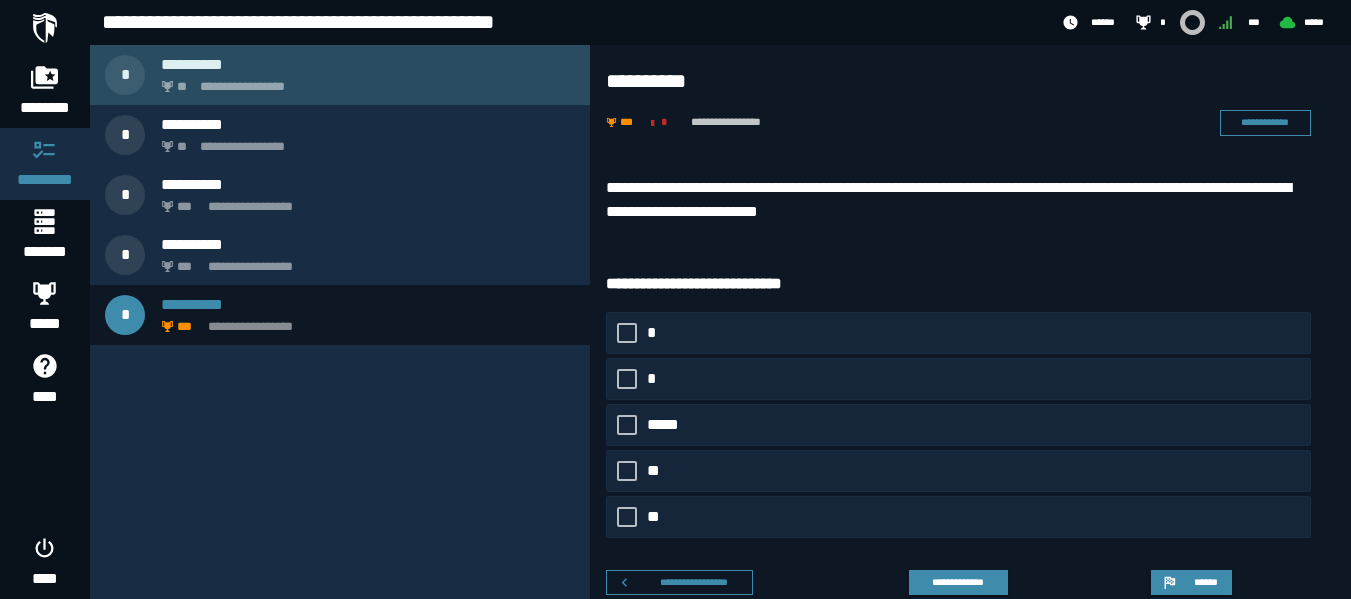click on "**********" at bounding box center (340, 75) 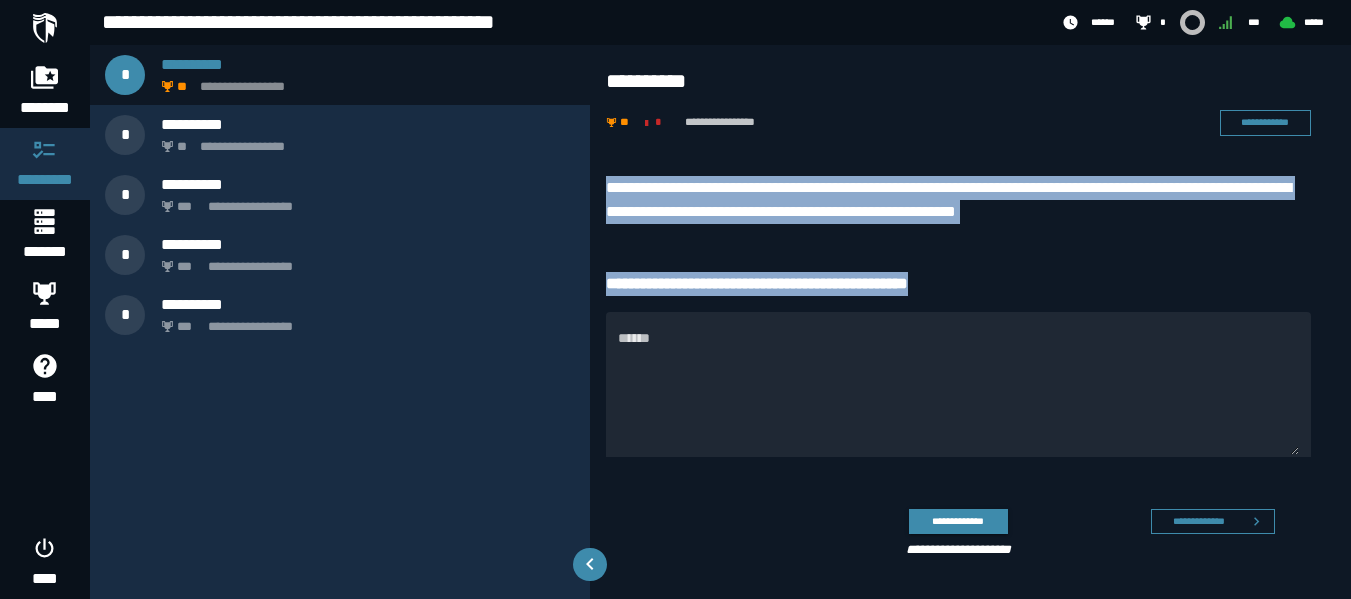 drag, startPoint x: 602, startPoint y: 175, endPoint x: 992, endPoint y: 272, distance: 401.88184 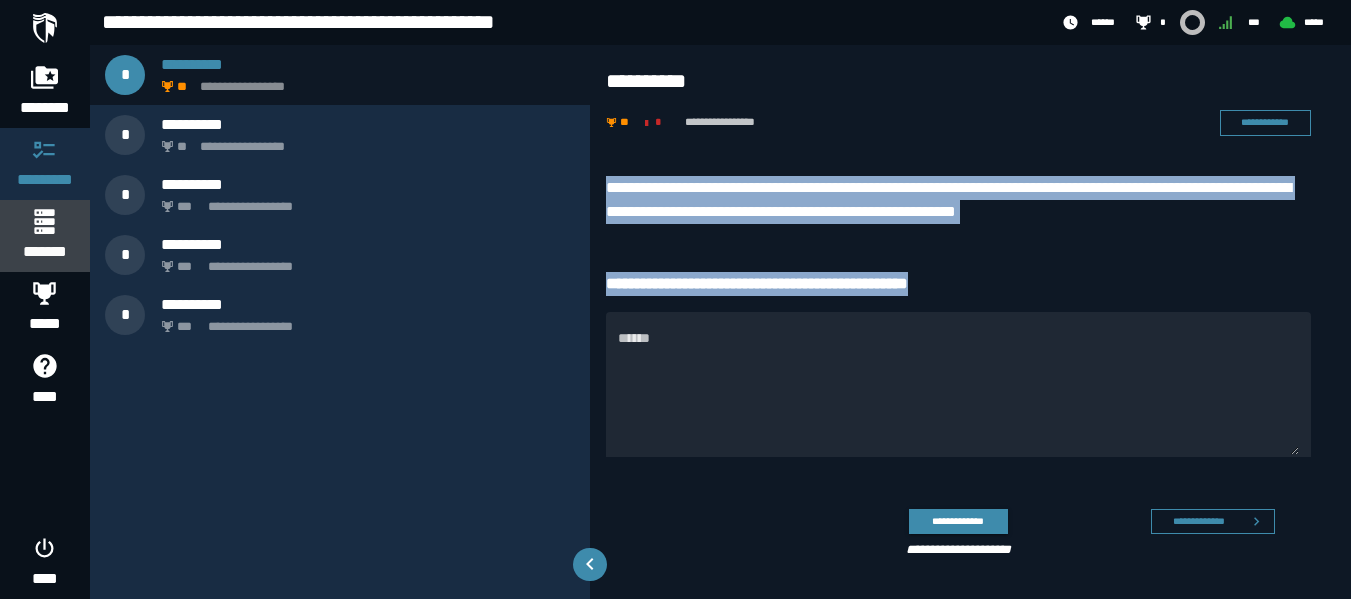 click on "*******" at bounding box center (44, 252) 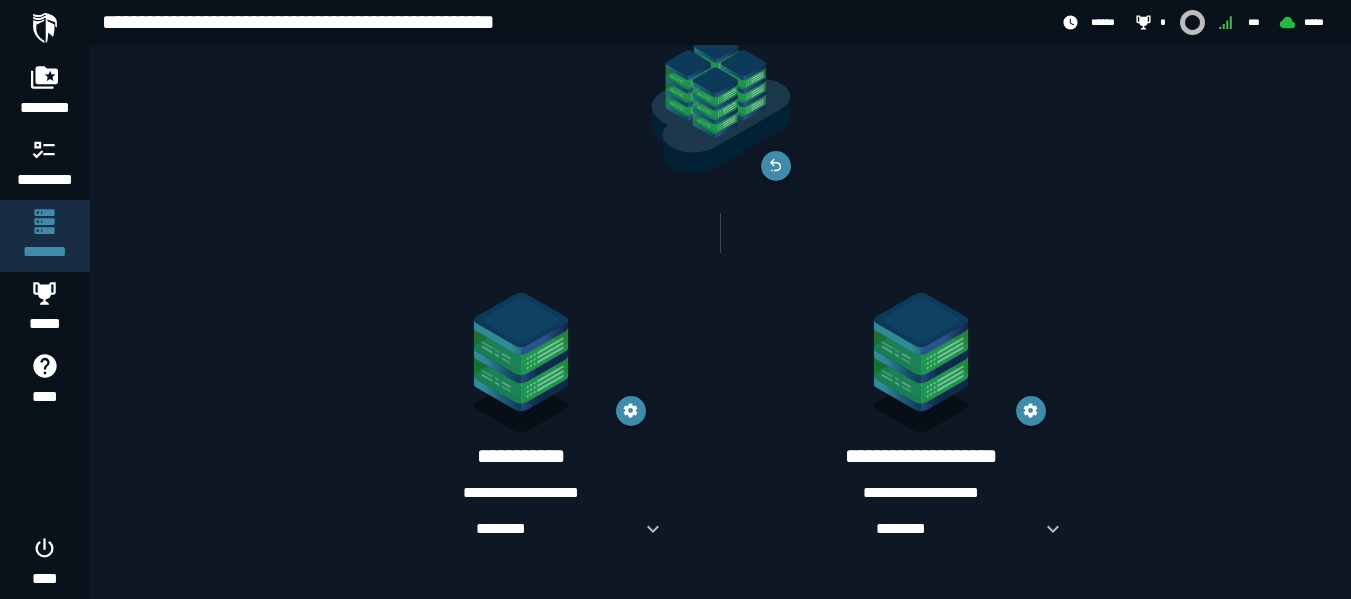 scroll, scrollTop: 0, scrollLeft: 0, axis: both 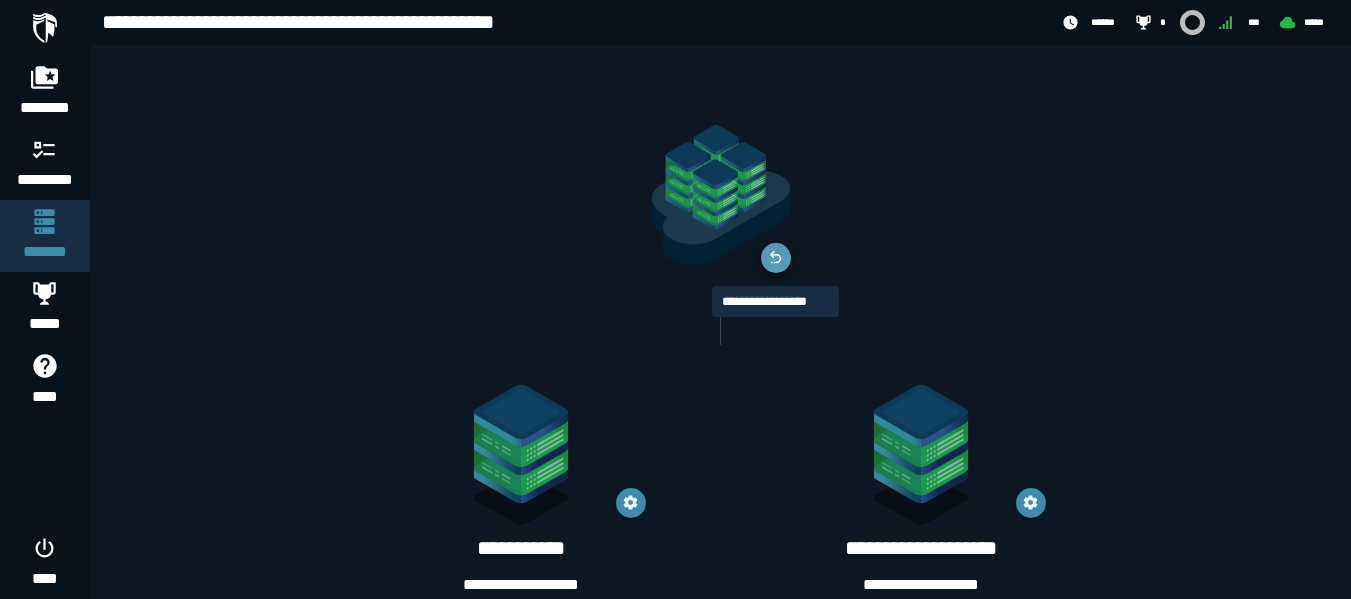 click 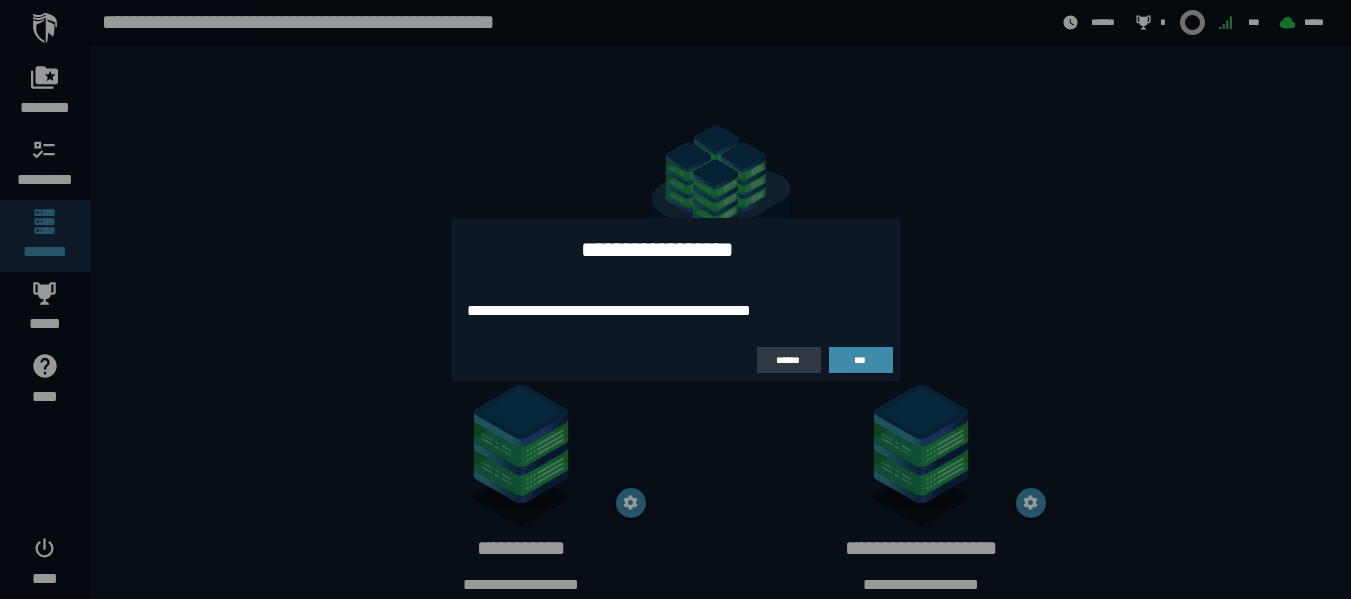 click on "******" at bounding box center (789, 360) 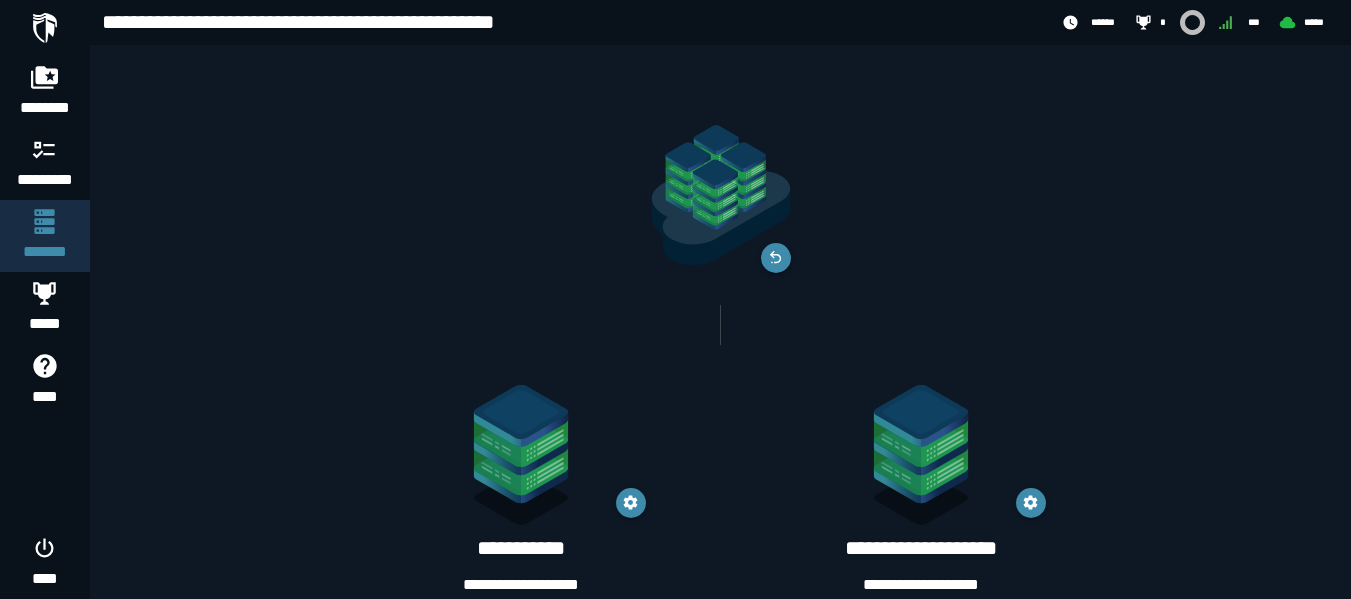 scroll, scrollTop: 92, scrollLeft: 0, axis: vertical 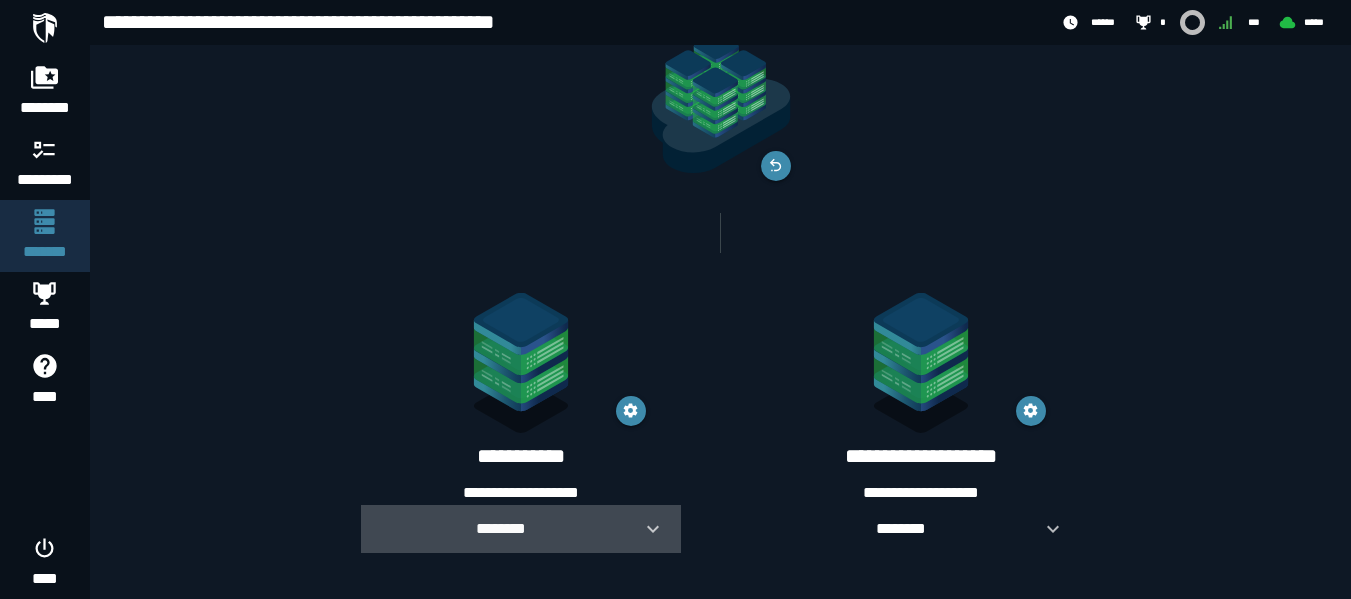 click 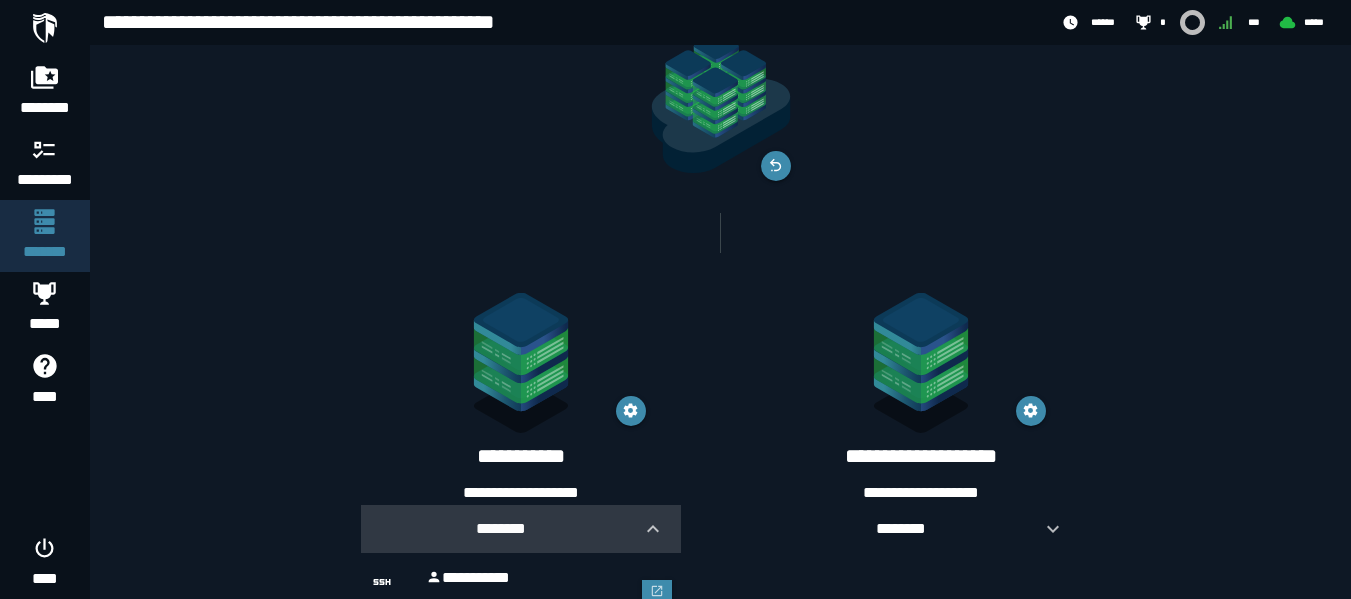 scroll, scrollTop: 285, scrollLeft: 0, axis: vertical 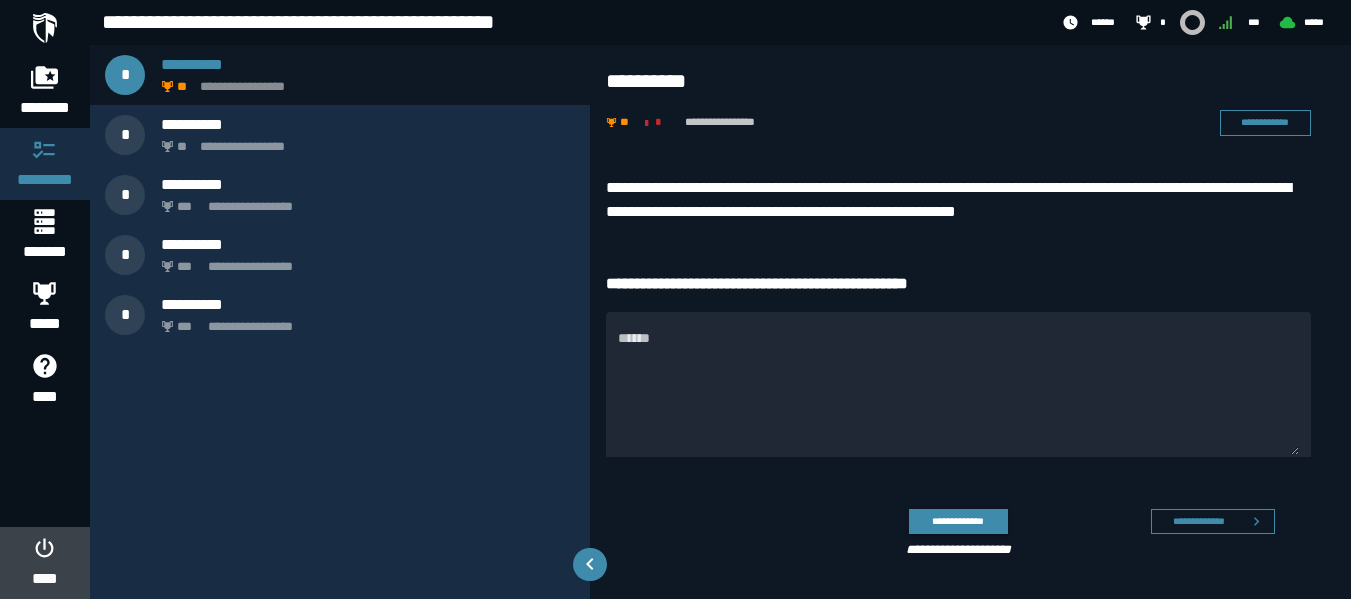 click 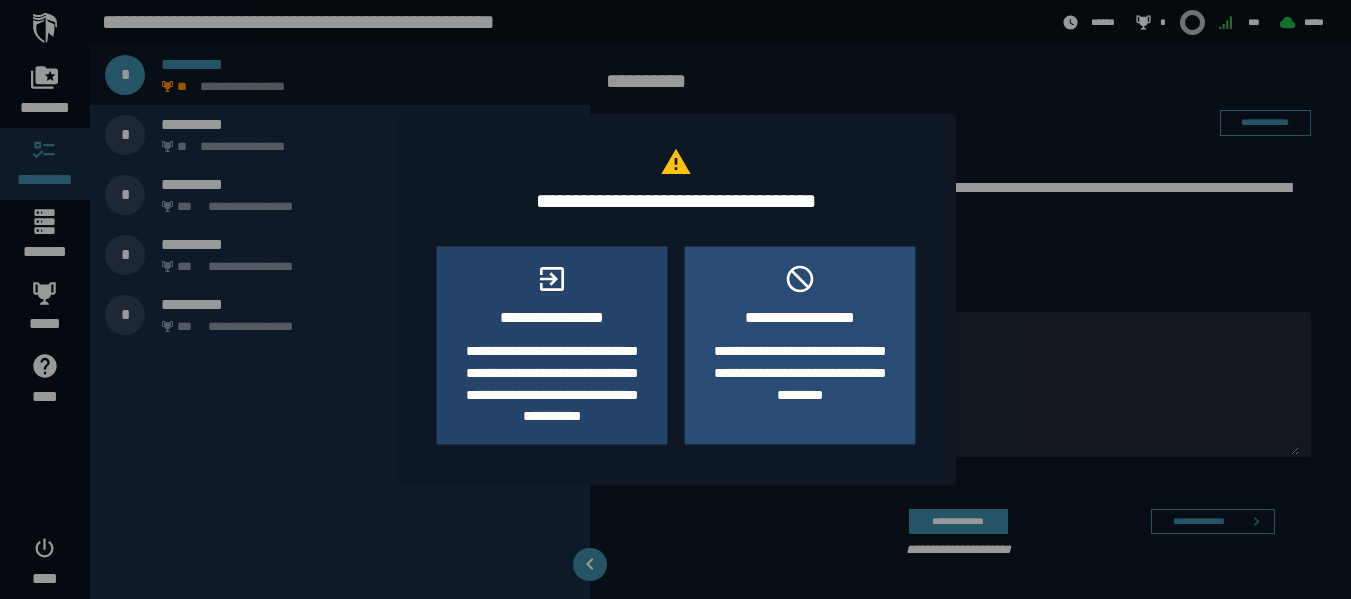 click on "**********" 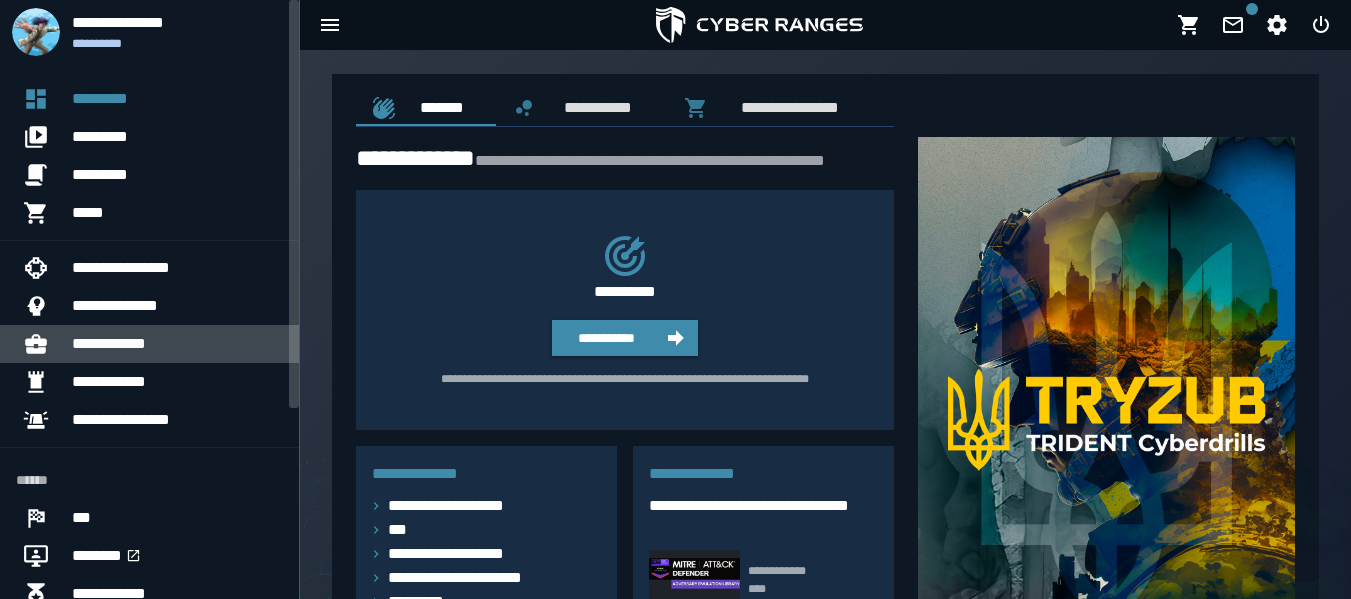 click on "**********" at bounding box center (177, 344) 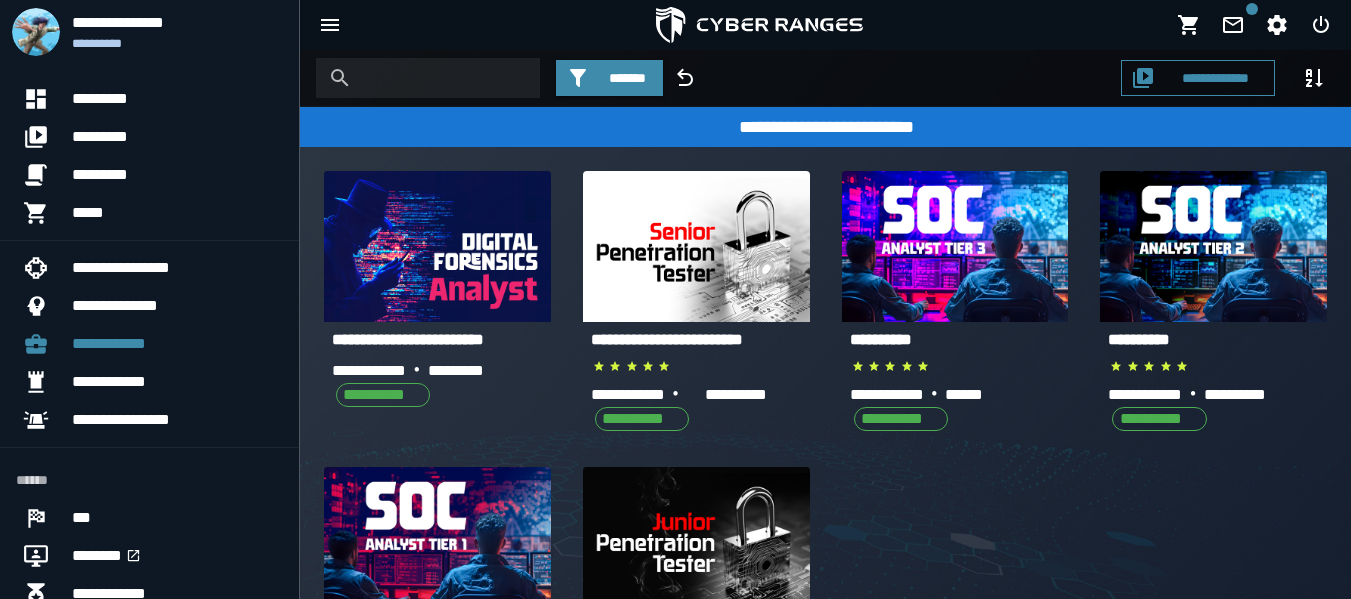 scroll, scrollTop: 235, scrollLeft: 0, axis: vertical 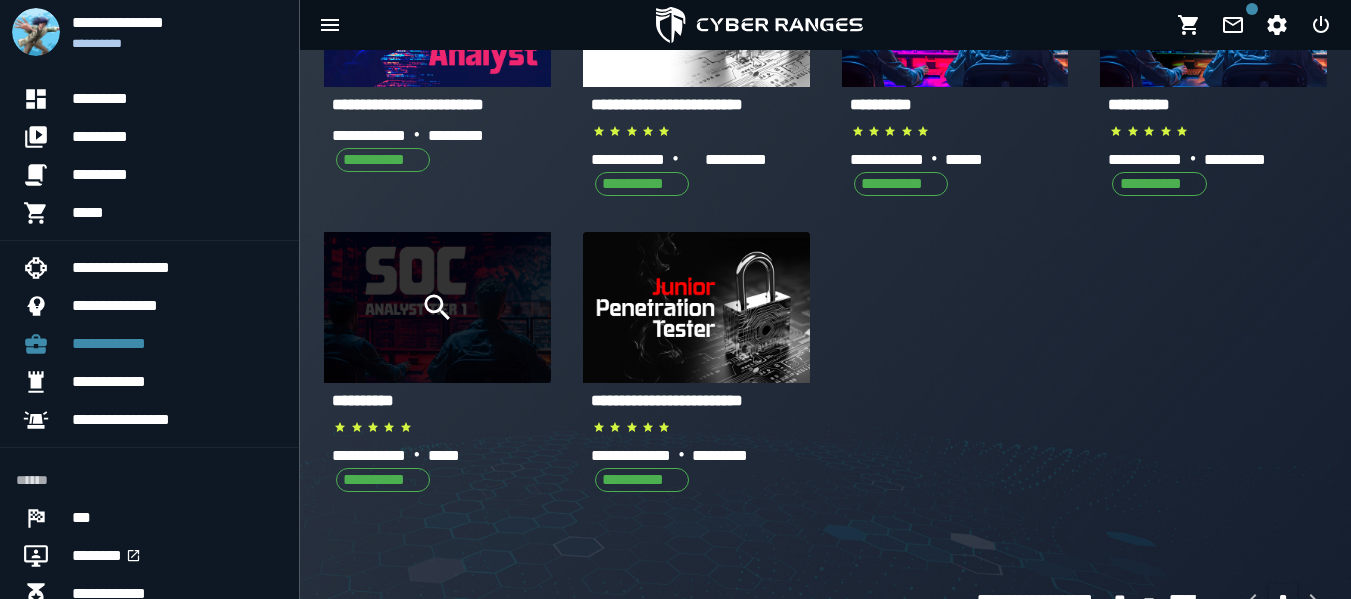 click 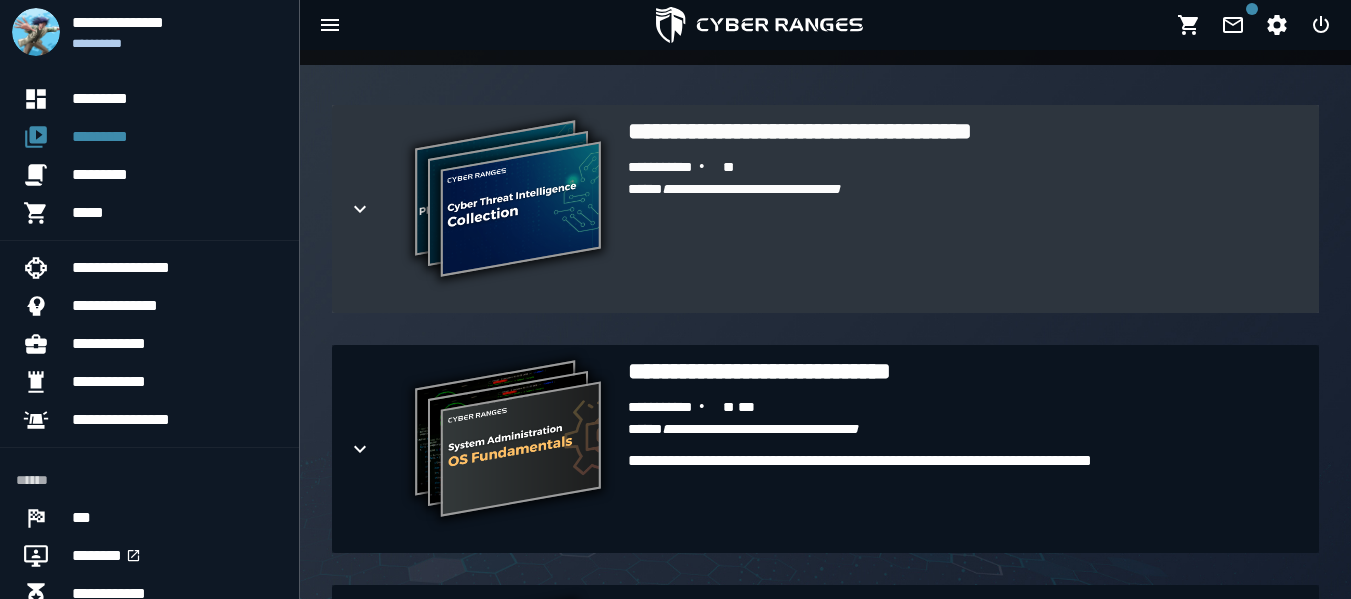 scroll, scrollTop: 469, scrollLeft: 0, axis: vertical 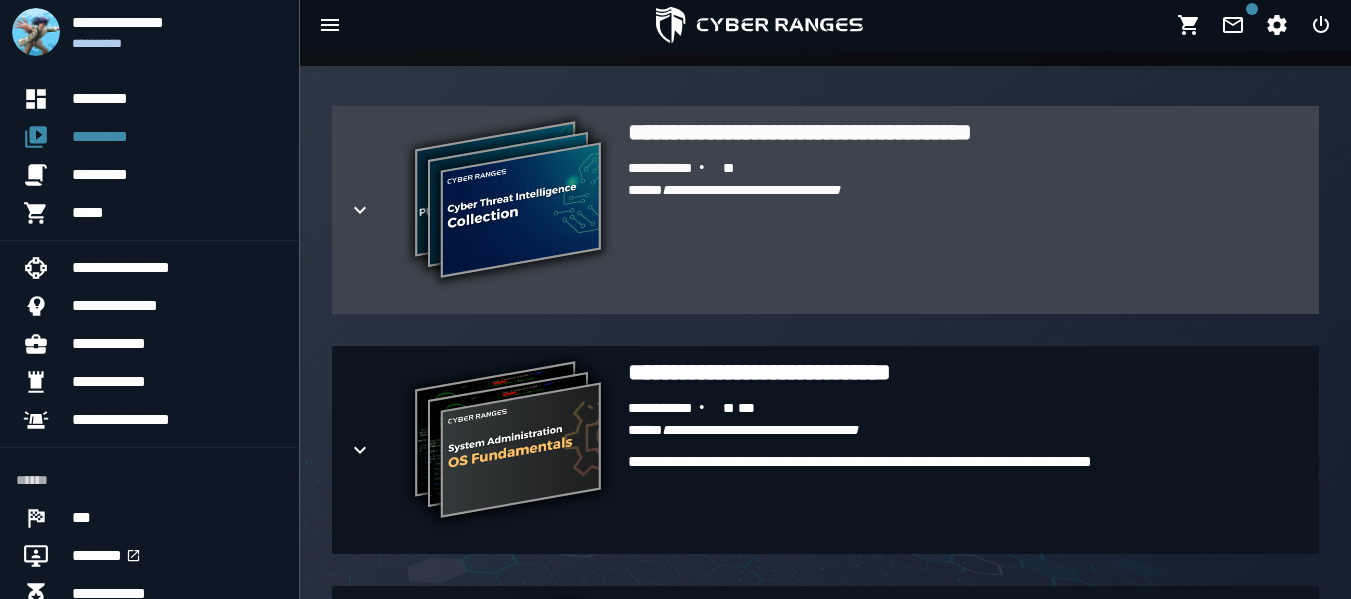 click on "**********" at bounding box center [675, 169] 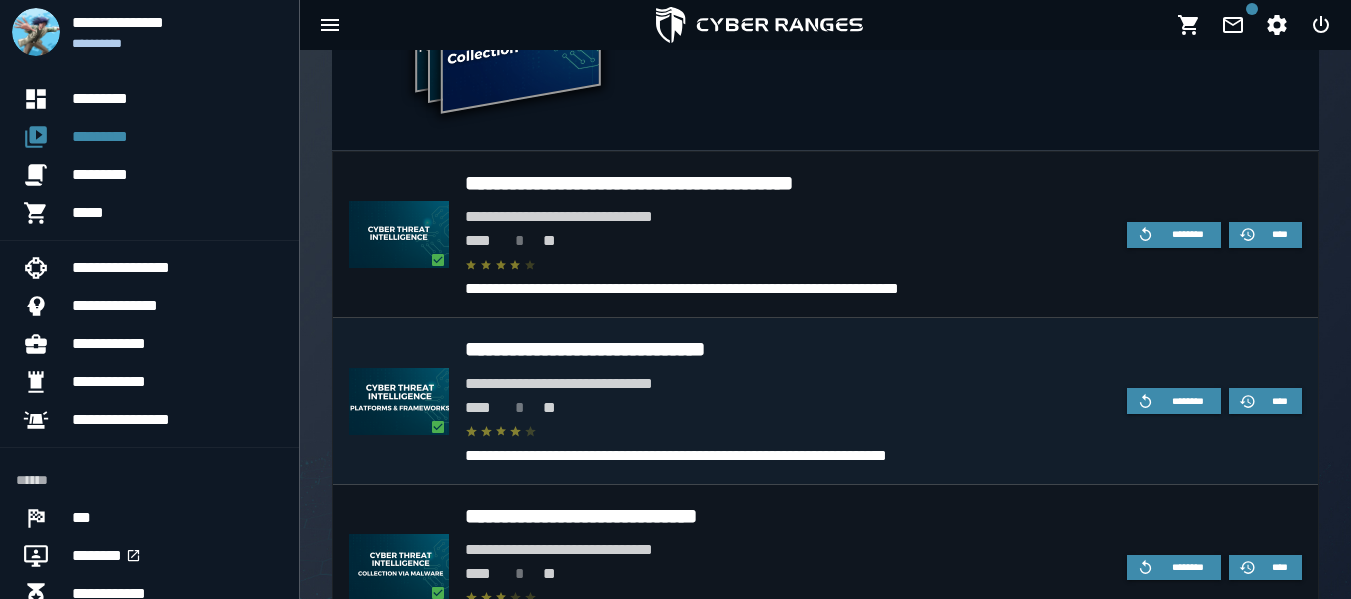 scroll, scrollTop: 1083, scrollLeft: 0, axis: vertical 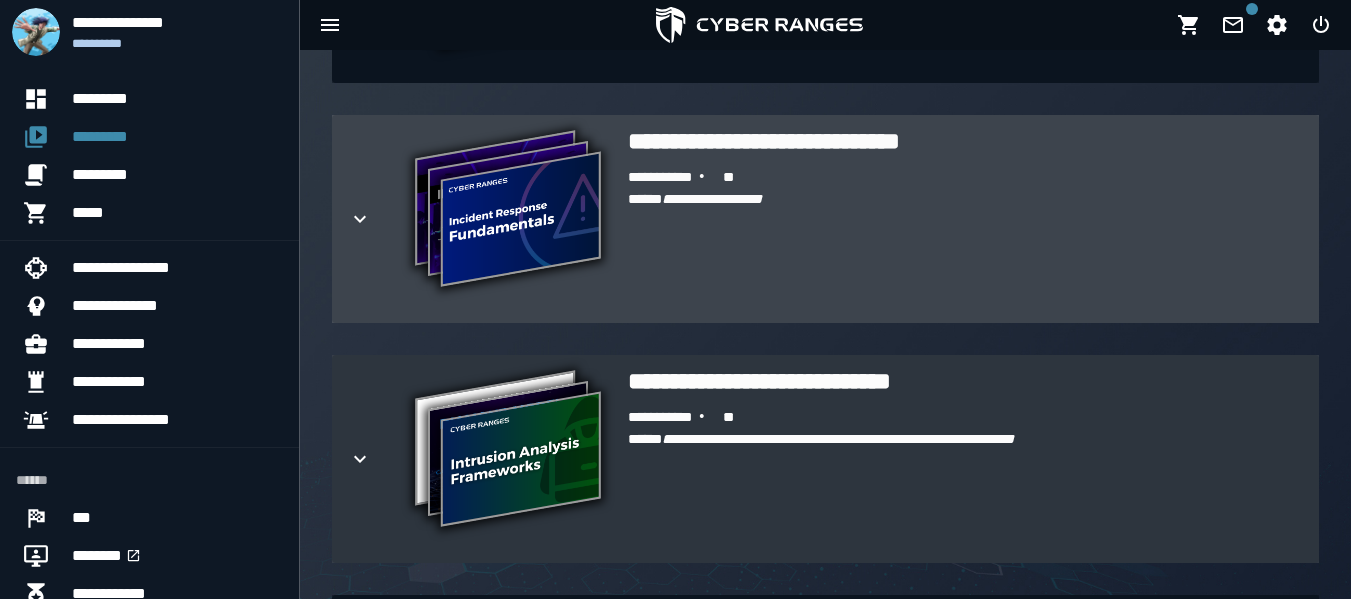 click on "**********" at bounding box center (965, 237) 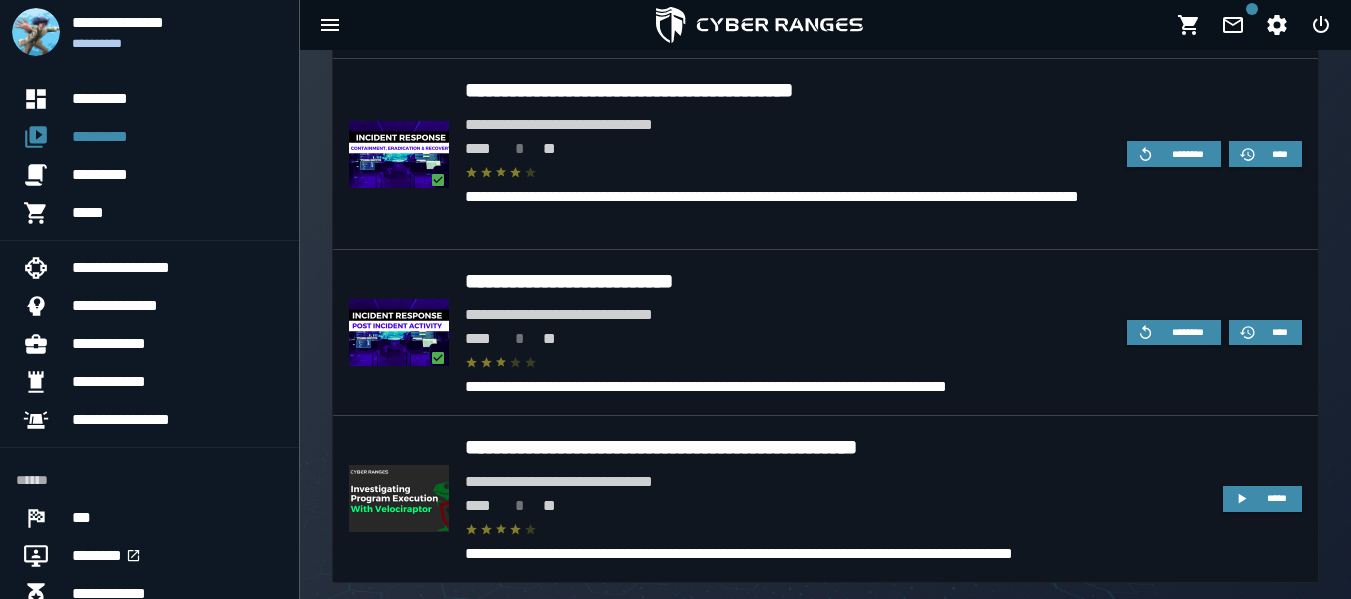 scroll, scrollTop: 3381, scrollLeft: 0, axis: vertical 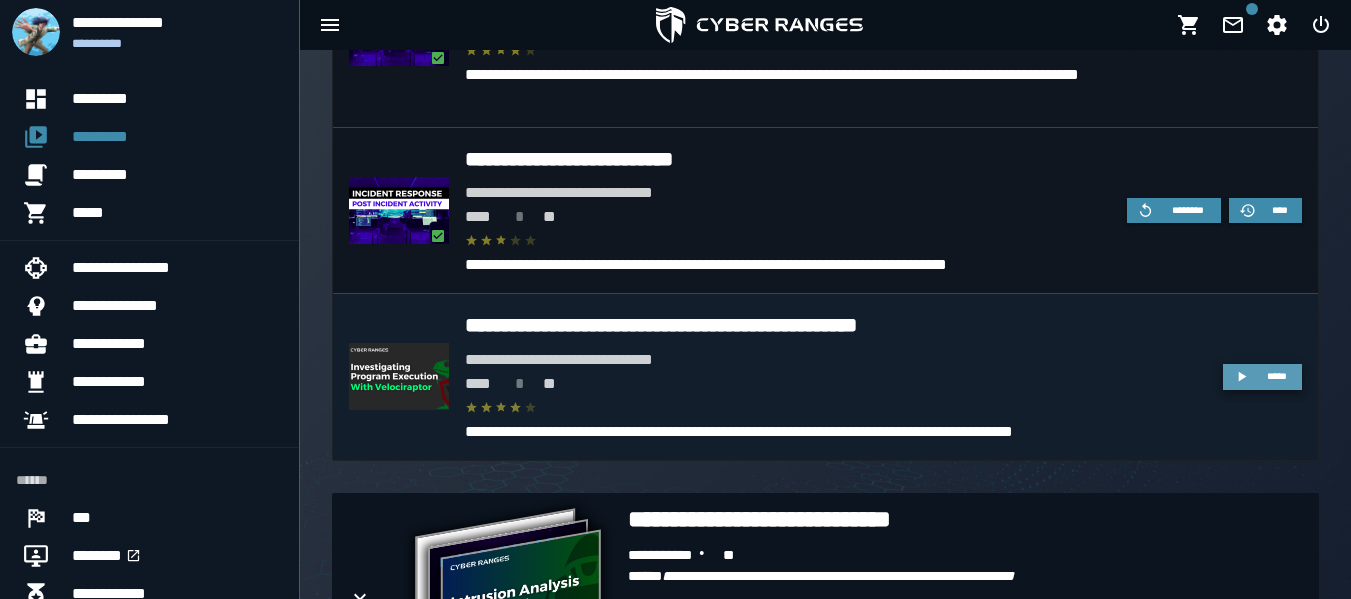 click on "*****" at bounding box center (1262, 377) 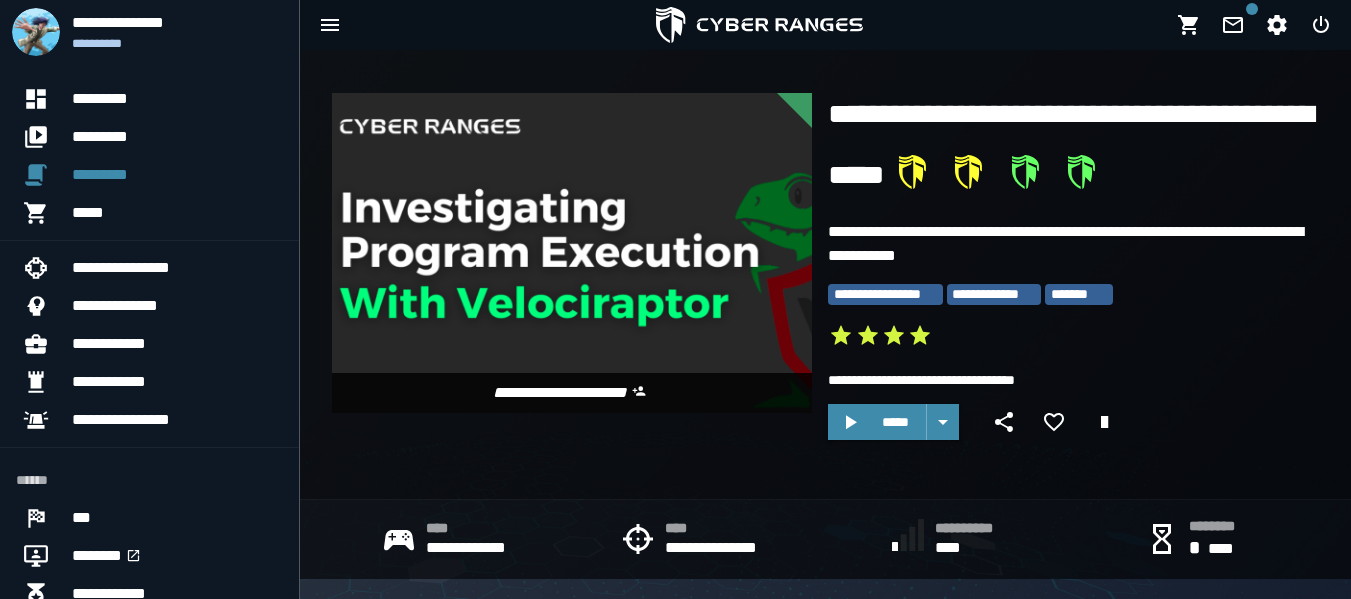 scroll, scrollTop: 5, scrollLeft: 0, axis: vertical 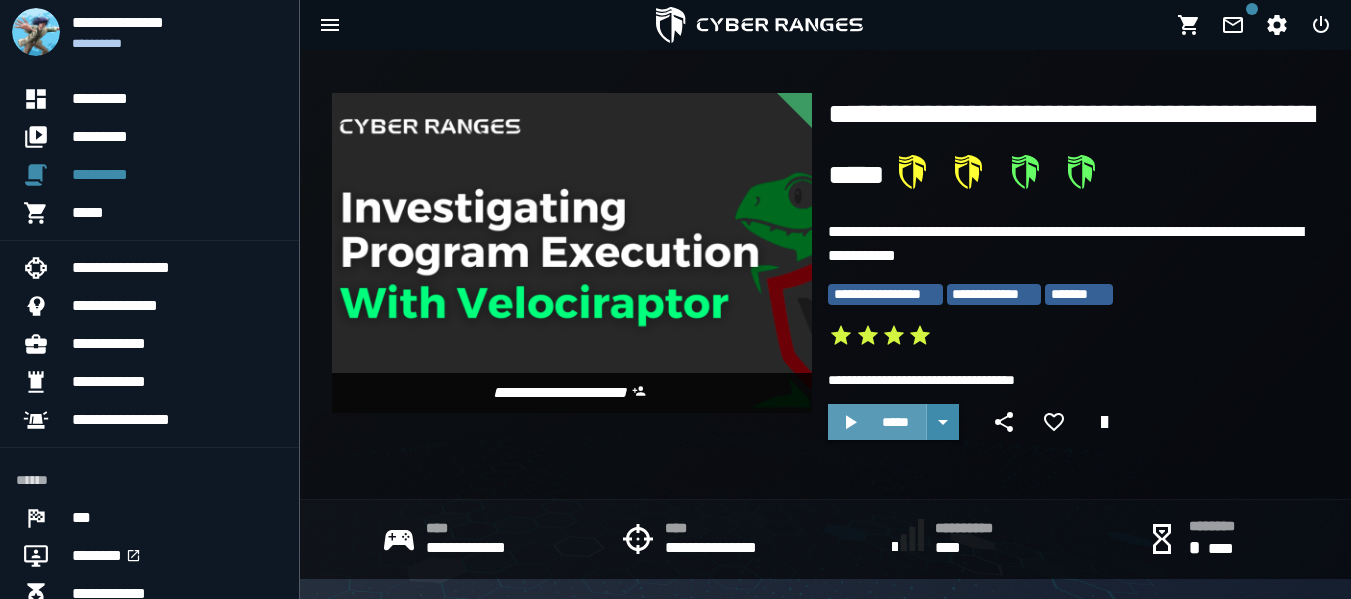 click 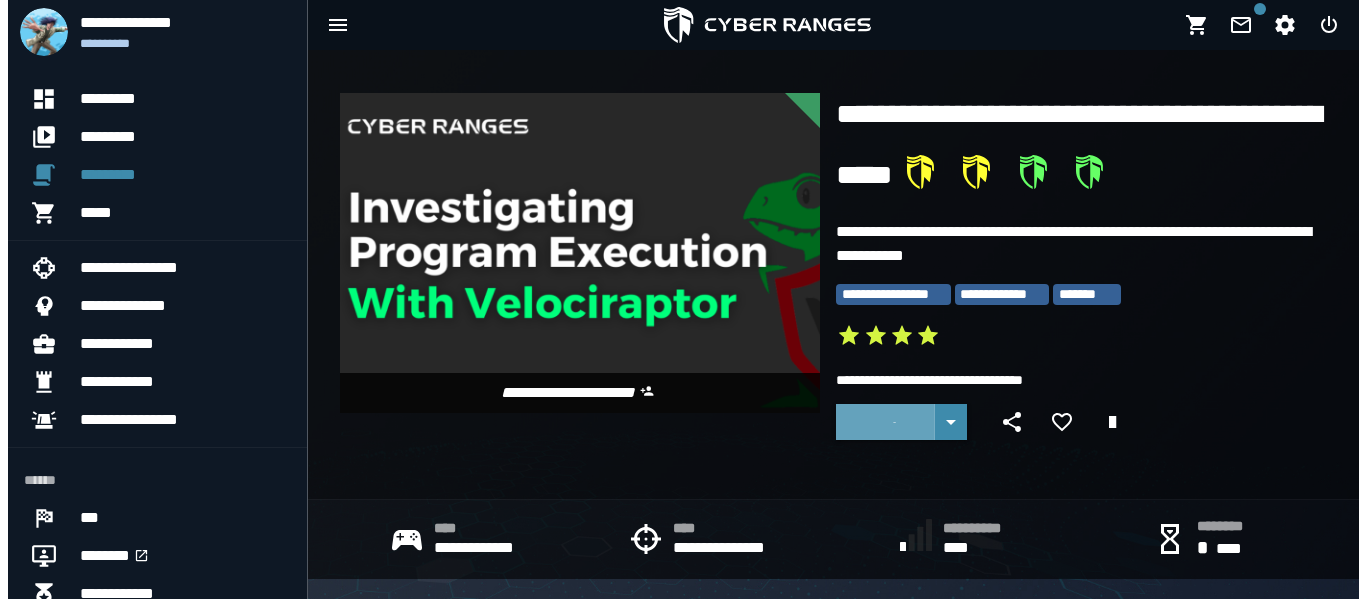 scroll, scrollTop: 0, scrollLeft: 0, axis: both 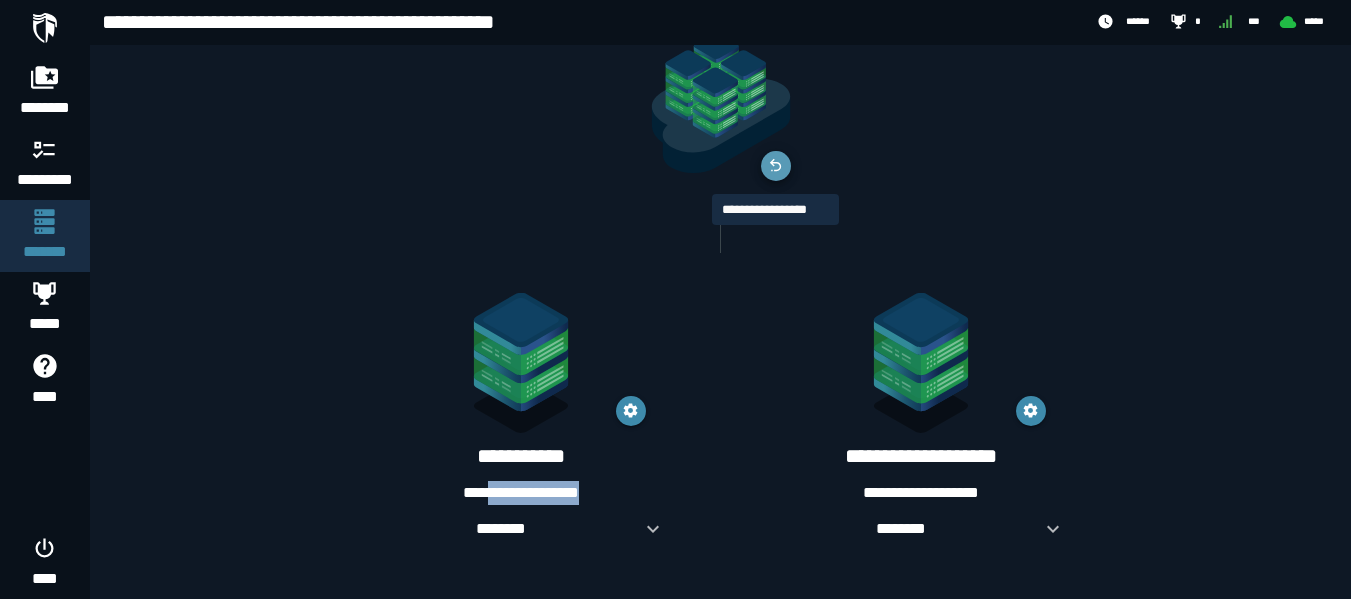 click 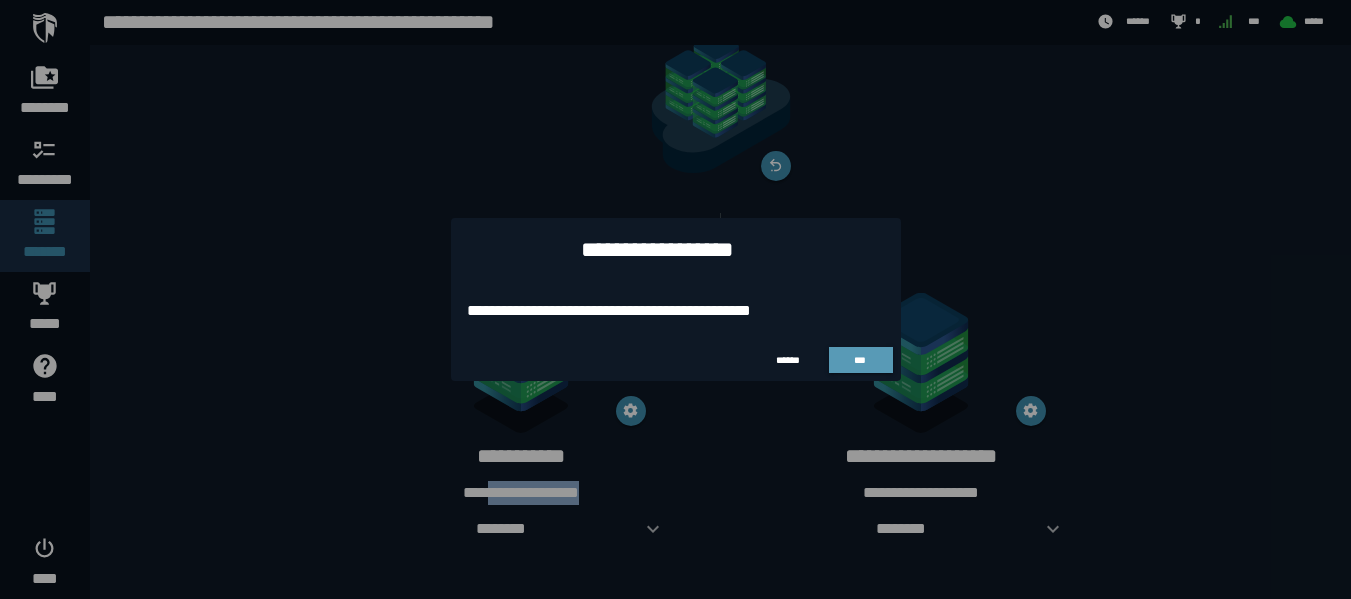 click on "***" at bounding box center (861, 360) 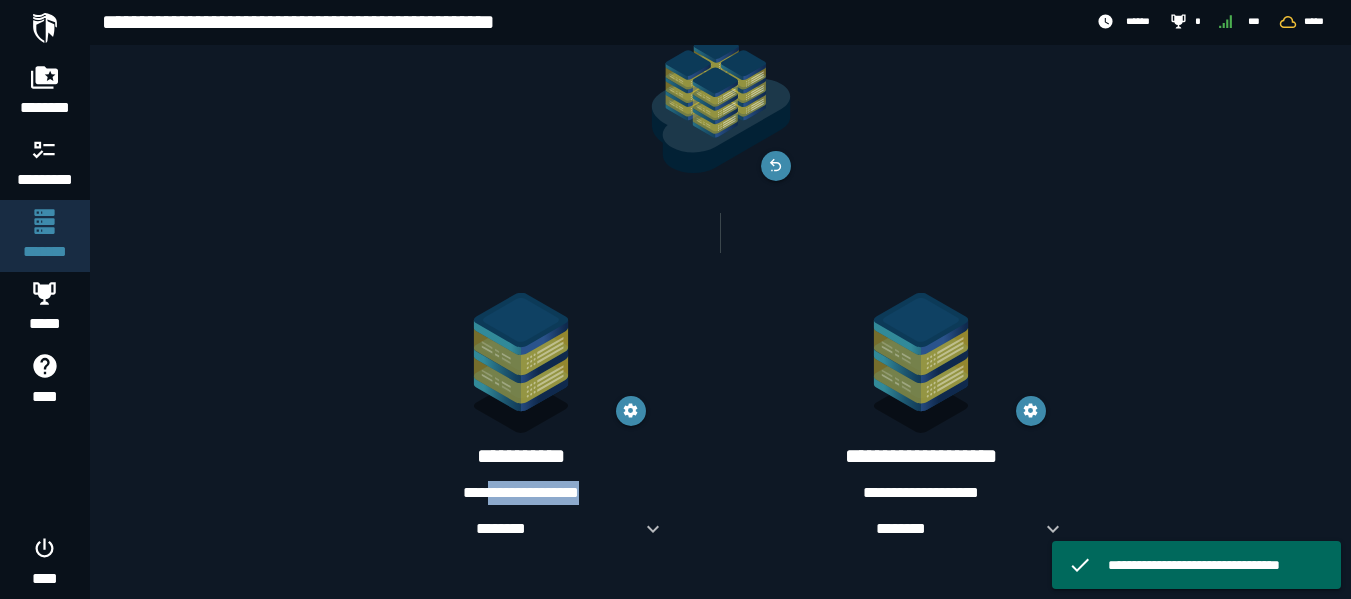 scroll, scrollTop: 92, scrollLeft: 0, axis: vertical 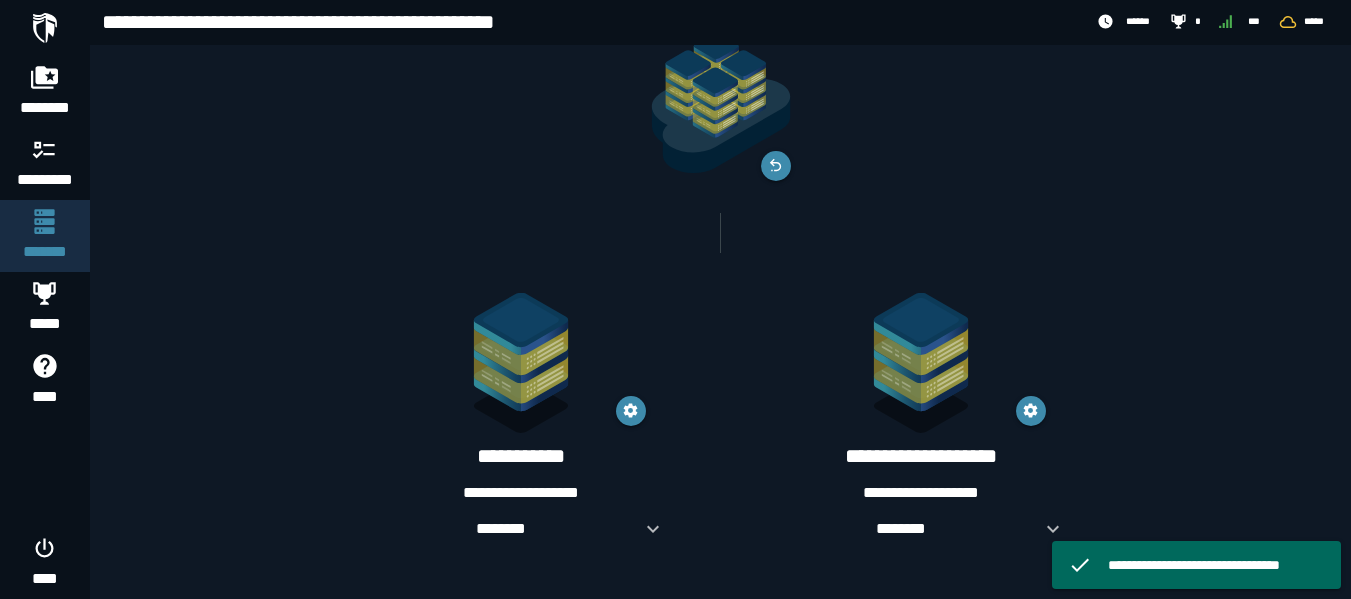 click on "**********" at bounding box center [921, 493] 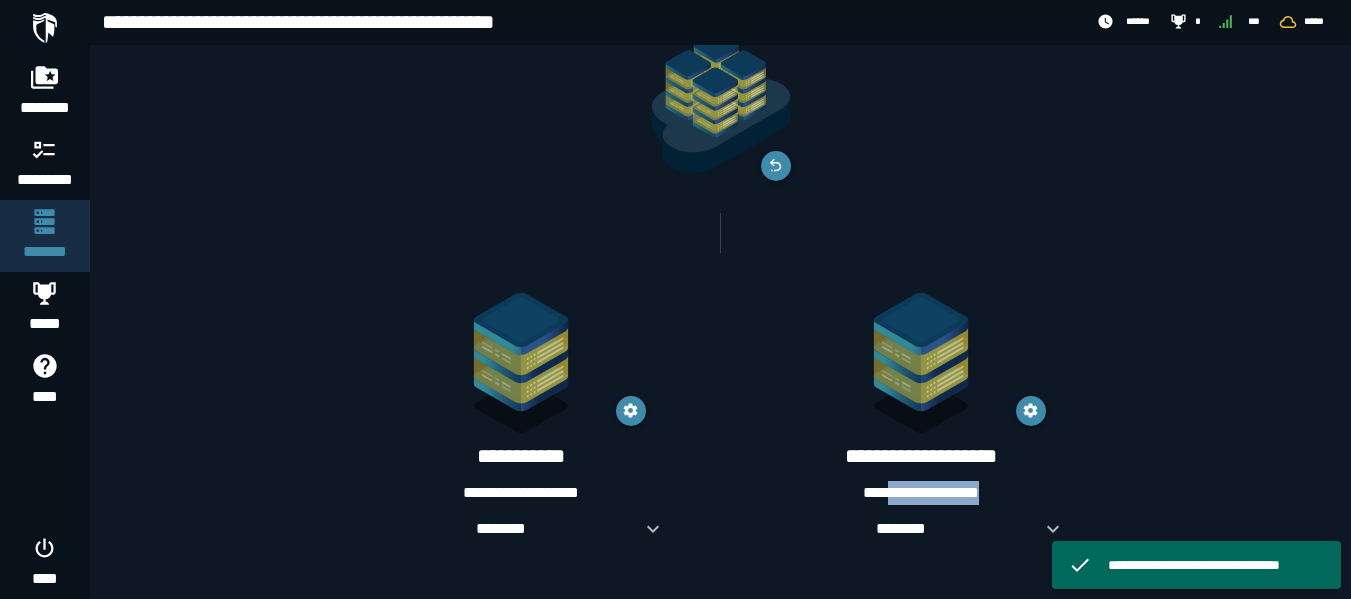 click on "**********" at bounding box center (921, 493) 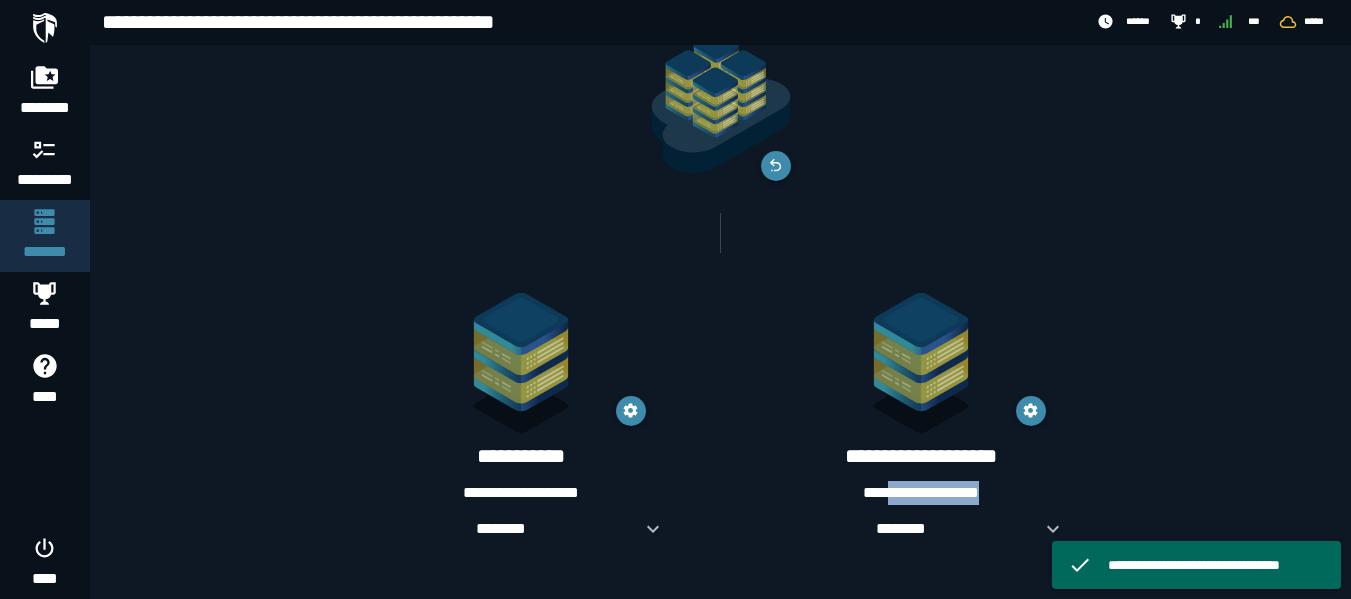 copy on "**********" 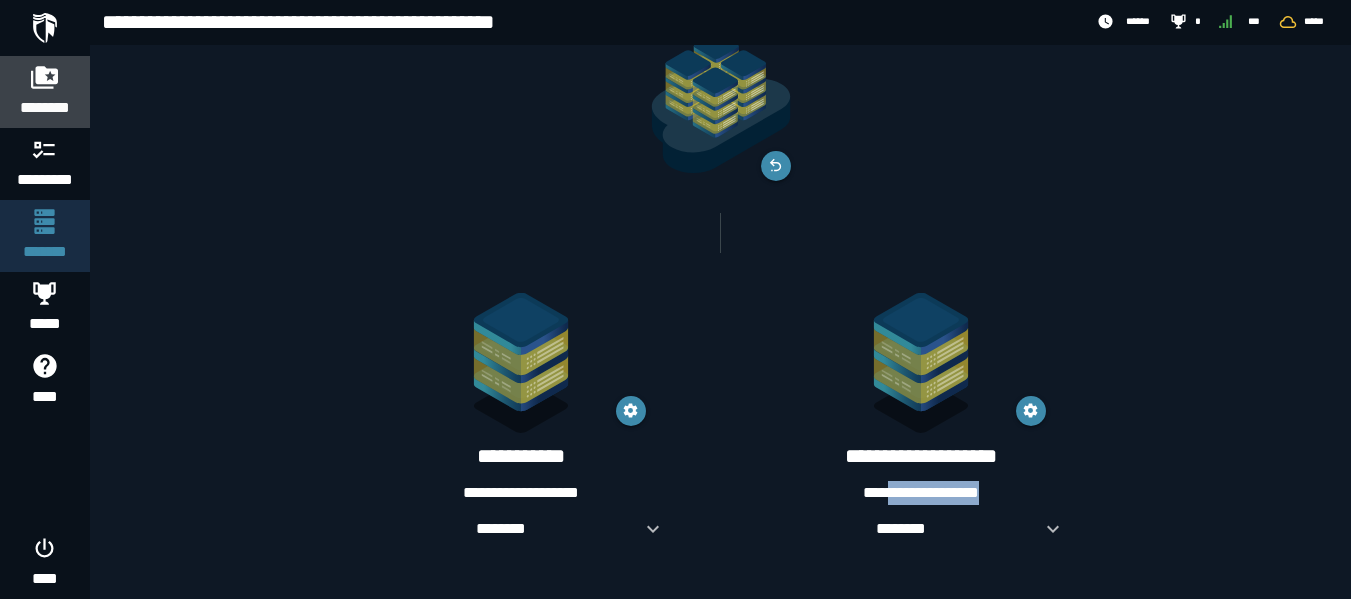 click on "********" at bounding box center (45, 108) 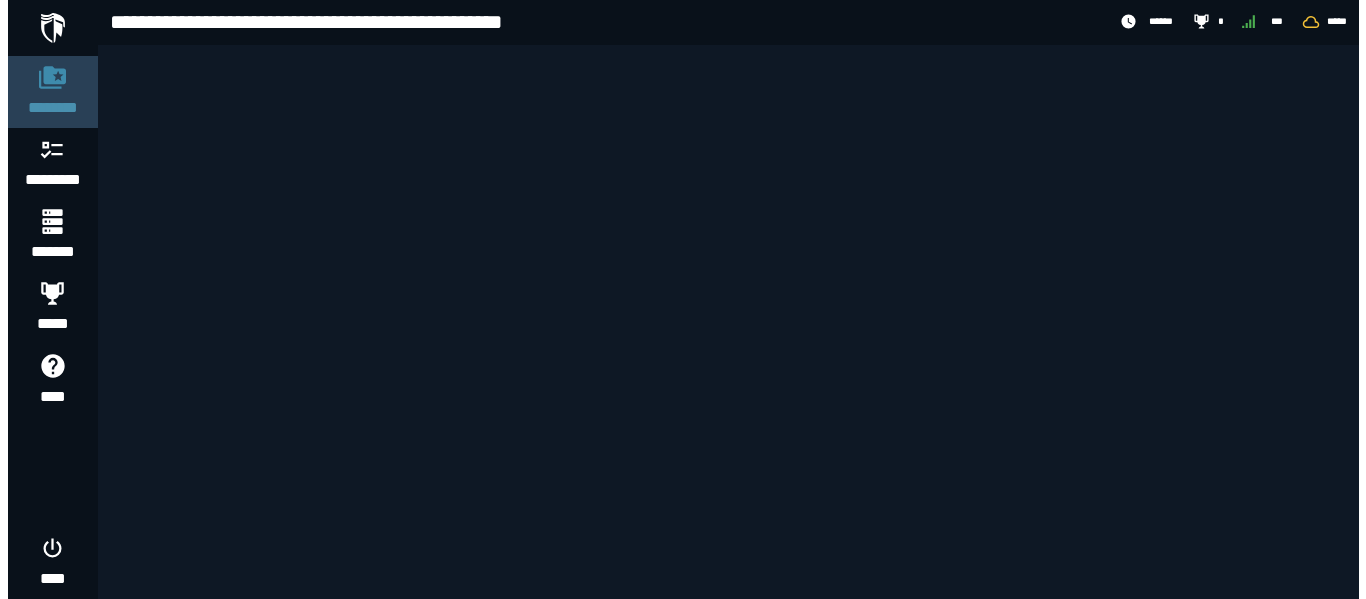 scroll, scrollTop: 0, scrollLeft: 0, axis: both 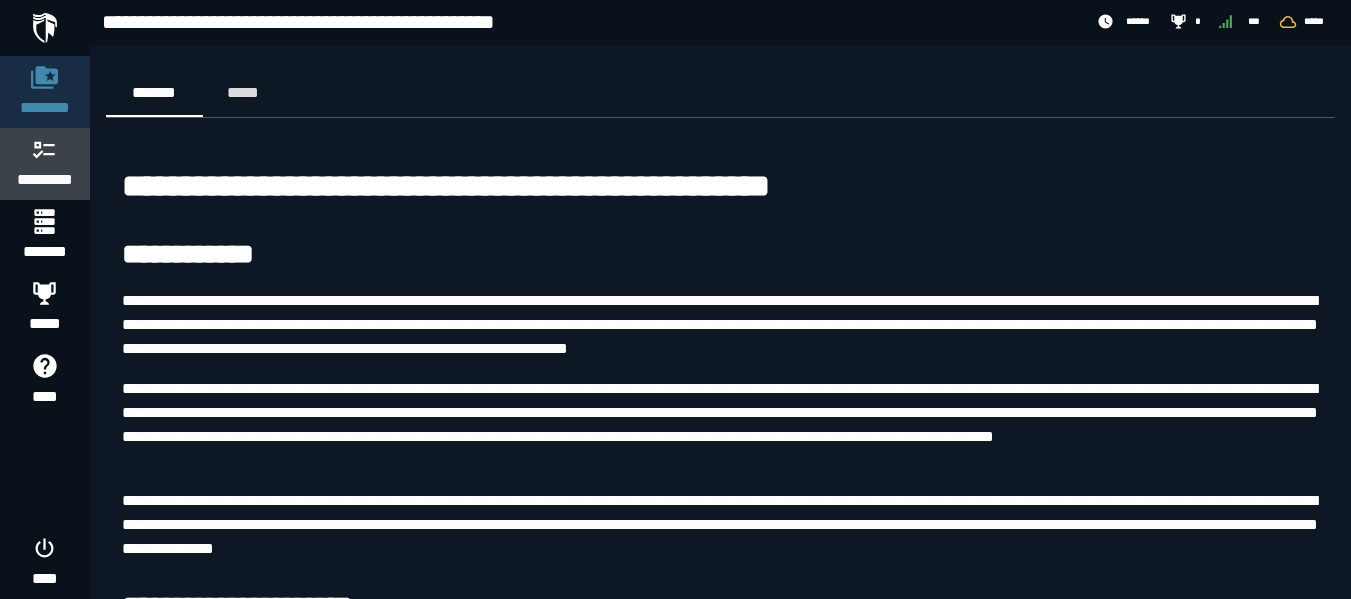 click 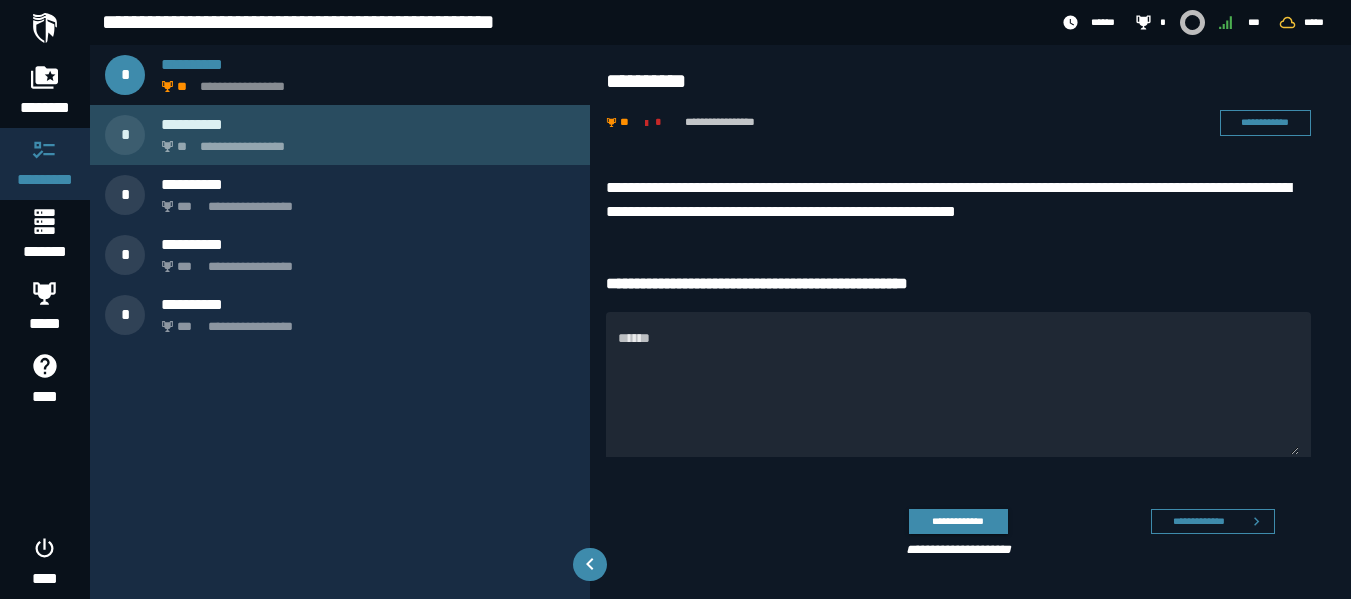 click on "**********" 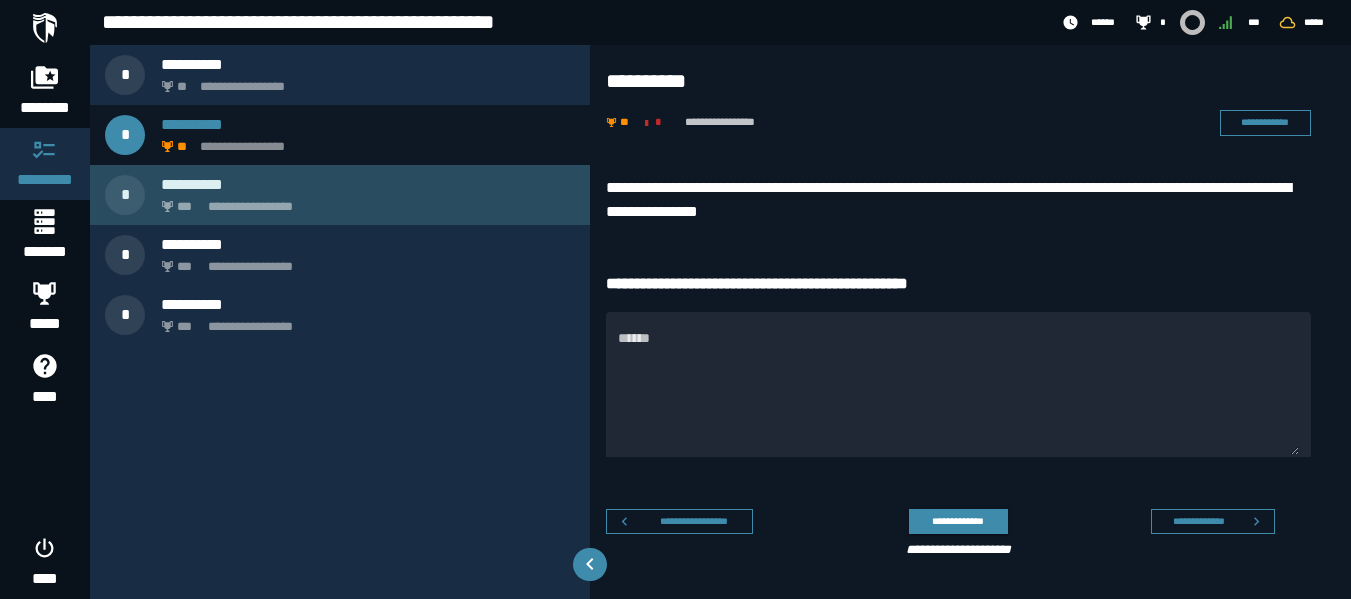 click on "**********" 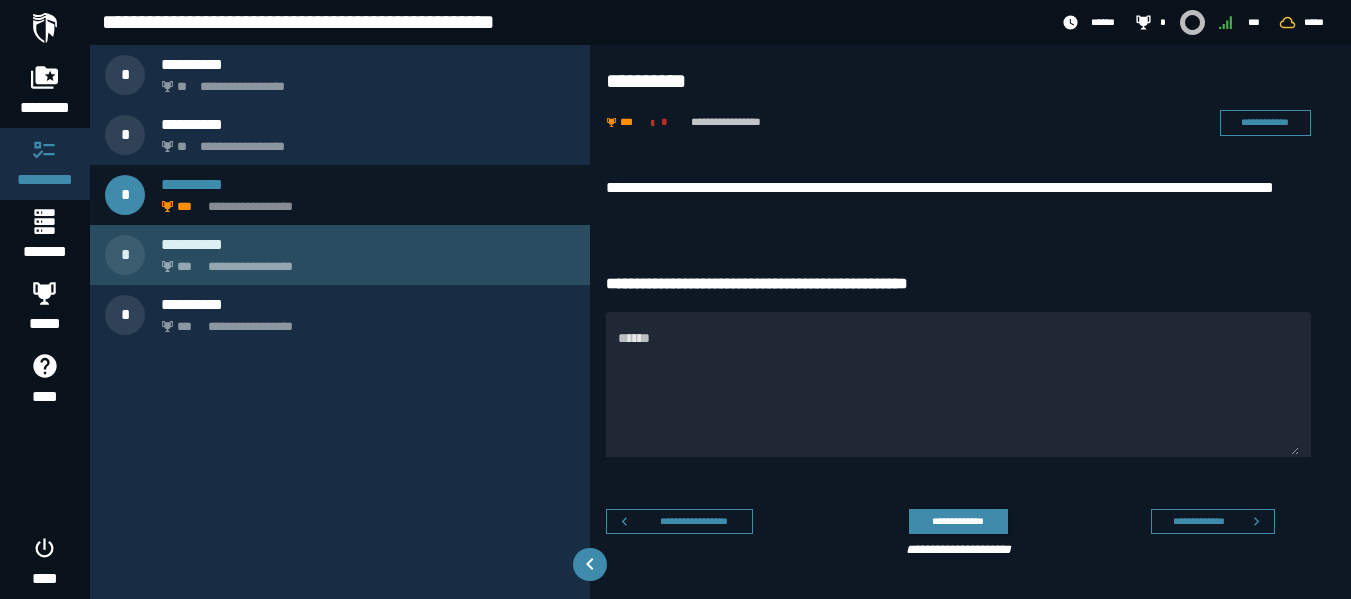 click on "**********" 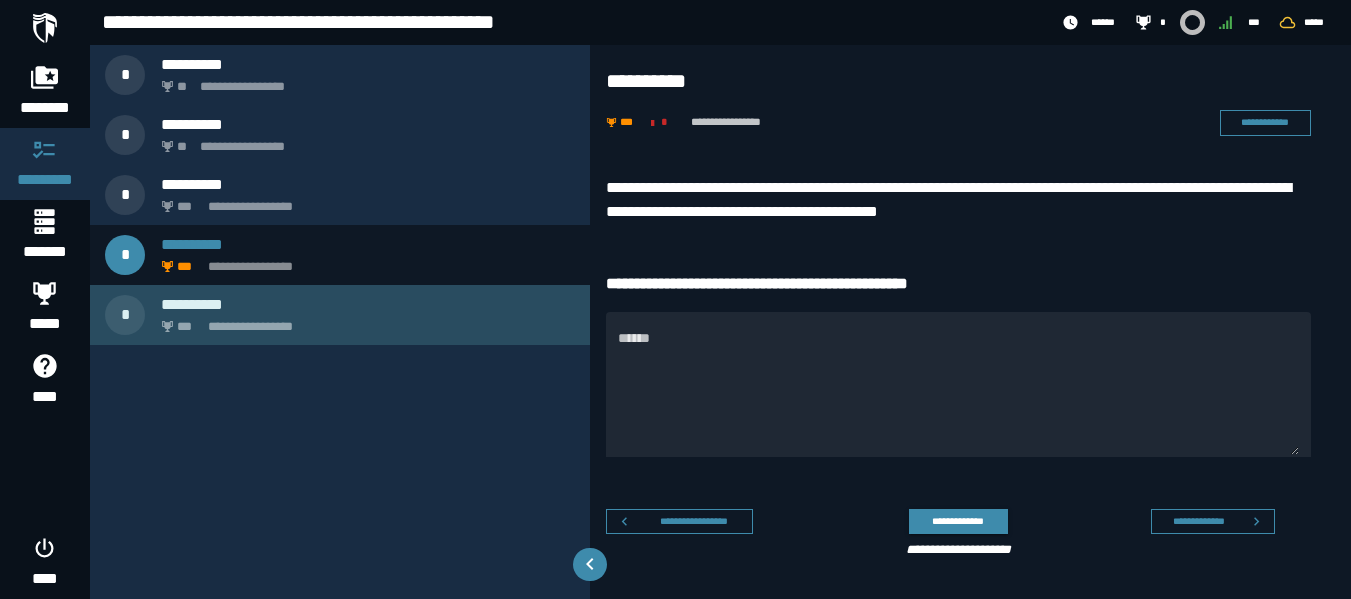 click on "**********" at bounding box center (368, 304) 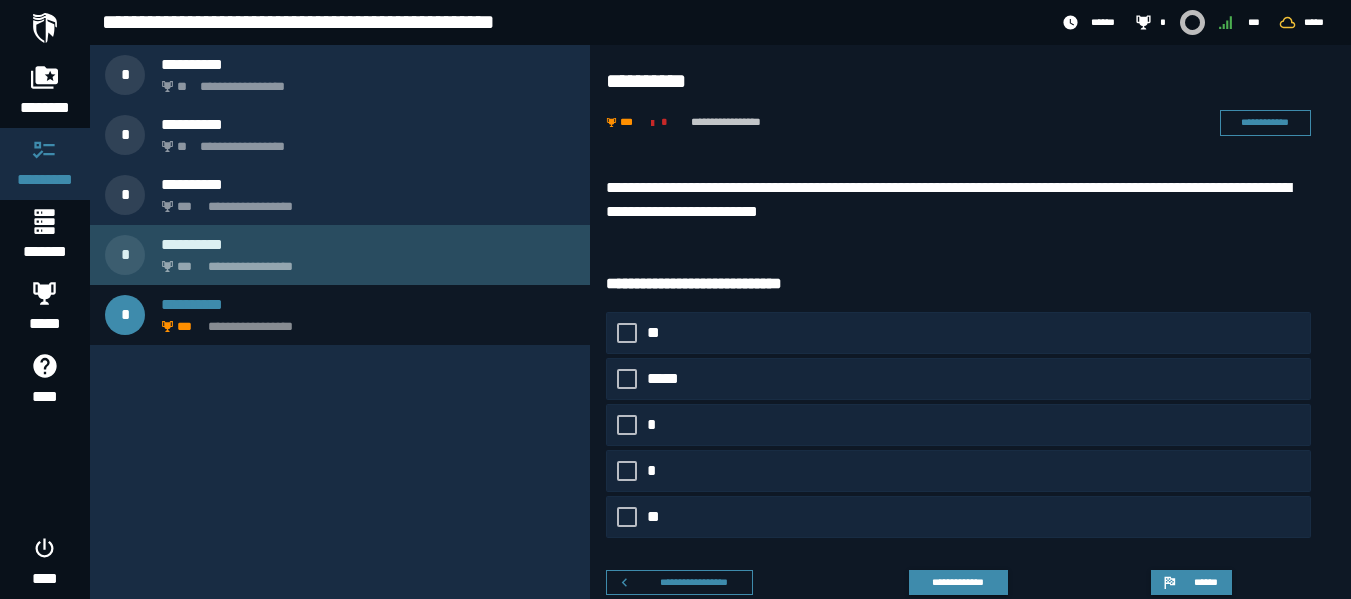 click on "**********" at bounding box center (364, 261) 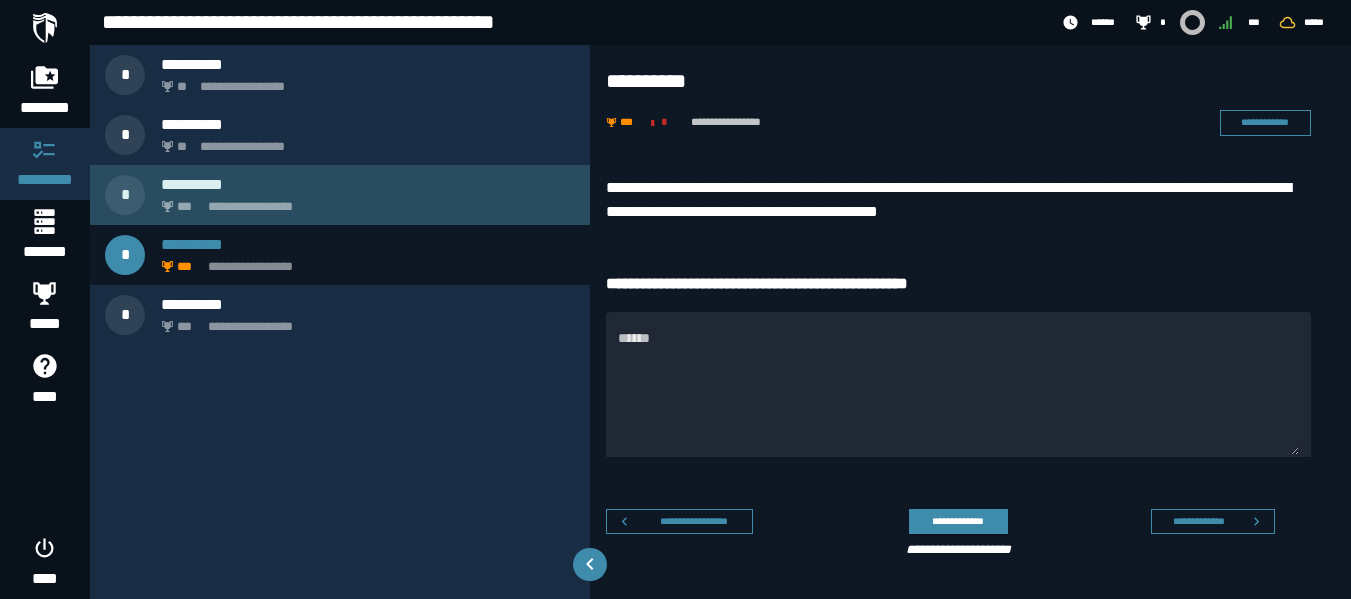 click on "**********" 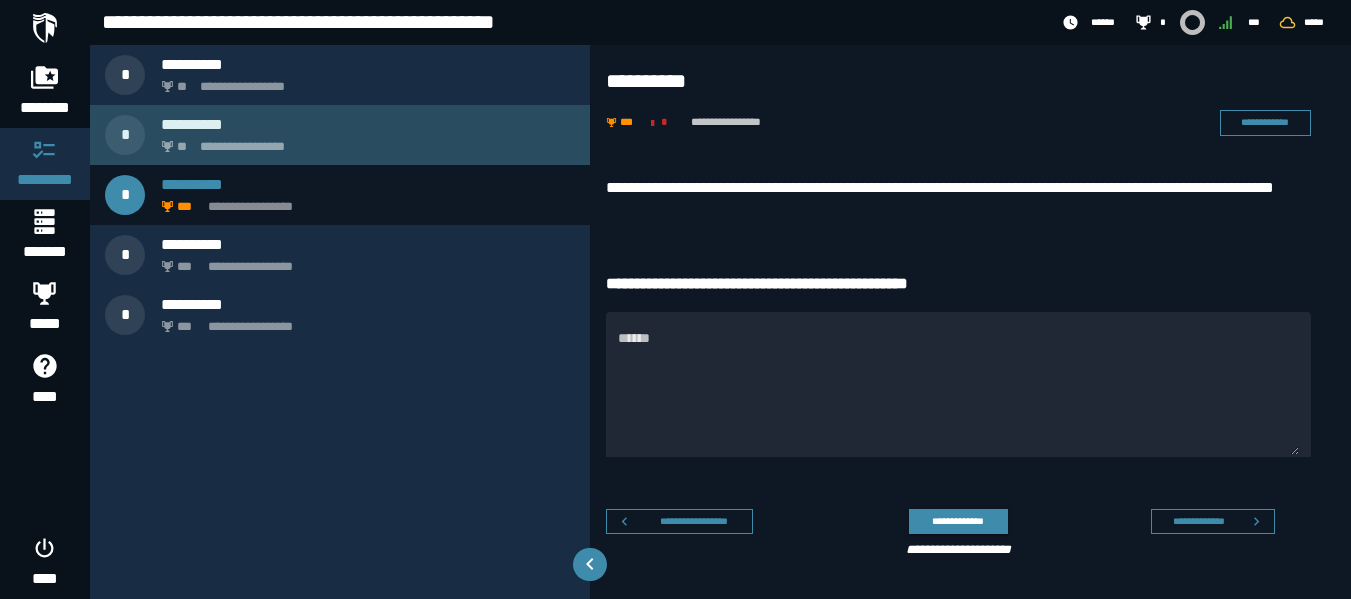 click on "**********" at bounding box center (364, 141) 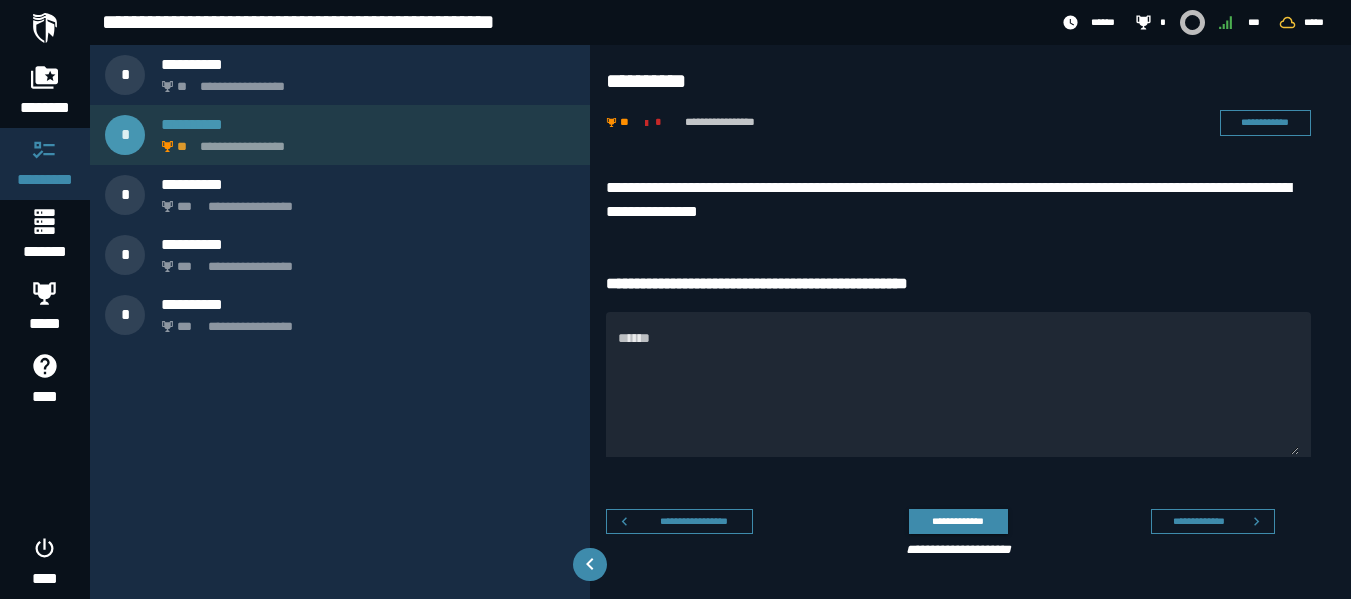 click on "**********" at bounding box center (340, 135) 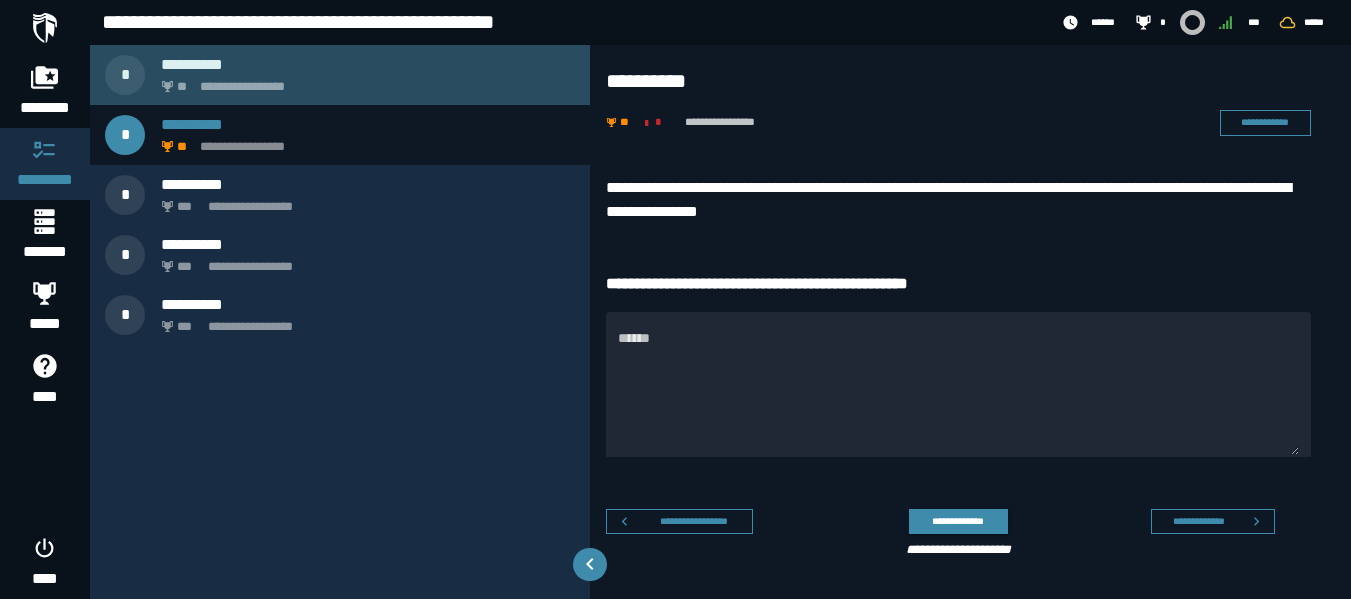click on "**********" at bounding box center [364, 81] 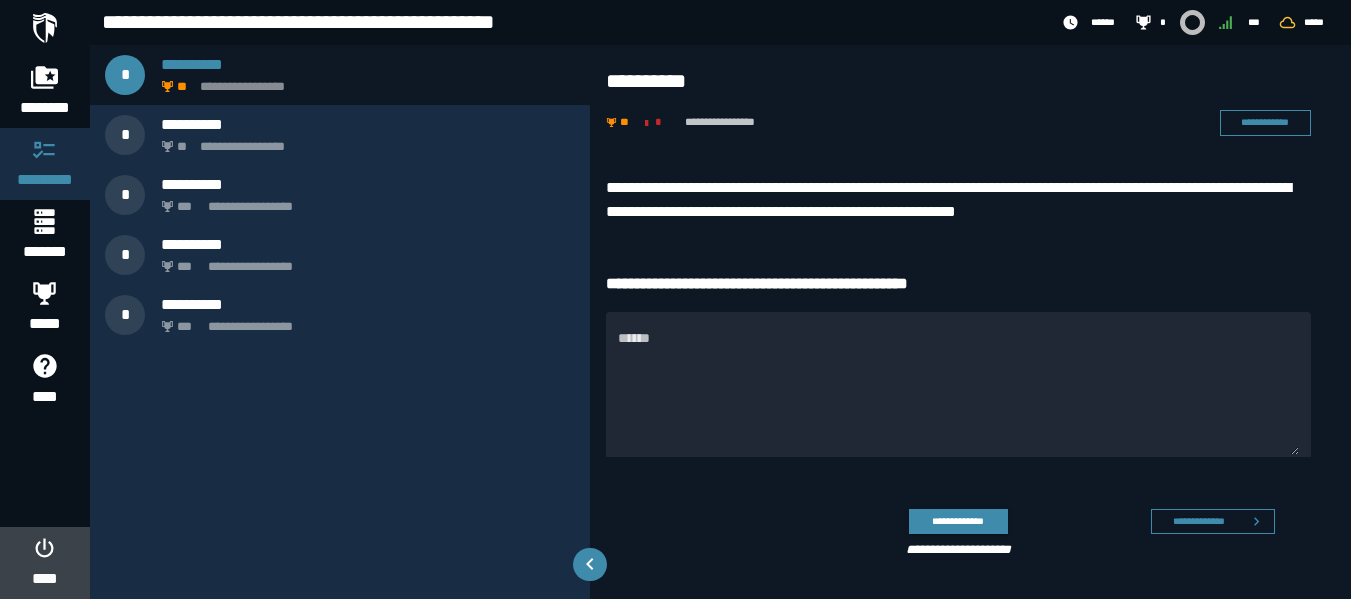 click on "****" at bounding box center (44, 579) 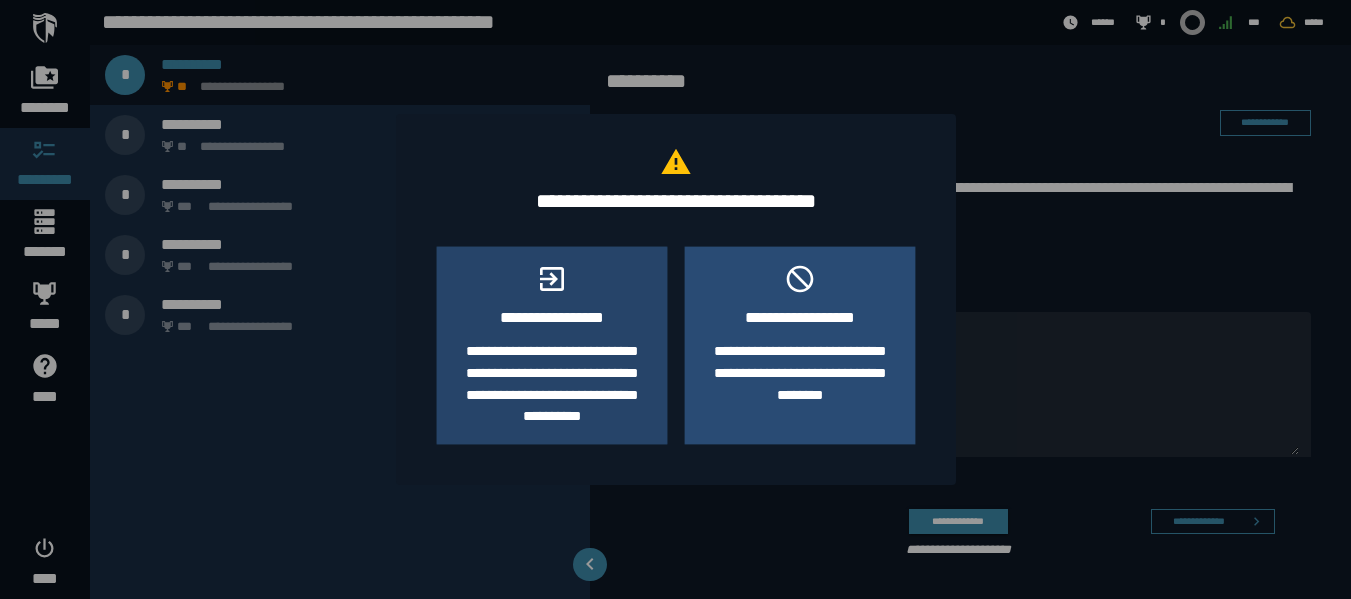 click on "**********" 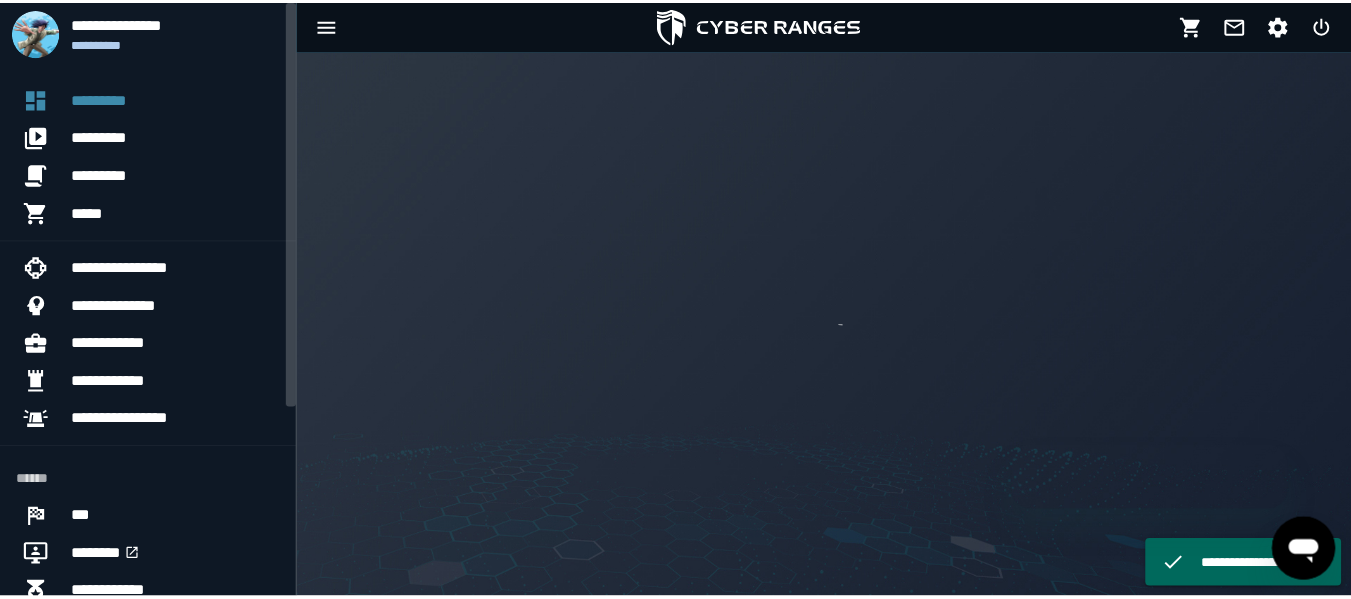 scroll, scrollTop: 0, scrollLeft: 0, axis: both 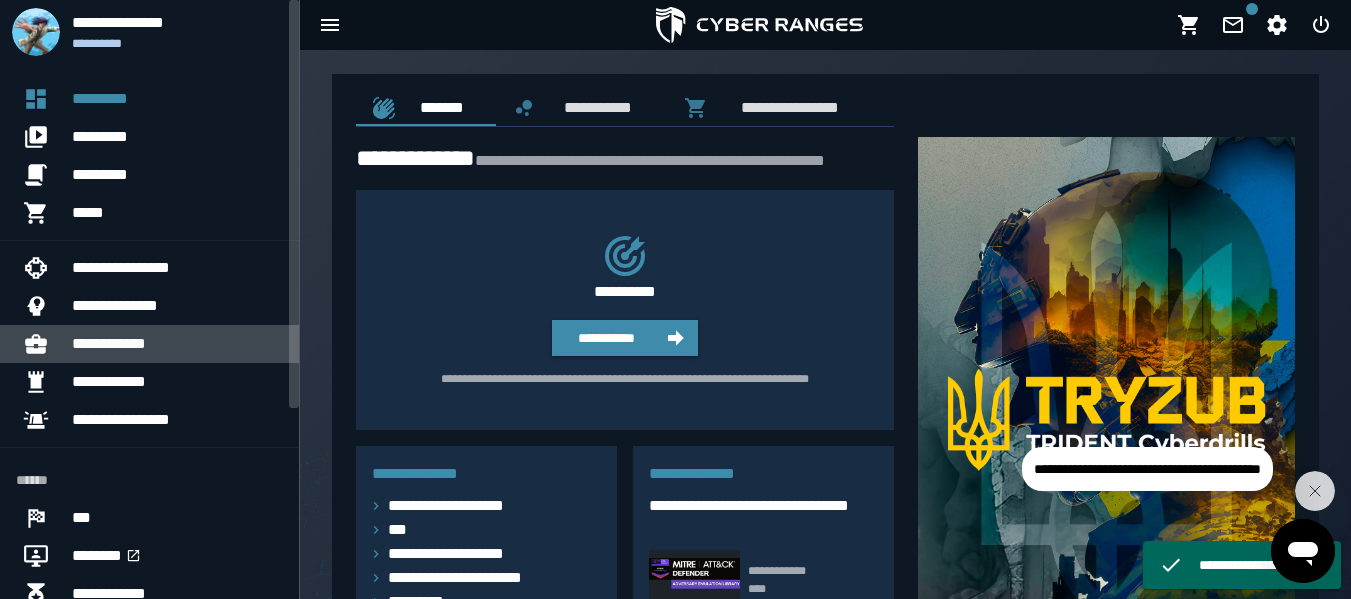 click on "**********" at bounding box center (177, 344) 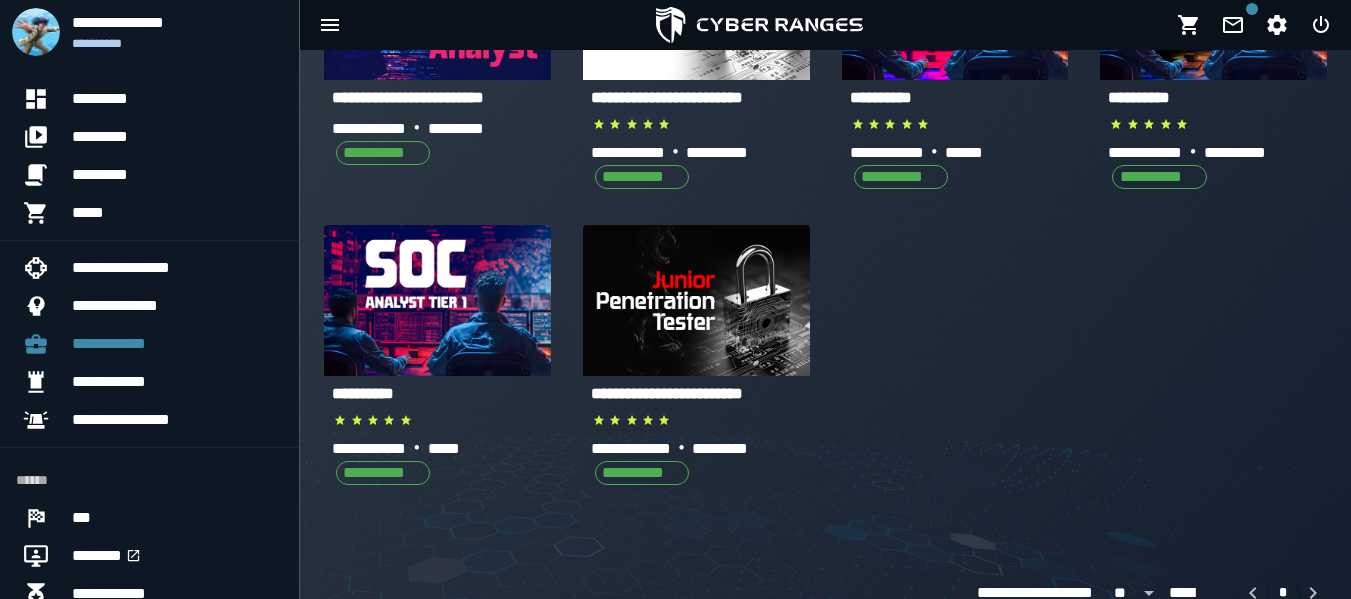 scroll, scrollTop: 245, scrollLeft: 0, axis: vertical 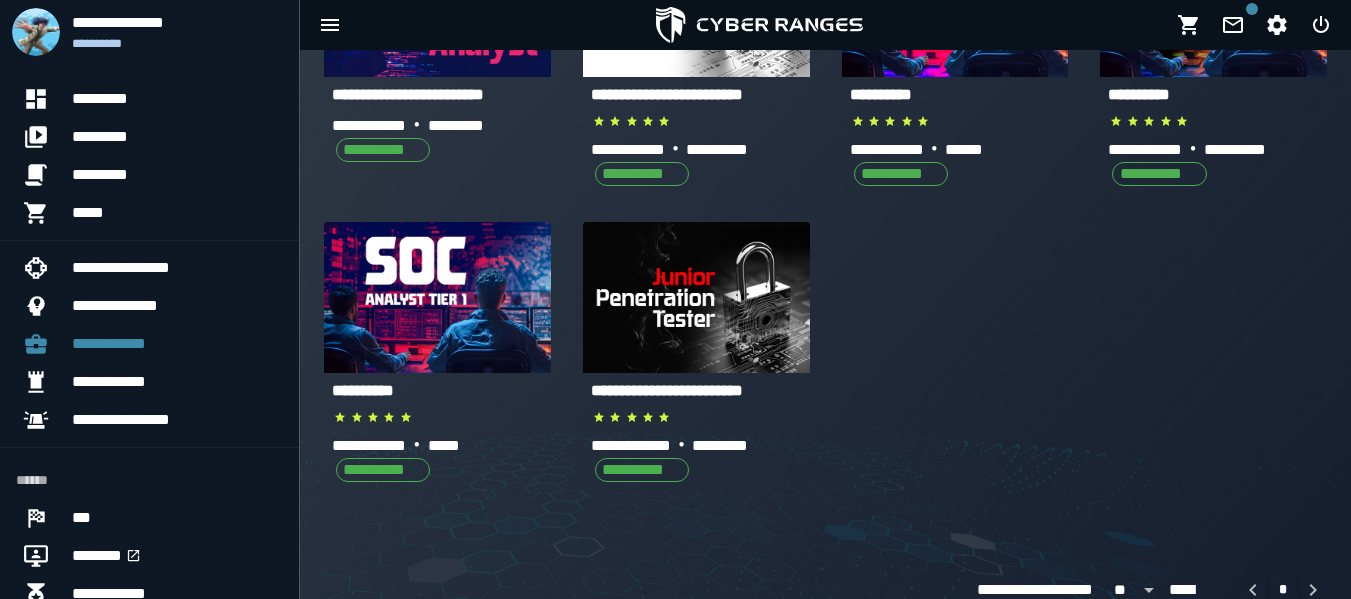 click on "**********" at bounding box center (363, 390) 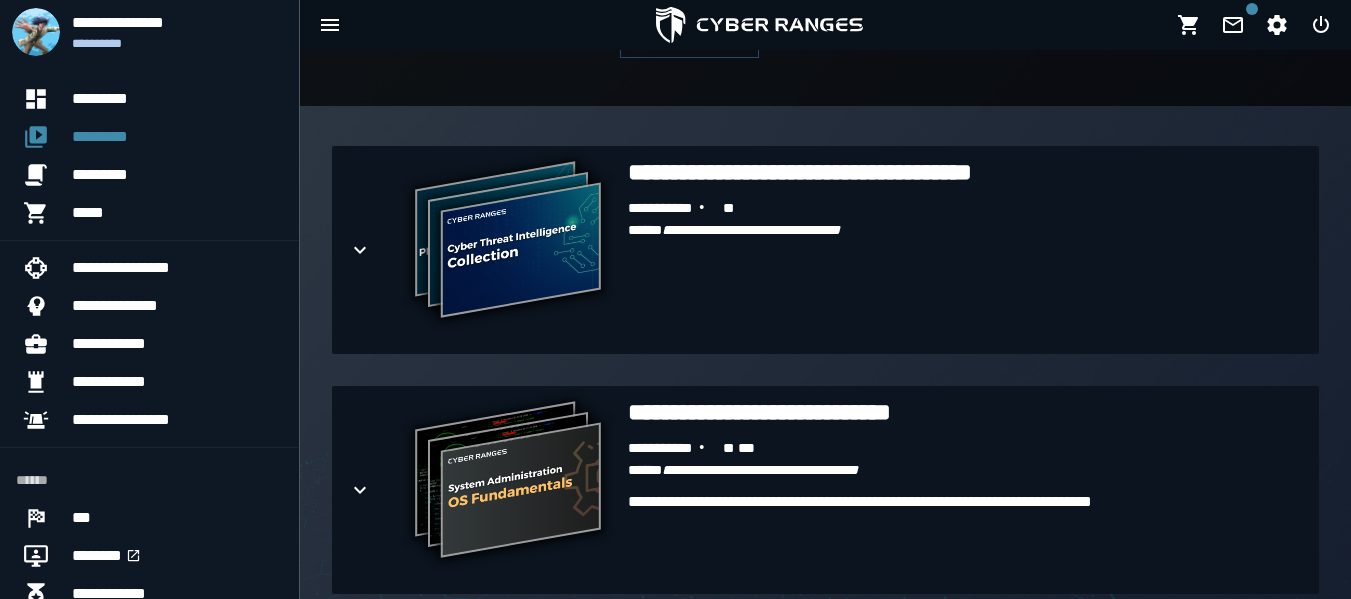 scroll, scrollTop: 436, scrollLeft: 0, axis: vertical 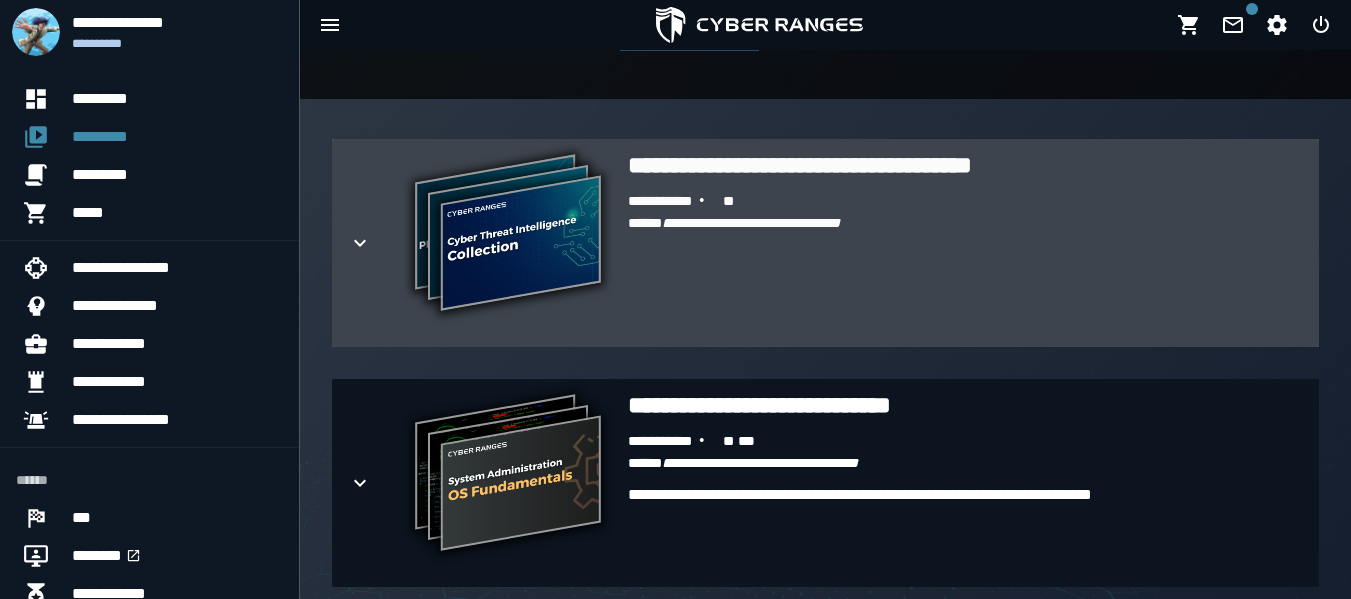 click on "**********" at bounding box center (965, 261) 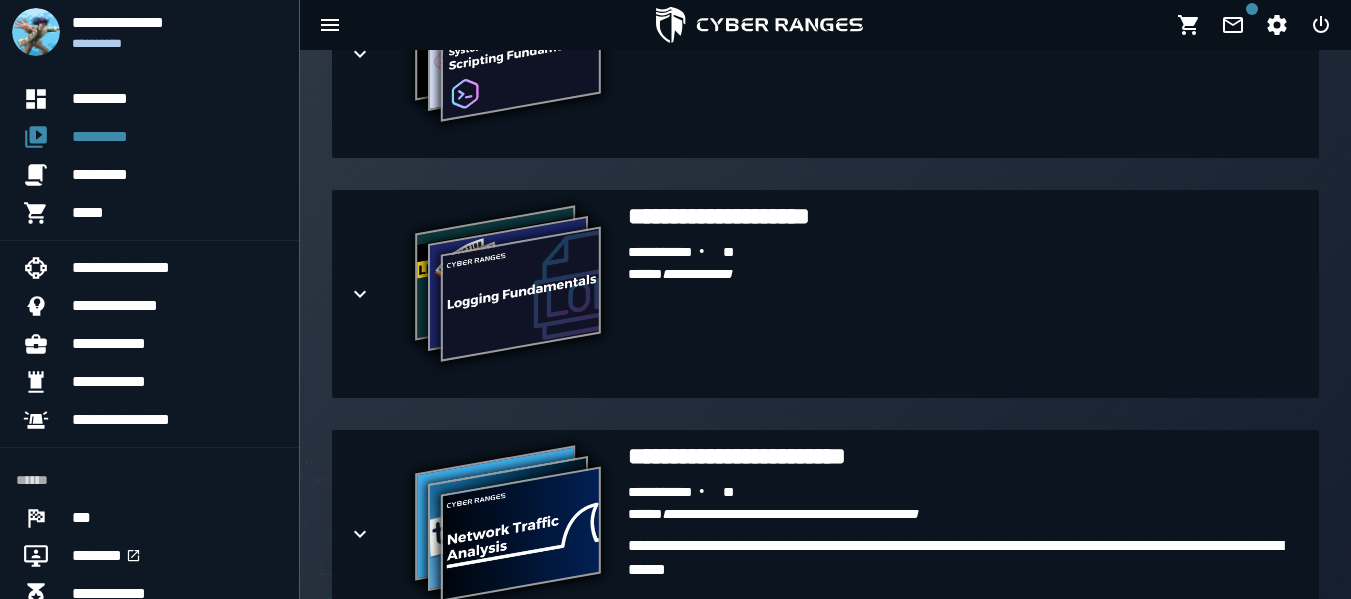 scroll, scrollTop: 1916, scrollLeft: 0, axis: vertical 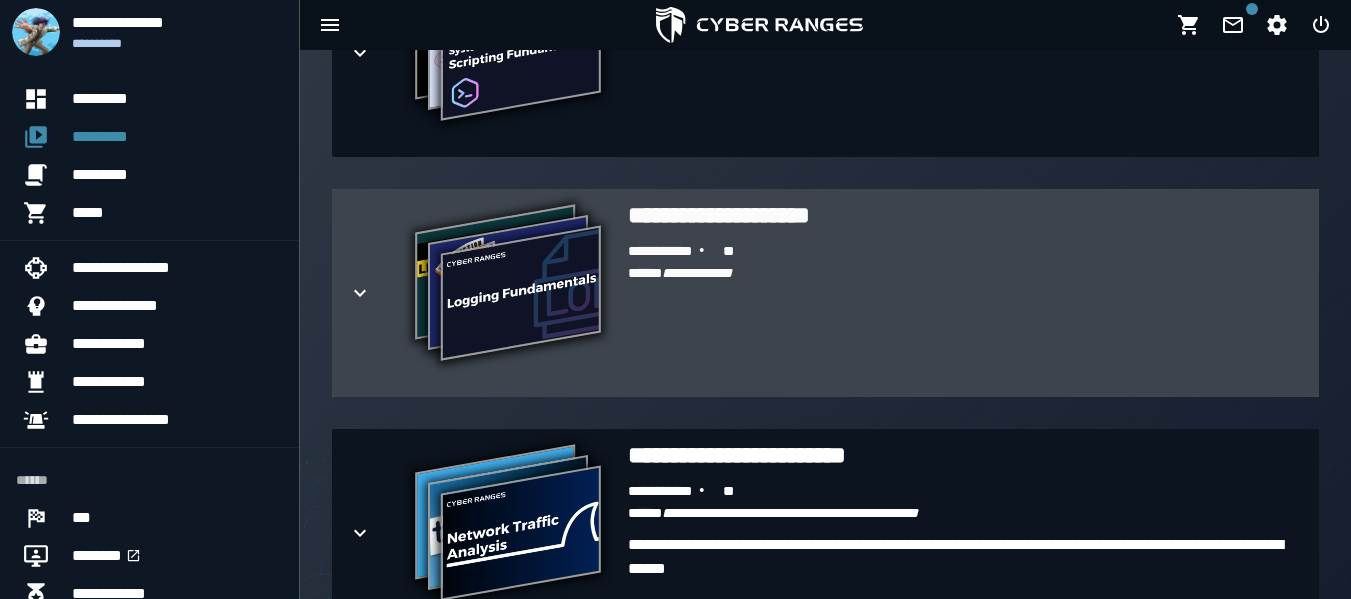 click on "**********" at bounding box center (675, 252) 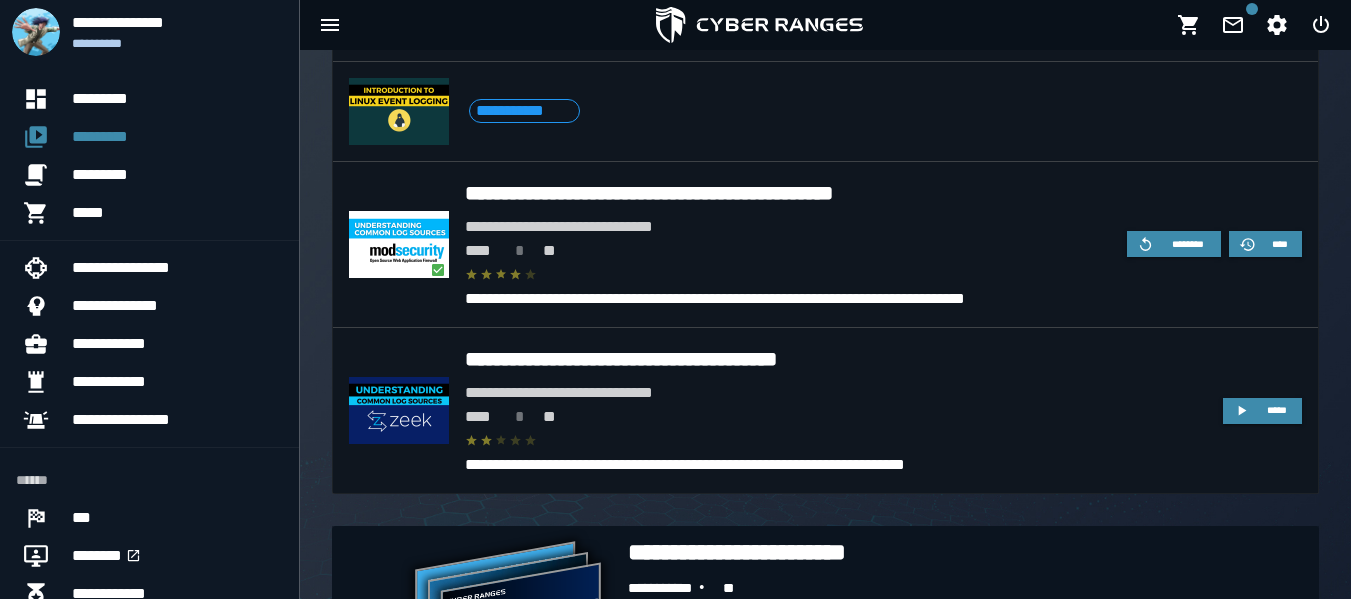 scroll, scrollTop: 2443, scrollLeft: 0, axis: vertical 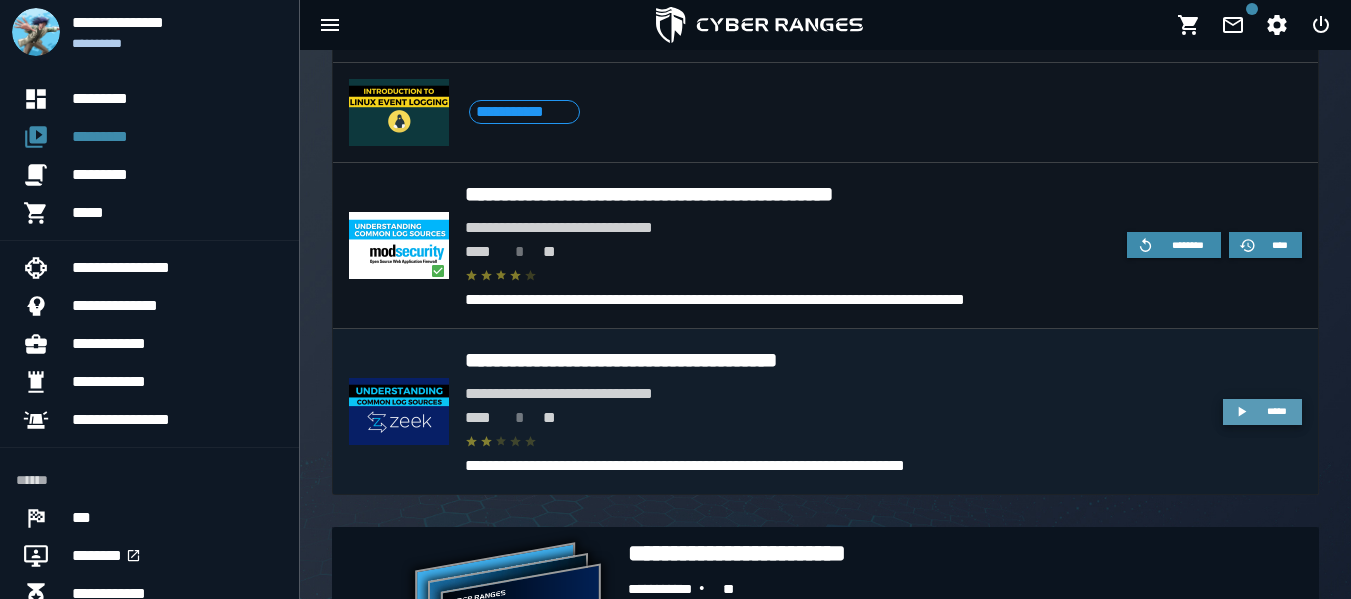 click 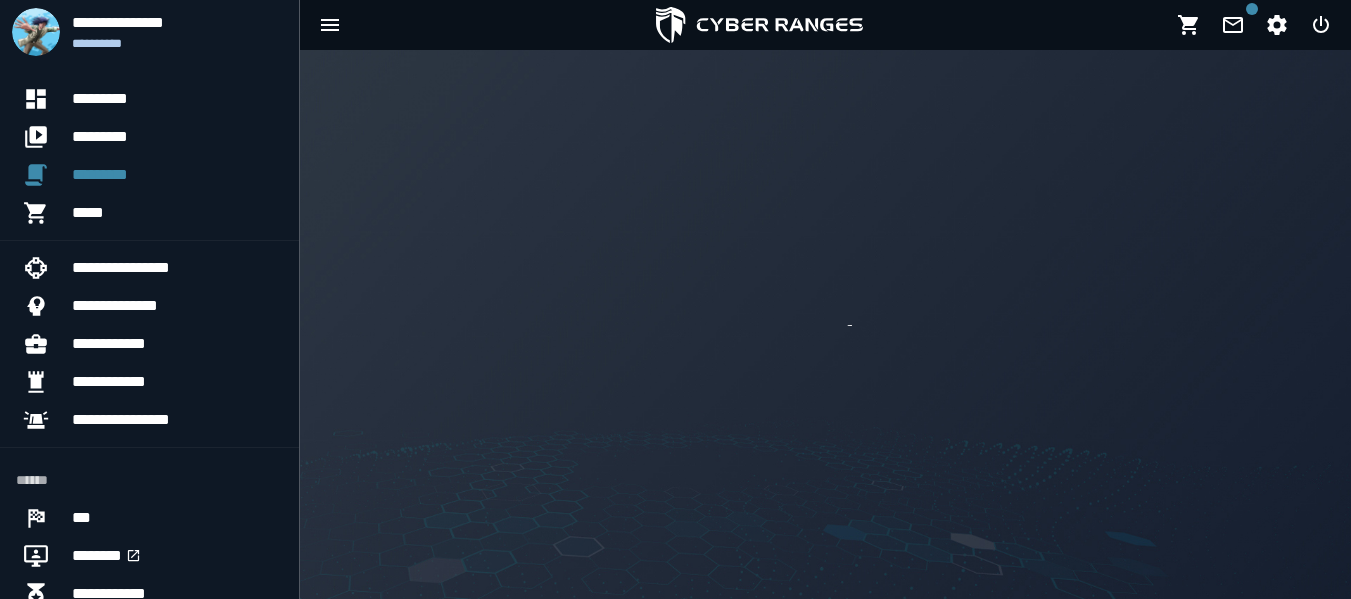scroll, scrollTop: 0, scrollLeft: 0, axis: both 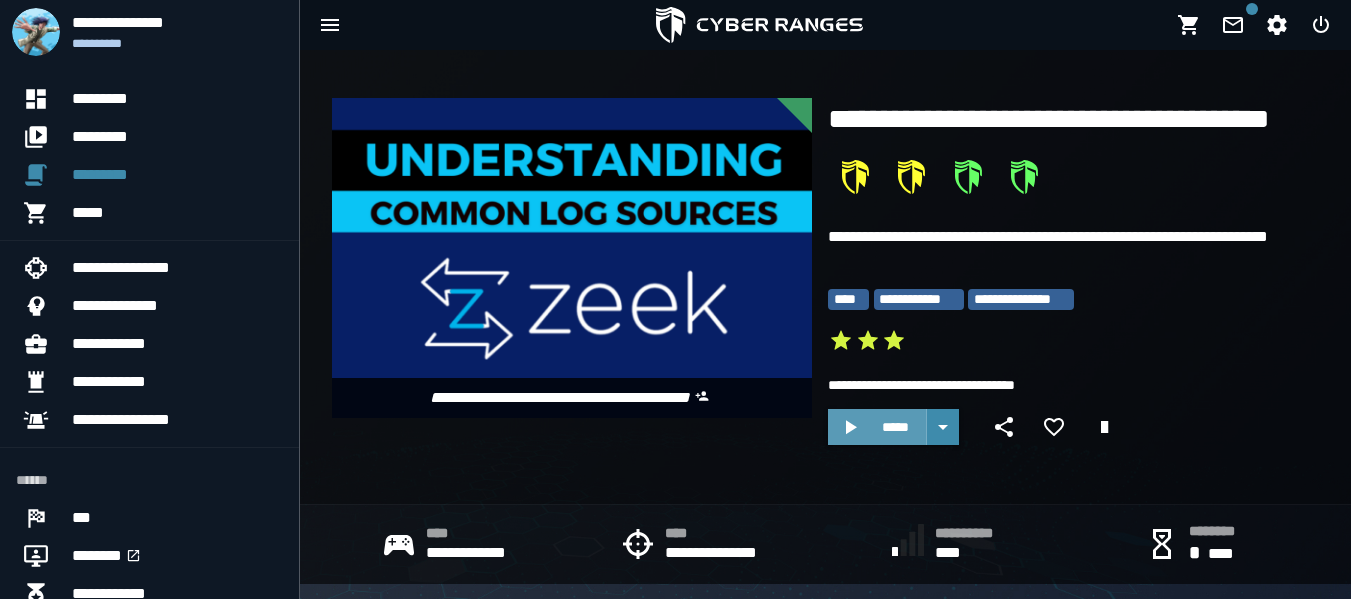 click on "*****" at bounding box center (877, 427) 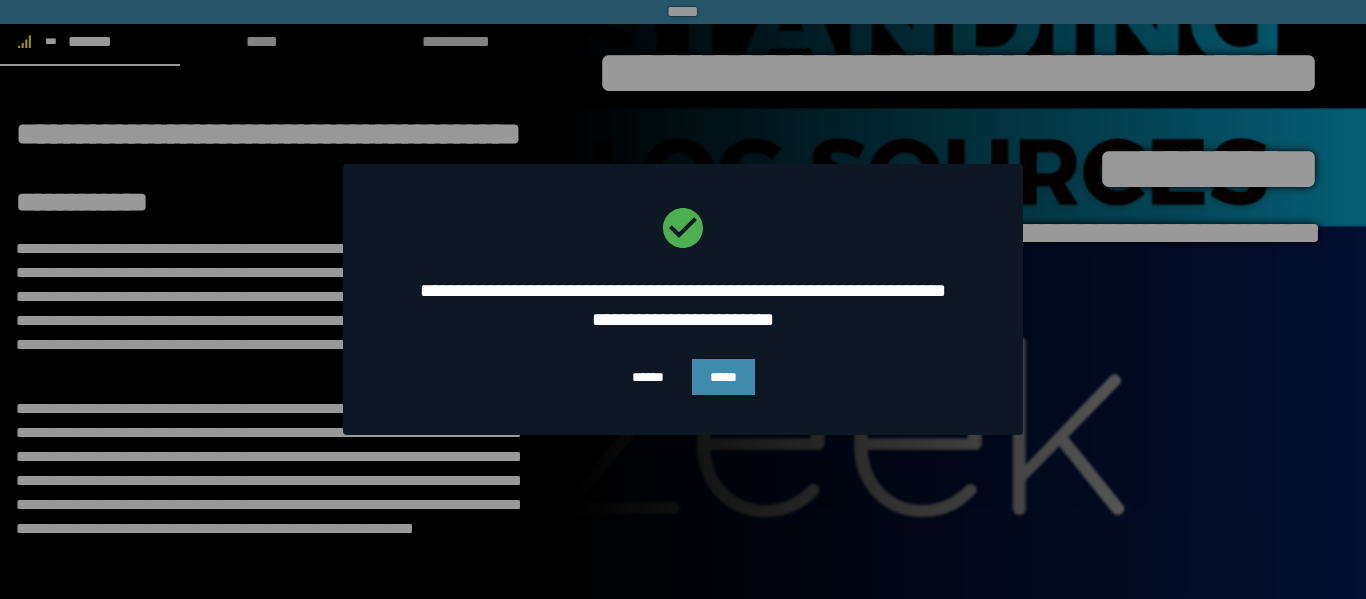 click on "****** *****" at bounding box center [682, 377] 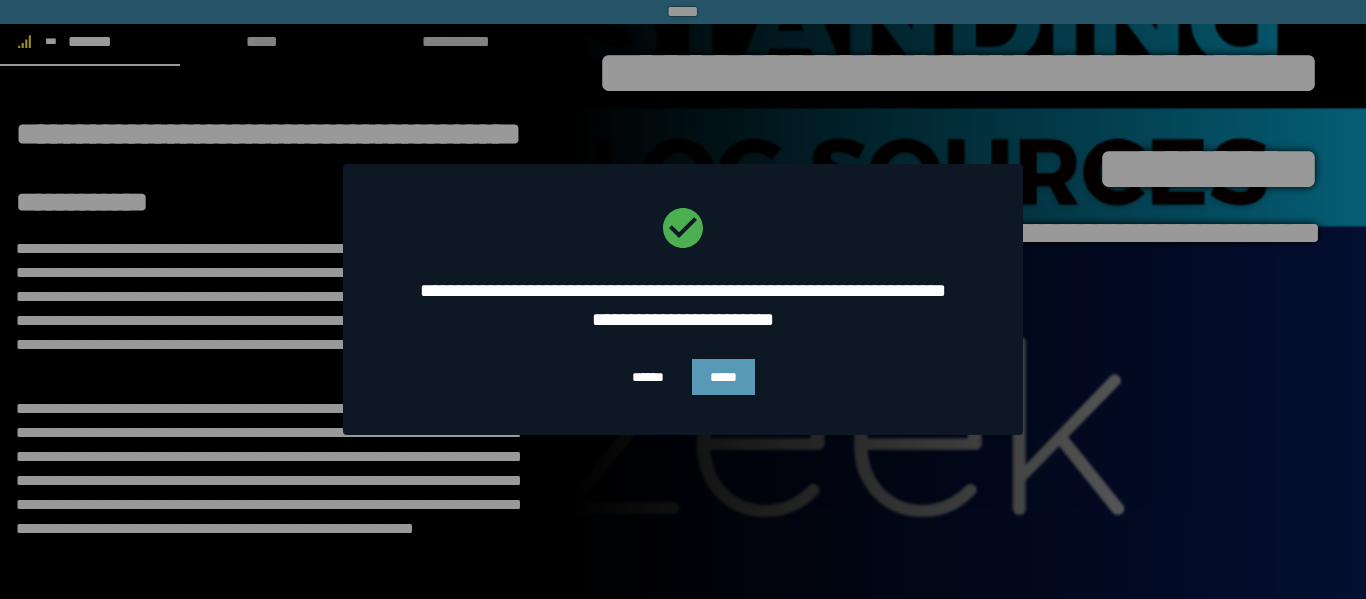 click on "*****" at bounding box center (723, 377) 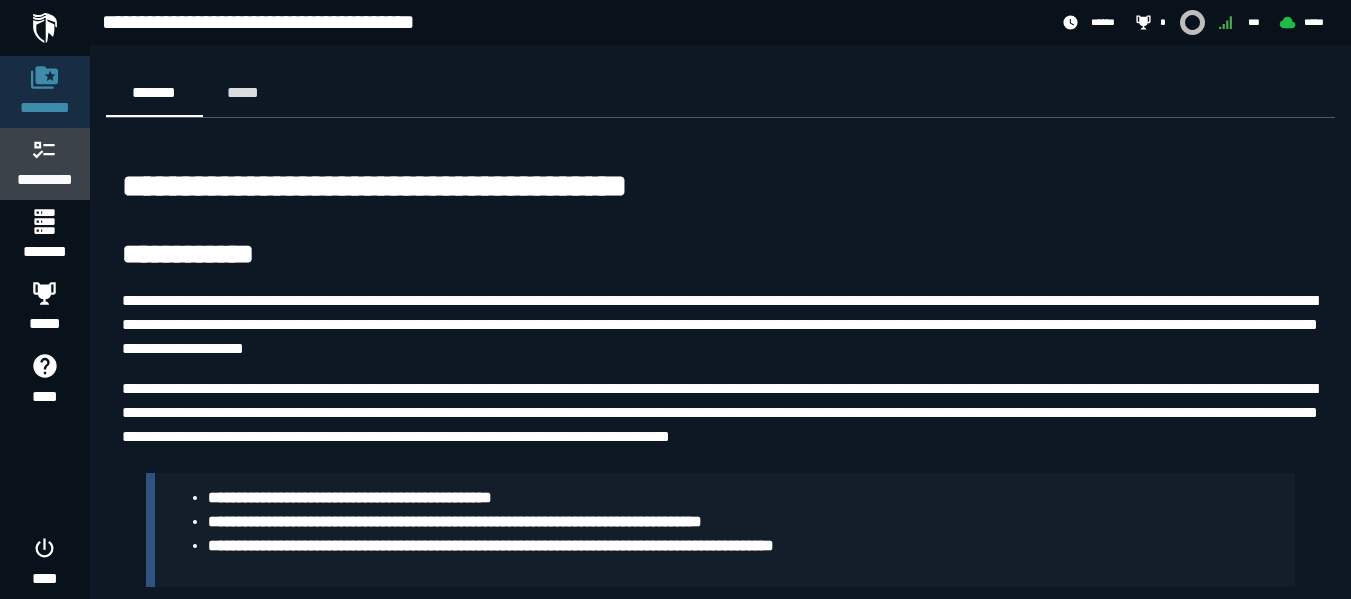 click on "*********" 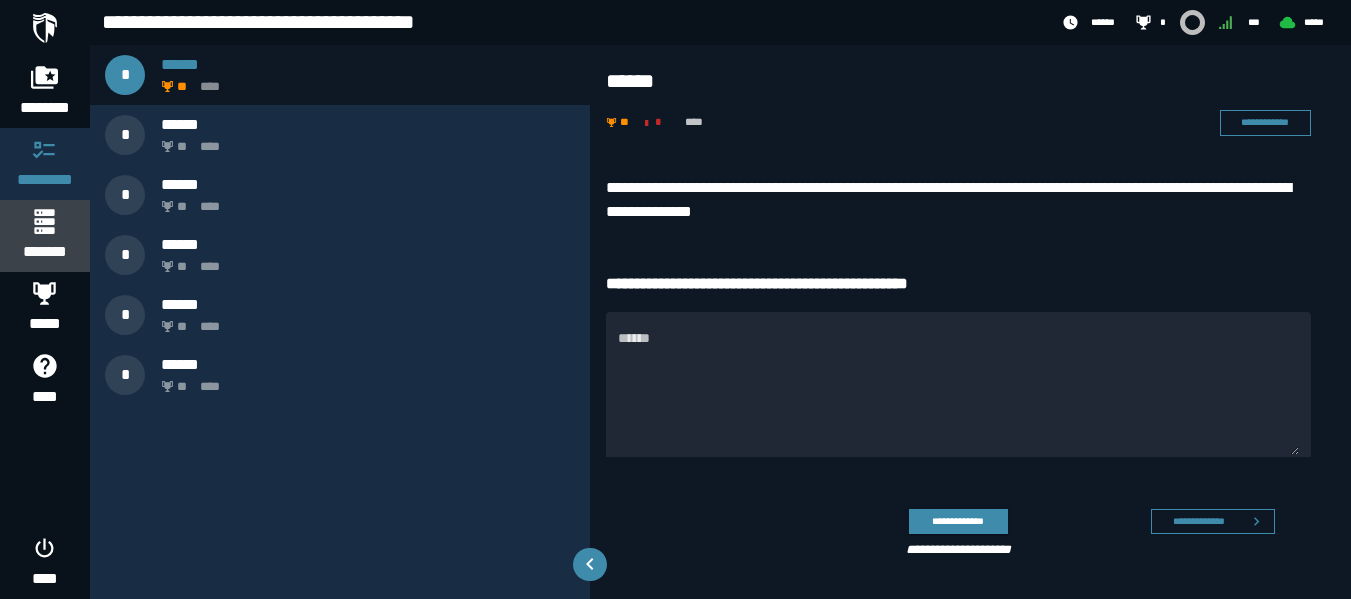 click on "*******" 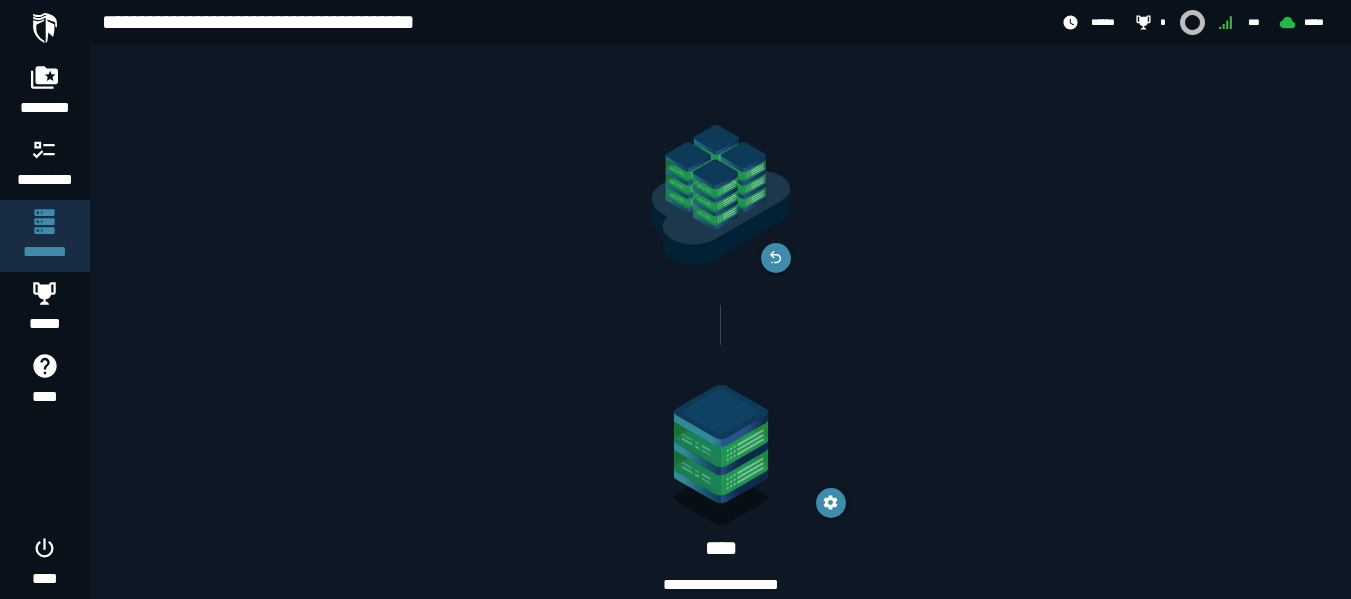 scroll, scrollTop: 92, scrollLeft: 0, axis: vertical 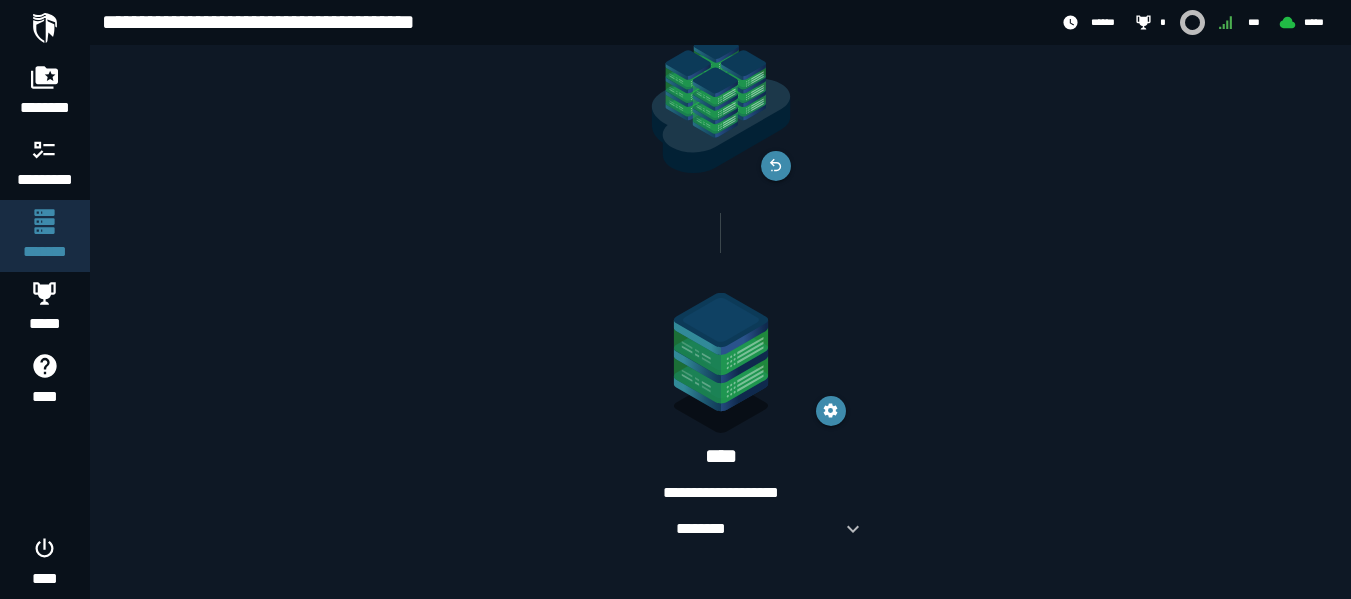 click 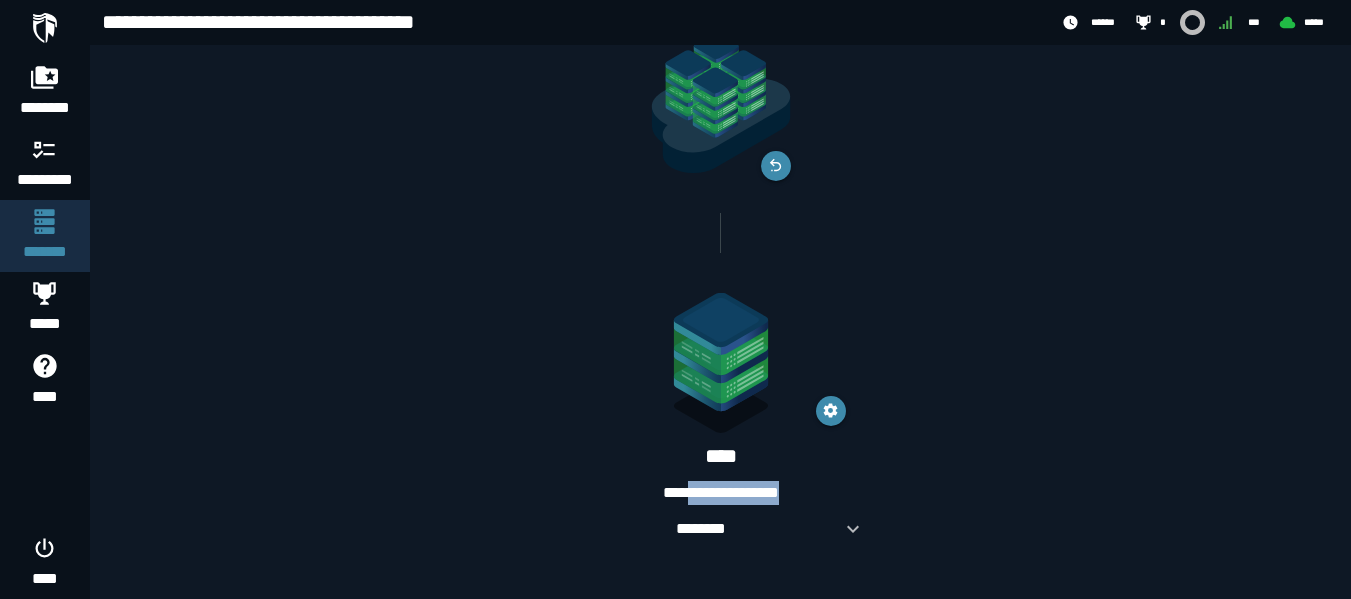 click on "**********" at bounding box center [721, 493] 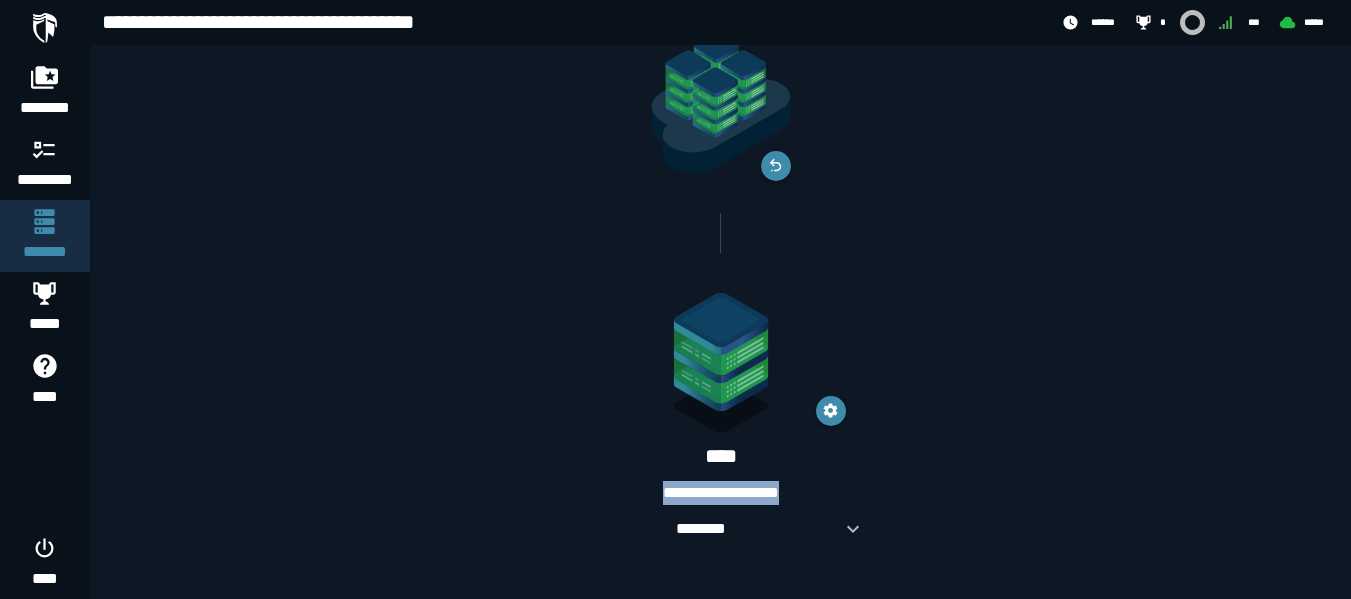 click on "**********" at bounding box center (721, 493) 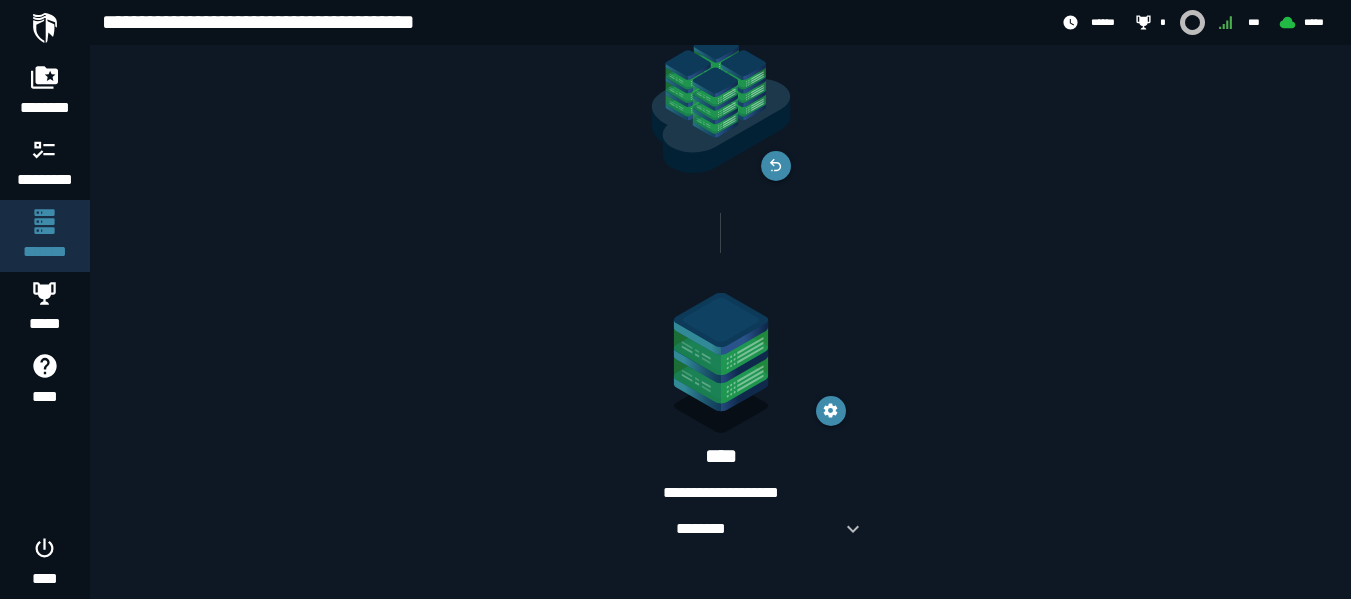 click on "**********" at bounding box center [721, 493] 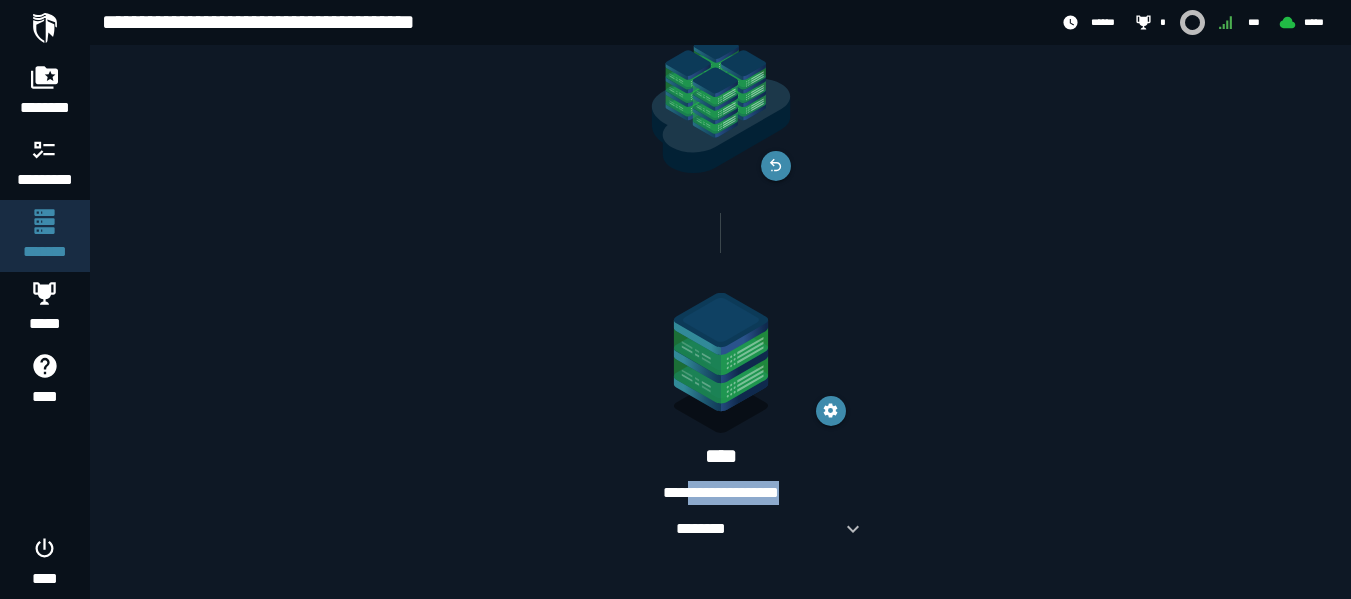 click on "**********" at bounding box center [721, 493] 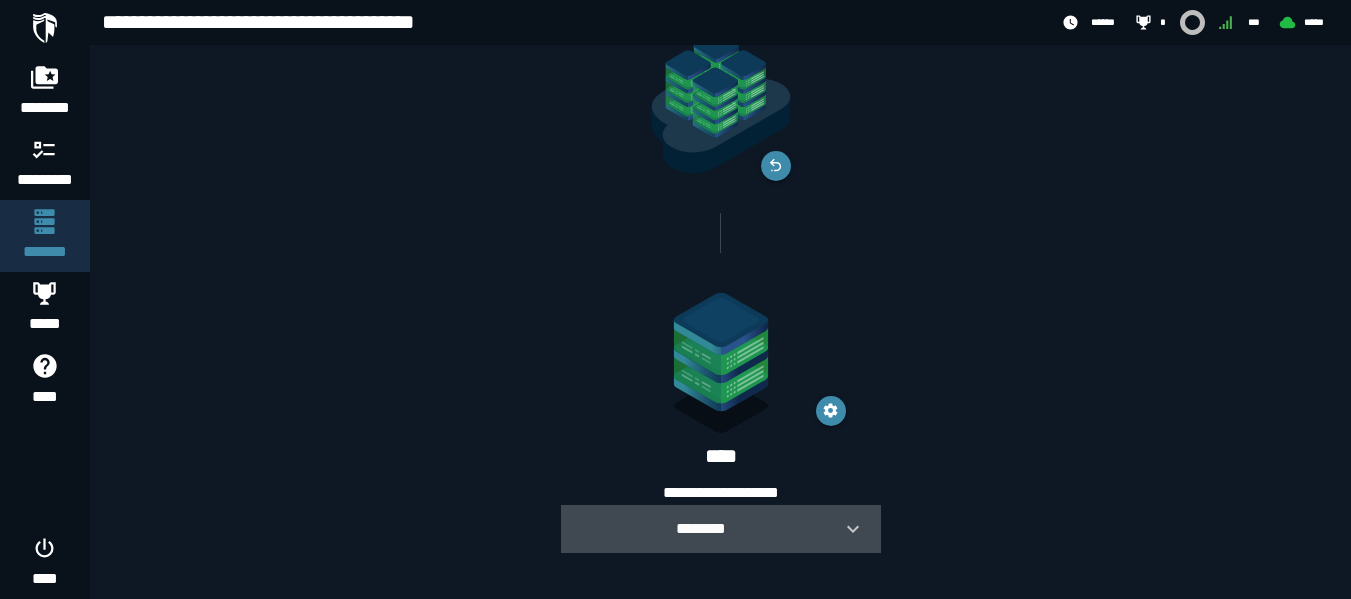 click on "********" at bounding box center [701, 528] 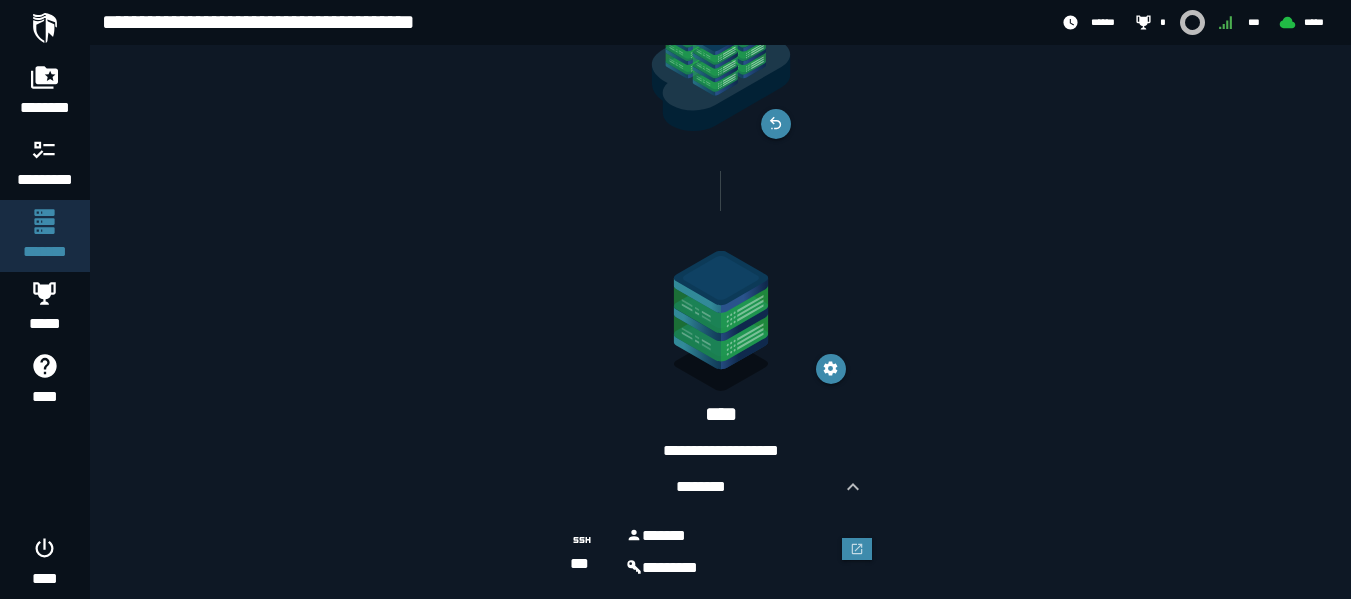 scroll, scrollTop: 174, scrollLeft: 0, axis: vertical 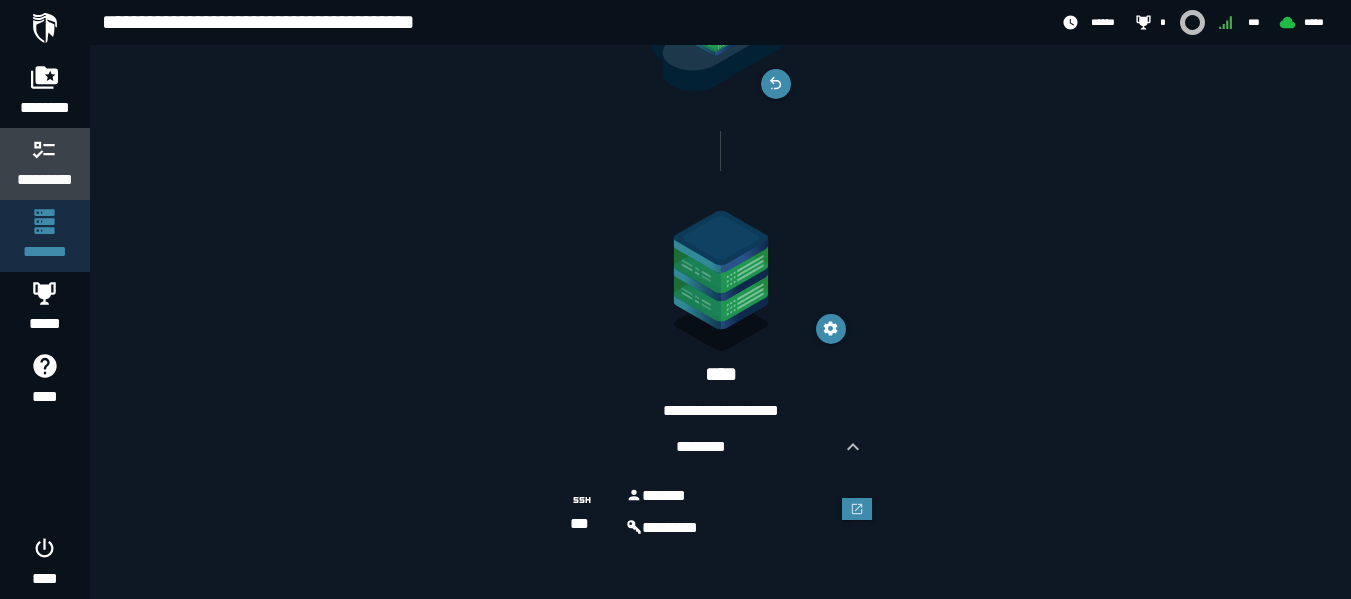 click 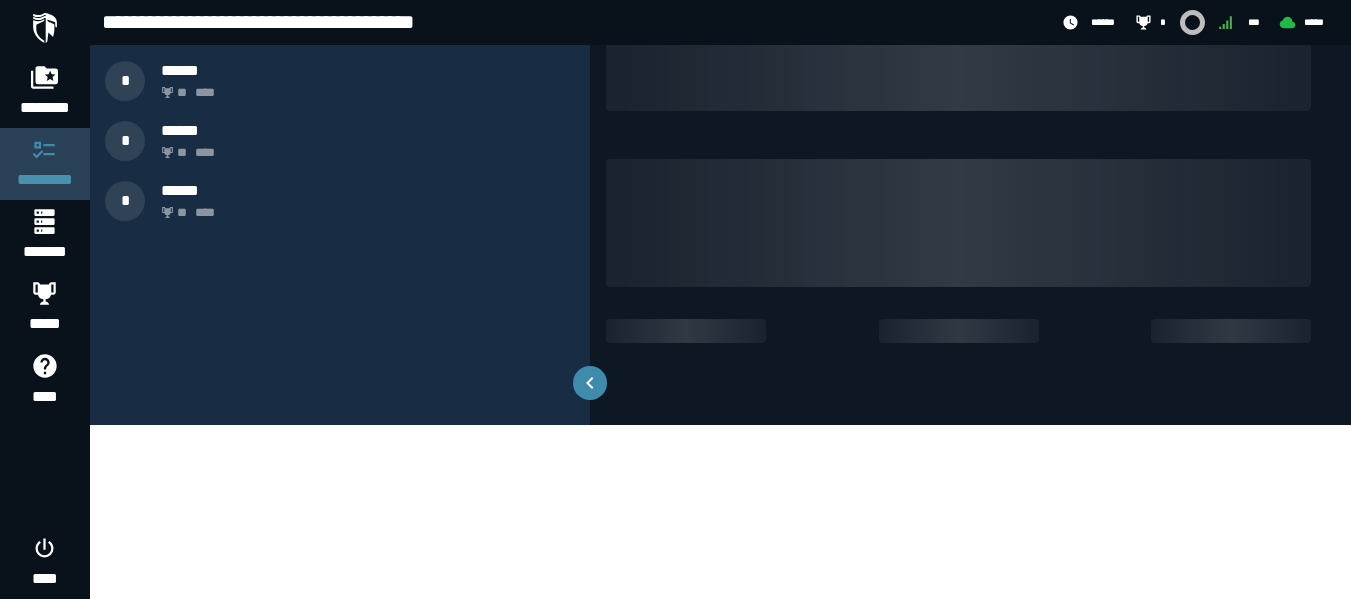 scroll, scrollTop: 0, scrollLeft: 0, axis: both 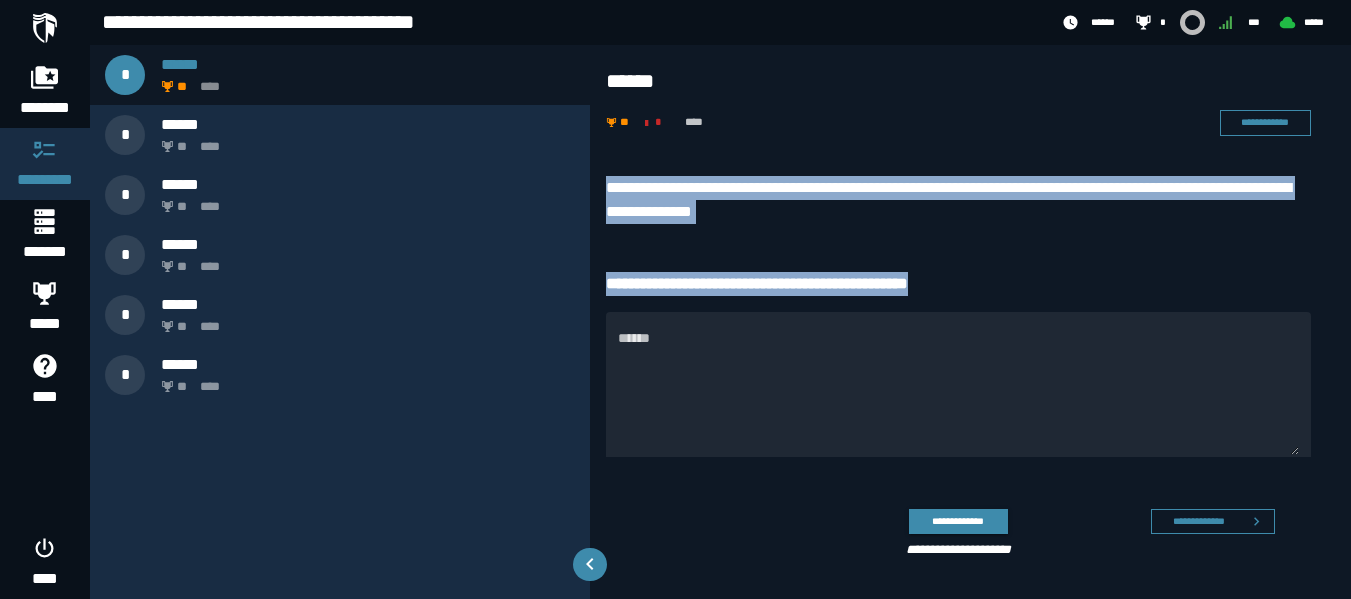 drag, startPoint x: 605, startPoint y: 181, endPoint x: 978, endPoint y: 275, distance: 384.6622 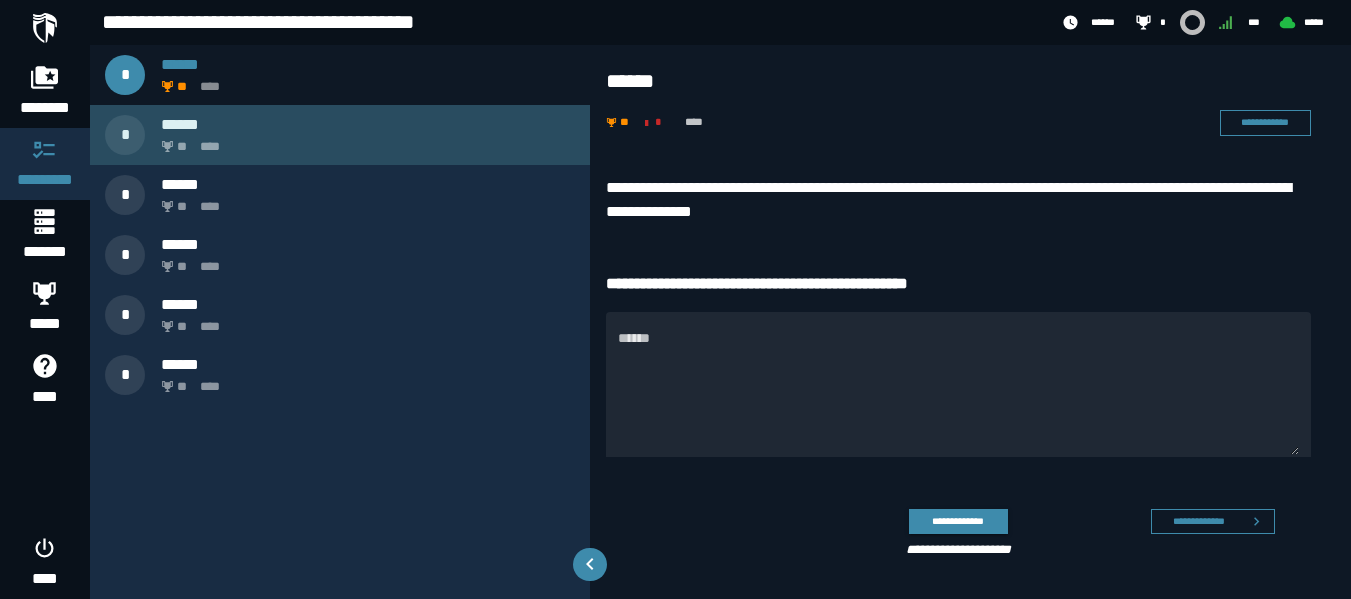 click on "** ****" at bounding box center [364, 141] 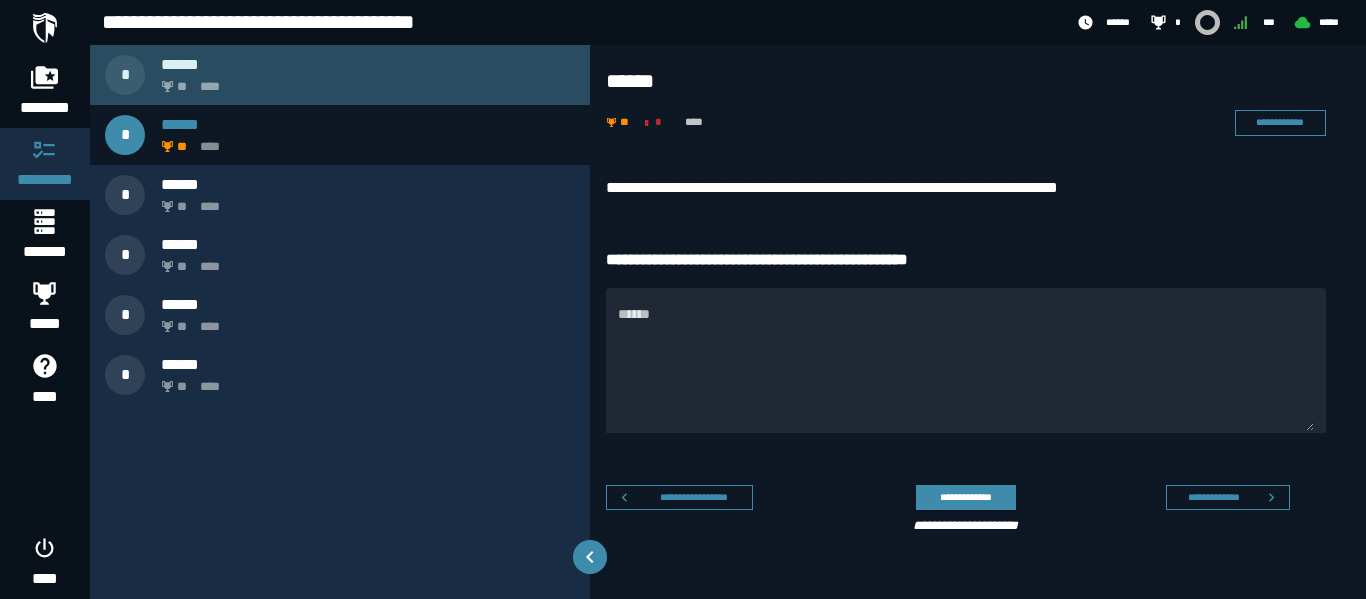 click on "* ****** ** ****" at bounding box center [340, 75] 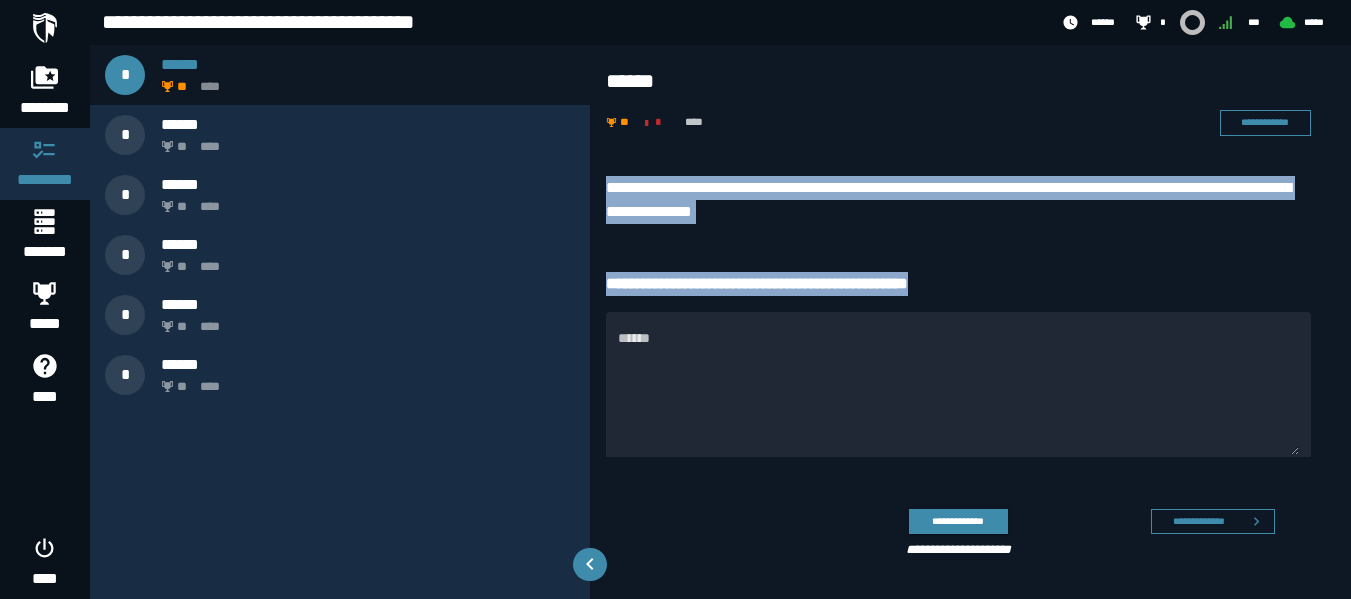 drag, startPoint x: 603, startPoint y: 176, endPoint x: 980, endPoint y: 274, distance: 389.5292 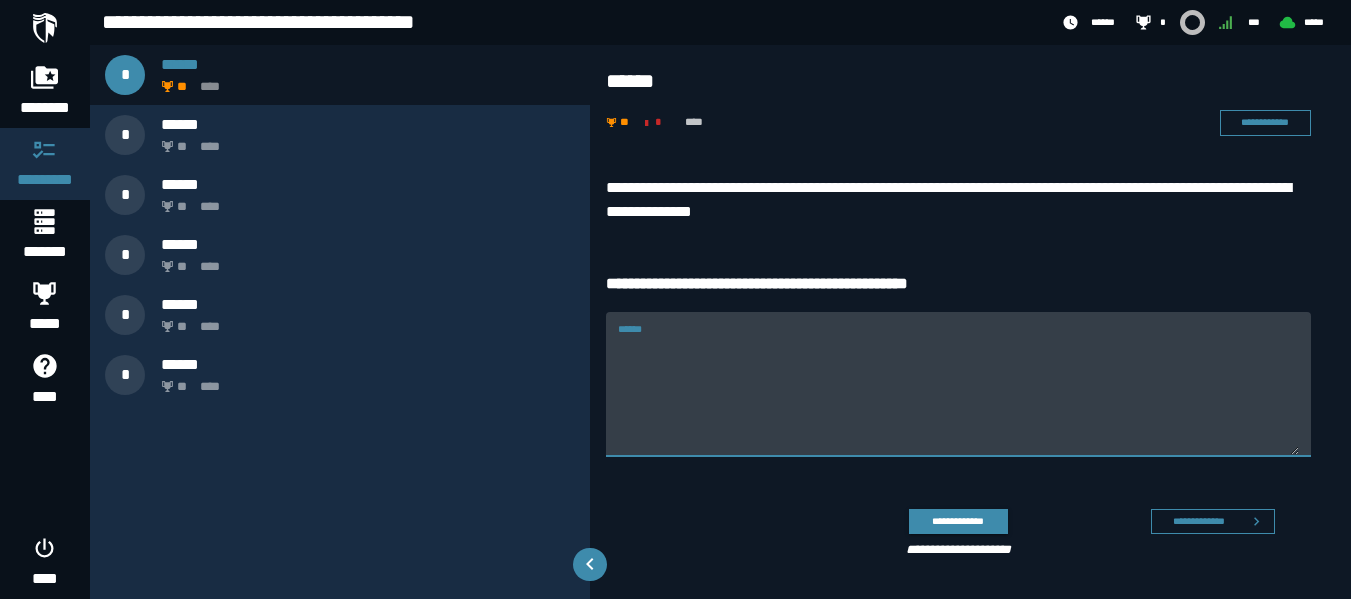 click on "******" at bounding box center (958, 396) 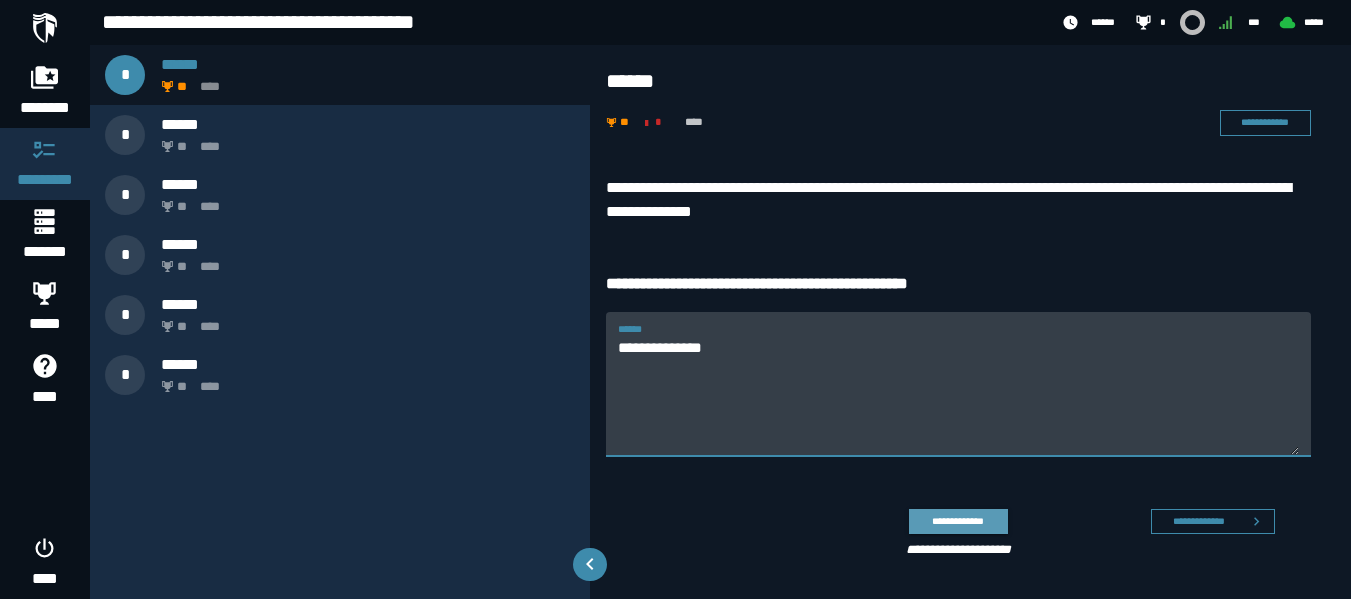 type on "**********" 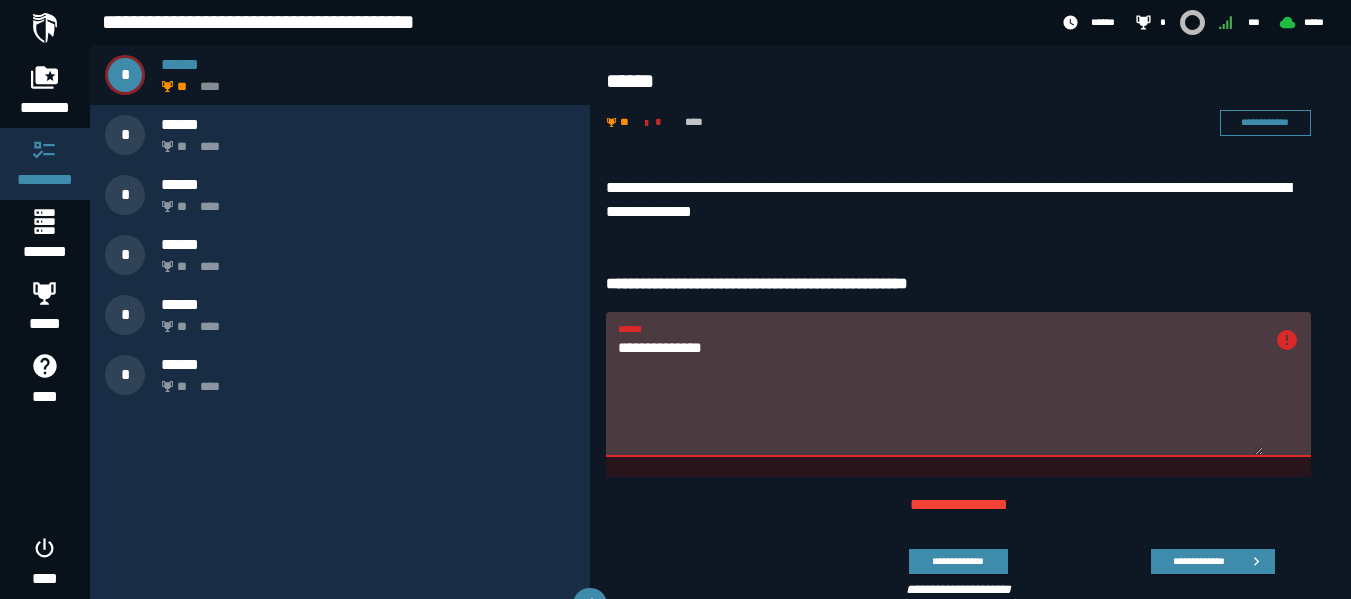 click on "**********" at bounding box center (940, 396) 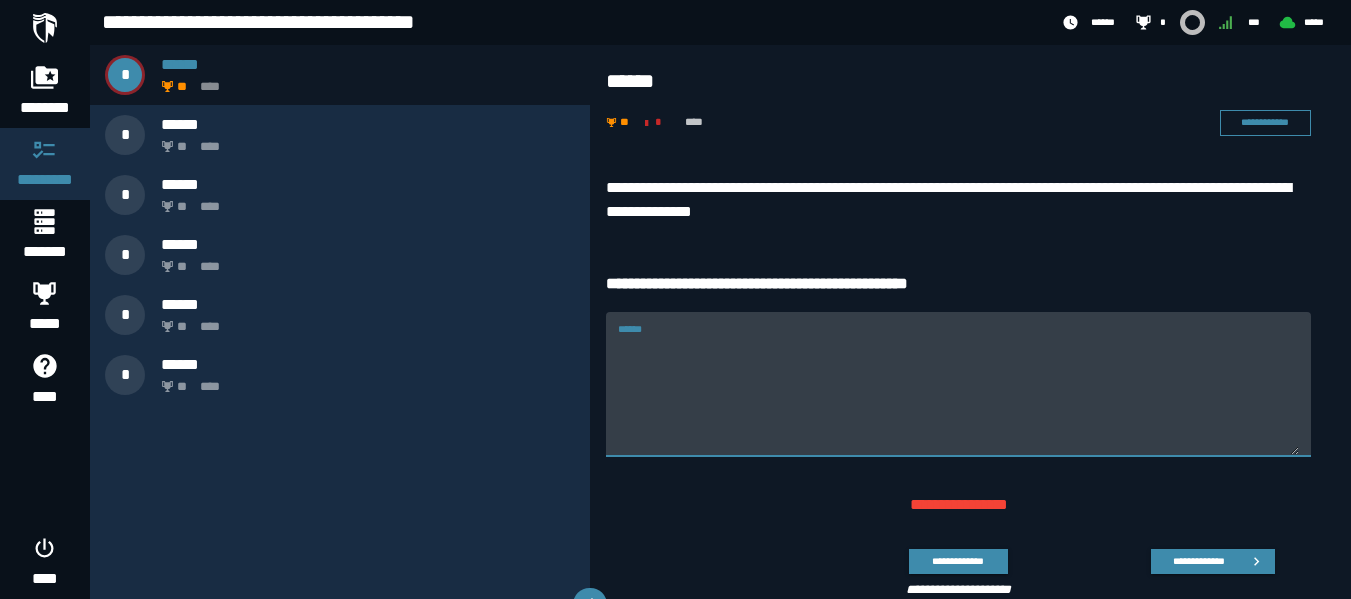 click on "******" at bounding box center [958, 396] 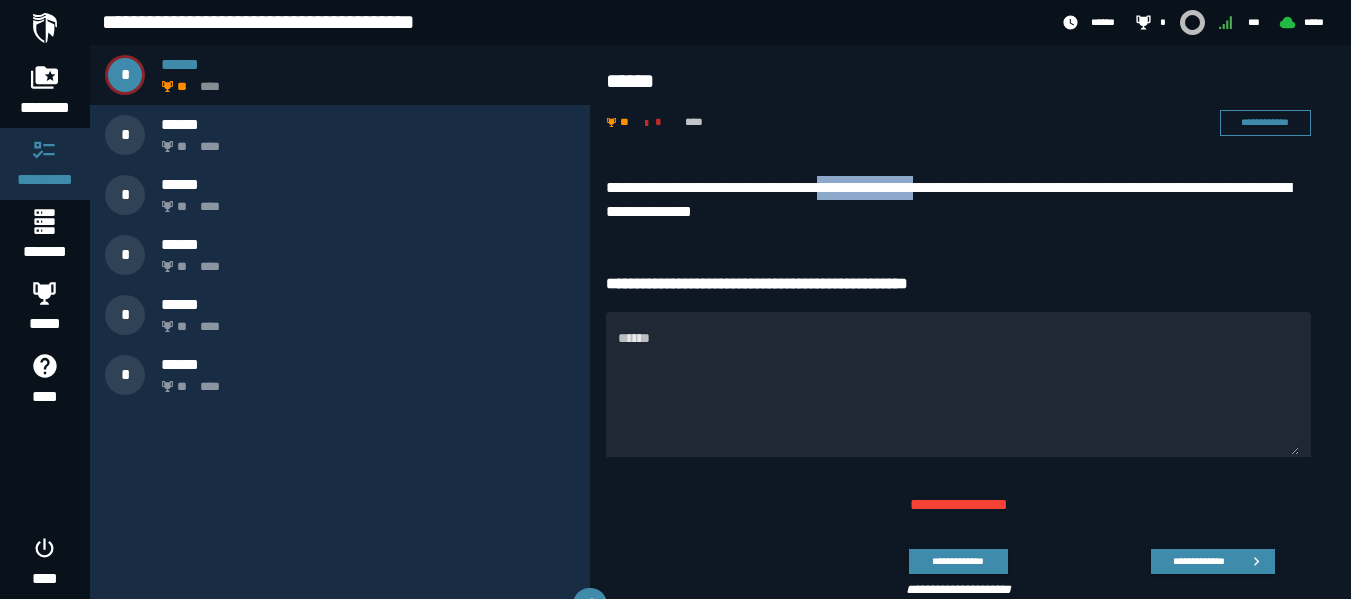 drag, startPoint x: 843, startPoint y: 185, endPoint x: 961, endPoint y: 192, distance: 118.20744 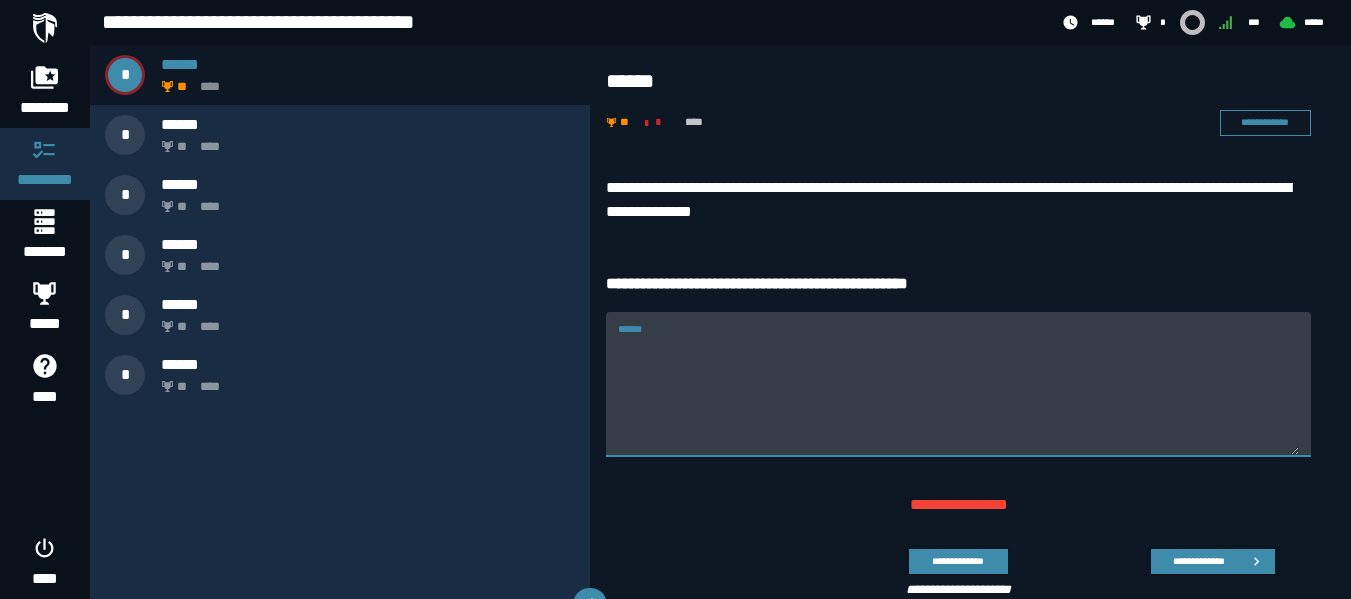 click on "******" at bounding box center [958, 396] 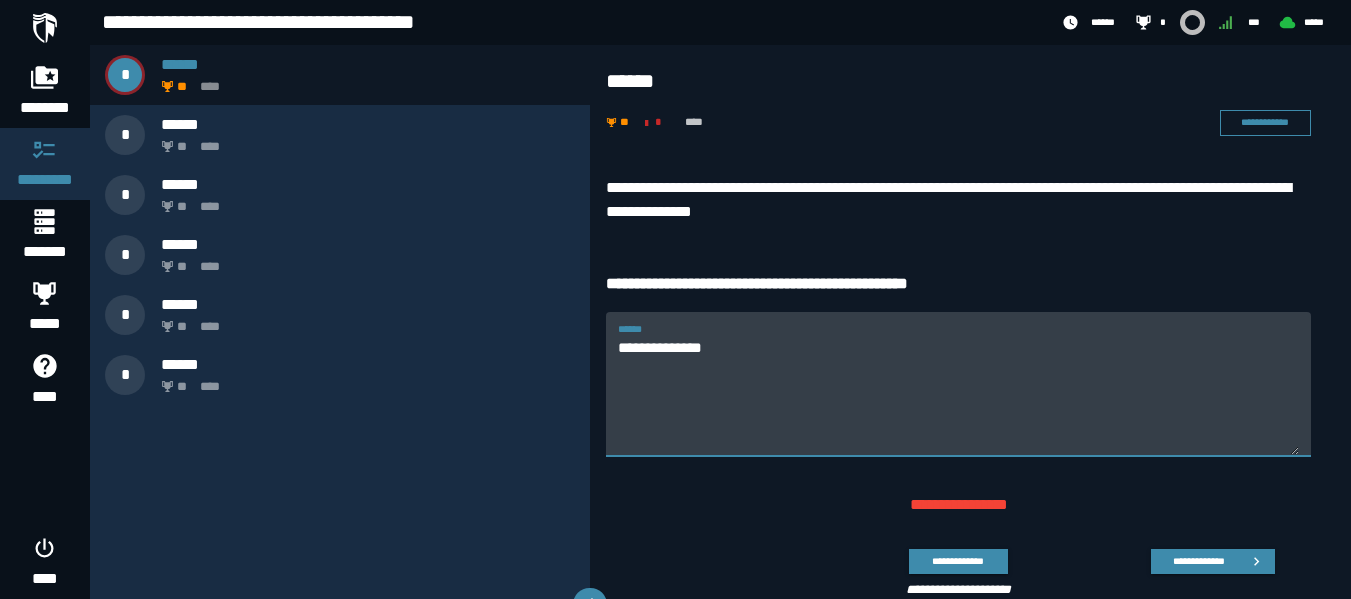 type on "**********" 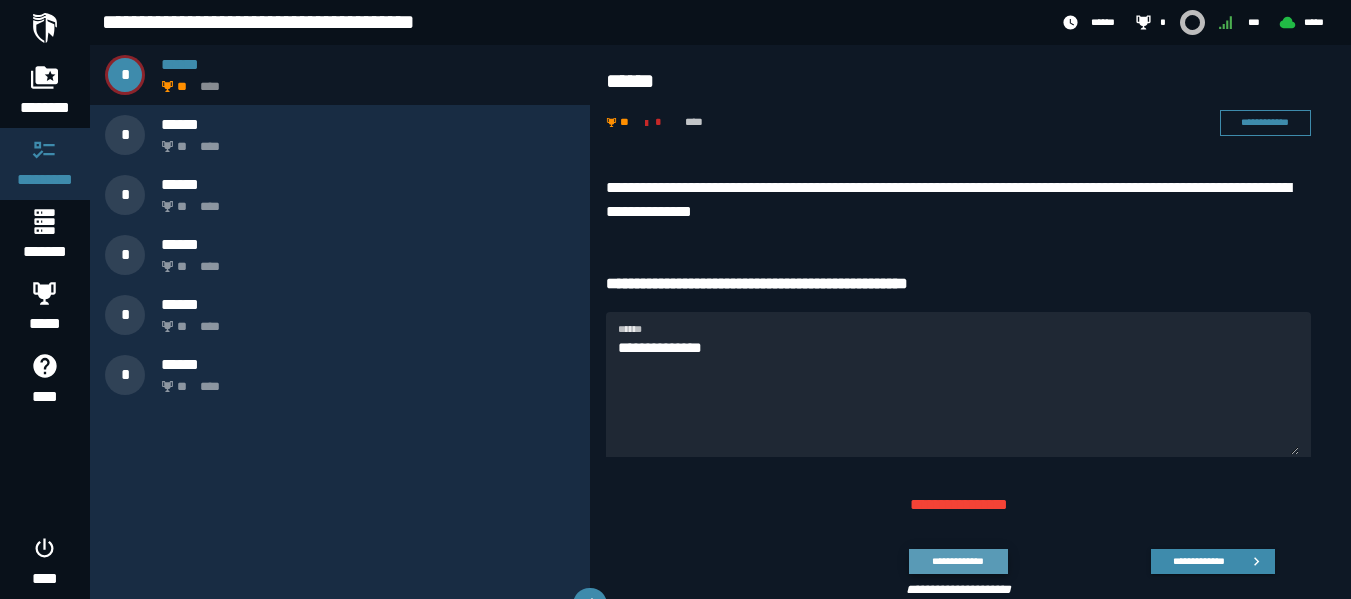 click on "**********" at bounding box center [958, 561] 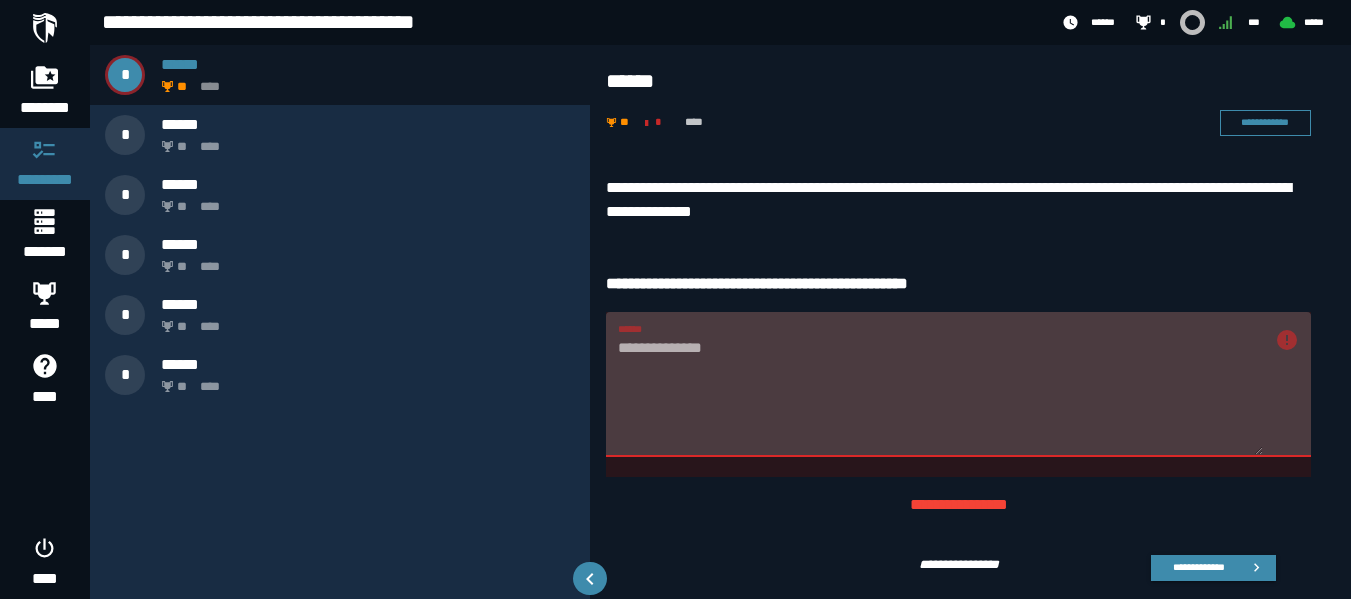 click on "**********" at bounding box center [950, 557] 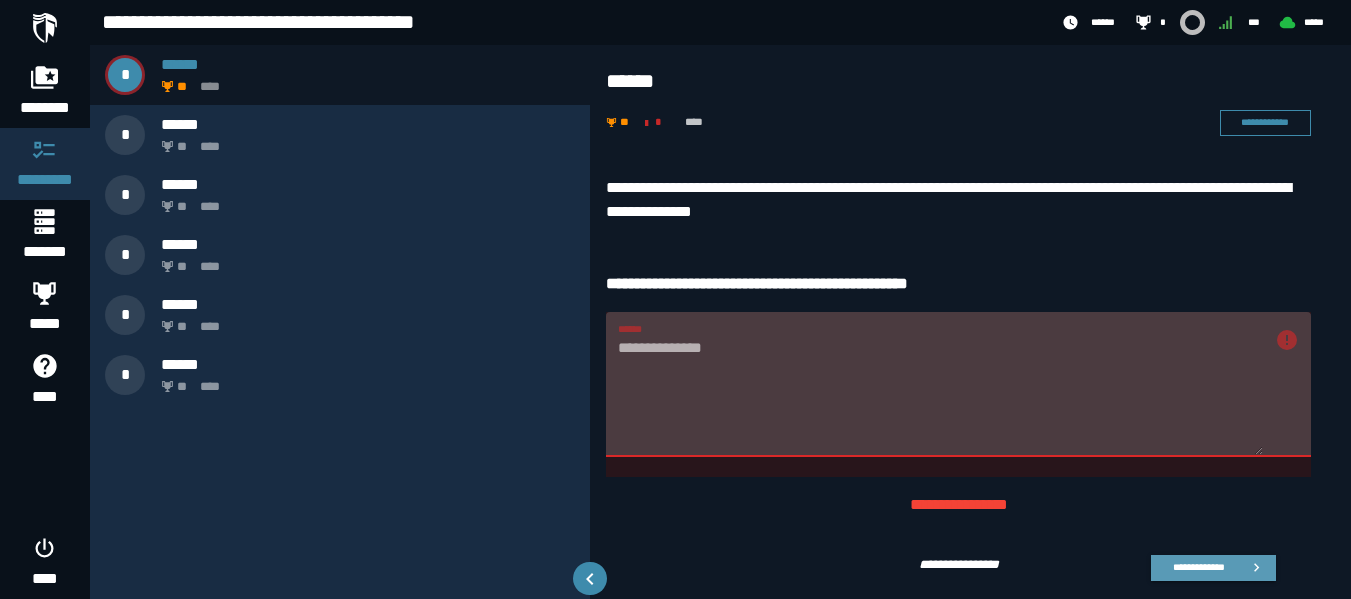 click on "**********" at bounding box center [1198, 567] 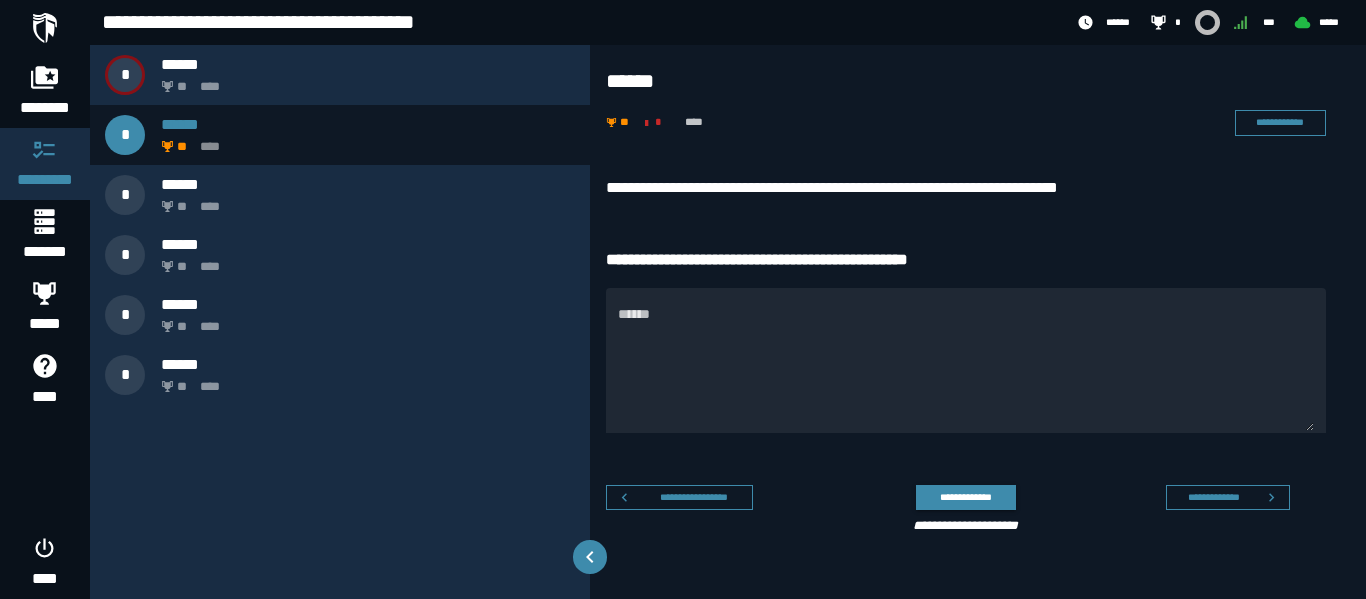 click on "******** ********* ******* ***** **** ****" at bounding box center [45, 299] 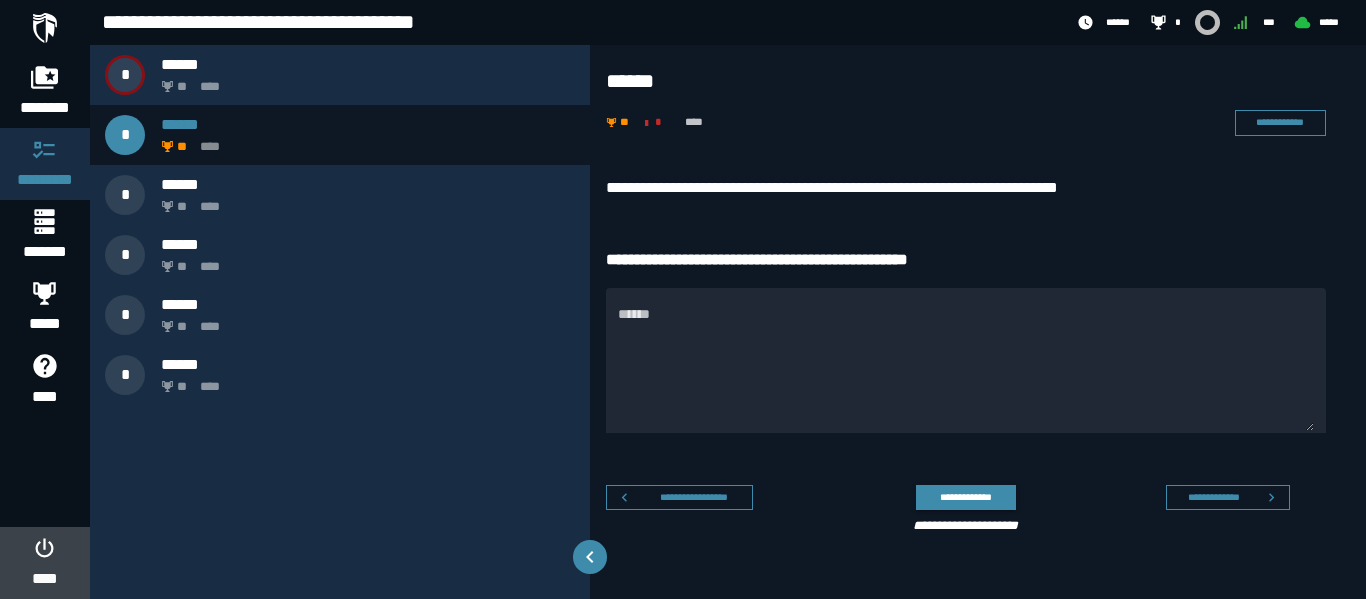 click 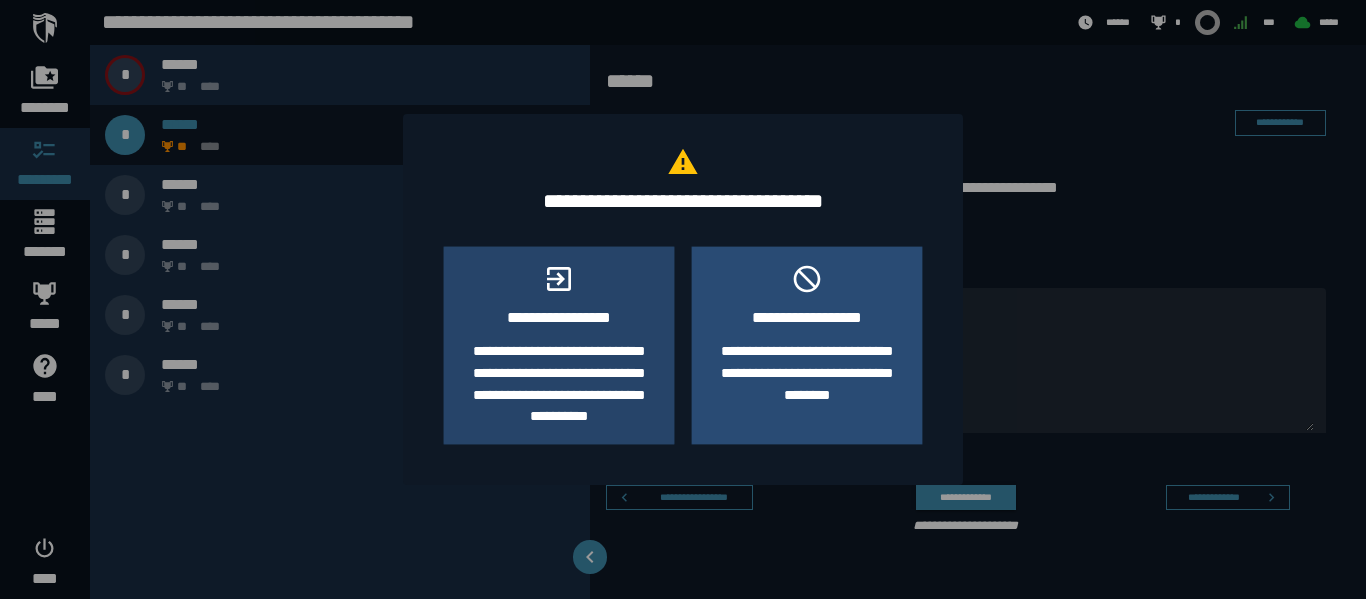 click on "**********" 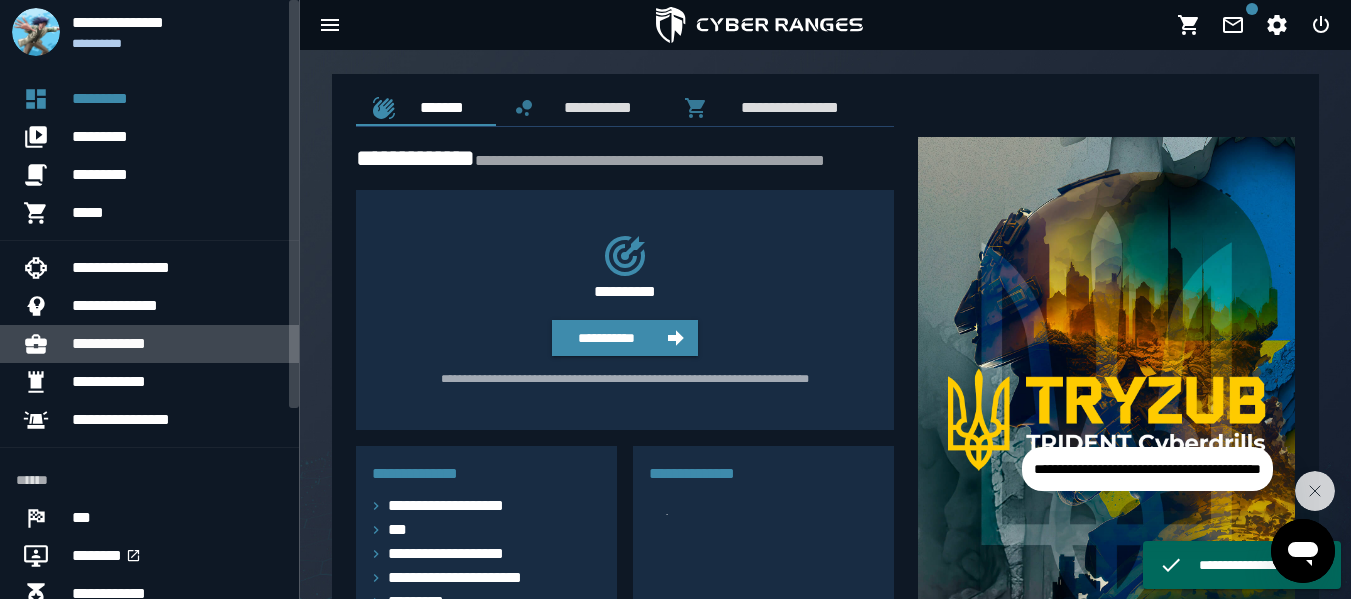 click on "**********" at bounding box center [177, 344] 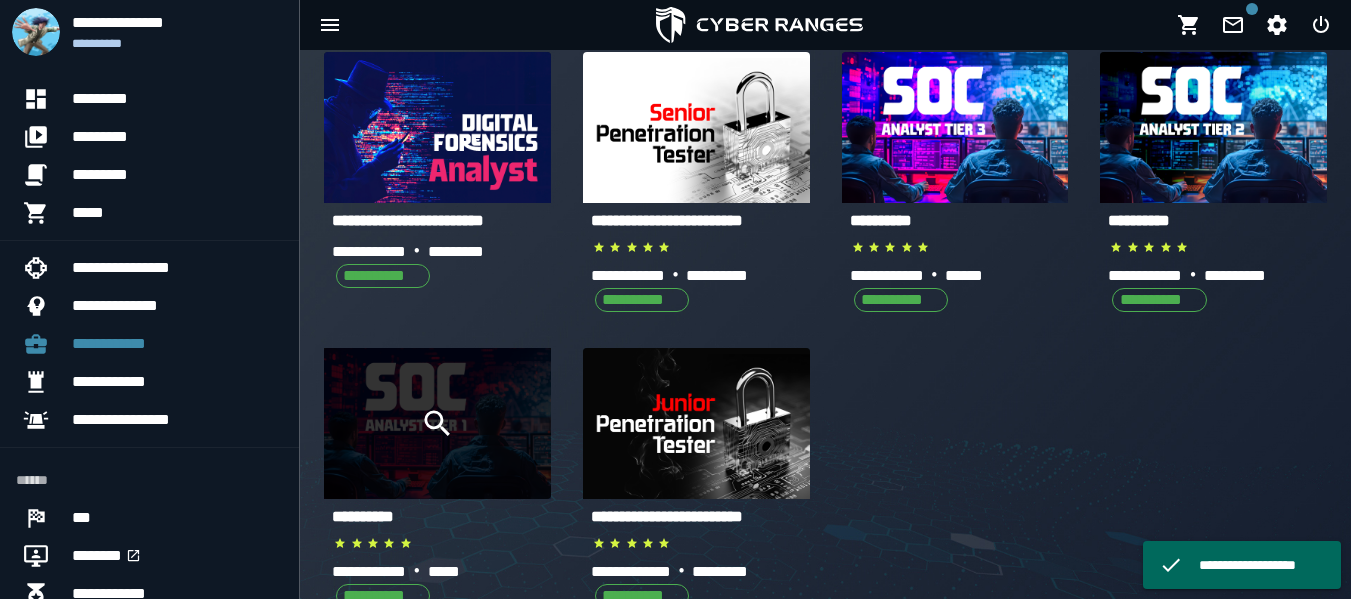 scroll, scrollTop: 121, scrollLeft: 0, axis: vertical 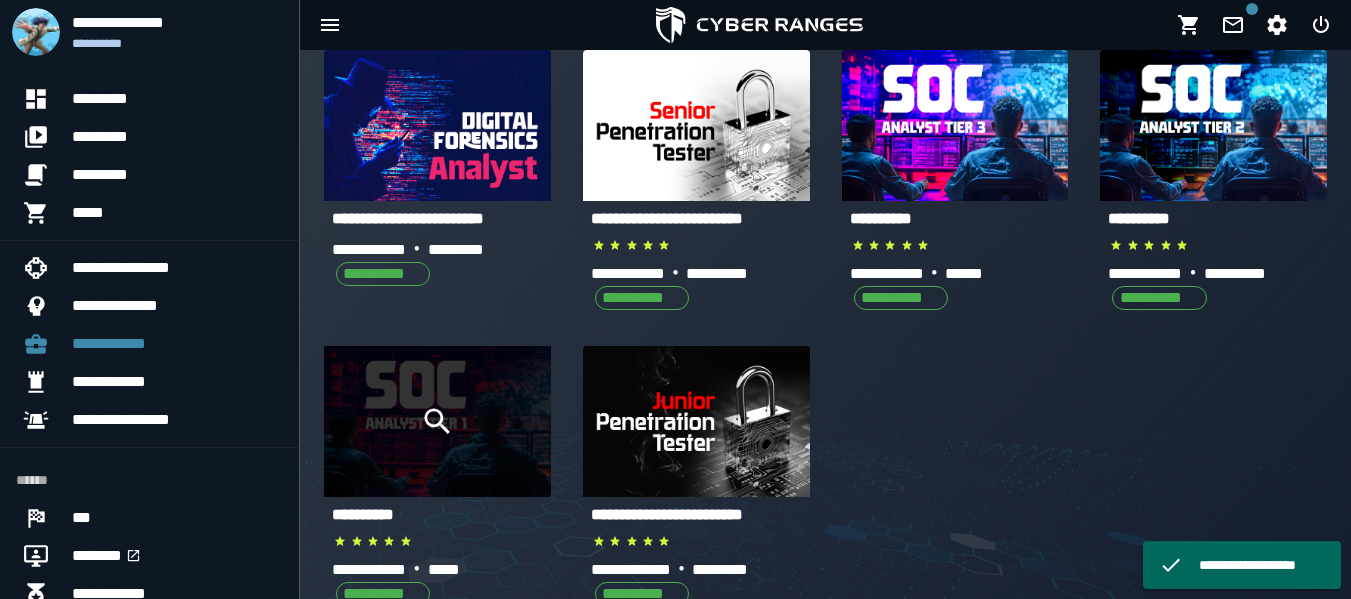 click 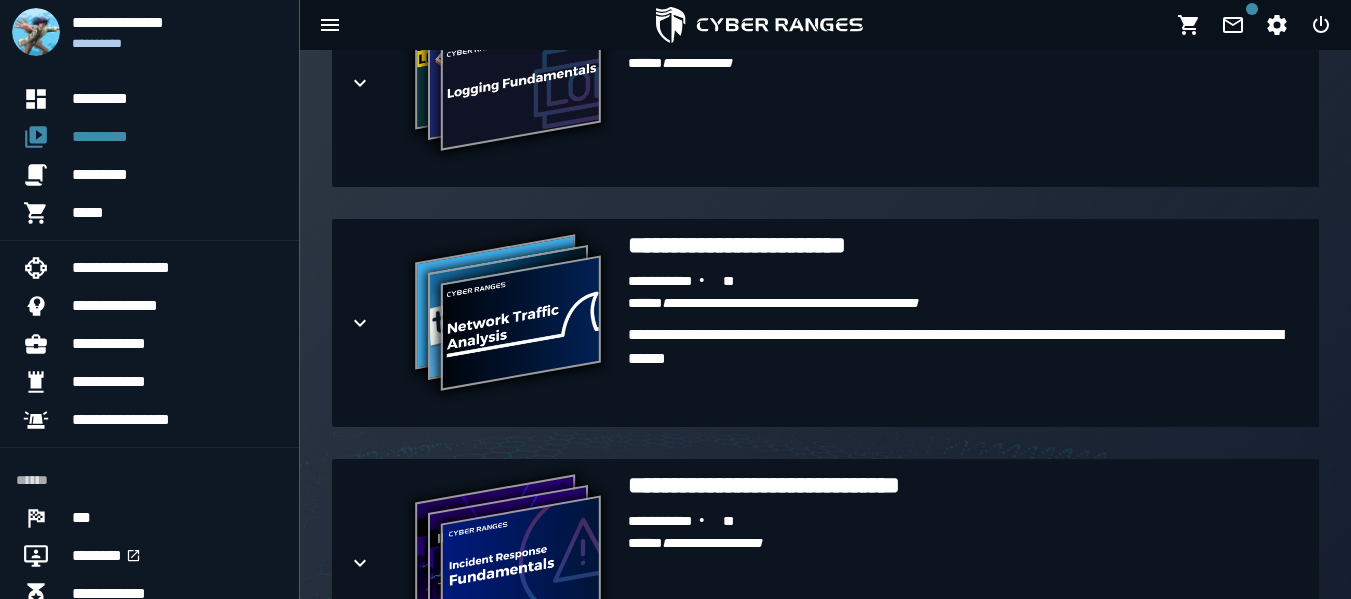 scroll, scrollTop: 1296, scrollLeft: 0, axis: vertical 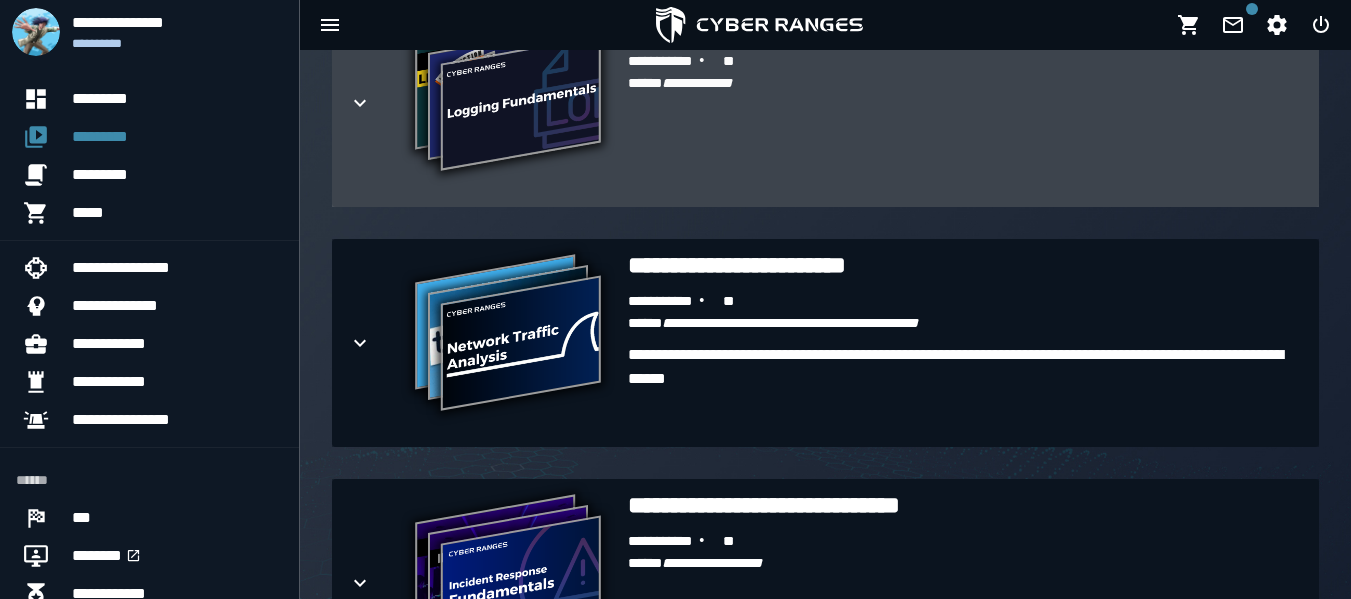 click 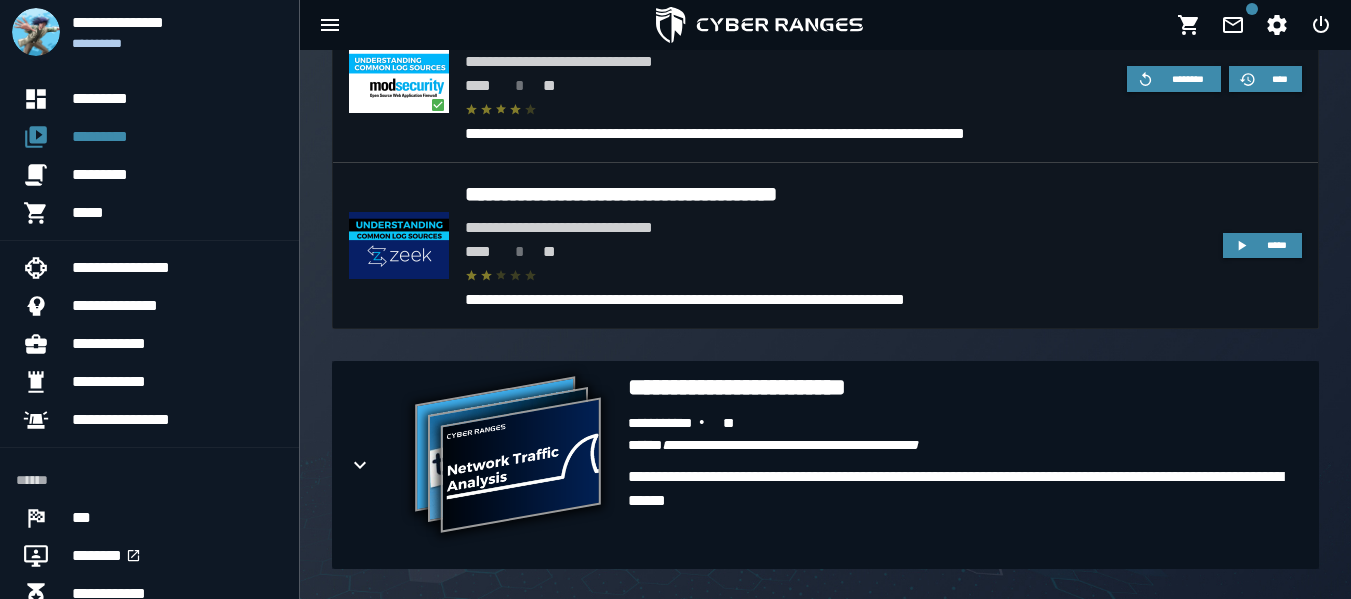 scroll, scrollTop: 1802, scrollLeft: 0, axis: vertical 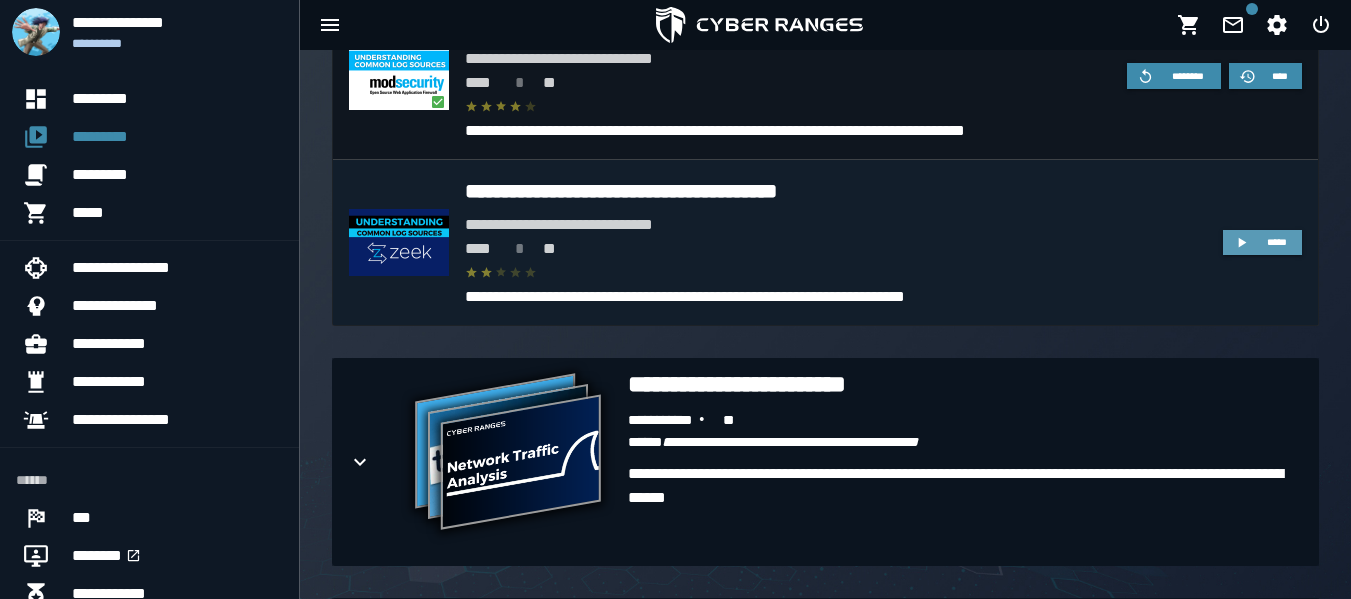 click on "*****" at bounding box center (1262, 243) 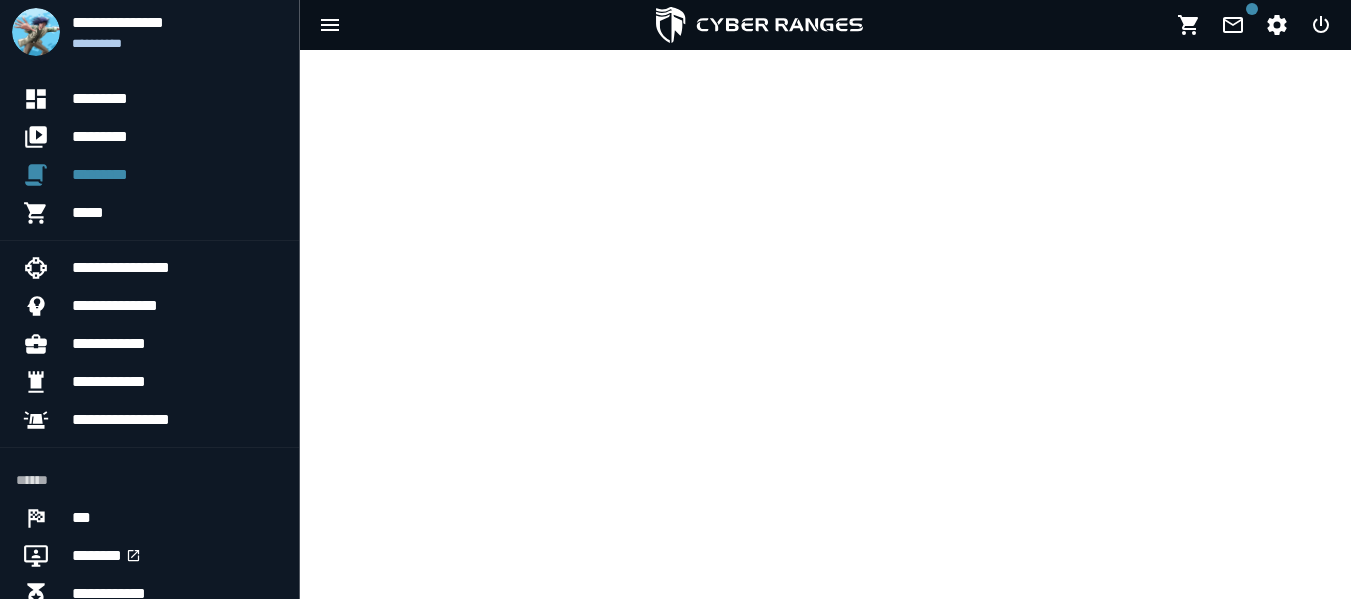 scroll, scrollTop: 0, scrollLeft: 0, axis: both 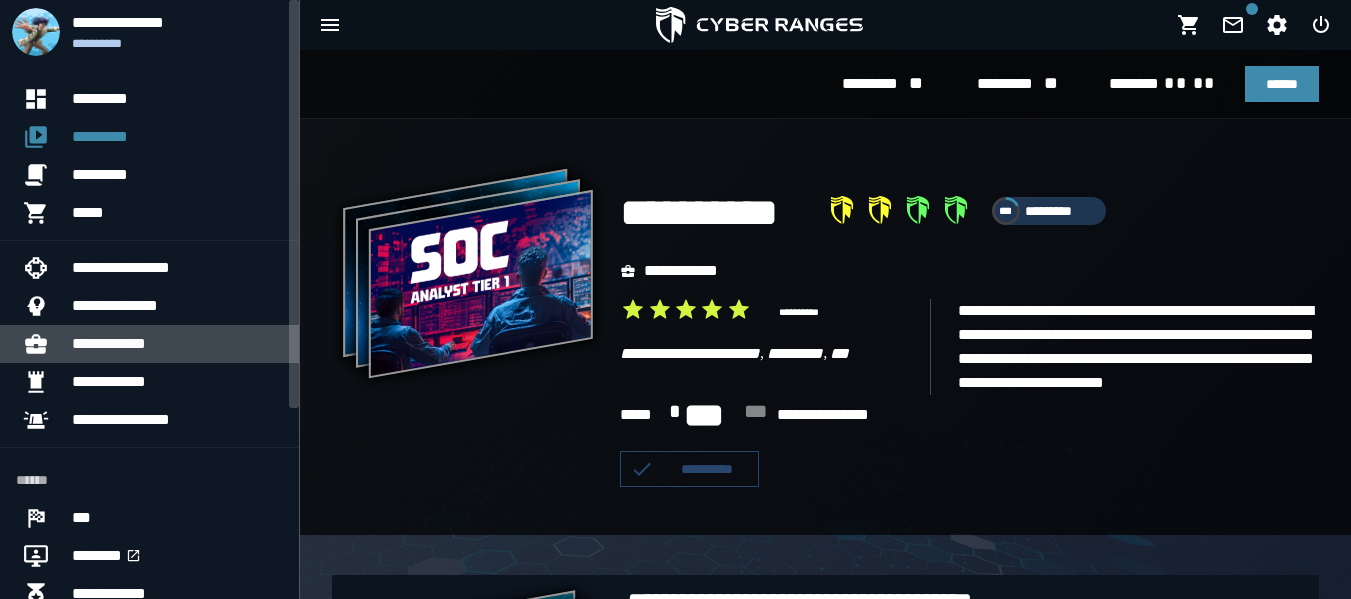 click on "**********" at bounding box center [177, 344] 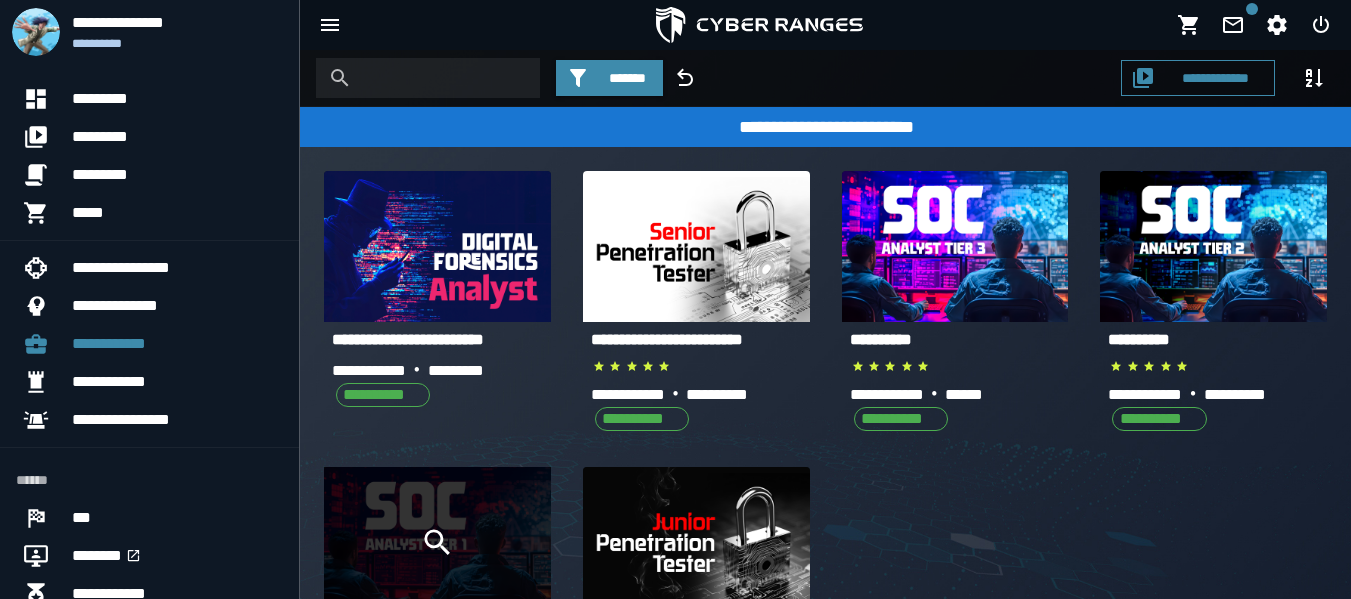 click 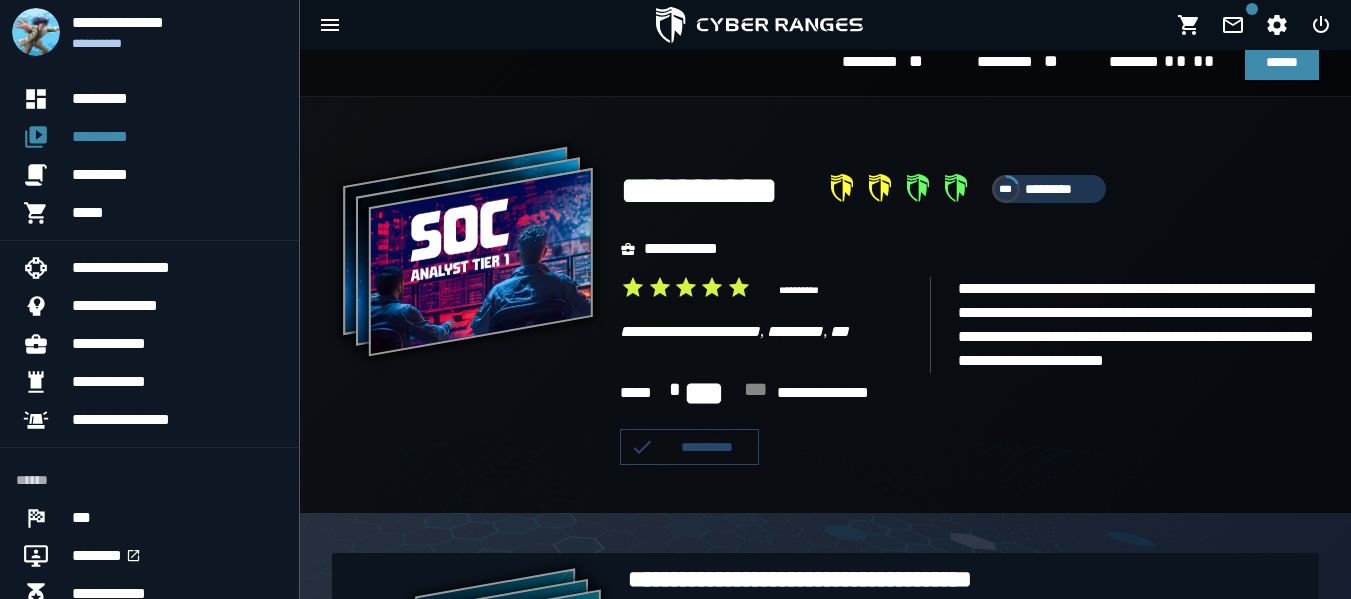 scroll, scrollTop: 19, scrollLeft: 0, axis: vertical 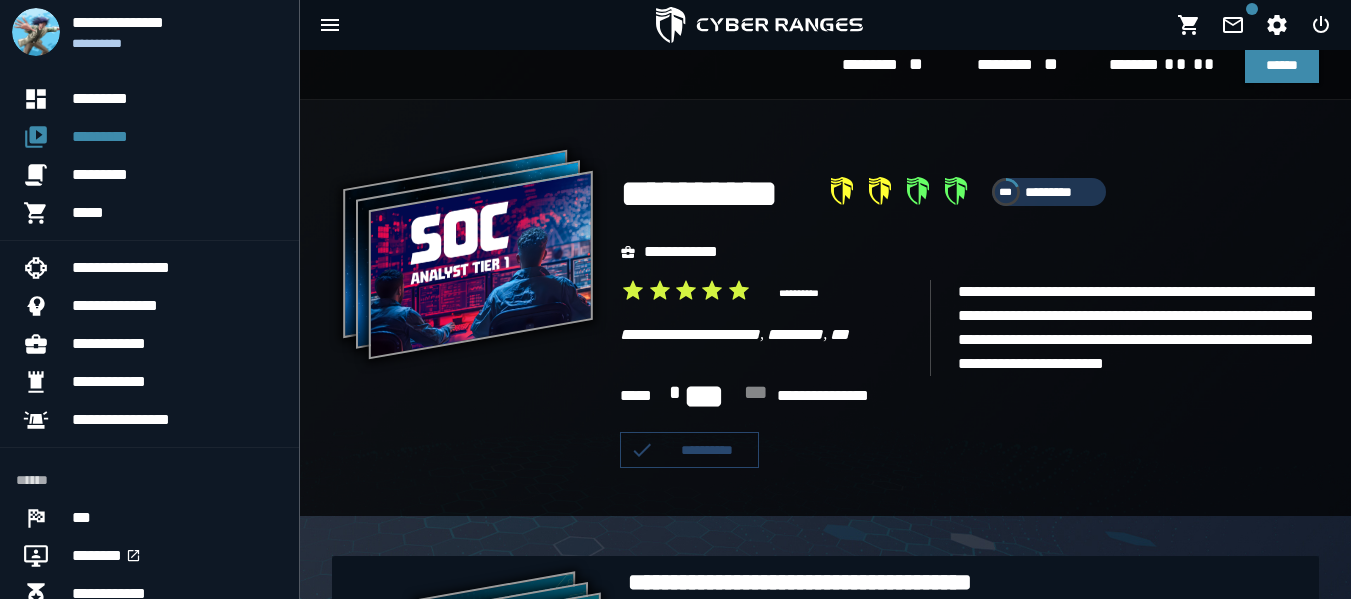click on "**********" at bounding box center [476, 308] 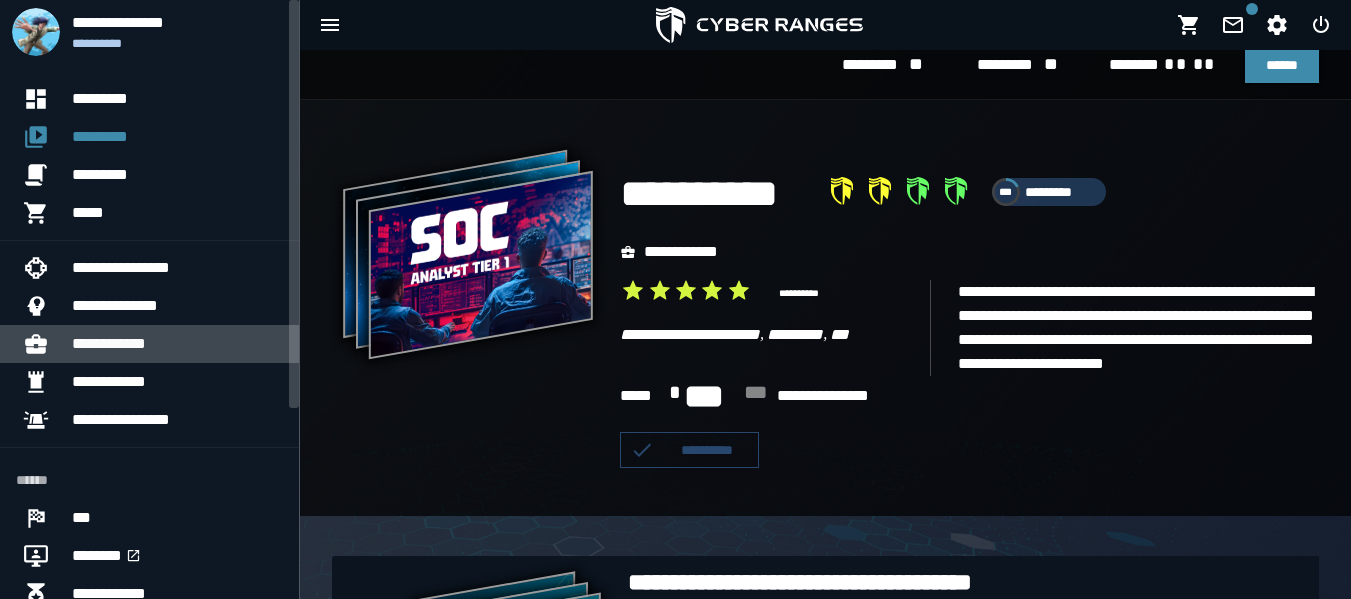 click on "**********" at bounding box center (177, 344) 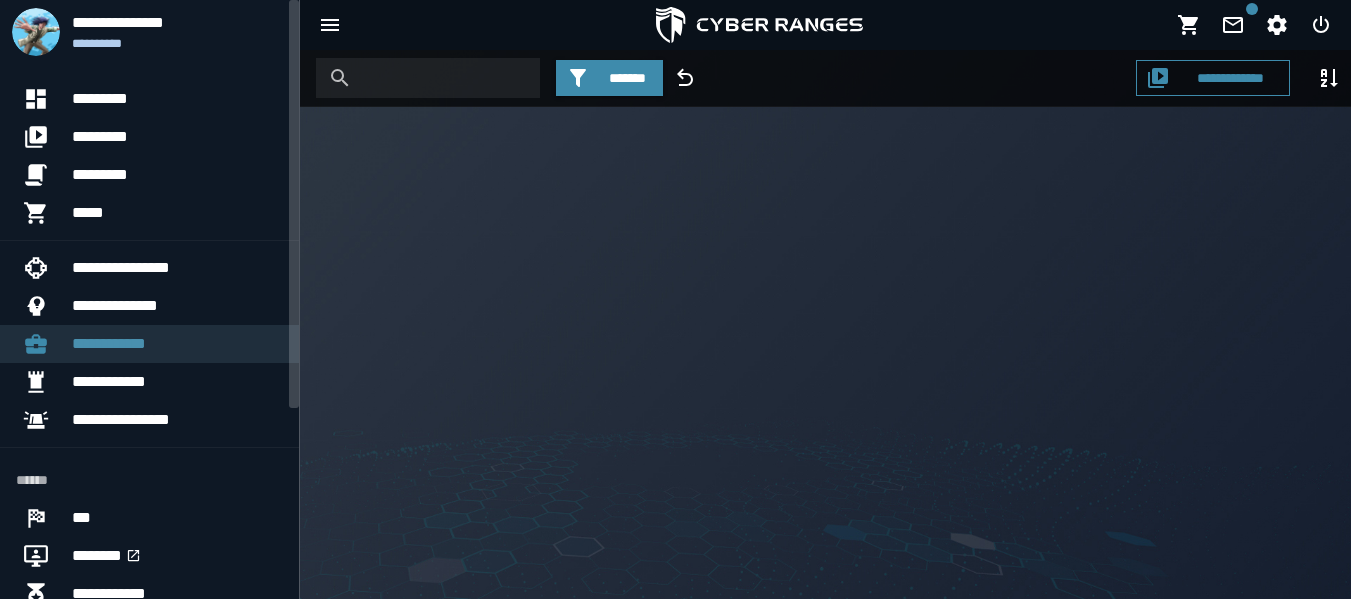scroll, scrollTop: 0, scrollLeft: 0, axis: both 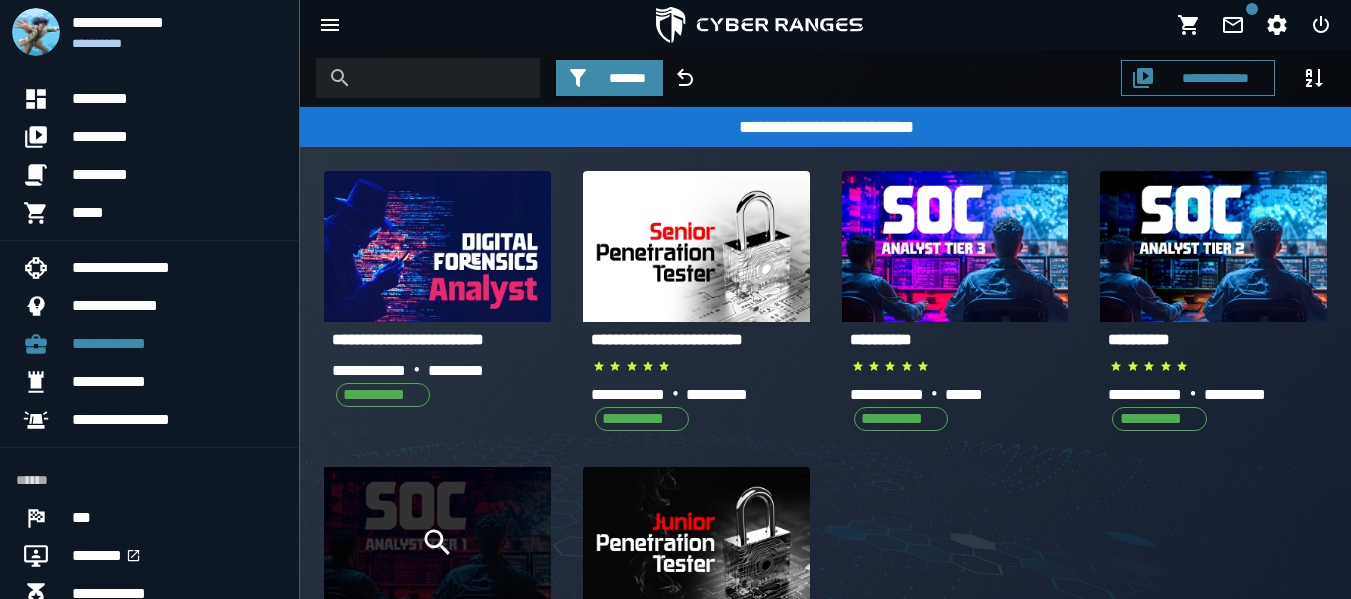 click 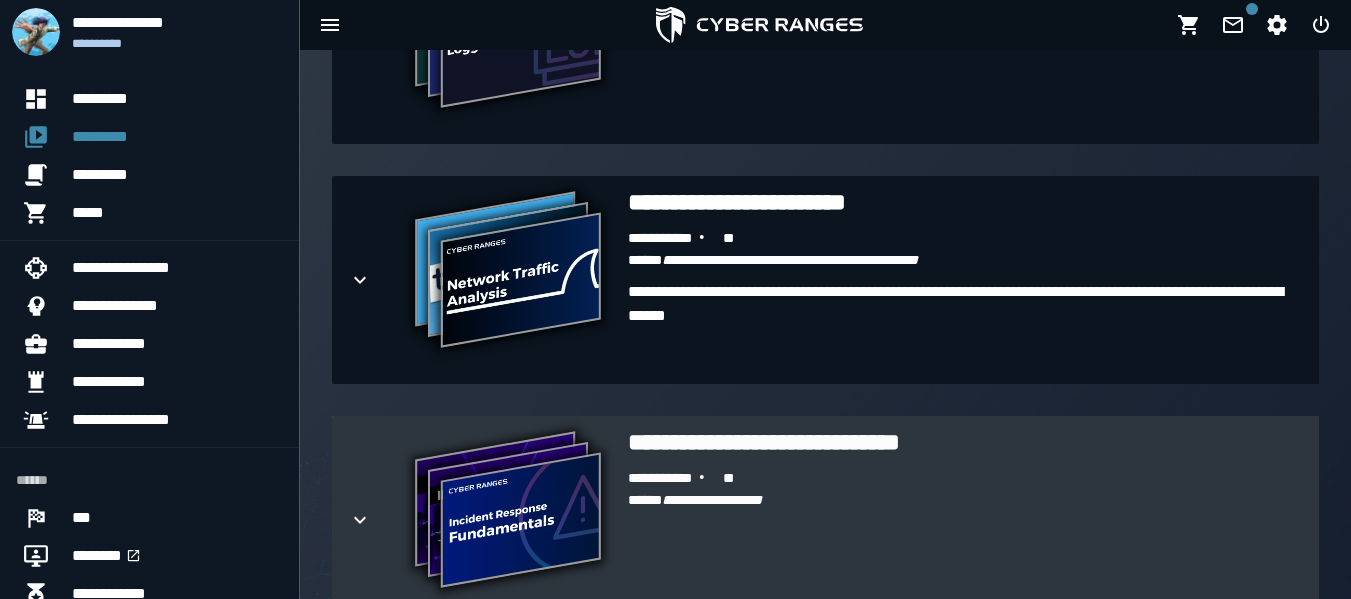 scroll, scrollTop: 1358, scrollLeft: 0, axis: vertical 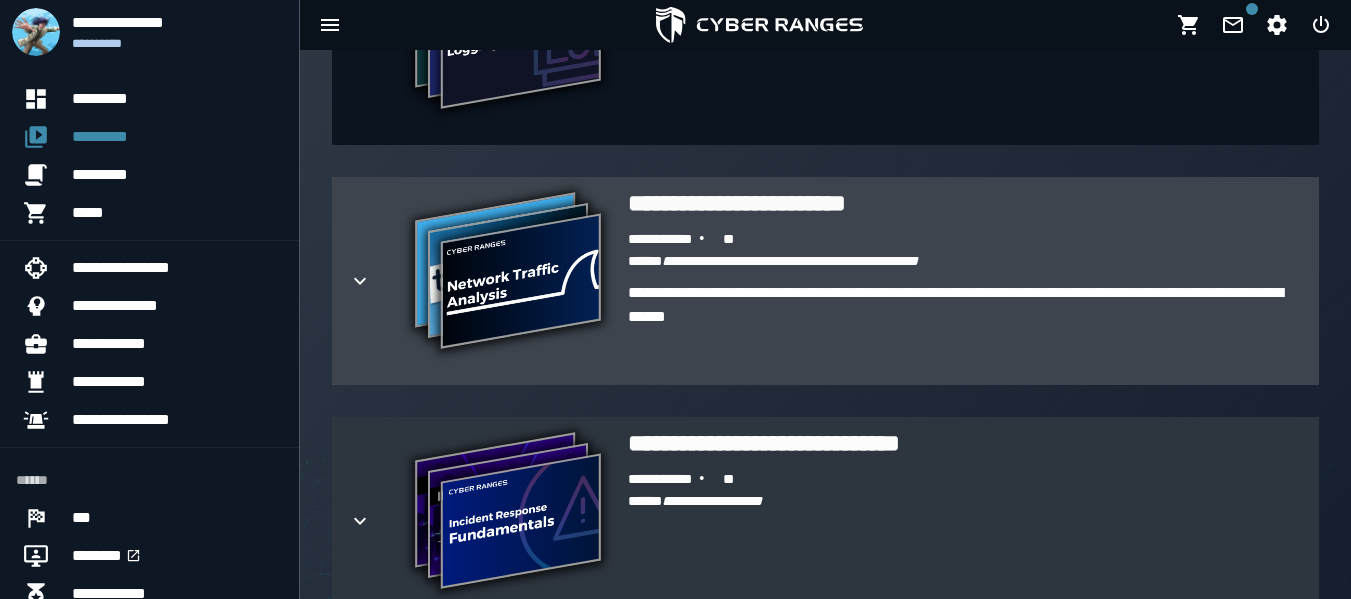 click on "**********" at bounding box center [508, 273] 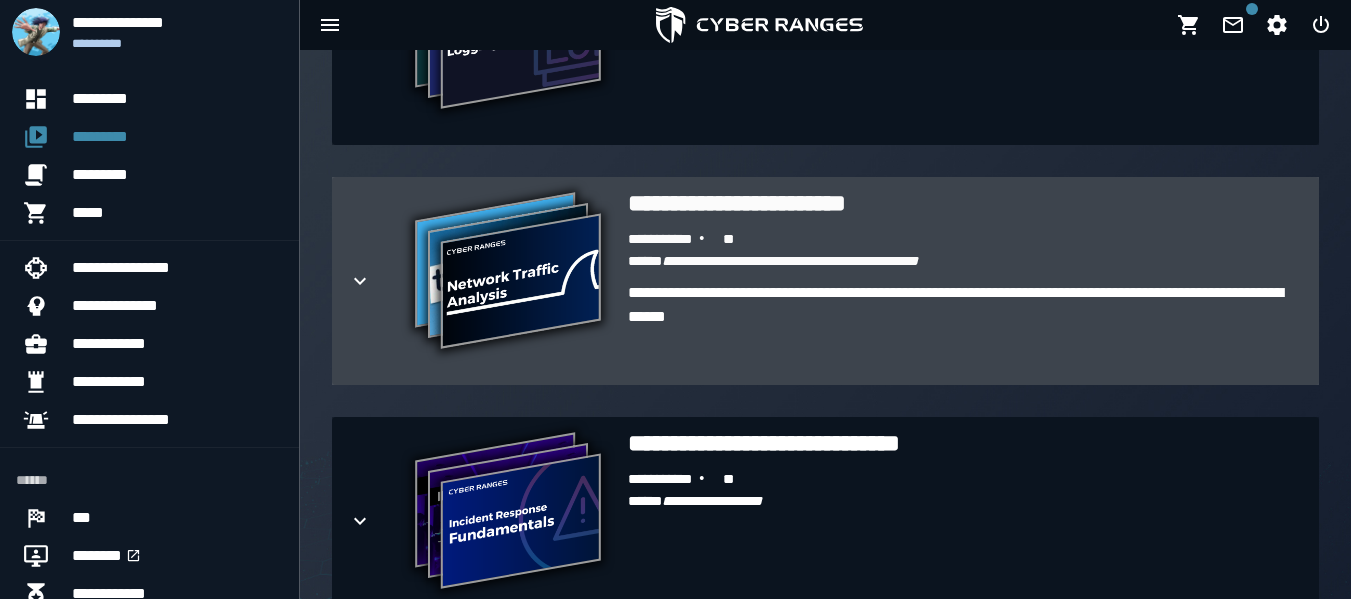 click on "**********" at bounding box center [965, 203] 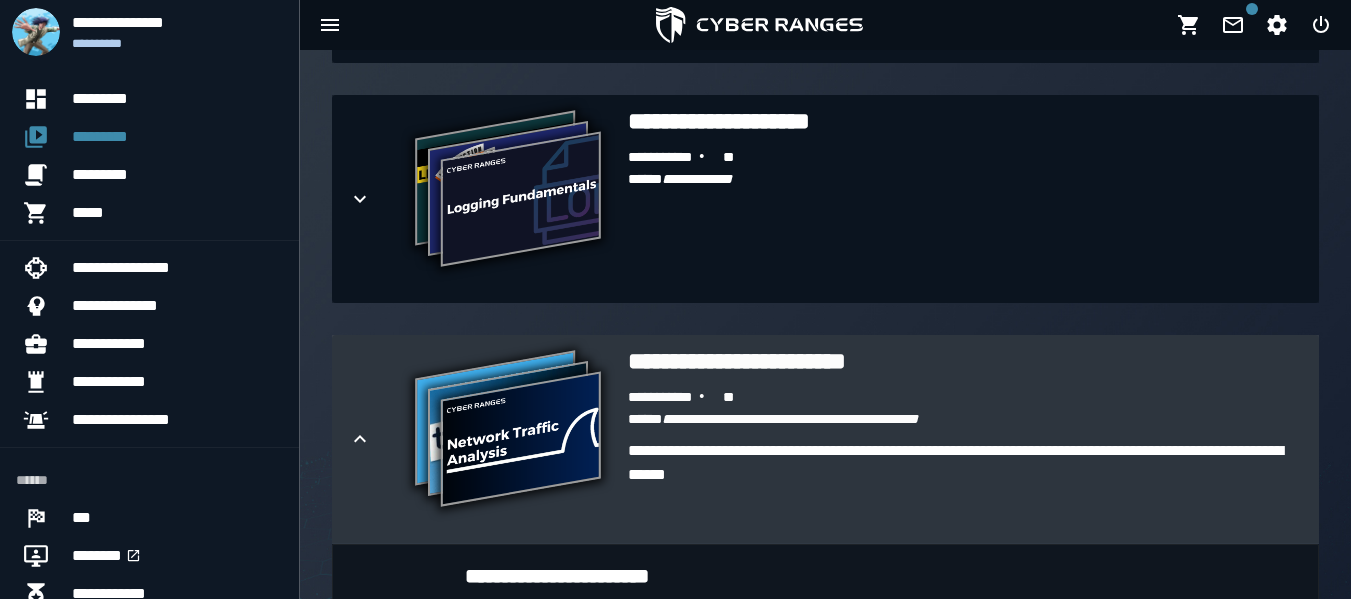 scroll, scrollTop: 1199, scrollLeft: 0, axis: vertical 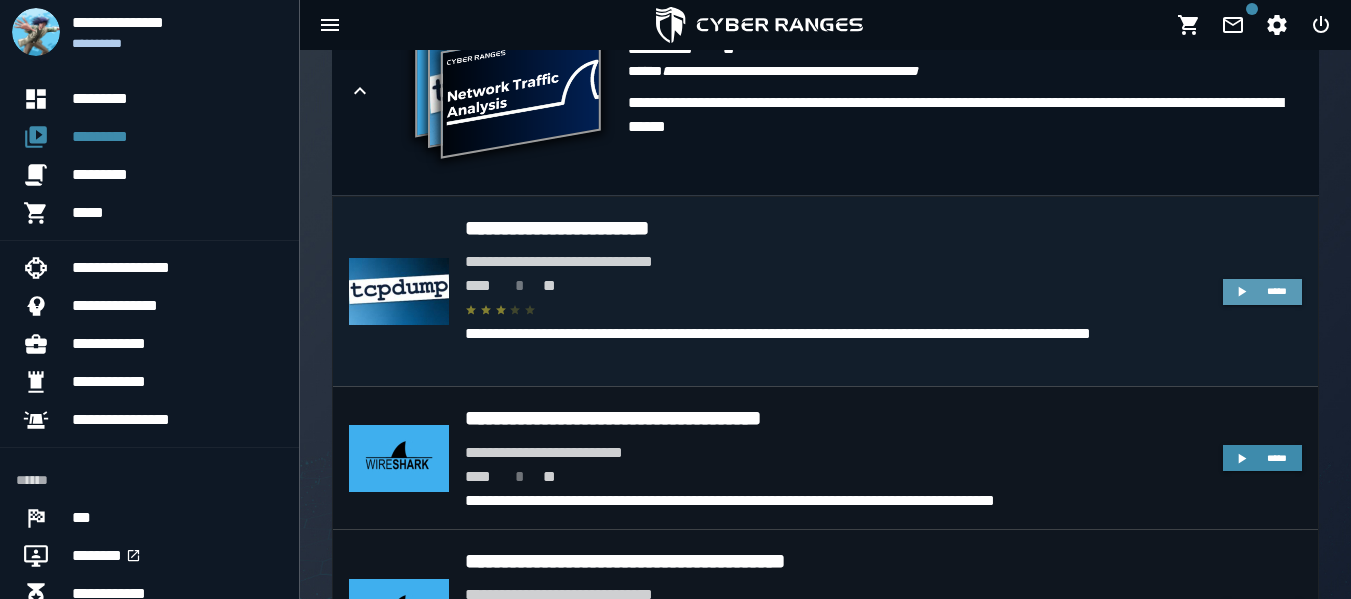 click on "*****" at bounding box center (1262, 292) 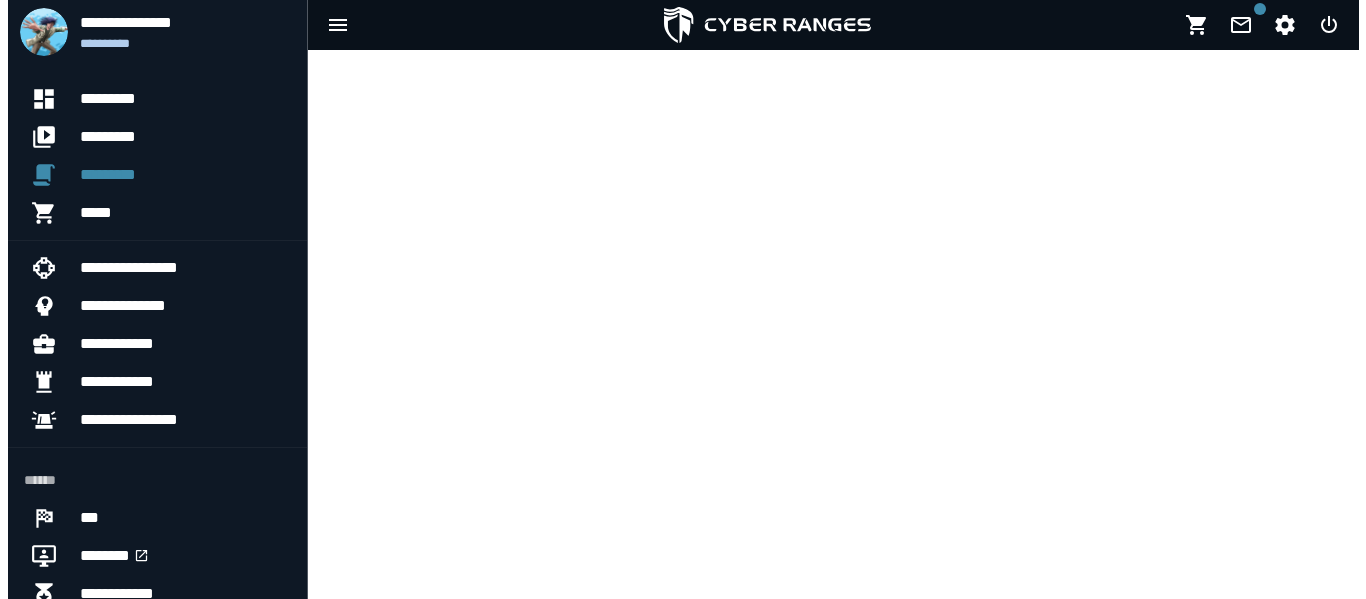scroll, scrollTop: 0, scrollLeft: 0, axis: both 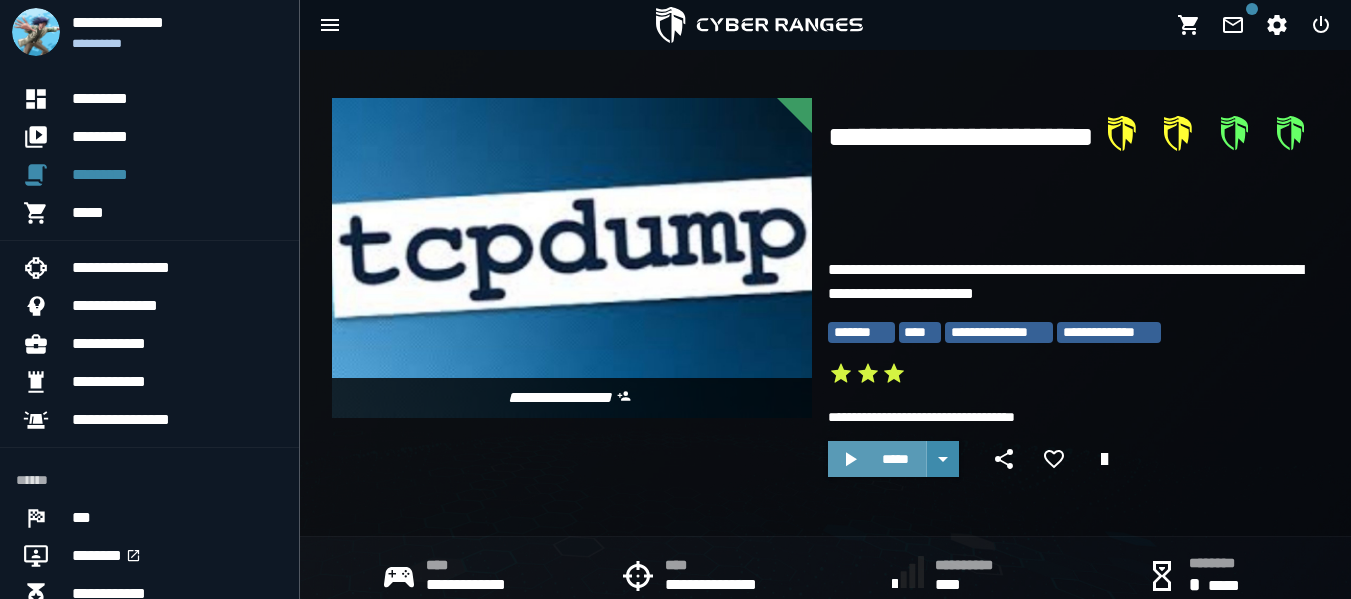 click on "*****" at bounding box center [877, 459] 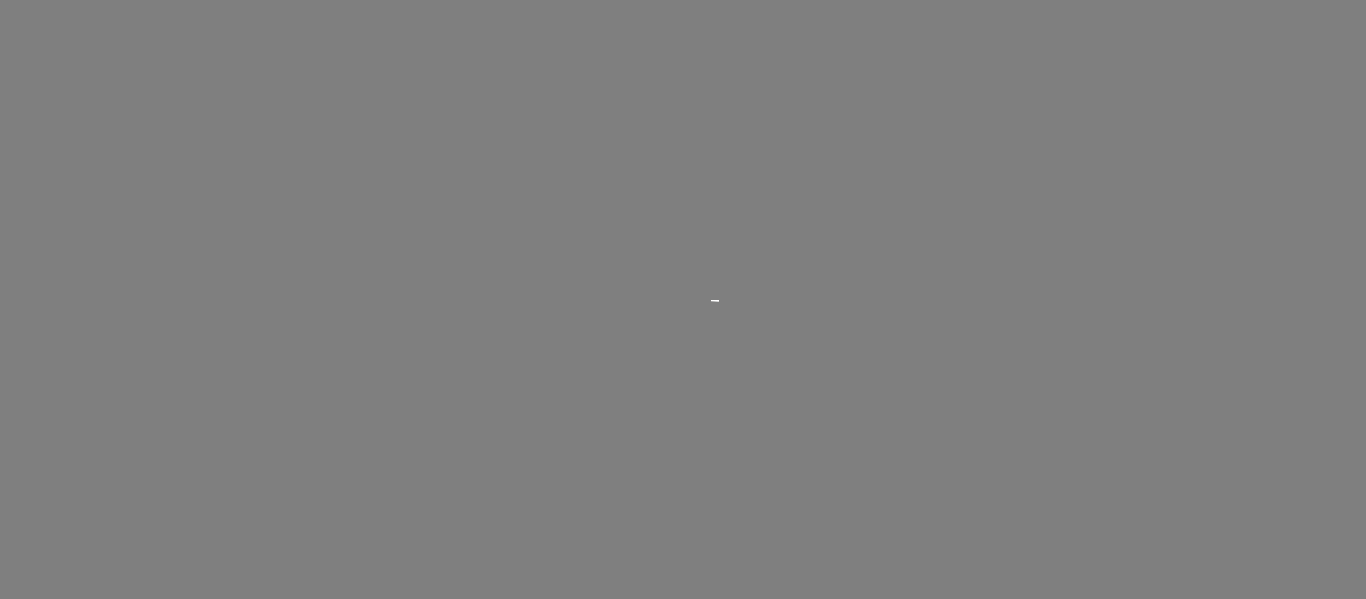 scroll, scrollTop: 0, scrollLeft: 0, axis: both 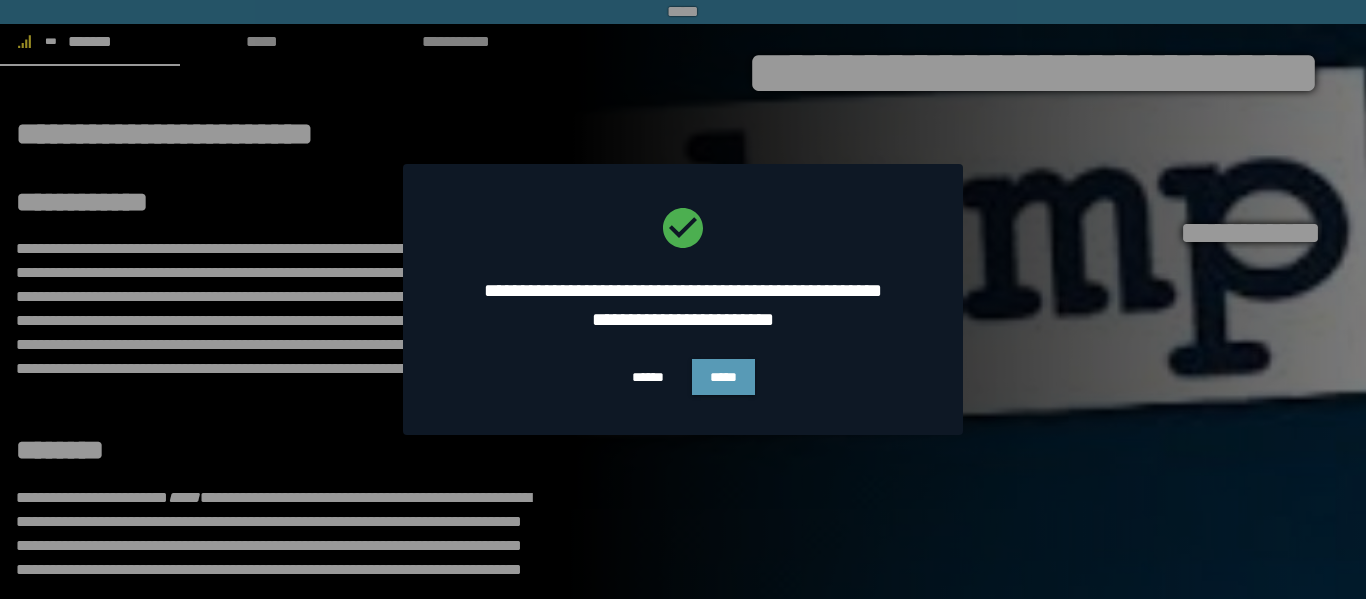 click on "*****" at bounding box center [723, 377] 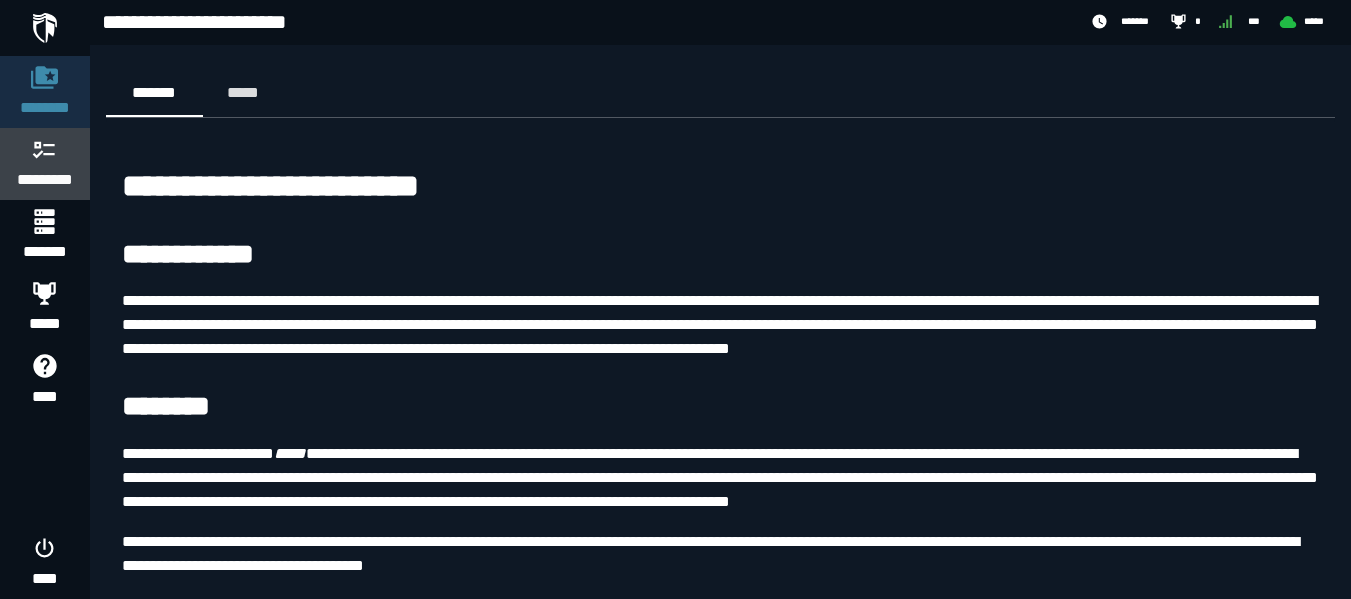 click on "*********" at bounding box center [45, 164] 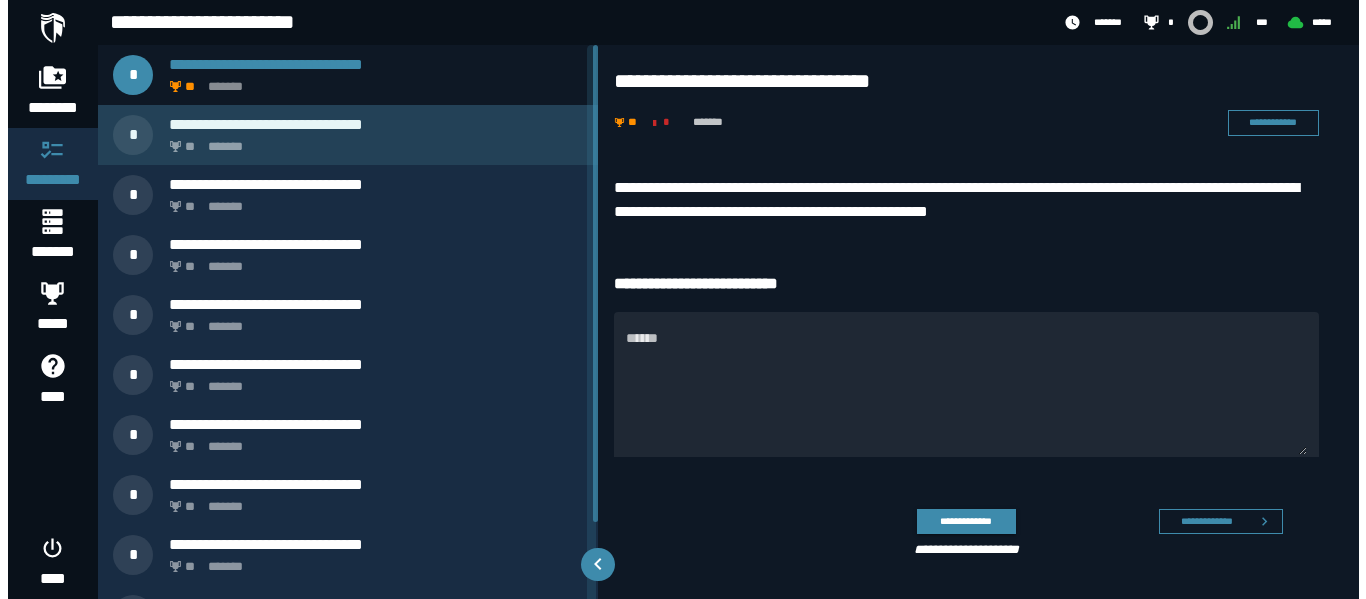 scroll, scrollTop: 1, scrollLeft: 0, axis: vertical 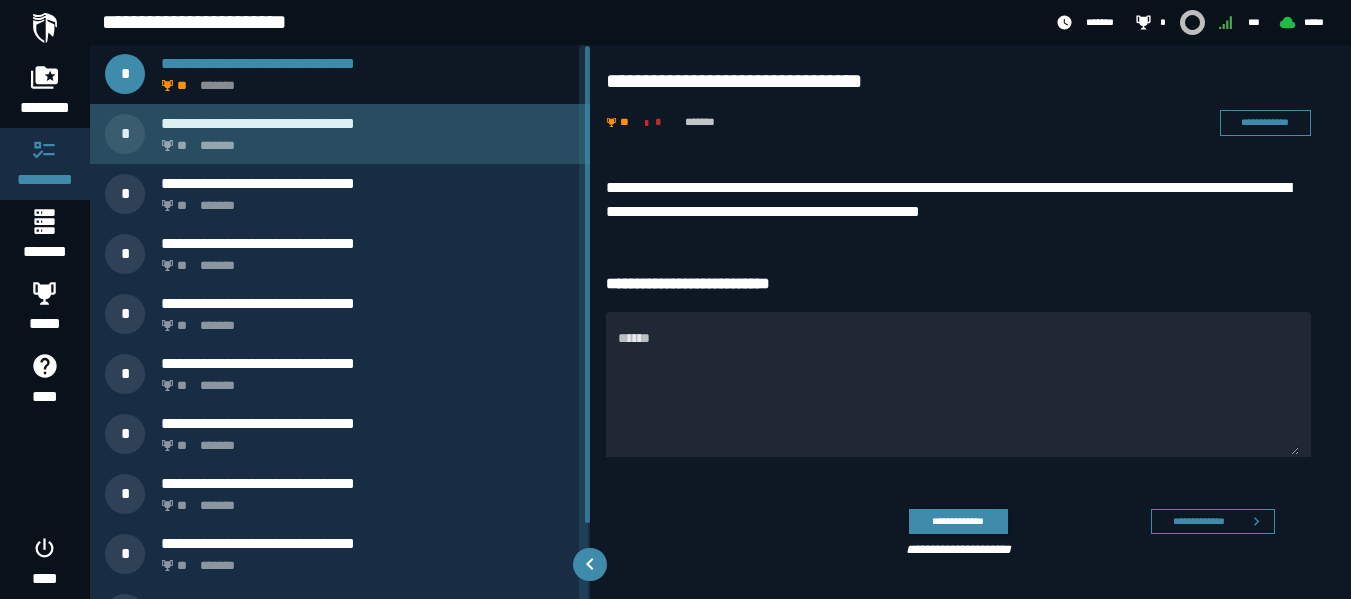click on "** *******" at bounding box center (364, 140) 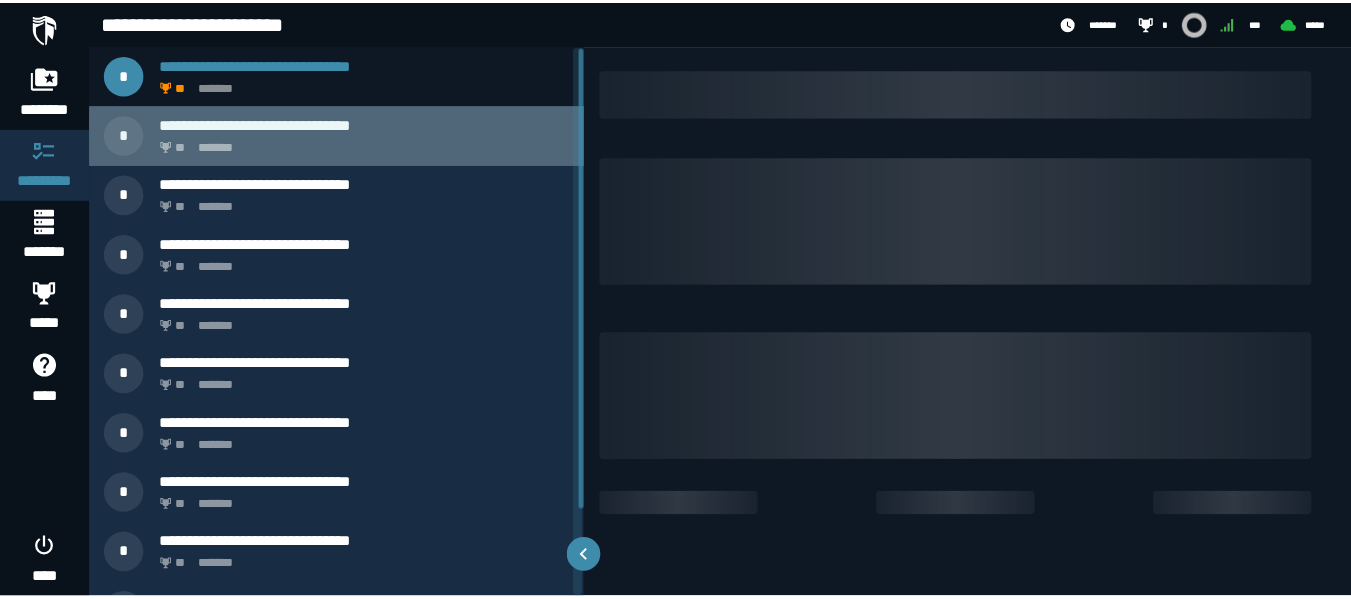 scroll, scrollTop: 0, scrollLeft: 0, axis: both 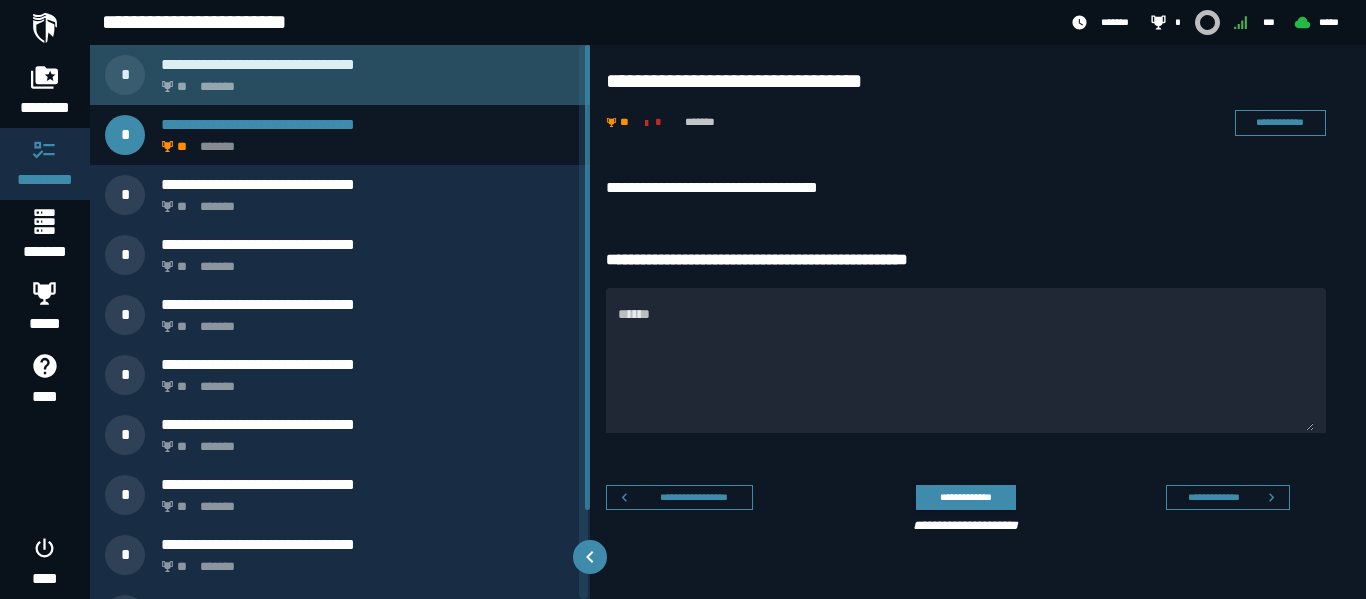 click on "**********" at bounding box center (340, 75) 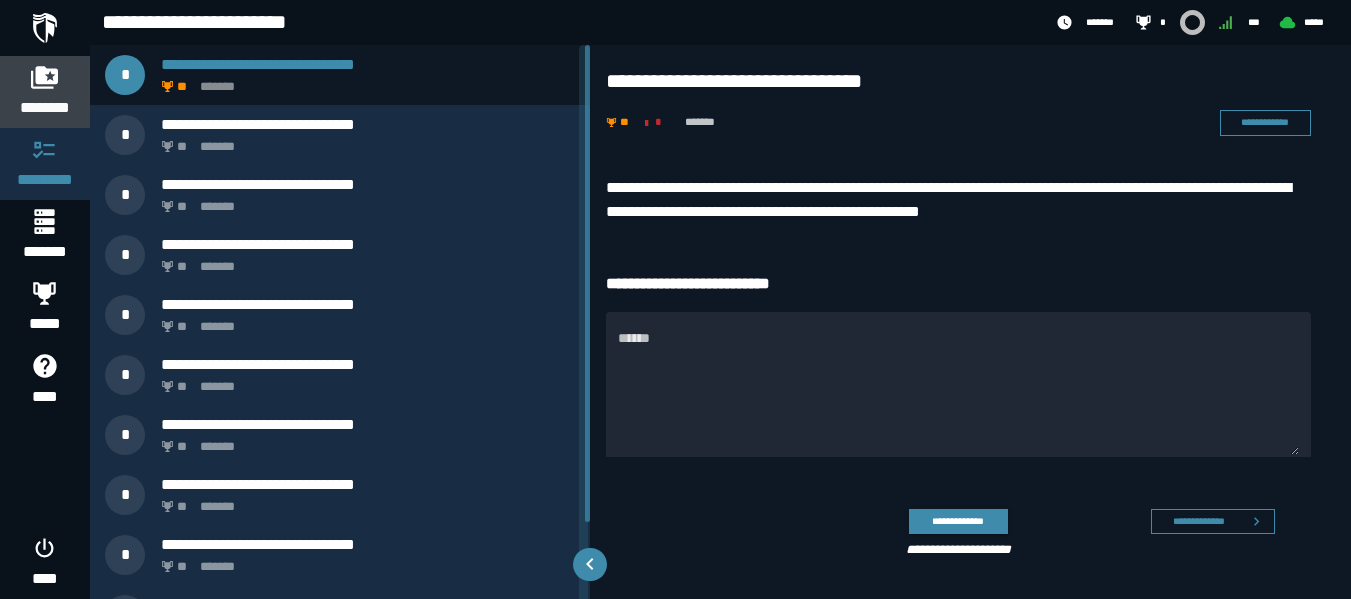 click on "********" at bounding box center (45, 108) 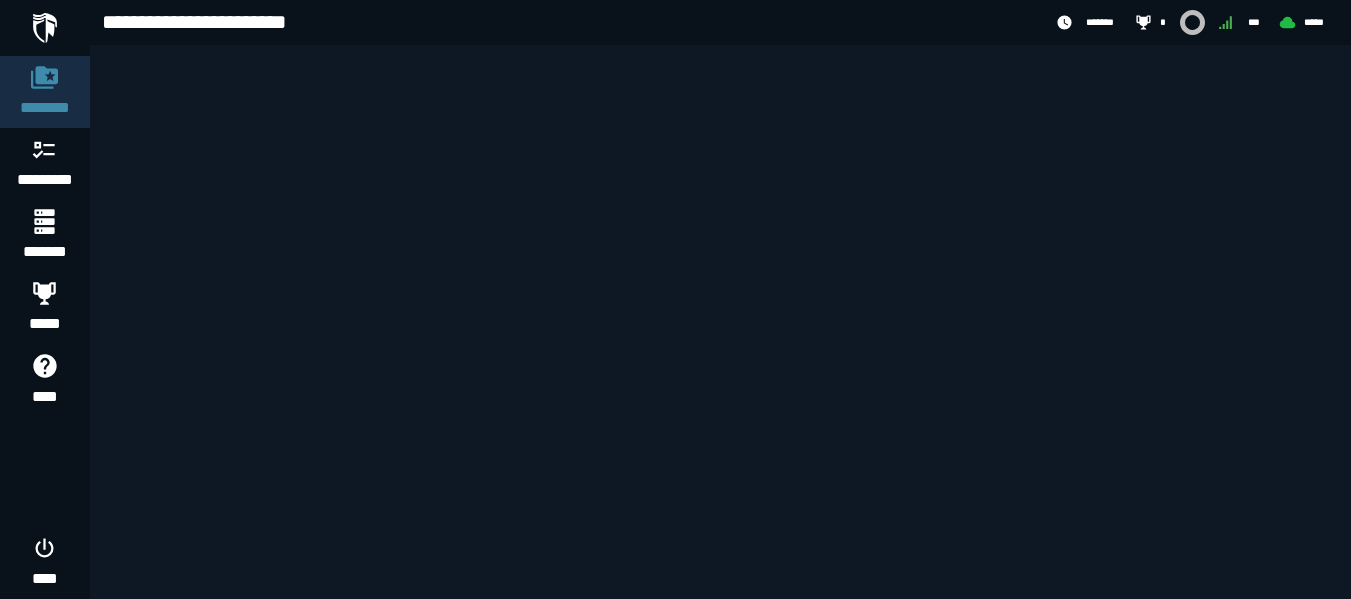 scroll, scrollTop: 15896, scrollLeft: 0, axis: vertical 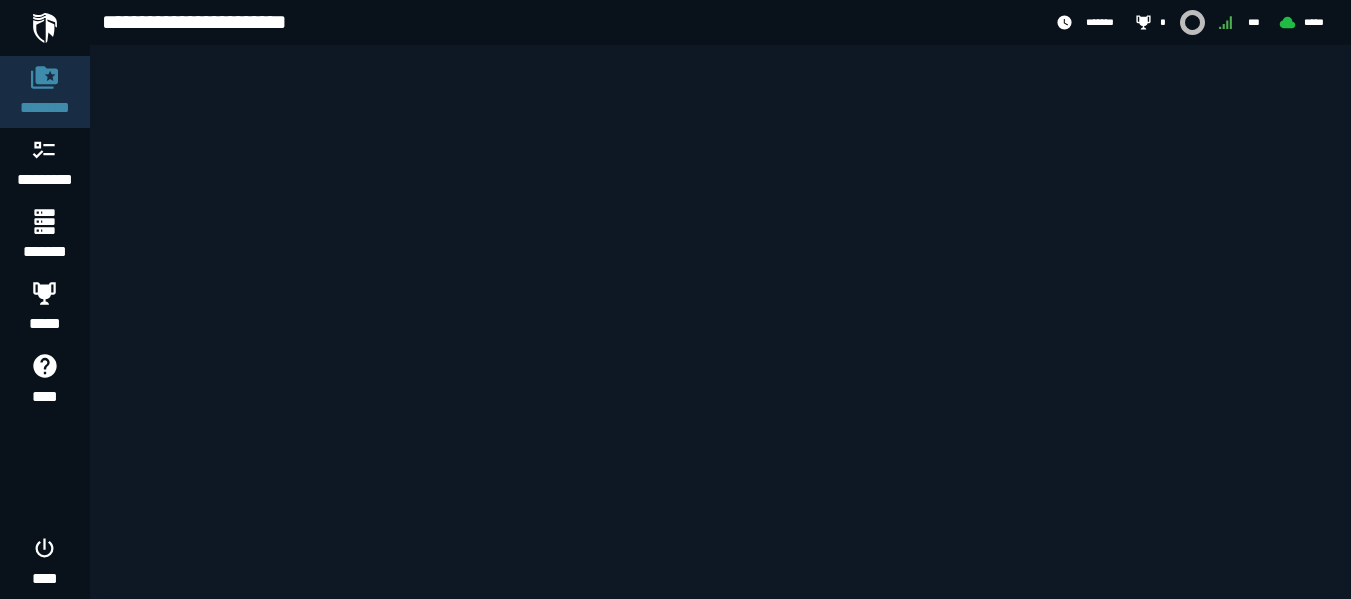 drag, startPoint x: 120, startPoint y: 161, endPoint x: 260, endPoint y: 226, distance: 154.35349 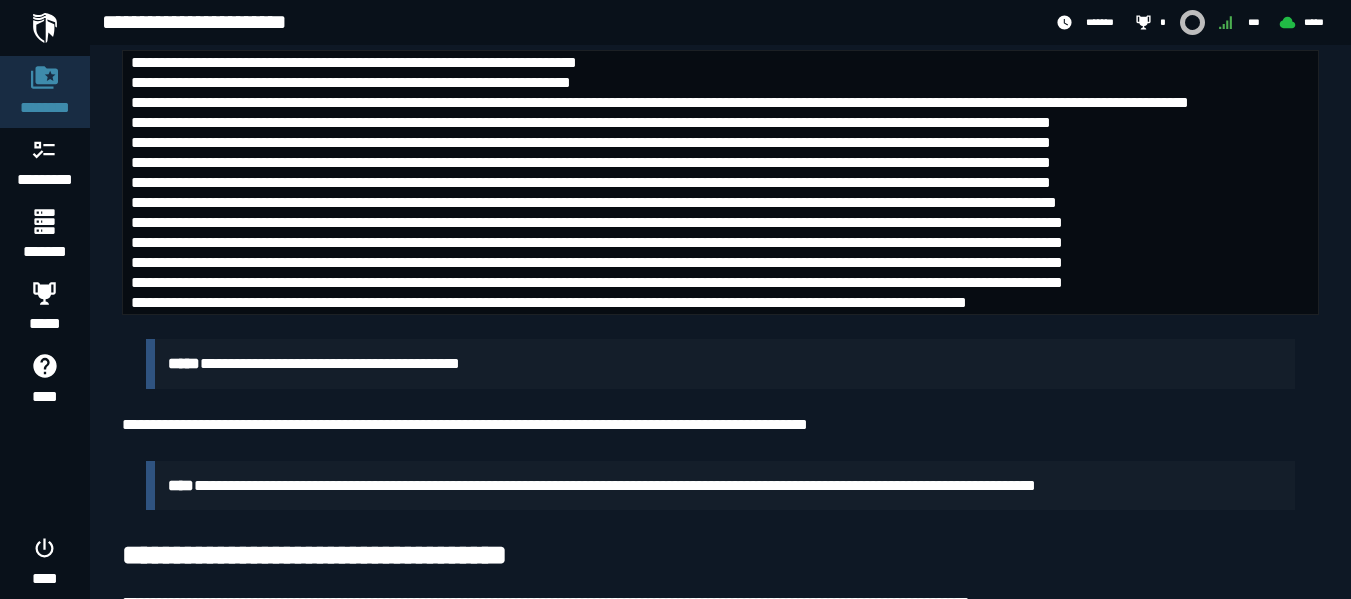 scroll, scrollTop: 0, scrollLeft: 0, axis: both 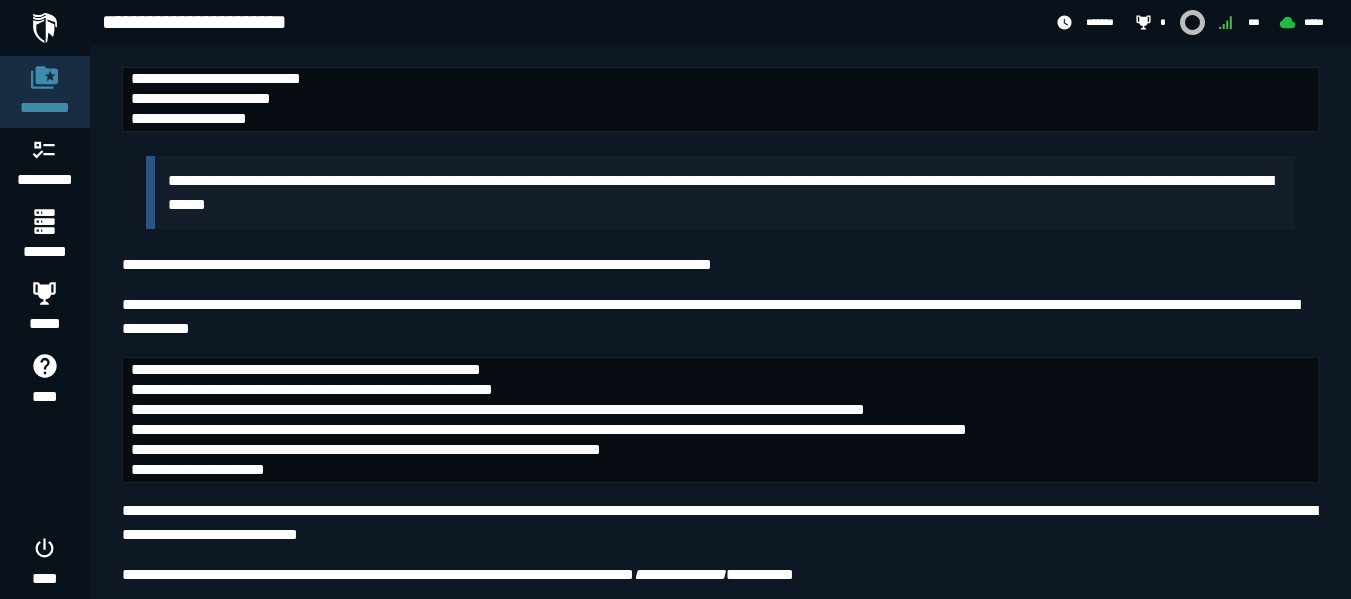 drag, startPoint x: 117, startPoint y: 156, endPoint x: 483, endPoint y: 646, distance: 611.6012 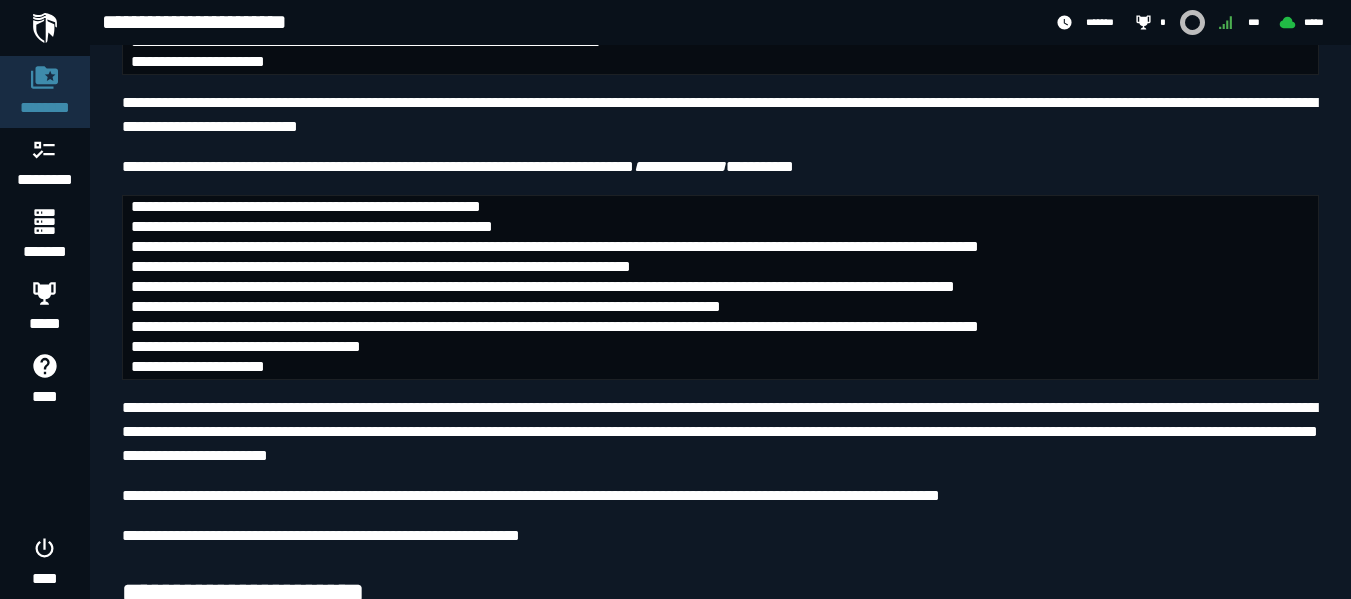copy on "**********" 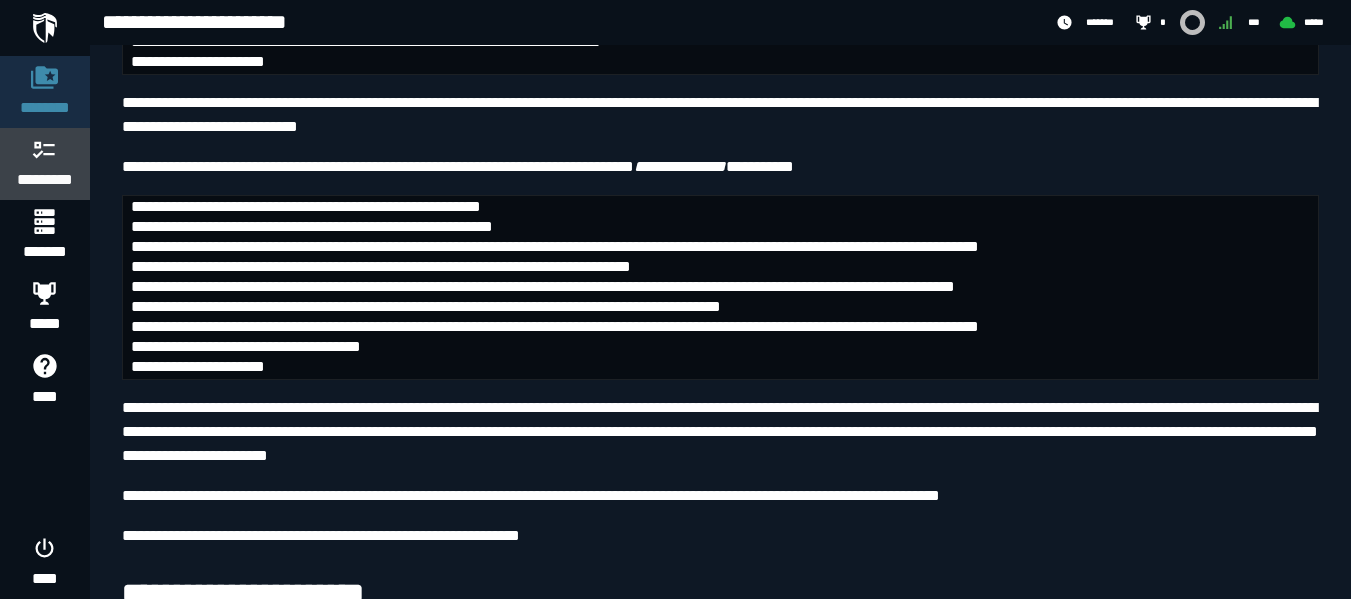 click on "*********" at bounding box center [45, 164] 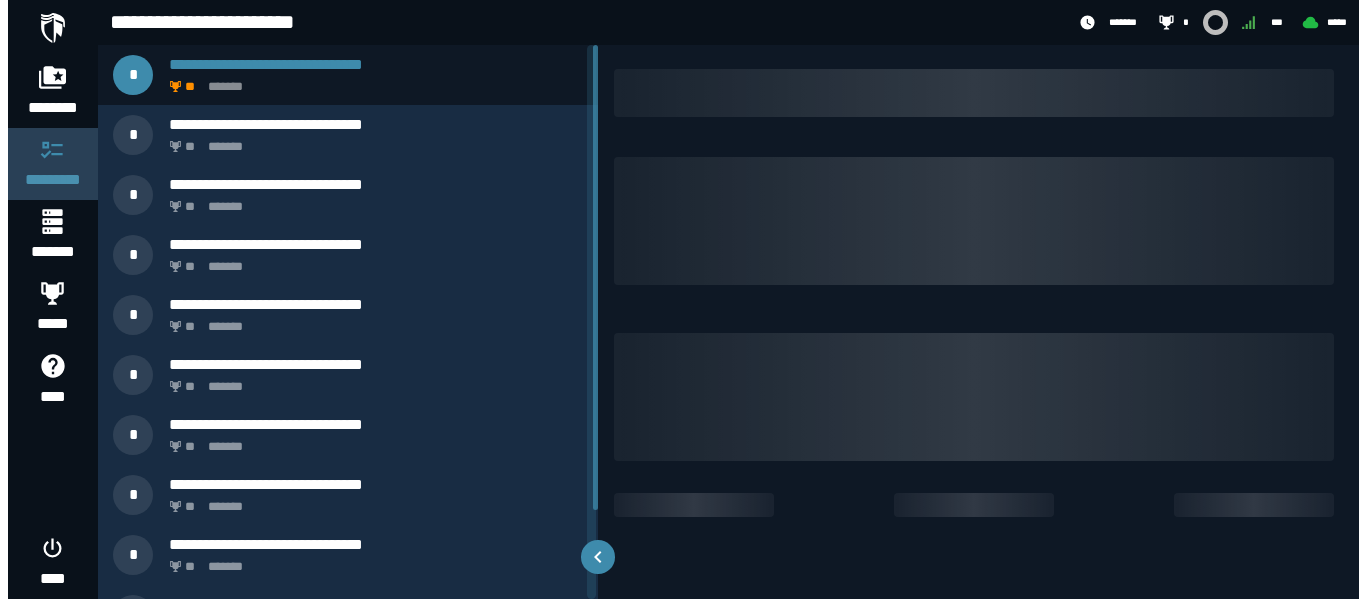 scroll, scrollTop: 0, scrollLeft: 0, axis: both 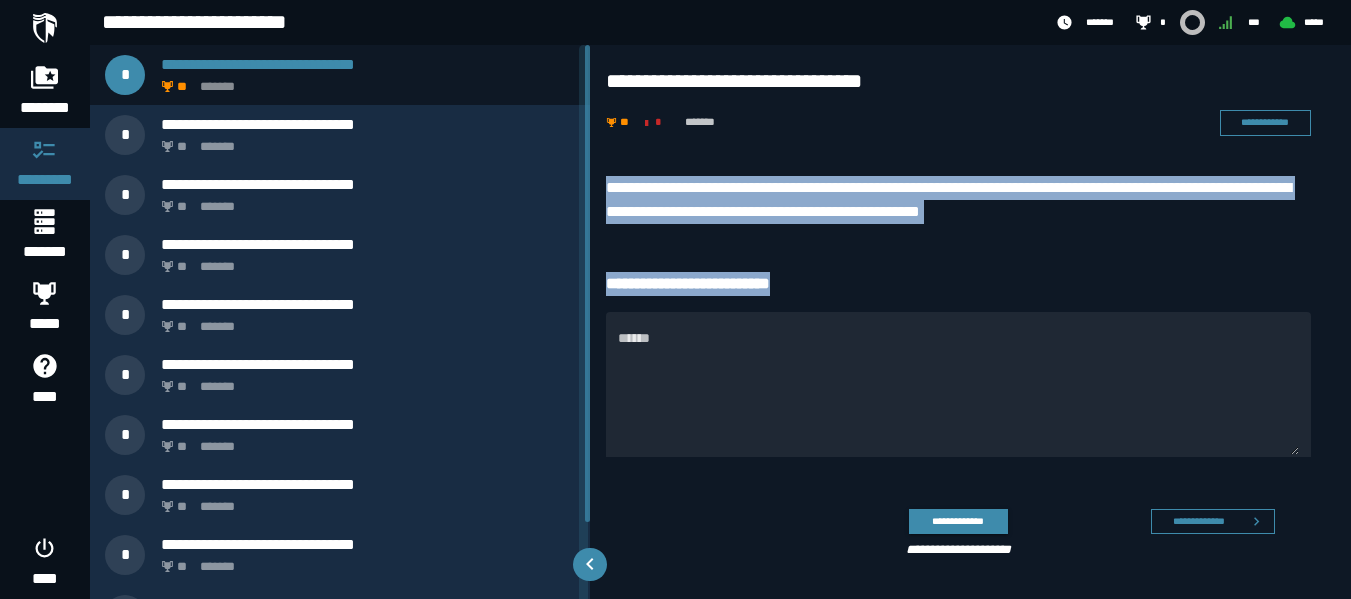 drag, startPoint x: 604, startPoint y: 168, endPoint x: 847, endPoint y: 289, distance: 271.459 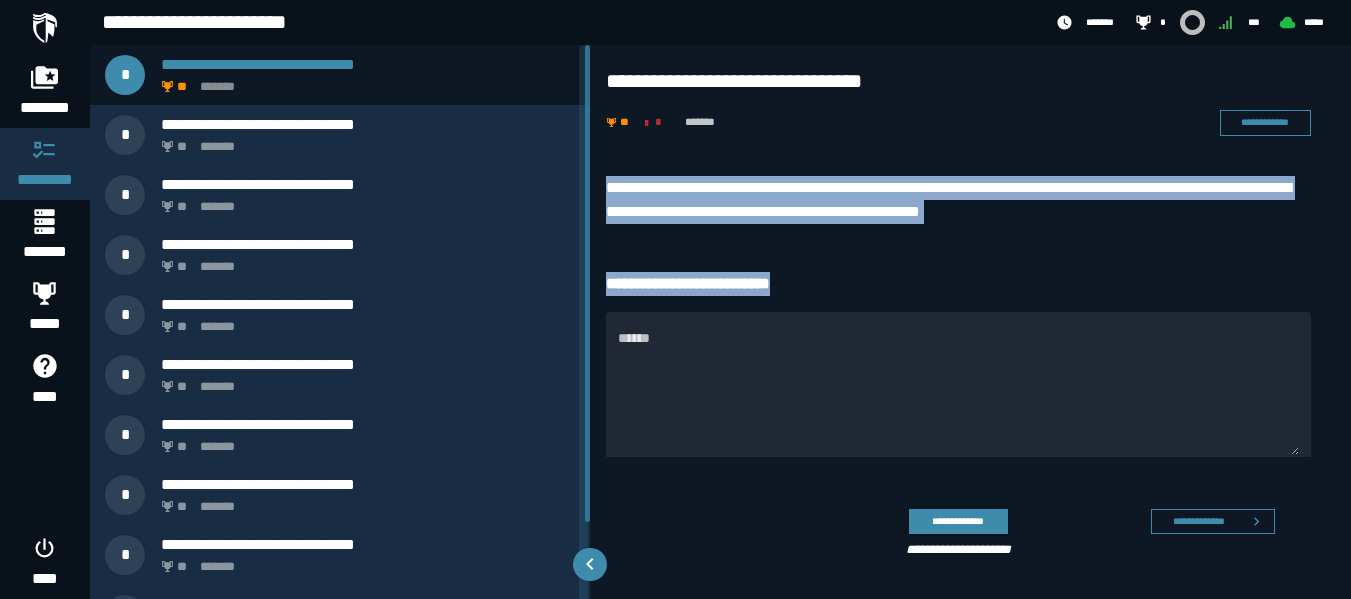 copy on "**********" 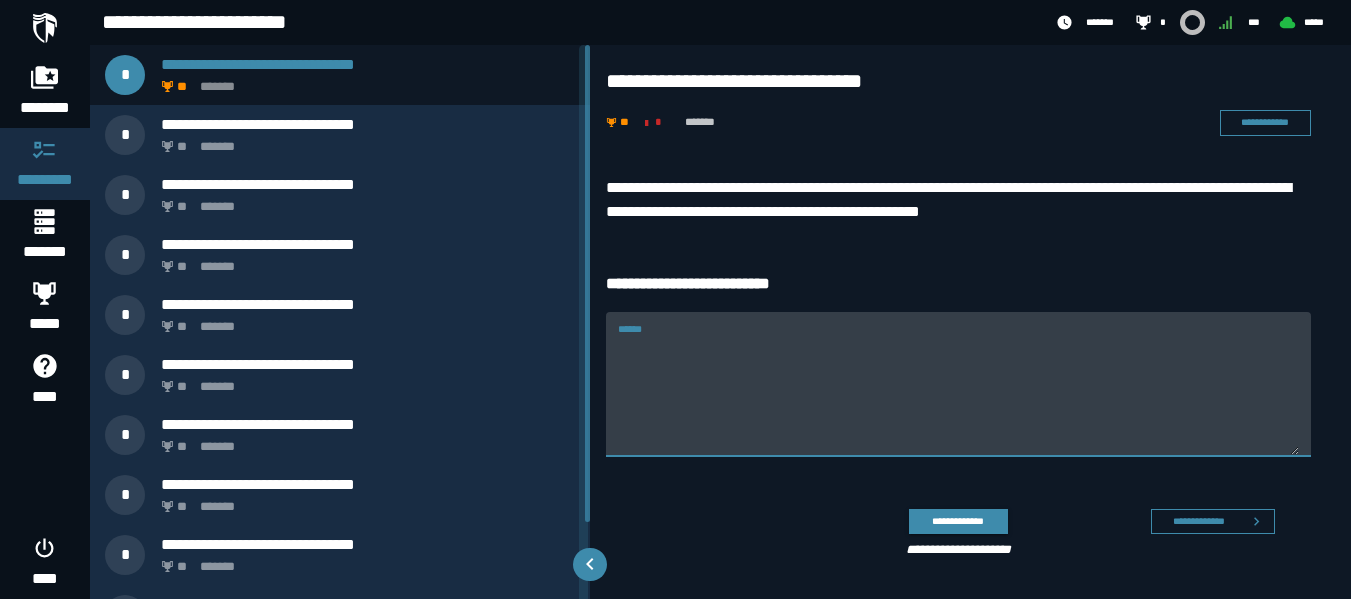 click on "******" at bounding box center [958, 396] 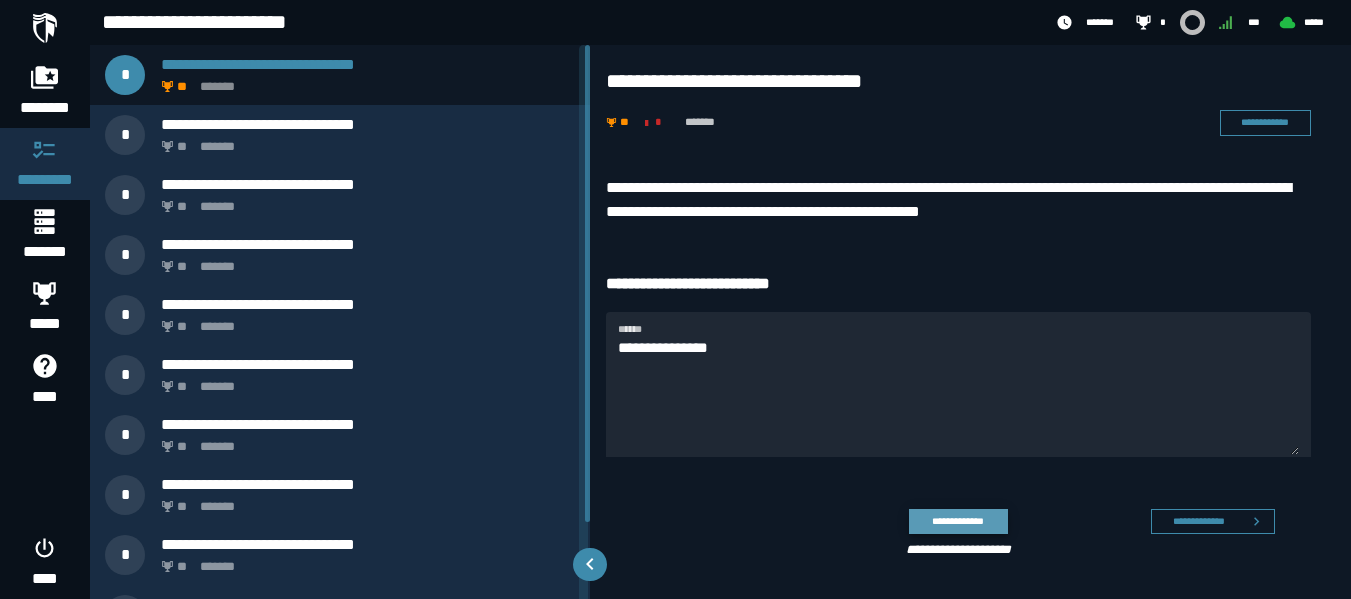 click on "**********" at bounding box center (958, 521) 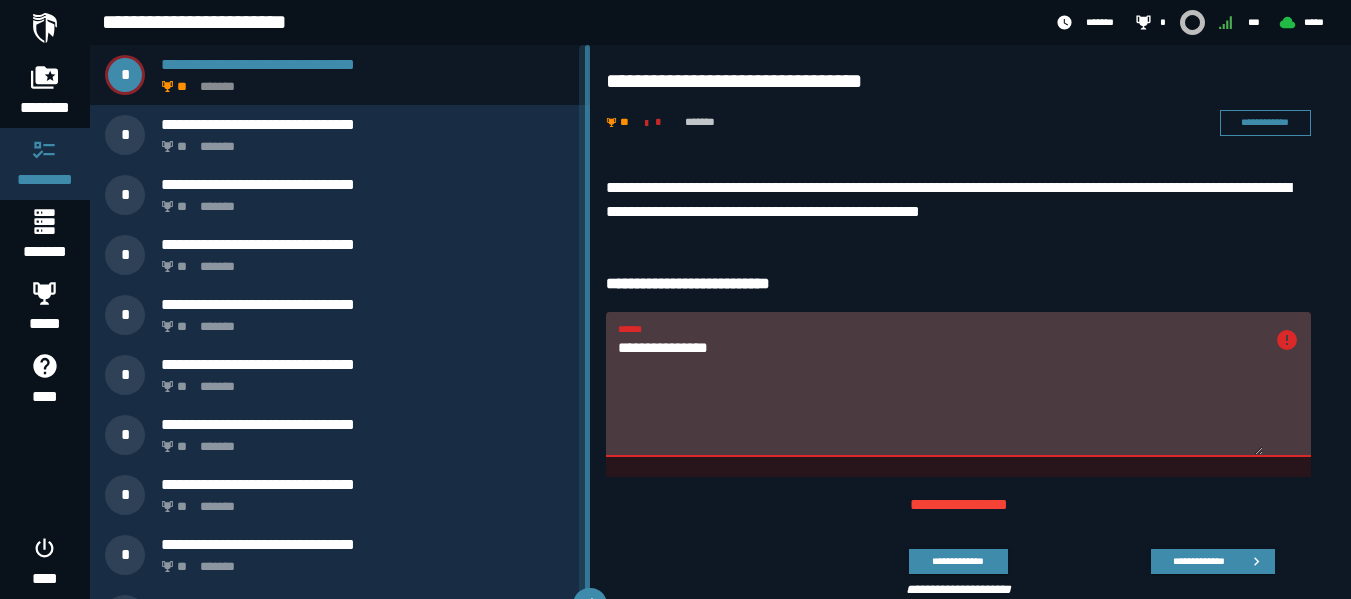 click on "**********" at bounding box center (940, 396) 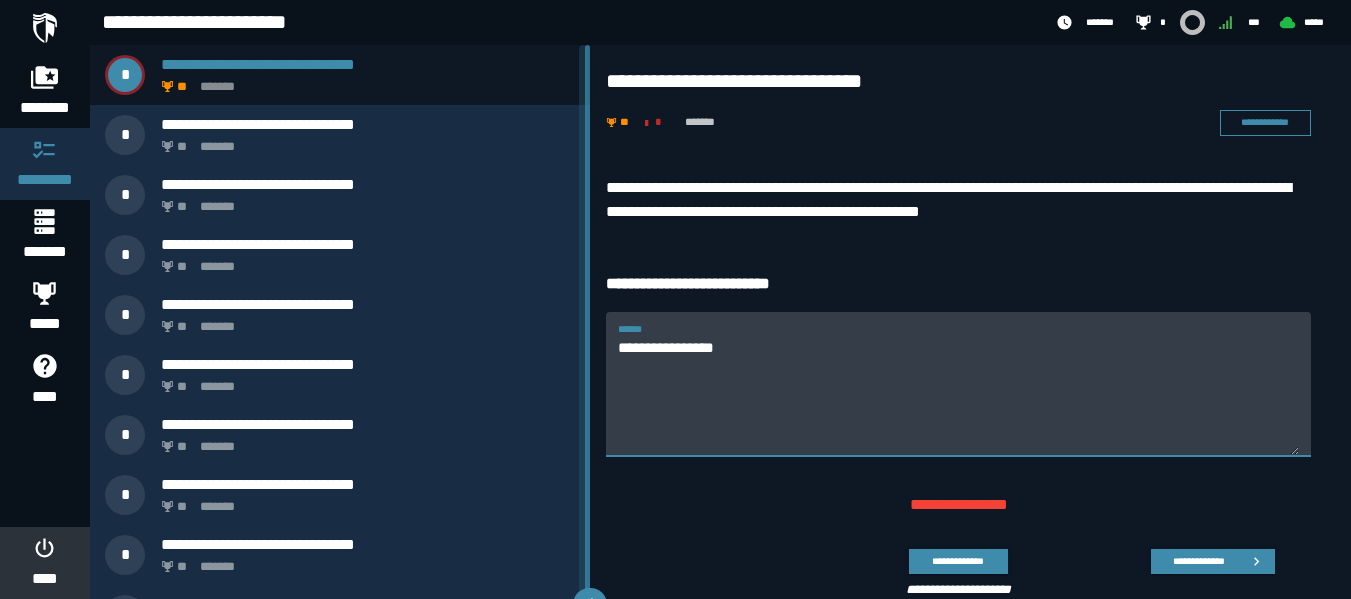 type on "**********" 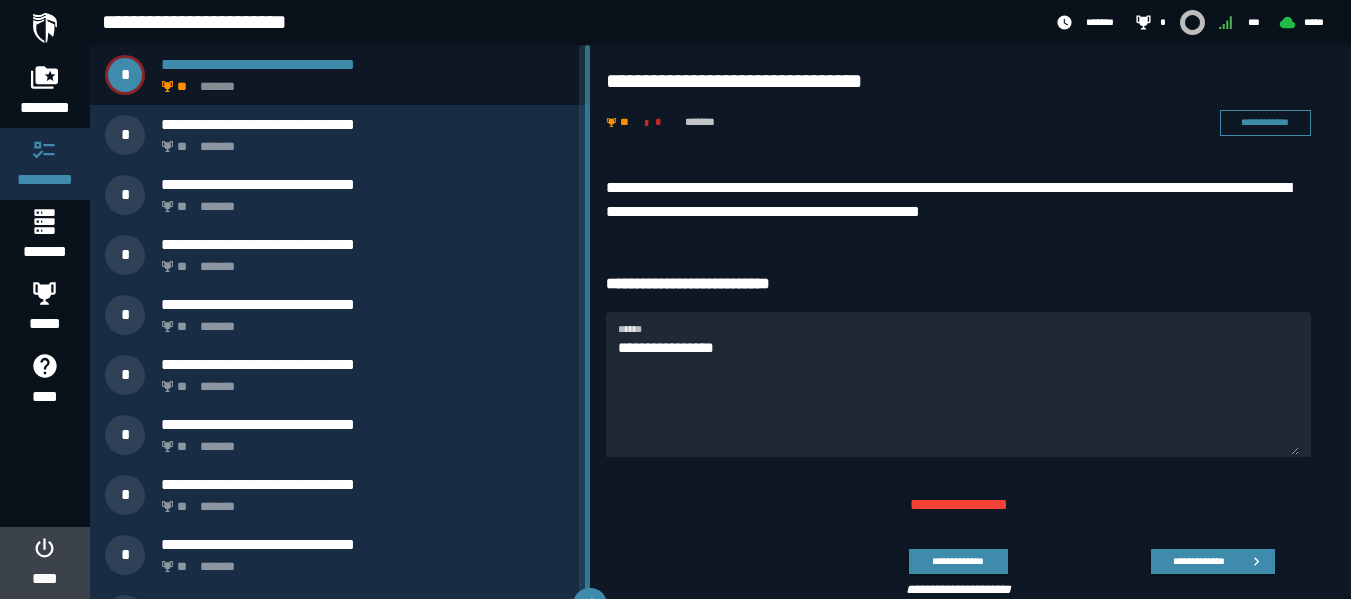 click on "****" 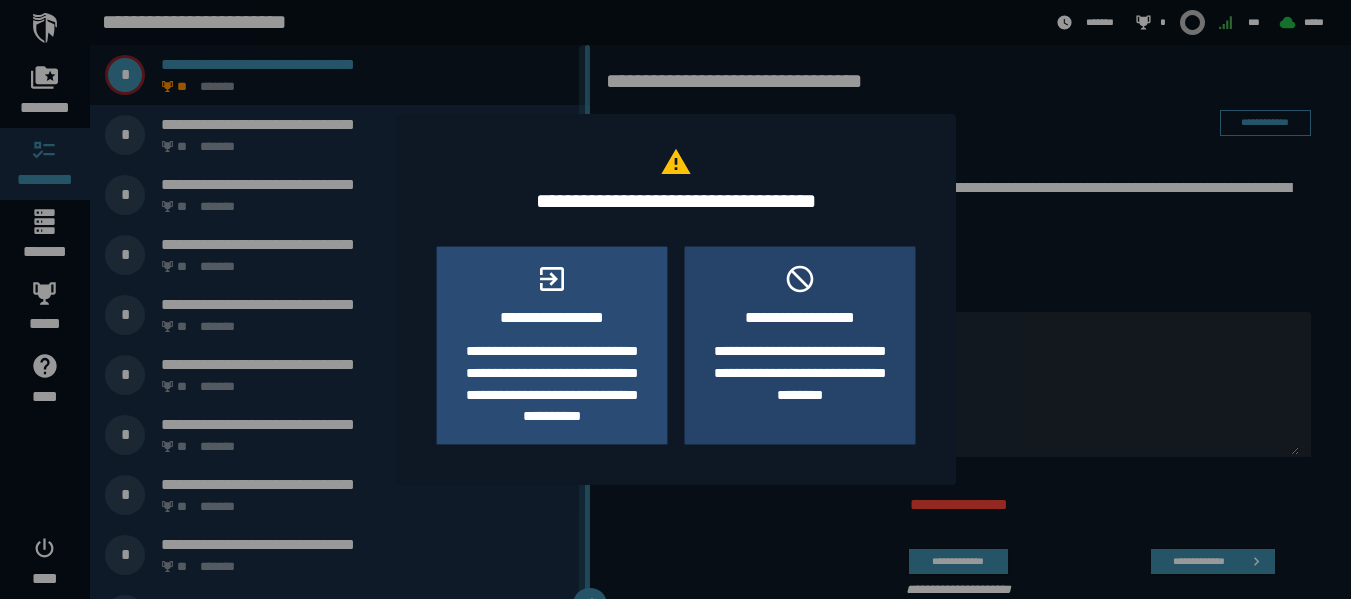 click on "**********" 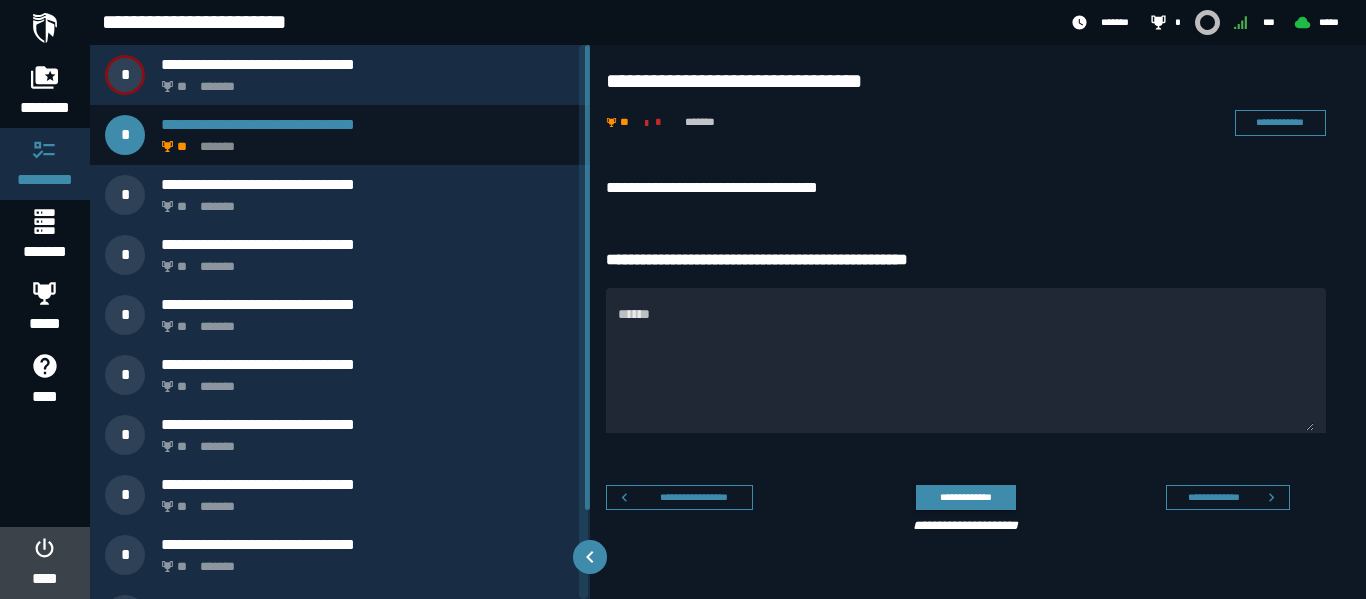 click on "****" at bounding box center [44, 563] 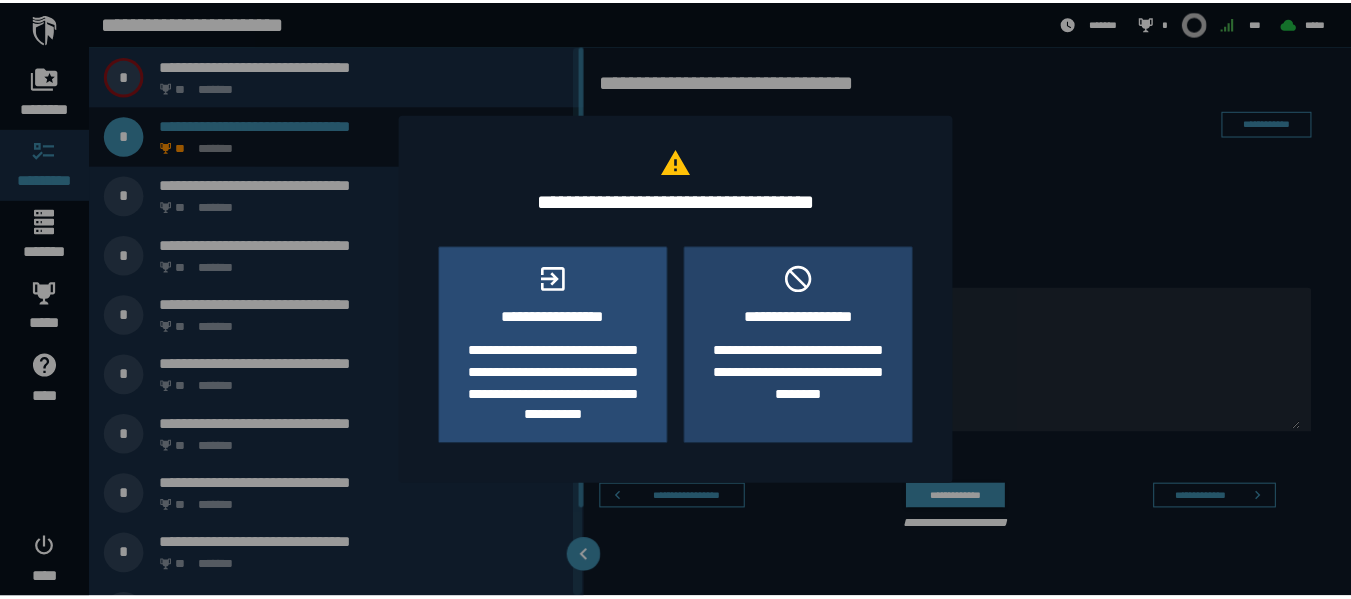 scroll, scrollTop: 0, scrollLeft: 0, axis: both 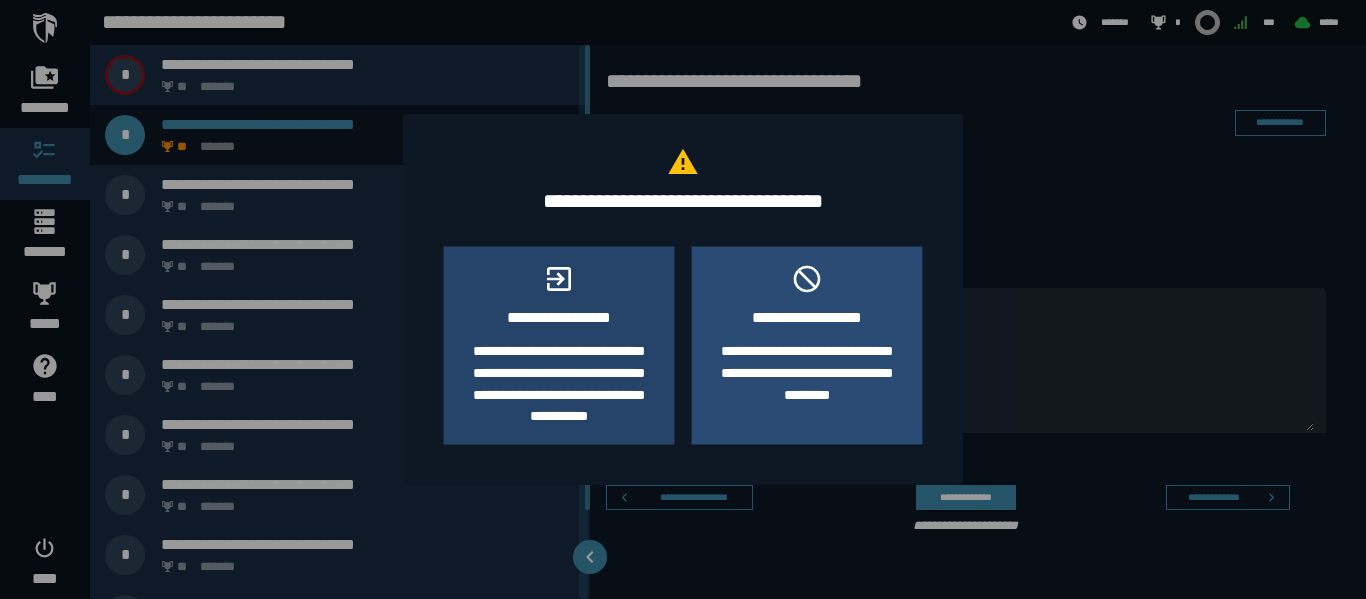 click on "**********" 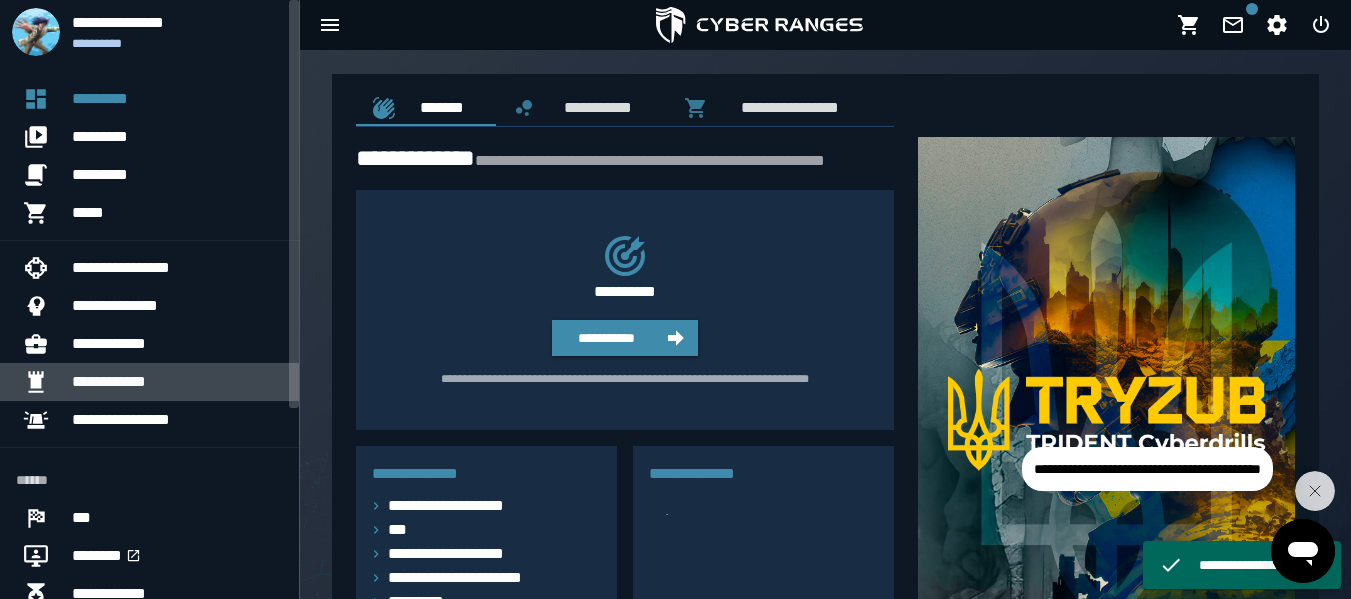 click on "**********" at bounding box center (177, 382) 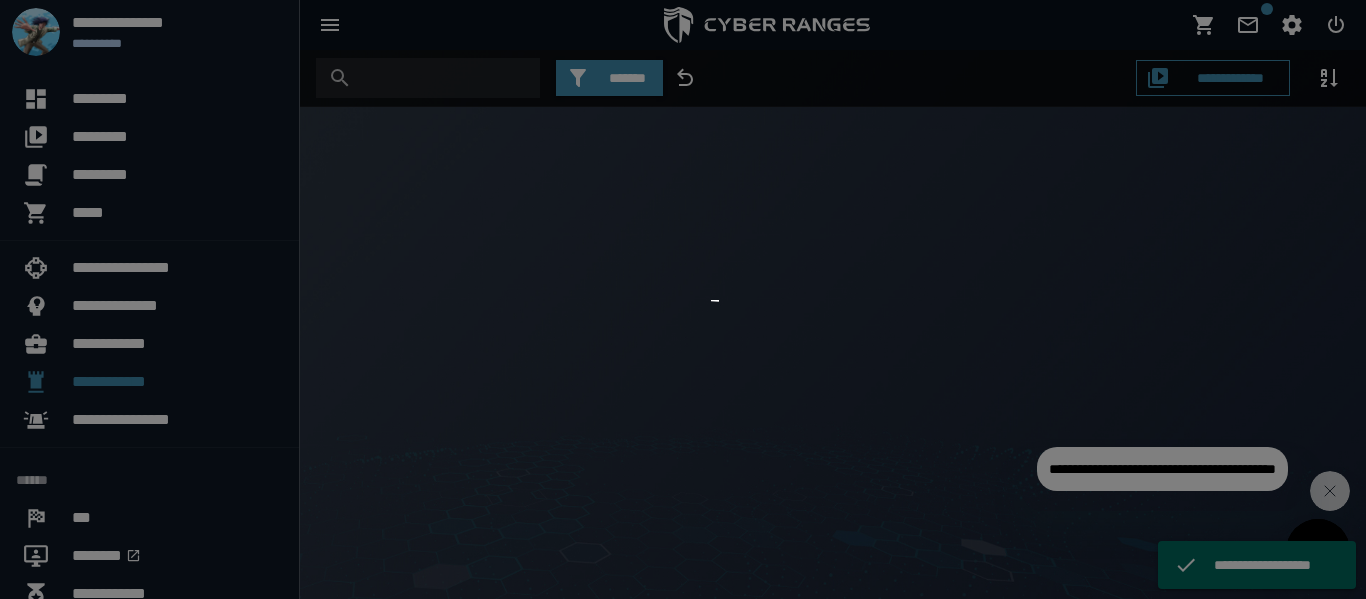 click at bounding box center [683, 299] 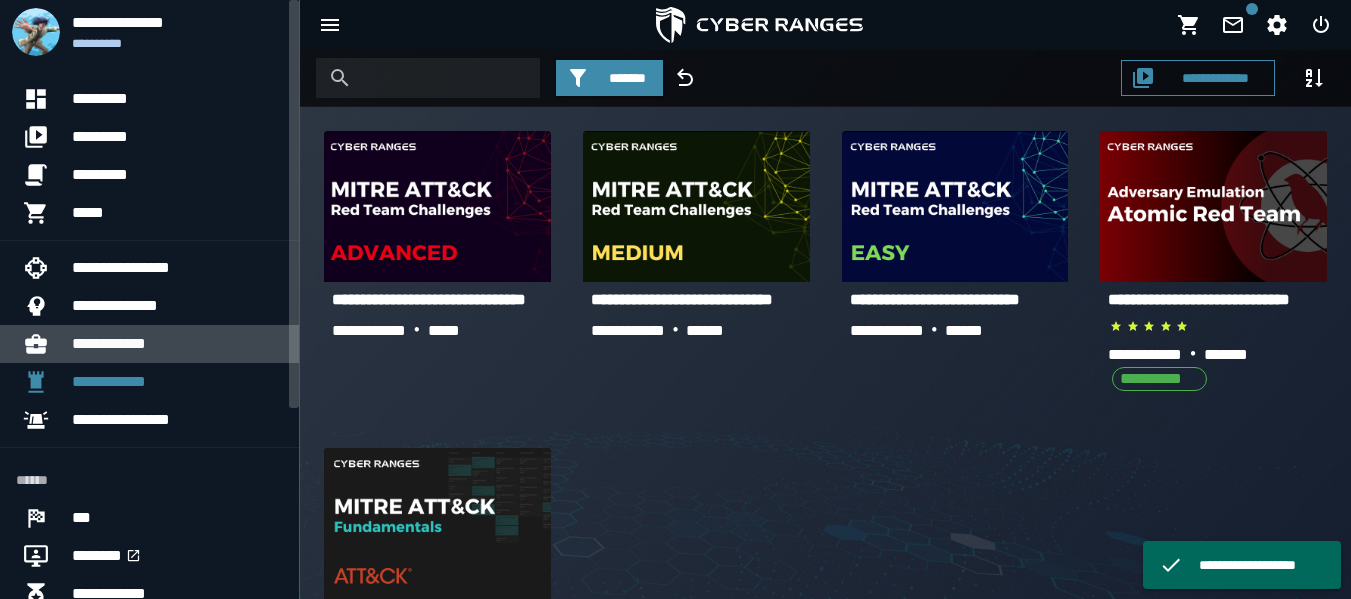 click on "**********" at bounding box center [177, 344] 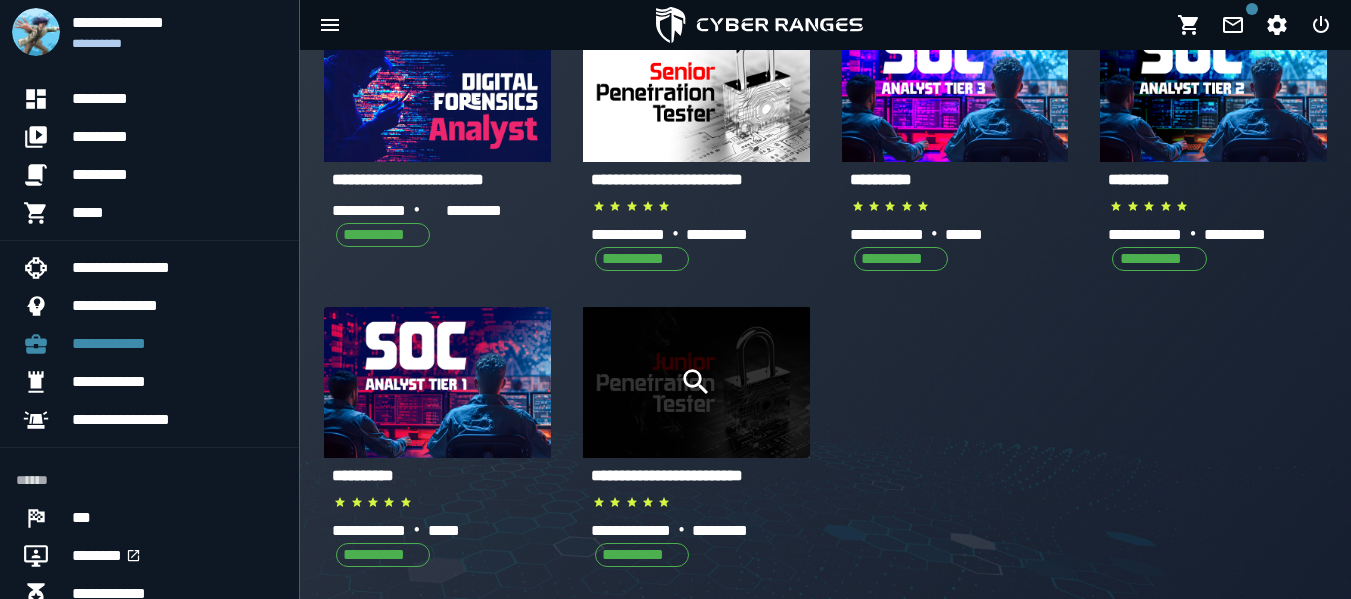 scroll, scrollTop: 162, scrollLeft: 0, axis: vertical 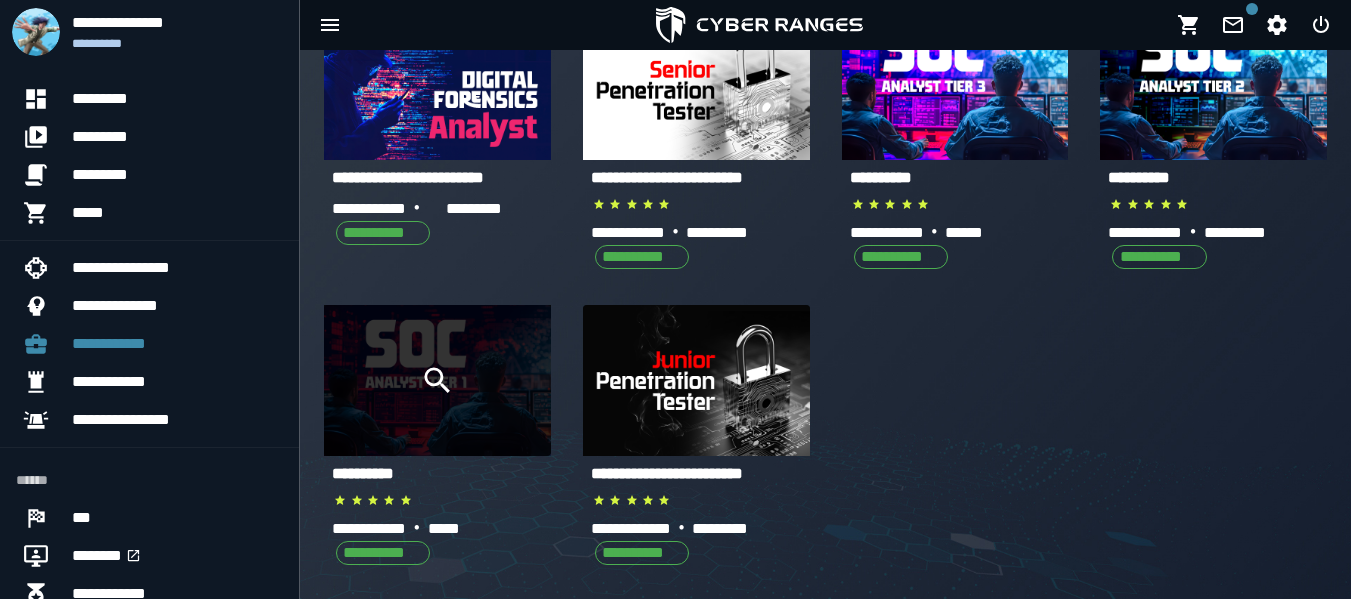 click 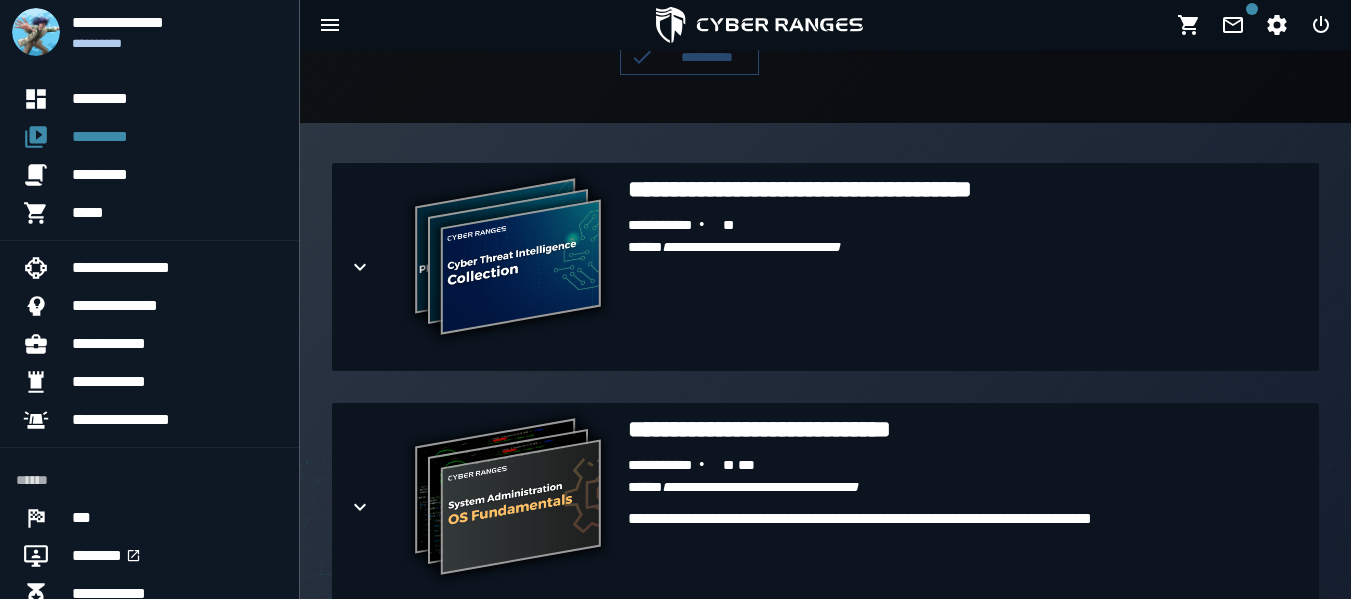 scroll, scrollTop: 200, scrollLeft: 0, axis: vertical 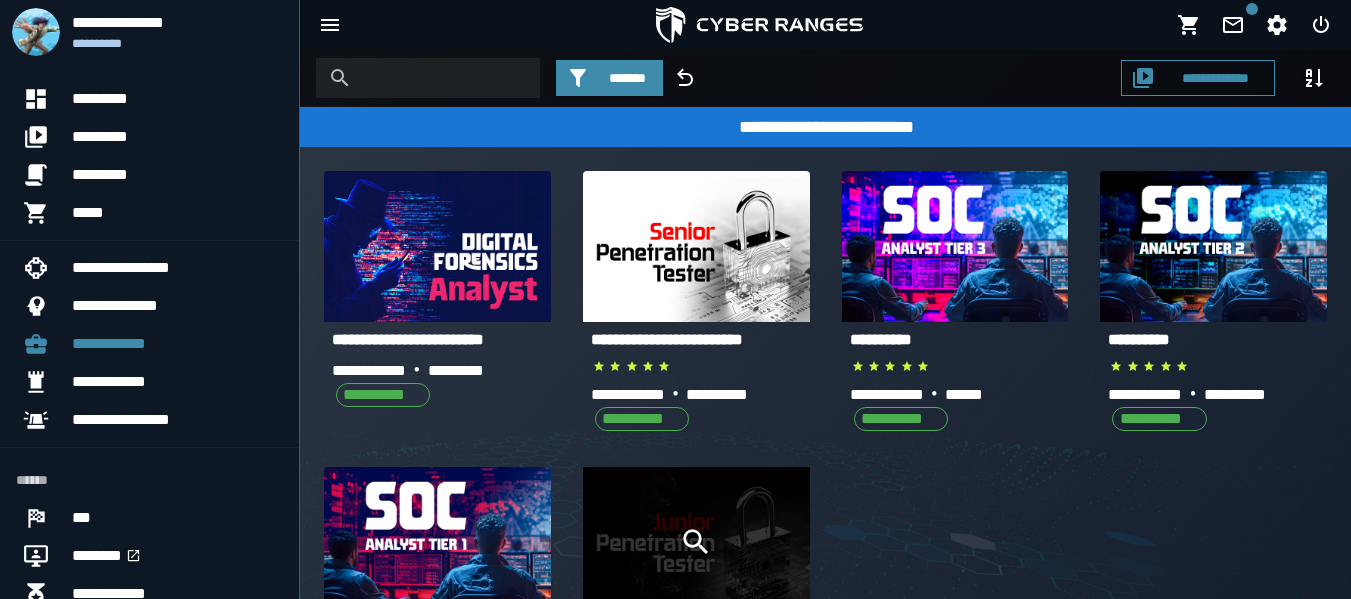 click 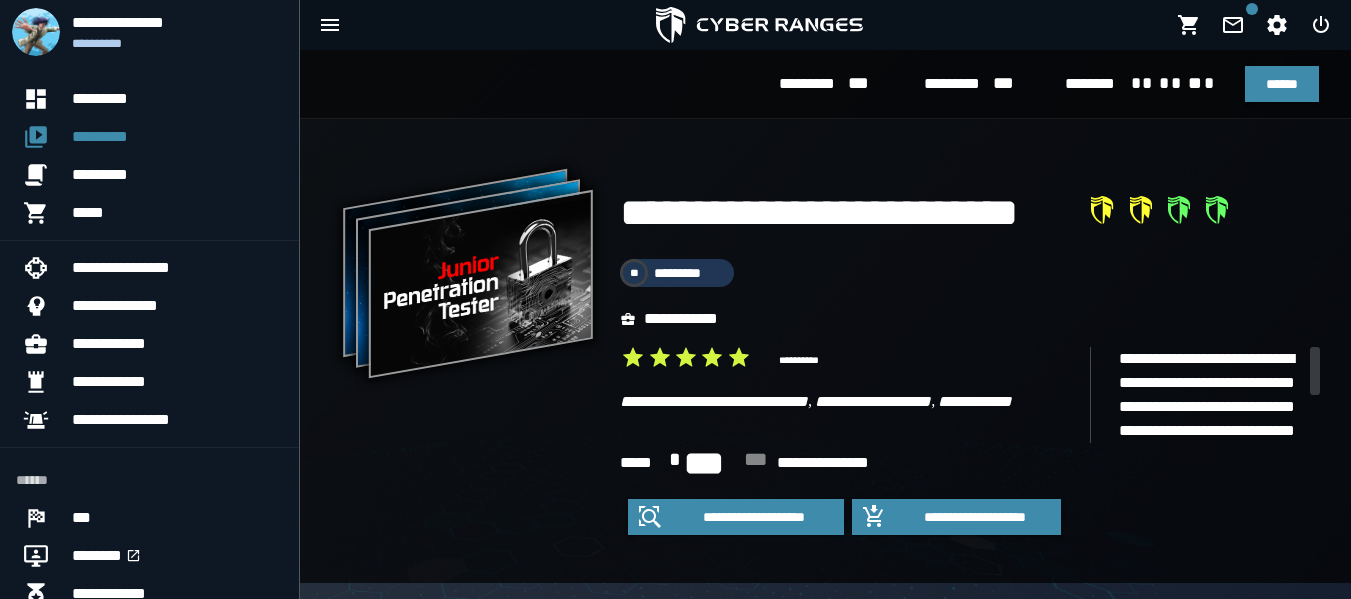 scroll, scrollTop: 181, scrollLeft: 0, axis: vertical 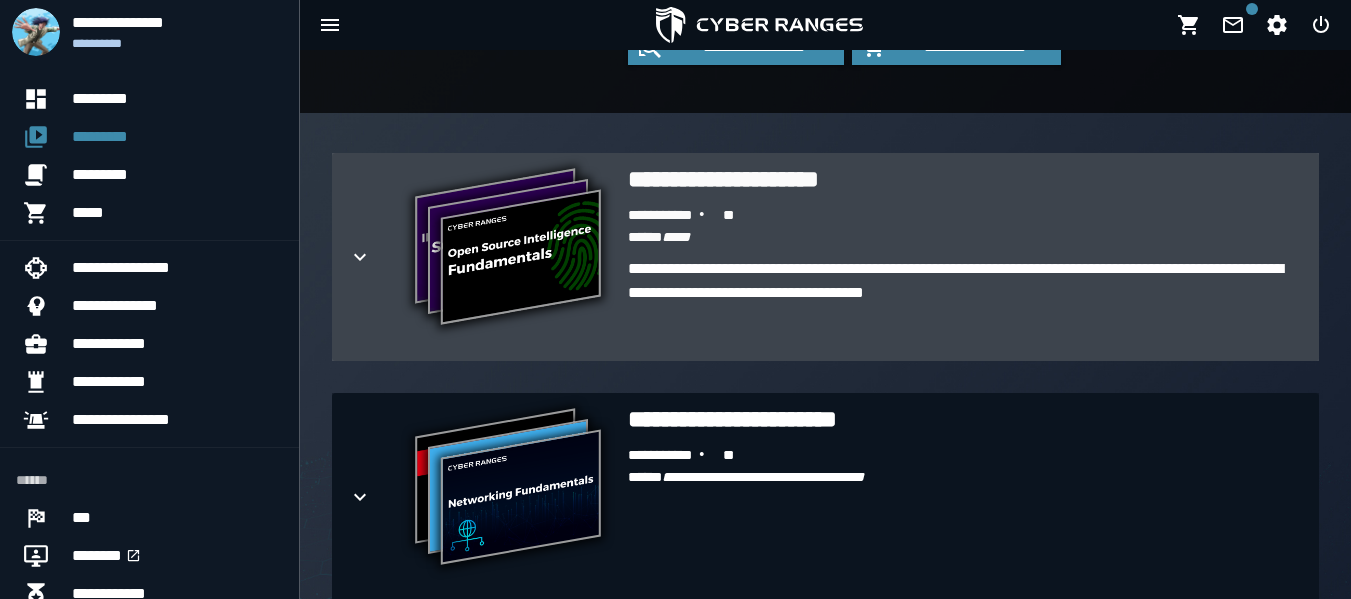 click on "**********" at bounding box center [965, 305] 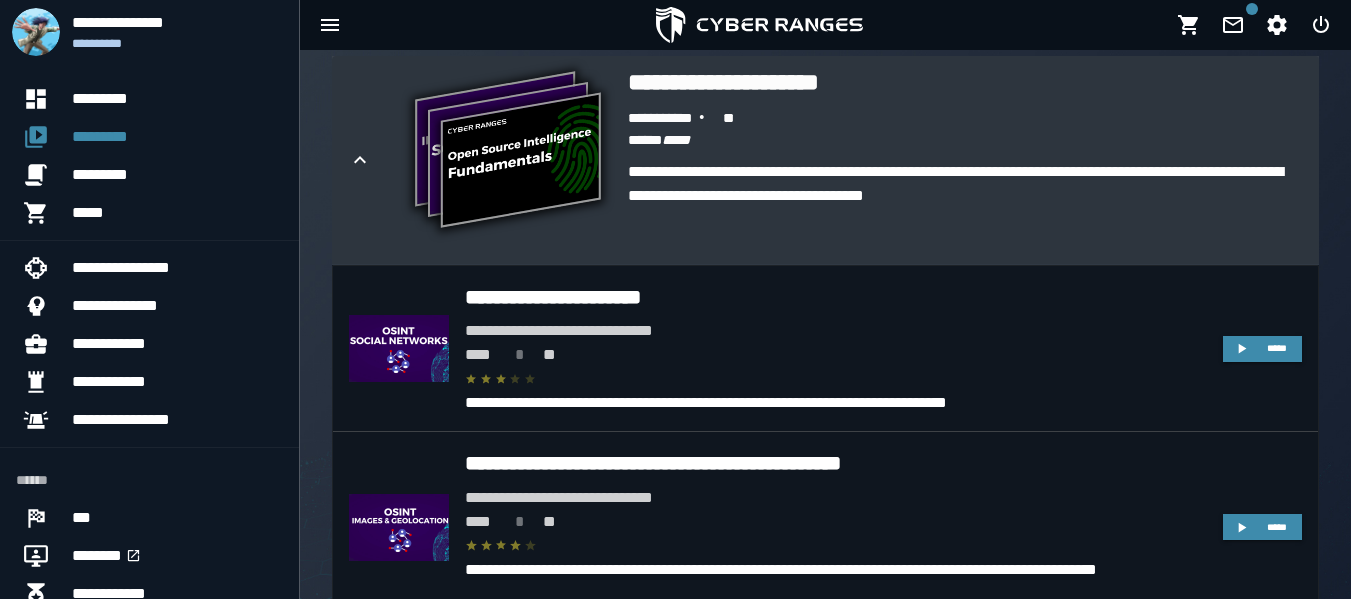 scroll, scrollTop: 584, scrollLeft: 0, axis: vertical 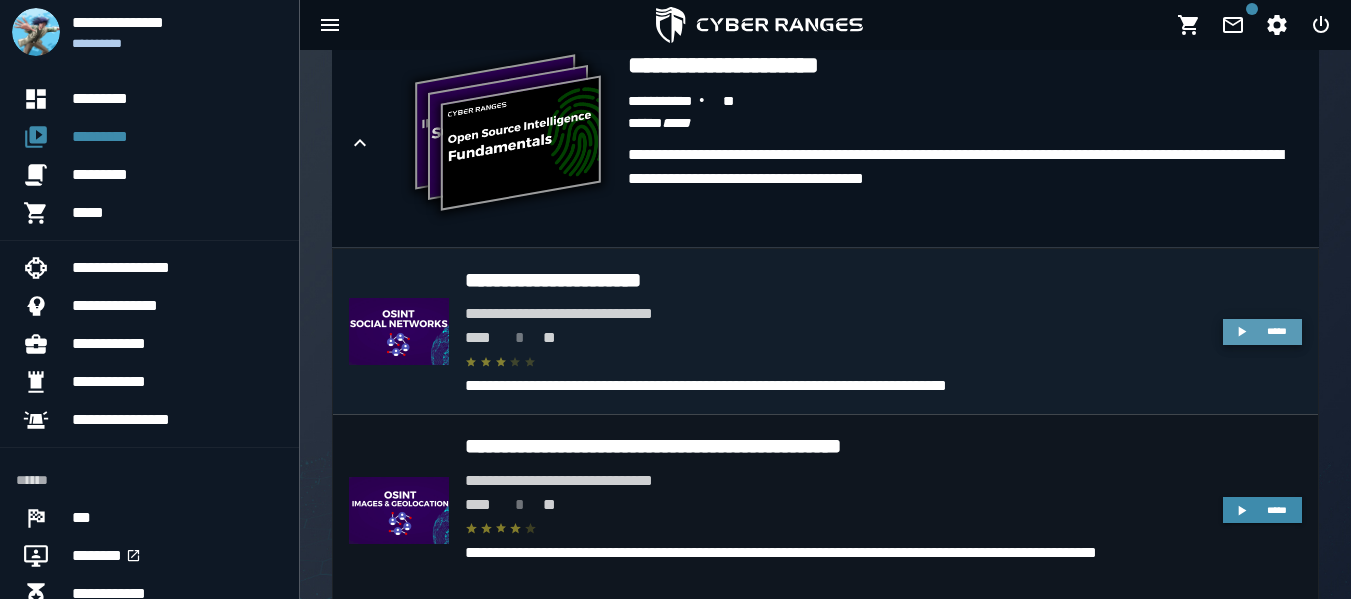 click 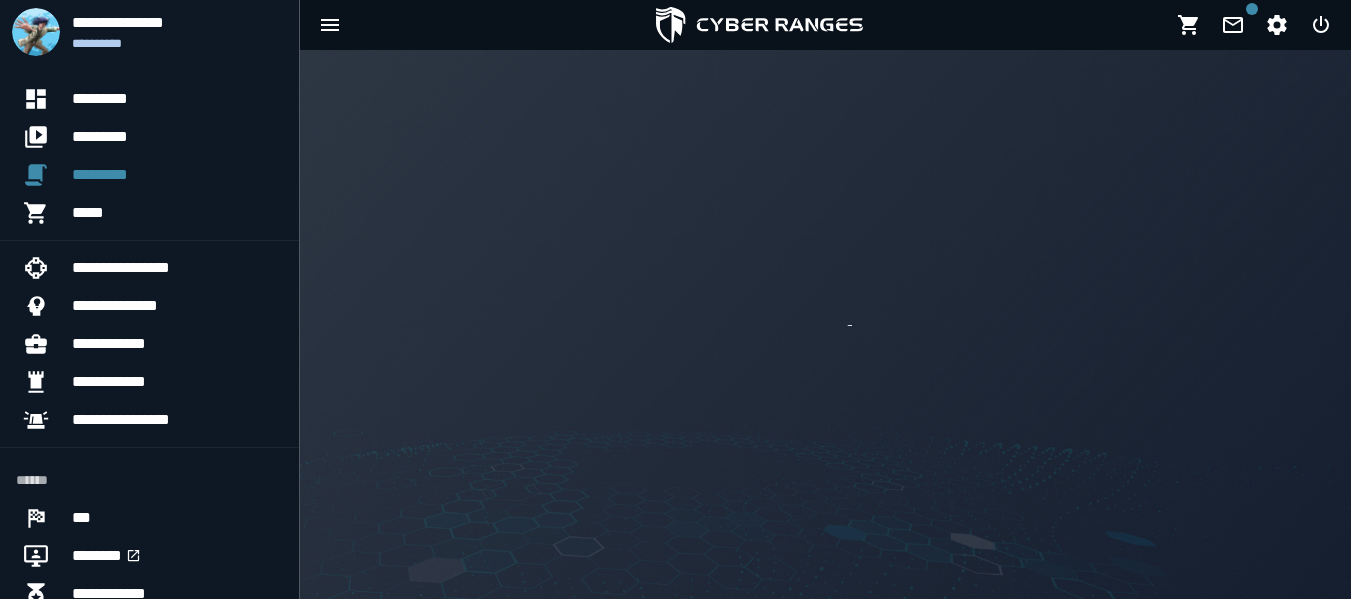 scroll, scrollTop: 0, scrollLeft: 0, axis: both 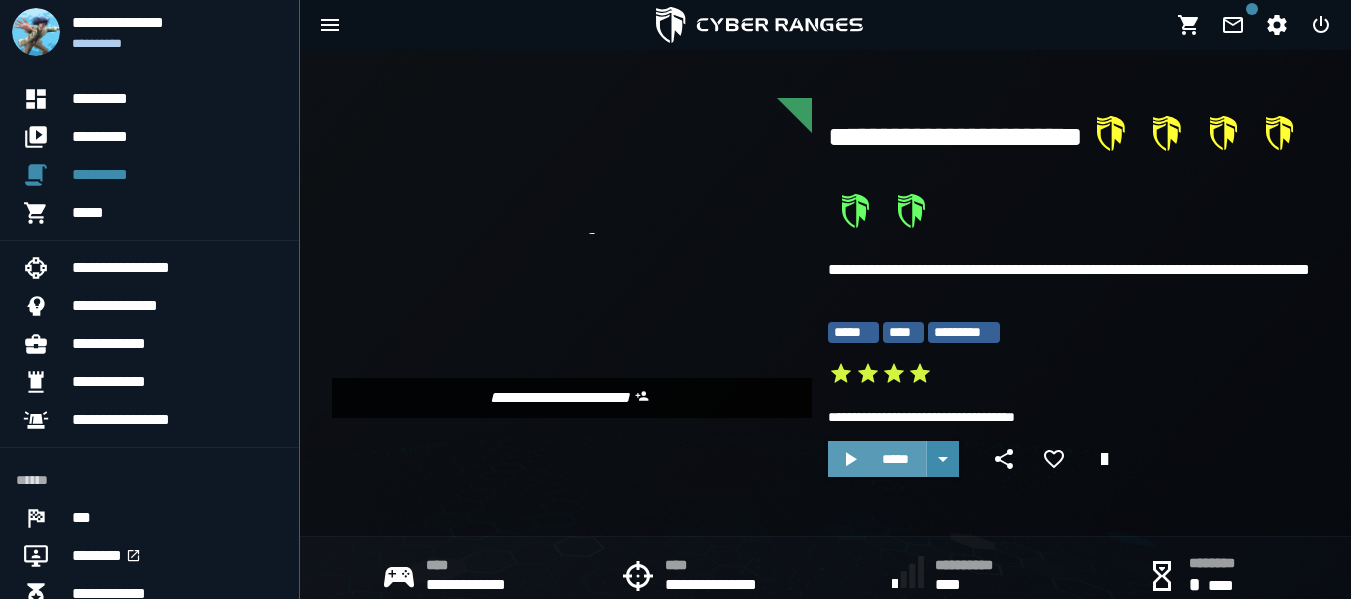 click on "*****" at bounding box center [877, 459] 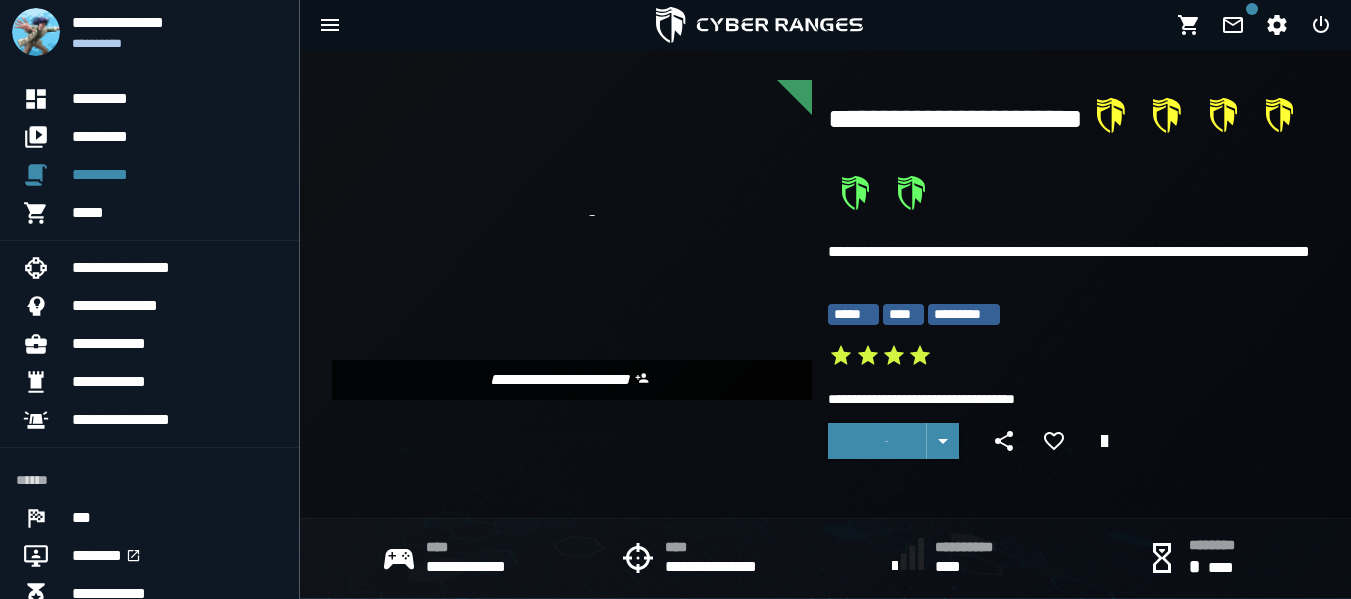 scroll, scrollTop: 17, scrollLeft: 0, axis: vertical 